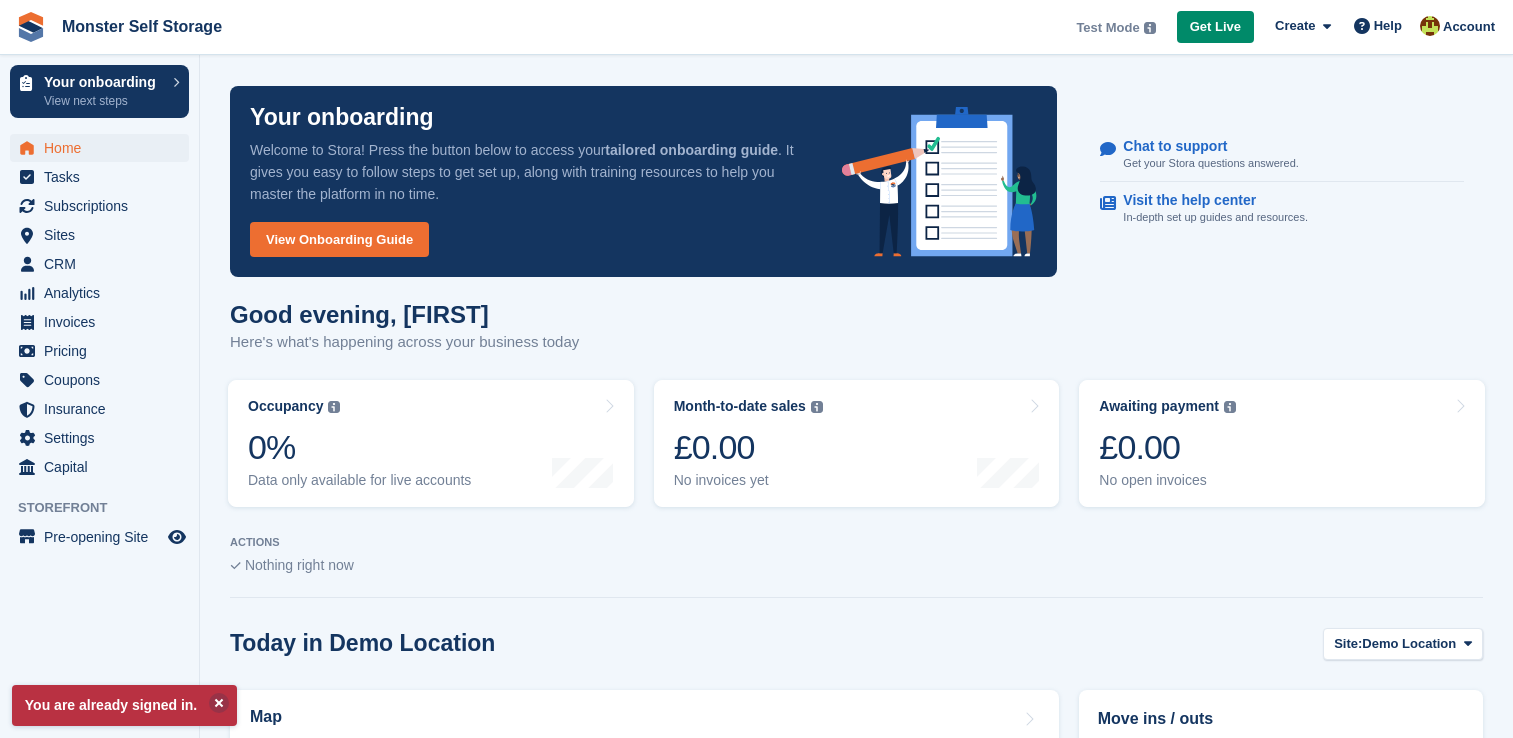 scroll, scrollTop: 0, scrollLeft: 0, axis: both 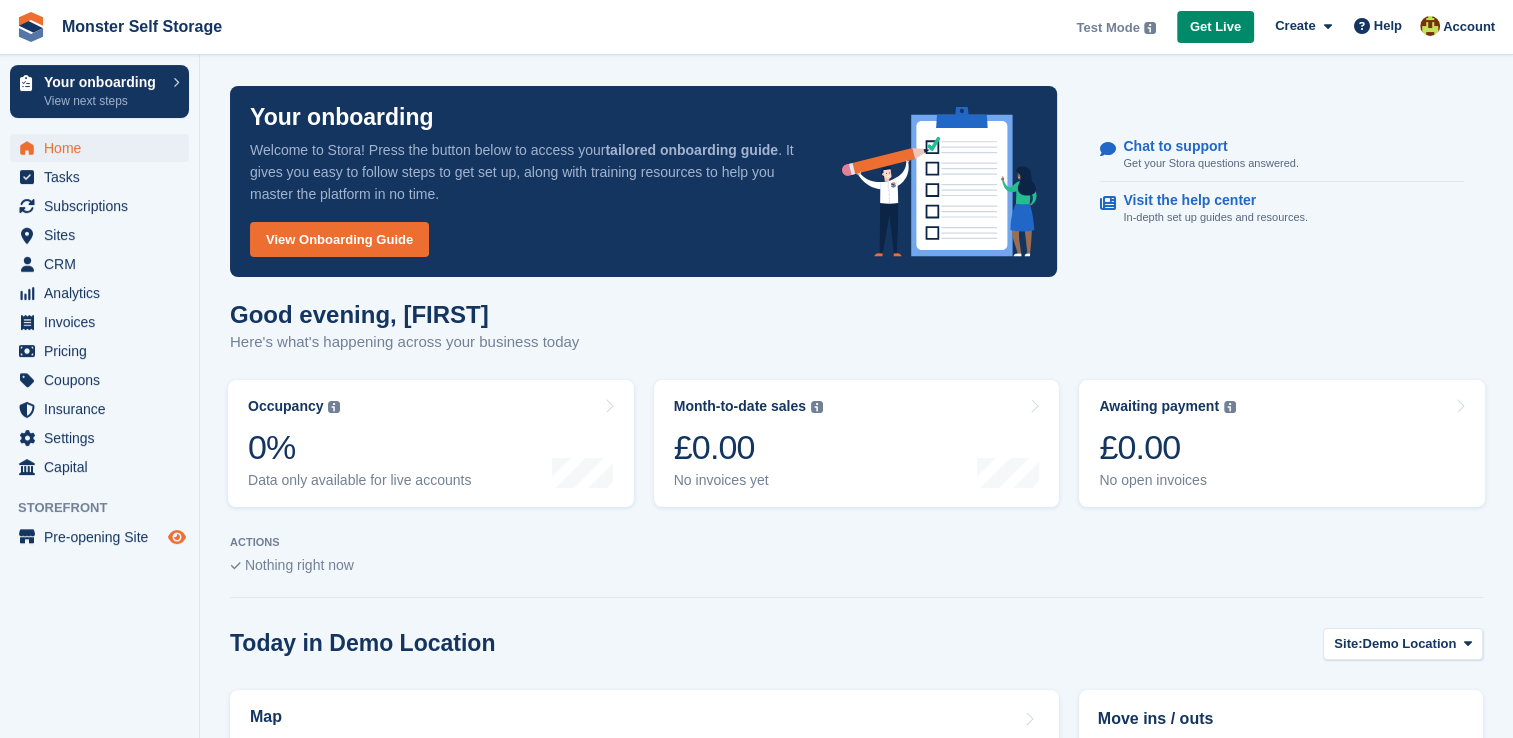 click at bounding box center (177, 537) 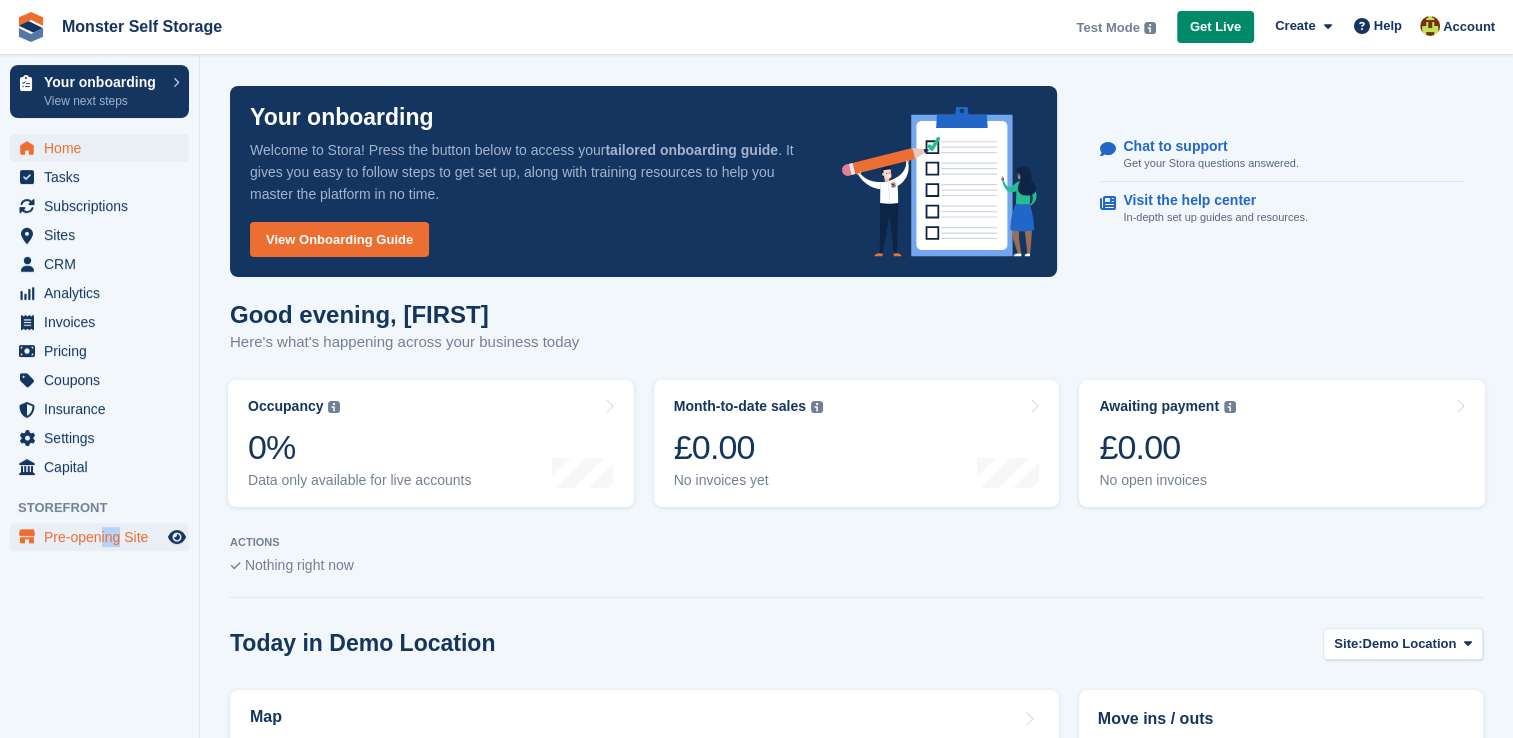 drag, startPoint x: 124, startPoint y: 554, endPoint x: 101, endPoint y: 537, distance: 28.600698 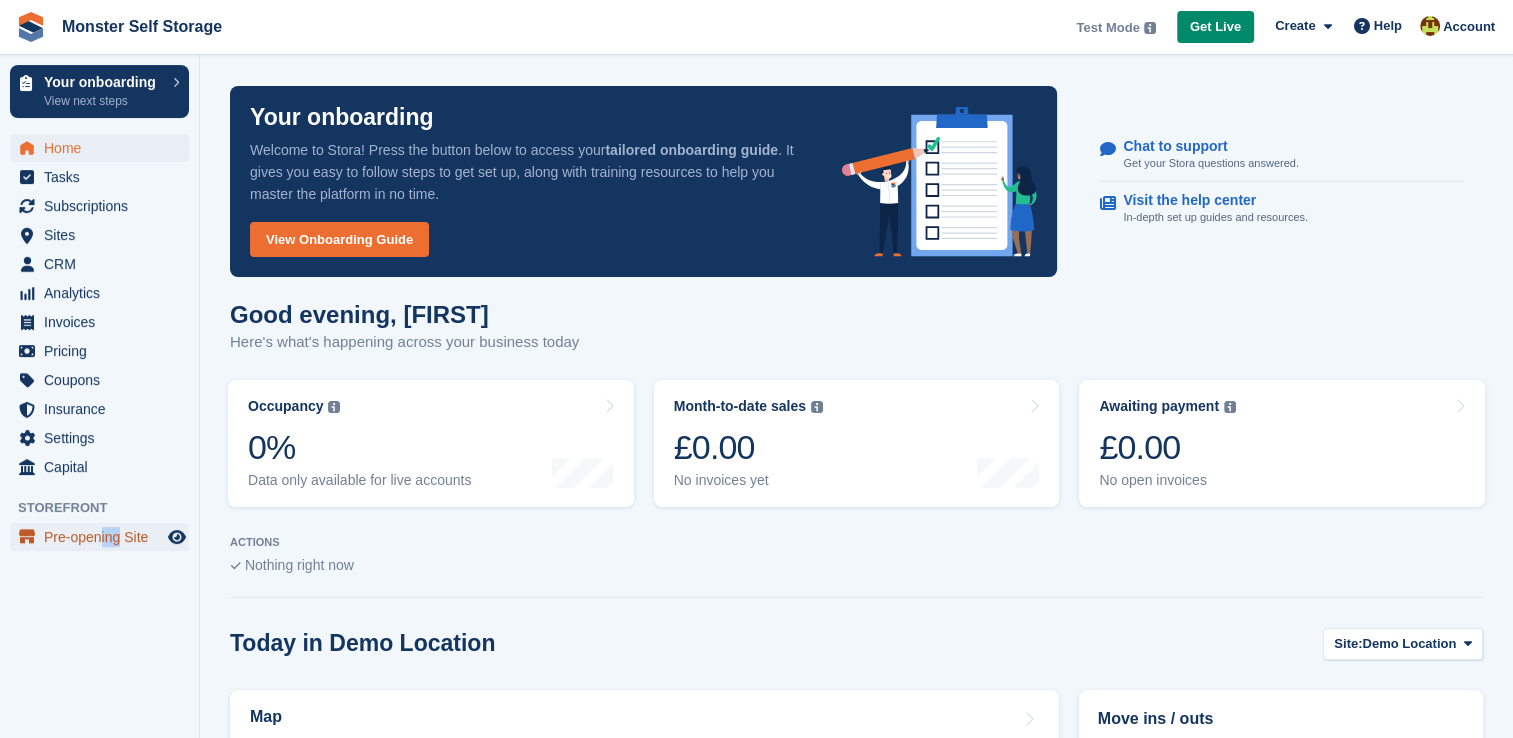click on "Pre-opening Site" at bounding box center [104, 537] 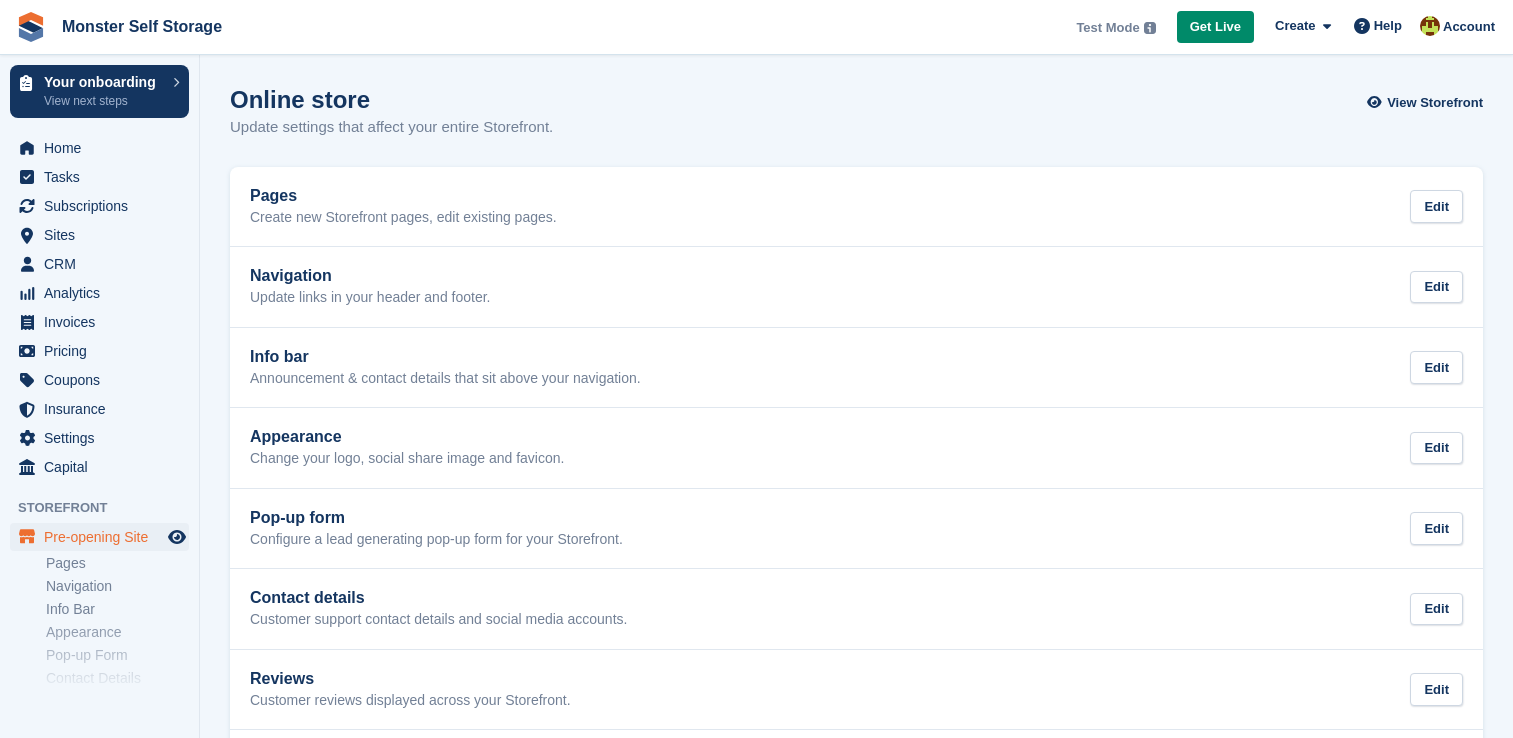 scroll, scrollTop: 0, scrollLeft: 0, axis: both 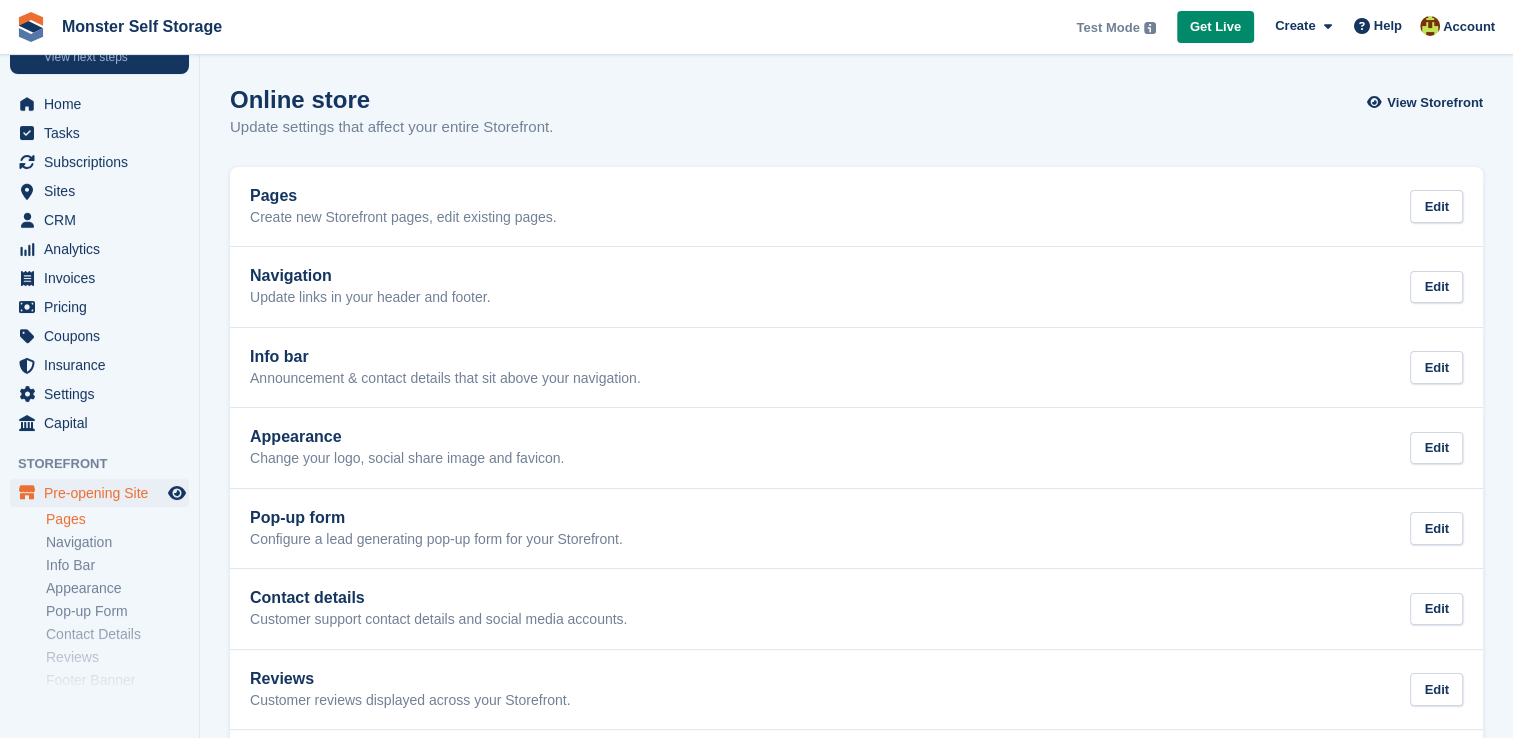 click on "Pages" at bounding box center [117, 519] 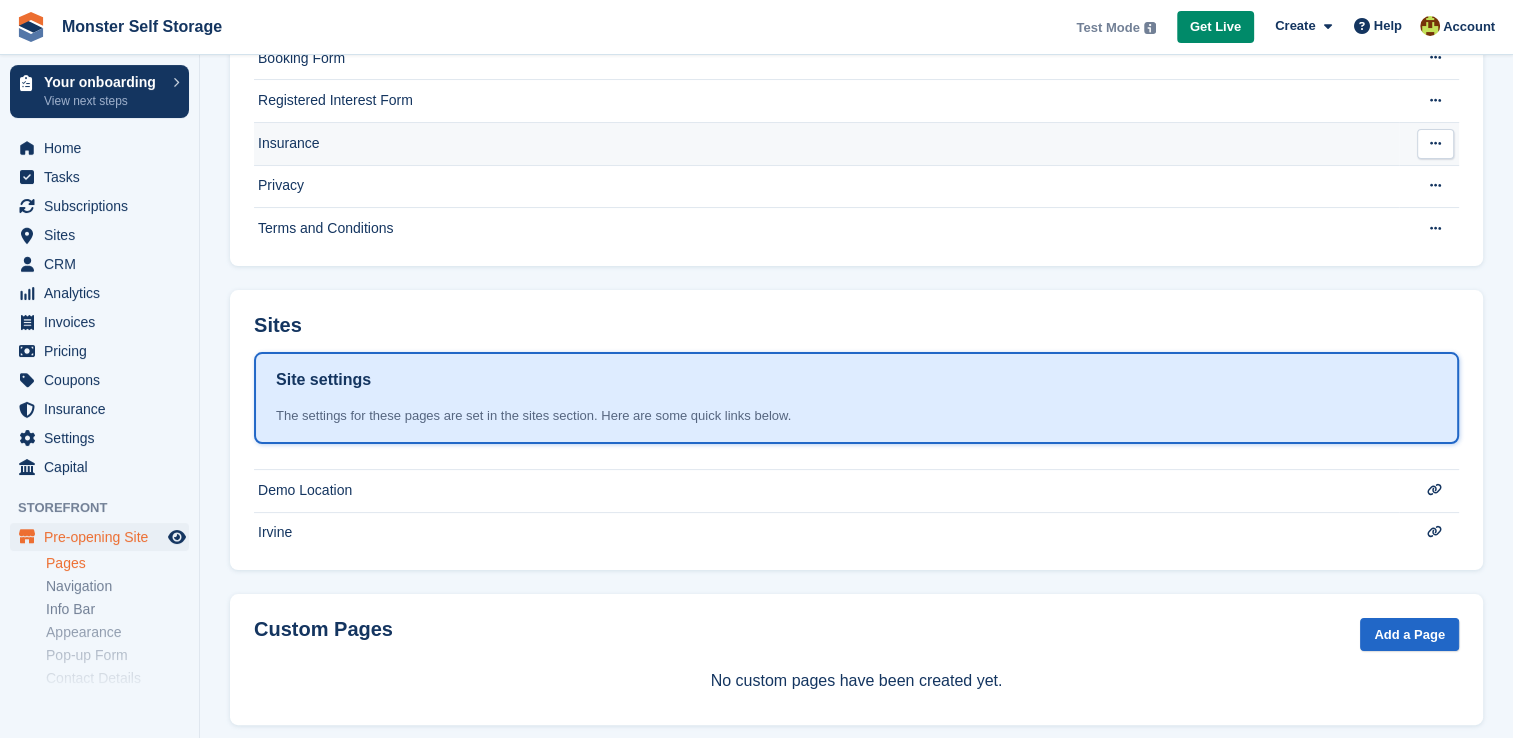 scroll, scrollTop: 288, scrollLeft: 0, axis: vertical 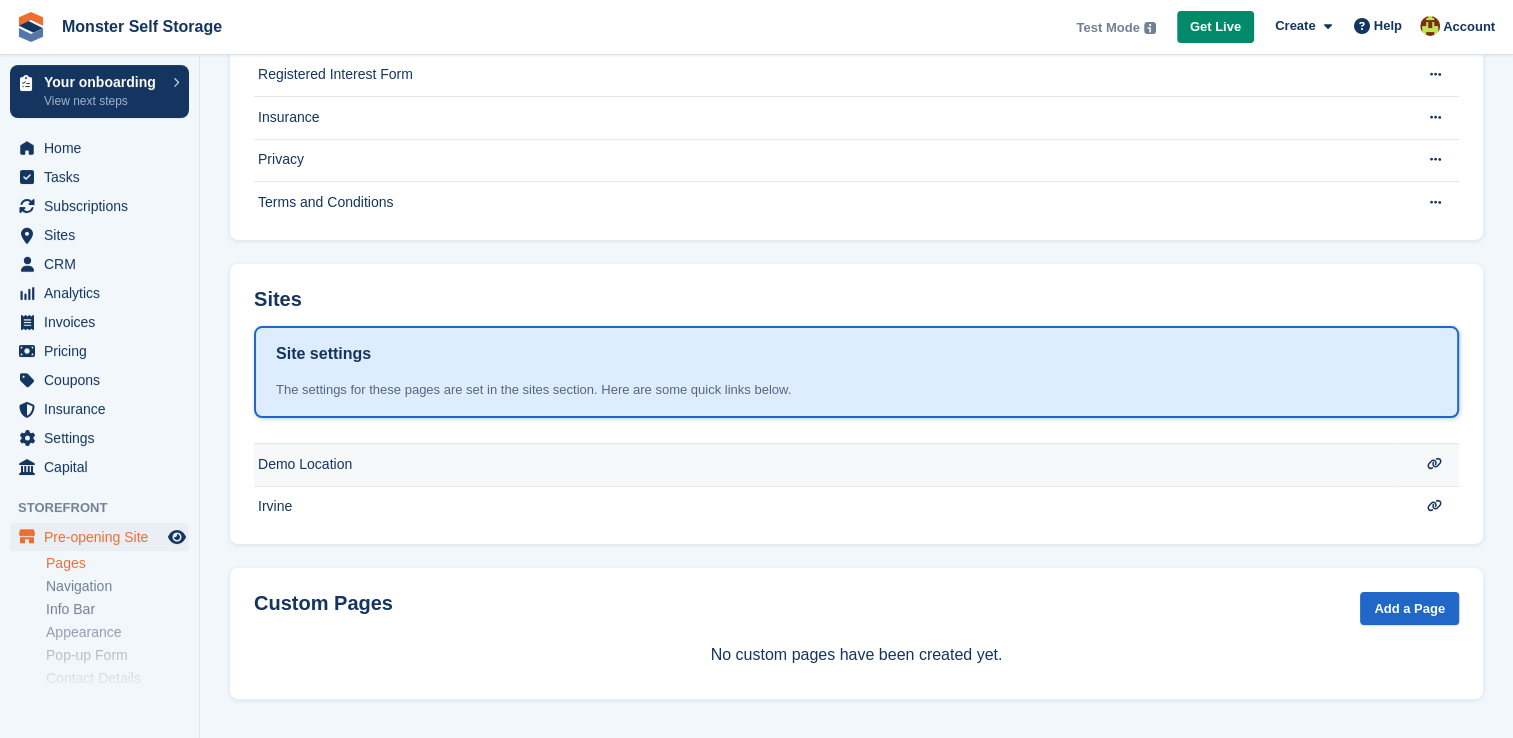 click at bounding box center [1434, 464] 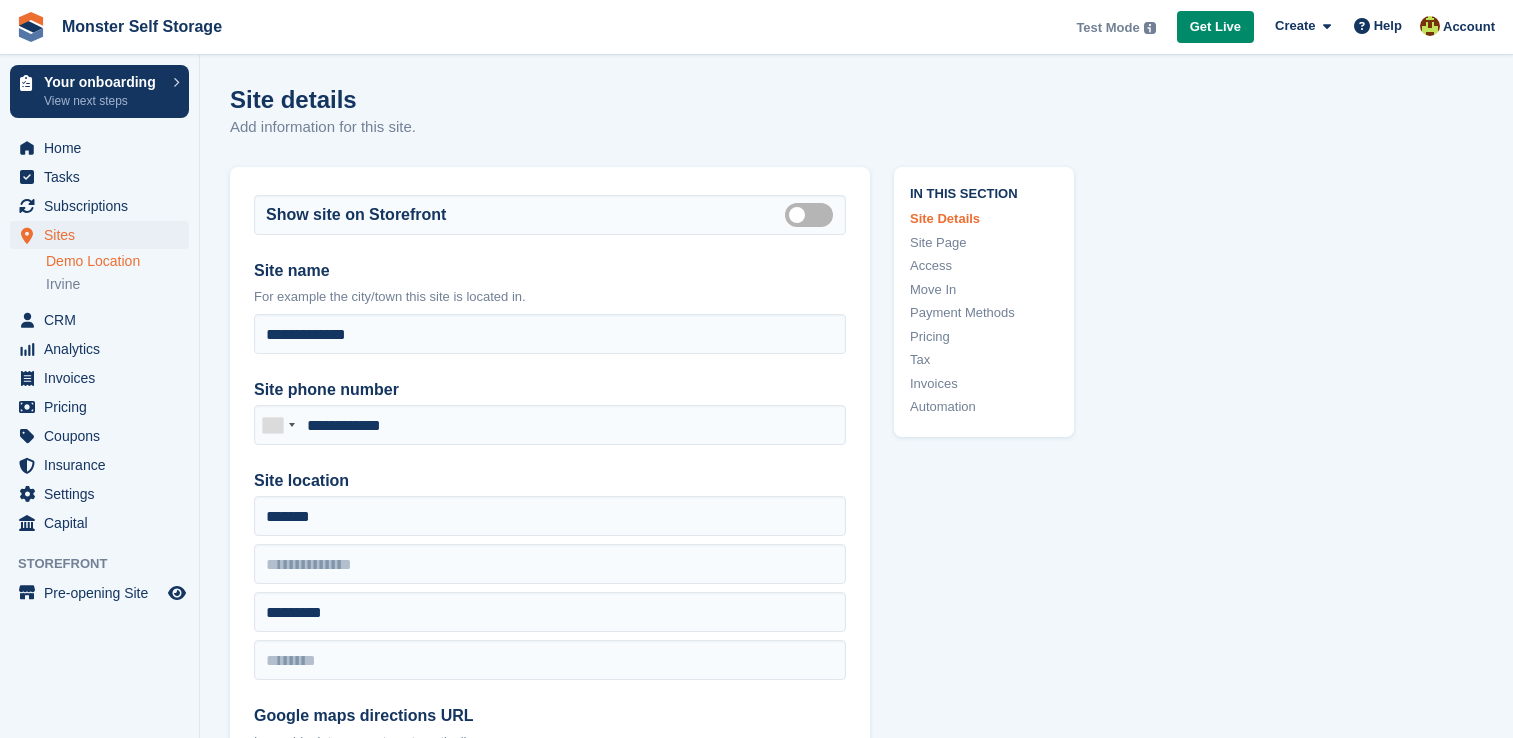 scroll, scrollTop: 0, scrollLeft: 0, axis: both 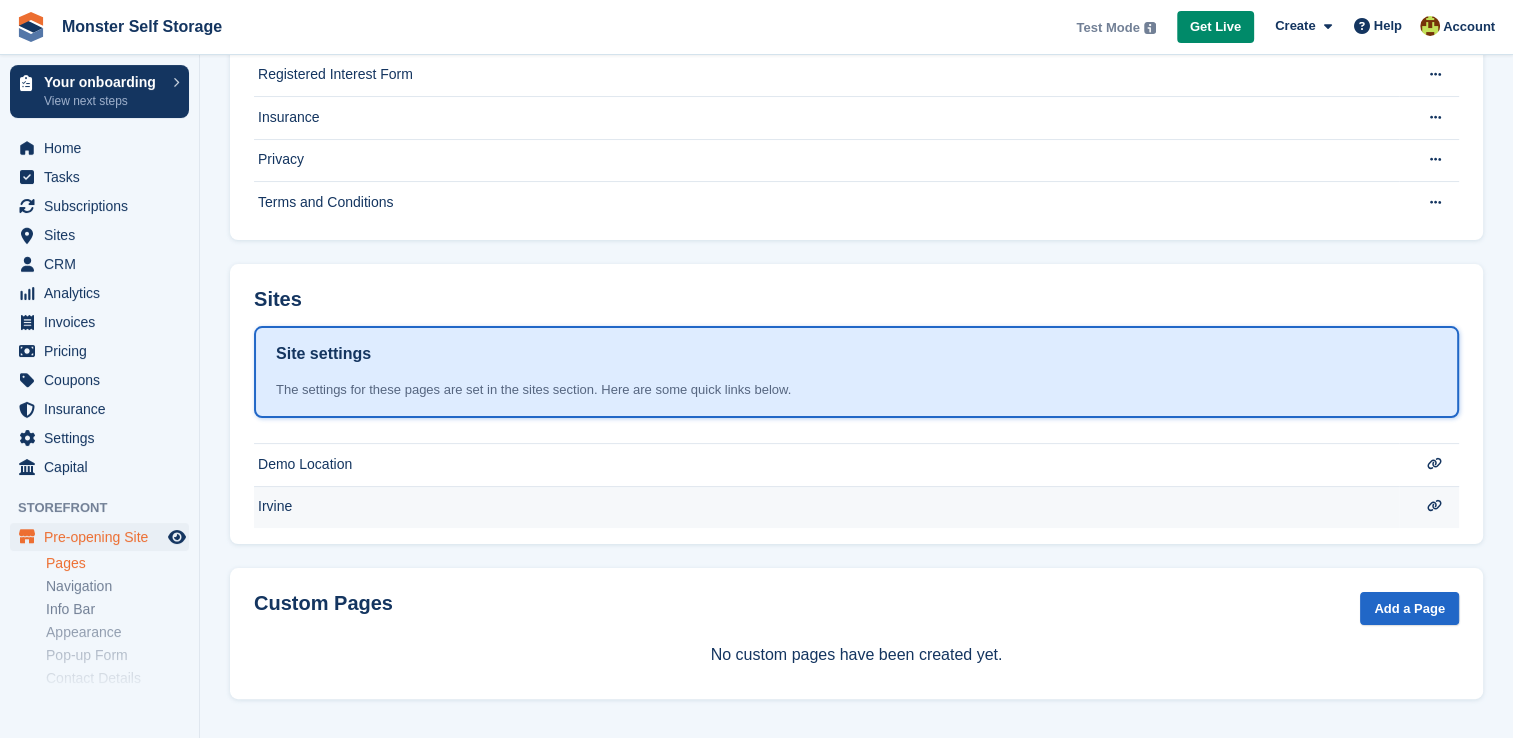 click at bounding box center (1434, 506) 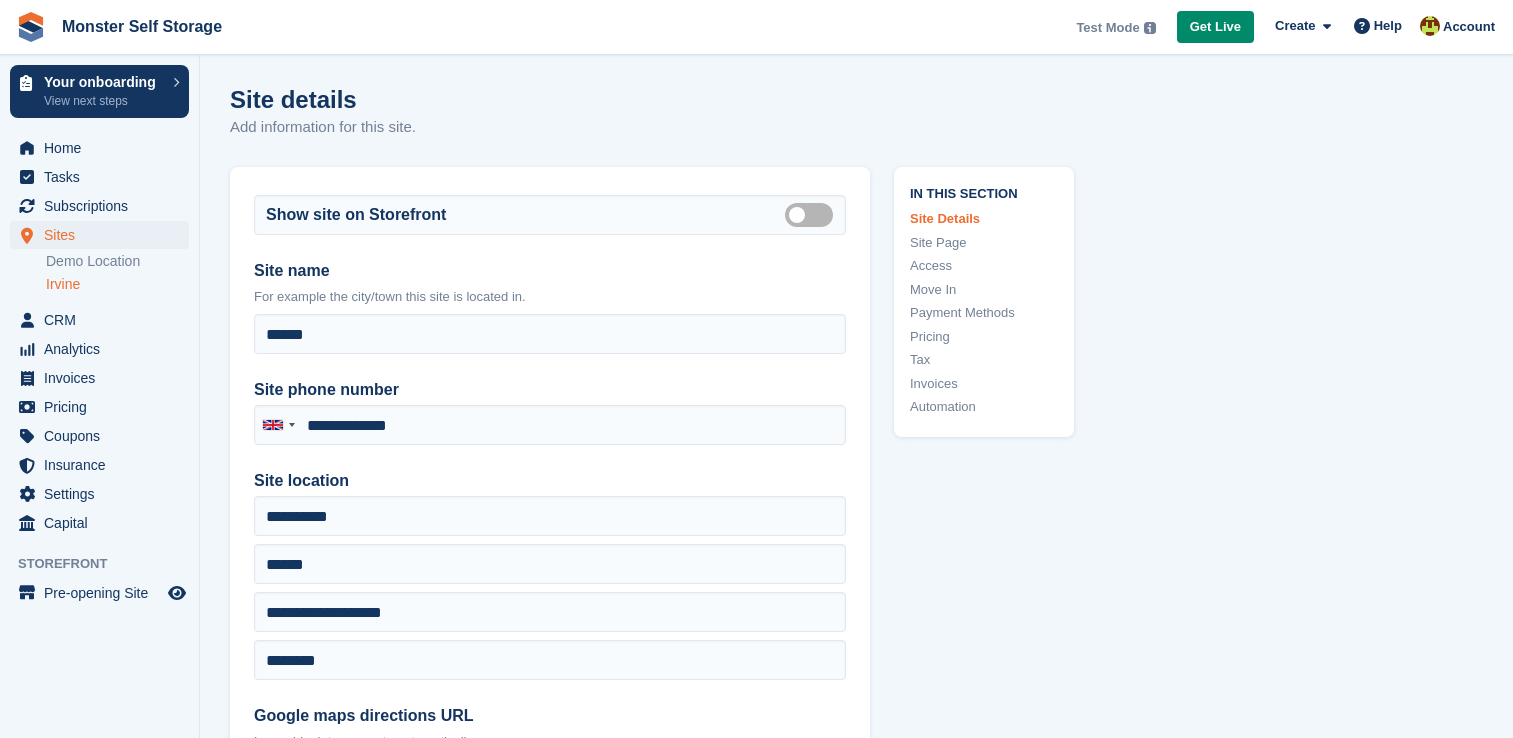scroll, scrollTop: 0, scrollLeft: 0, axis: both 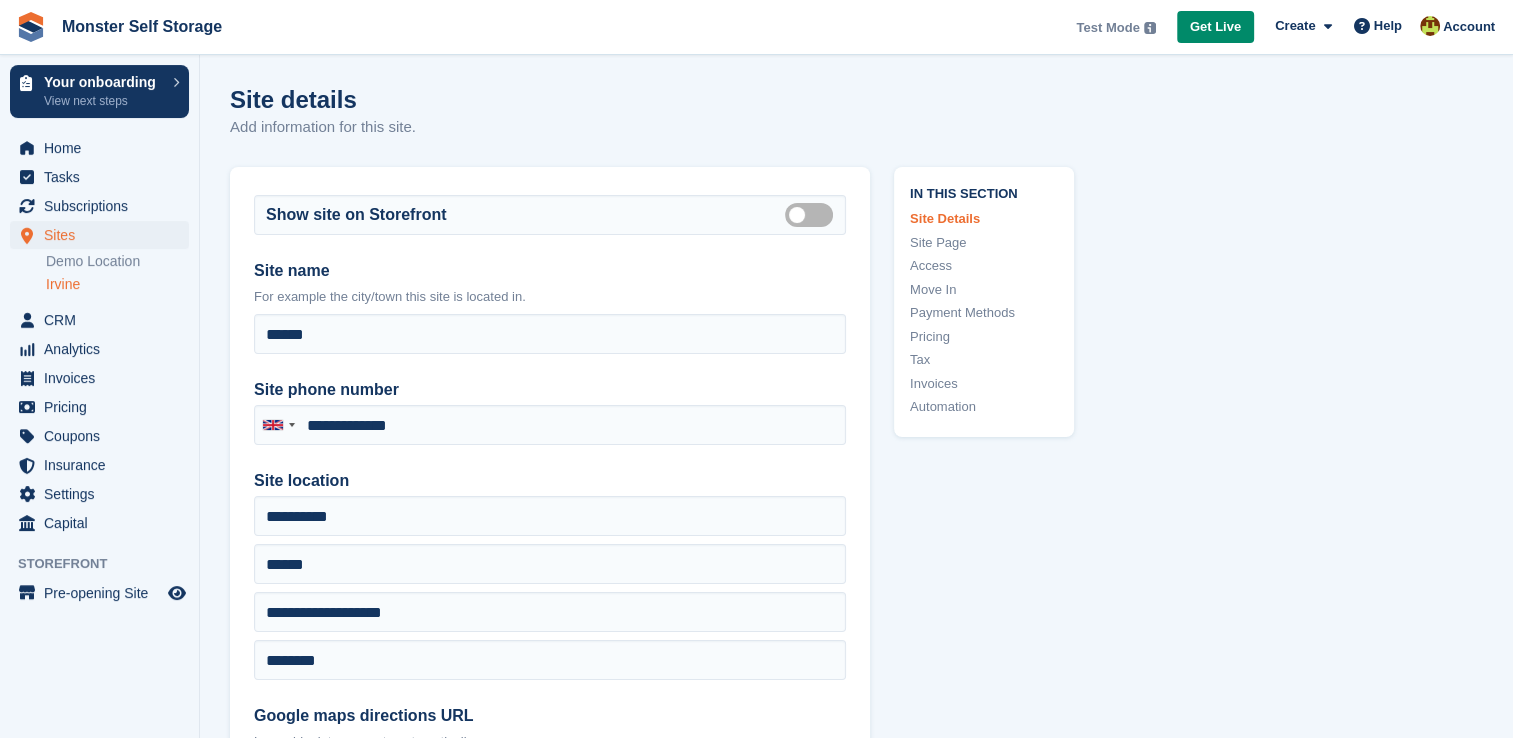 type on "**********" 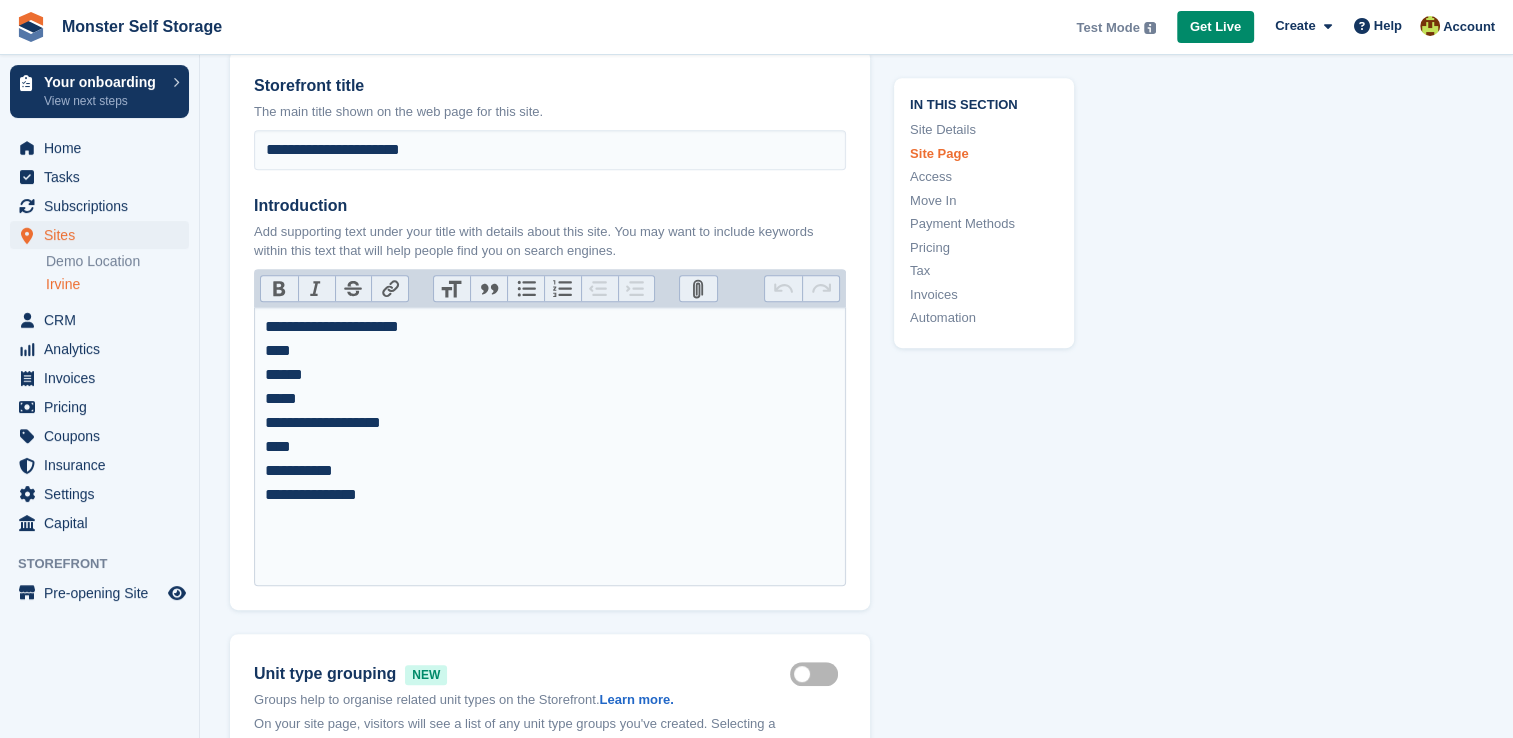 scroll, scrollTop: 0, scrollLeft: 0, axis: both 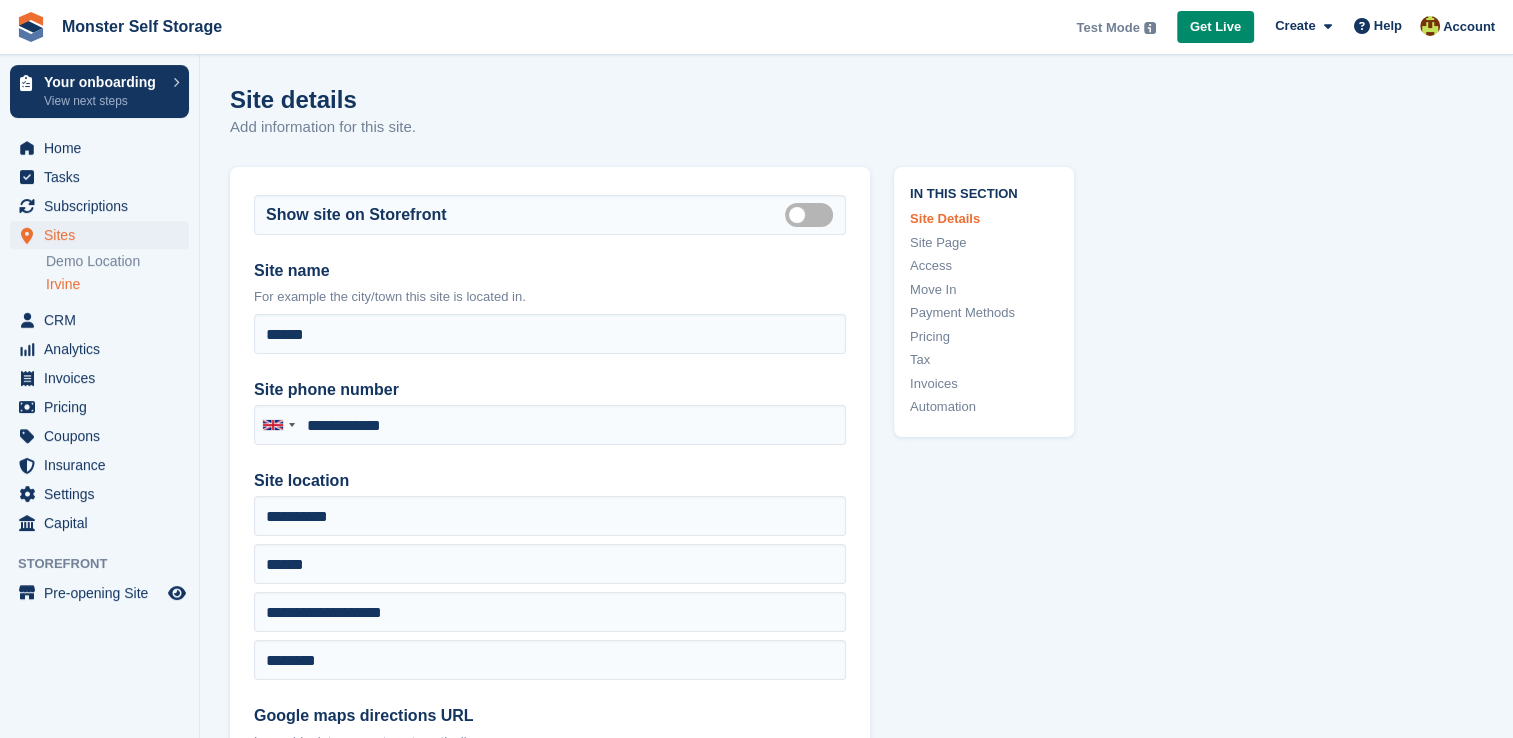 click on "Irvine" at bounding box center (117, 284) 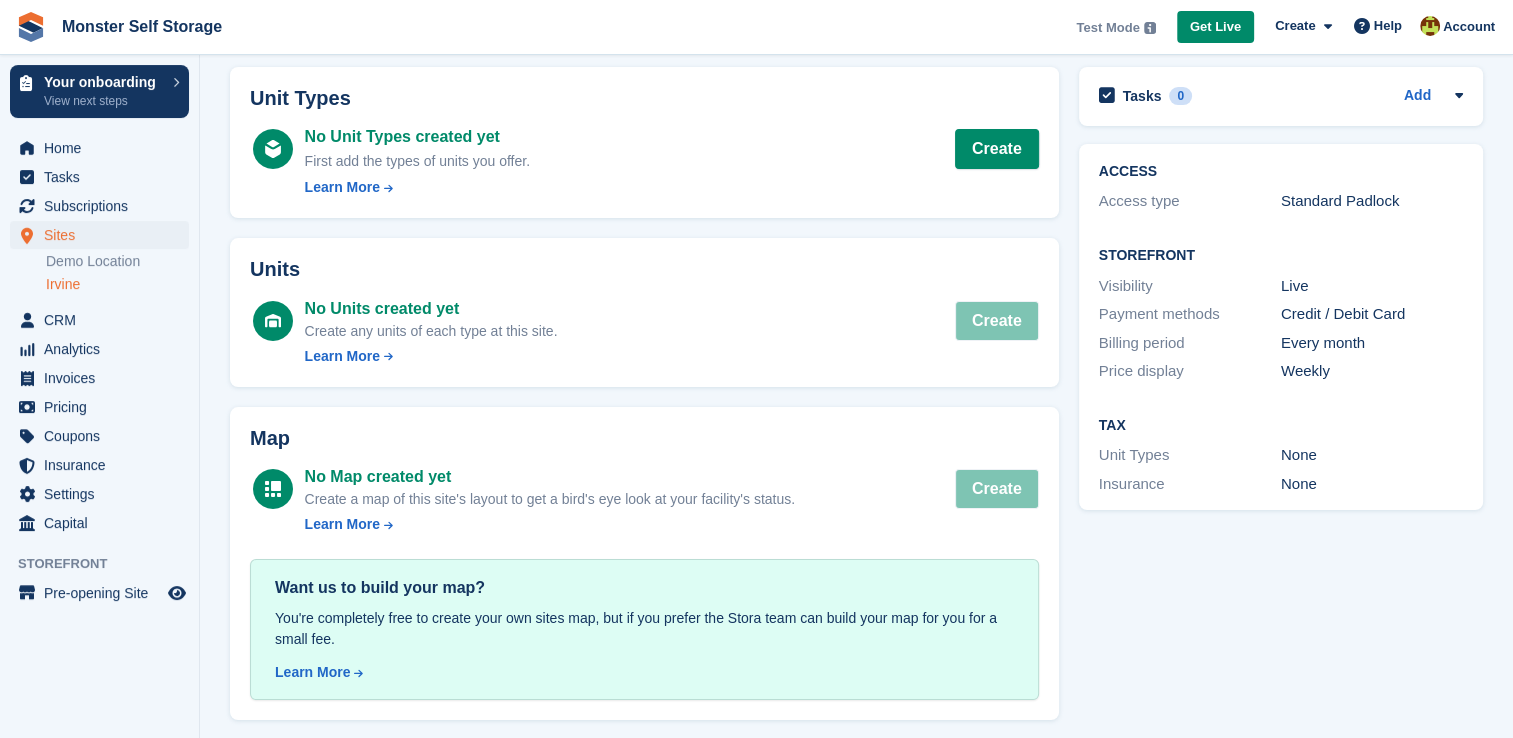 scroll, scrollTop: 87, scrollLeft: 0, axis: vertical 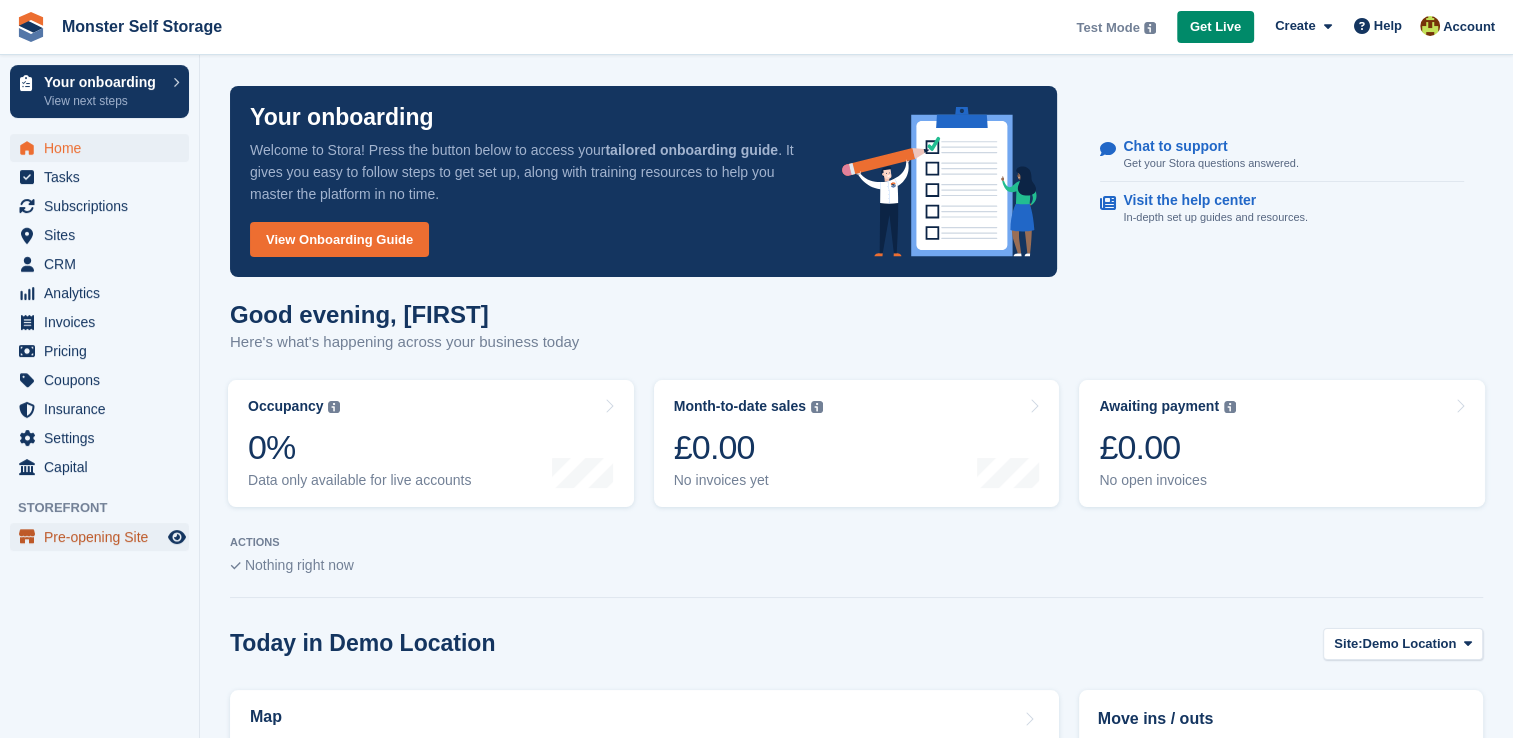 click on "Pre-opening Site" at bounding box center (104, 537) 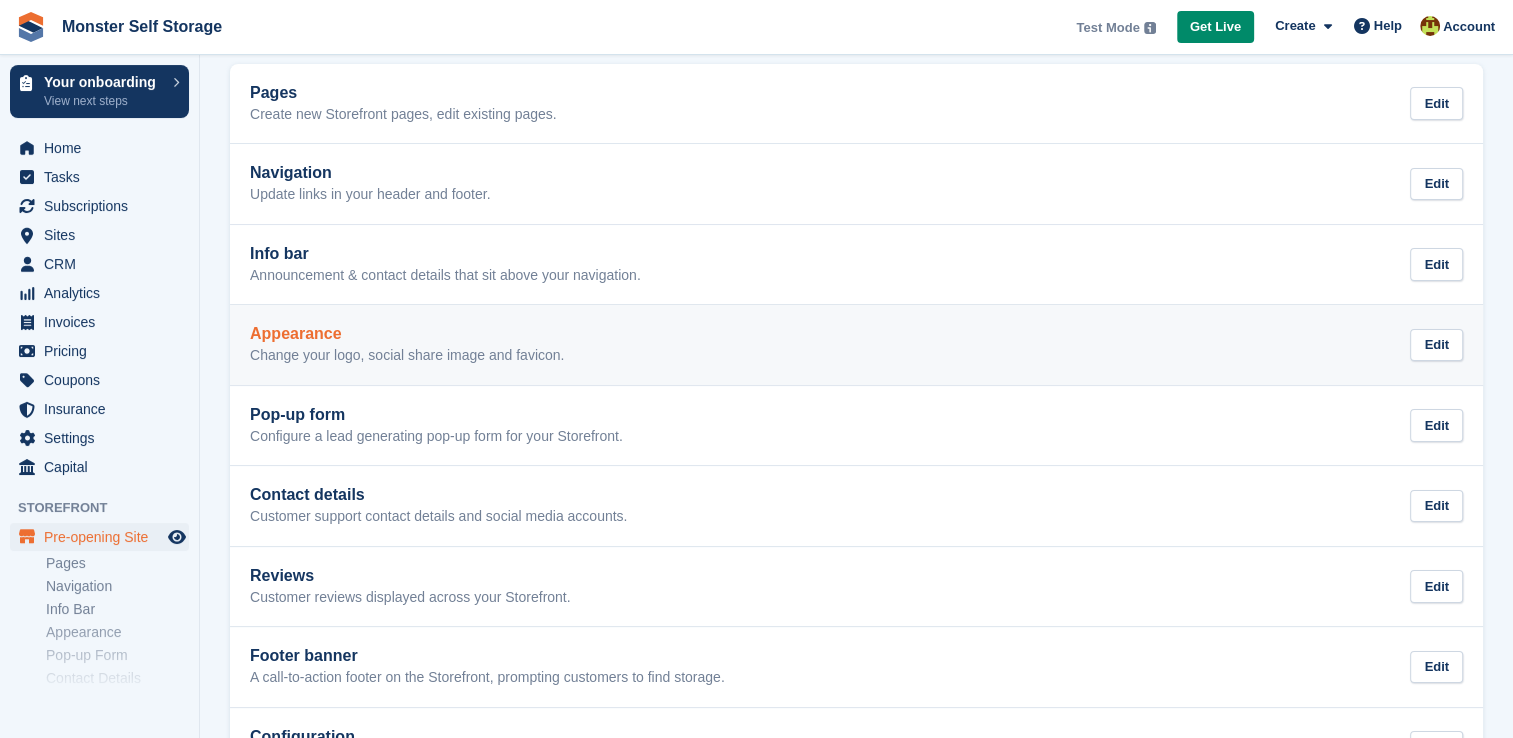scroll, scrollTop: 106, scrollLeft: 0, axis: vertical 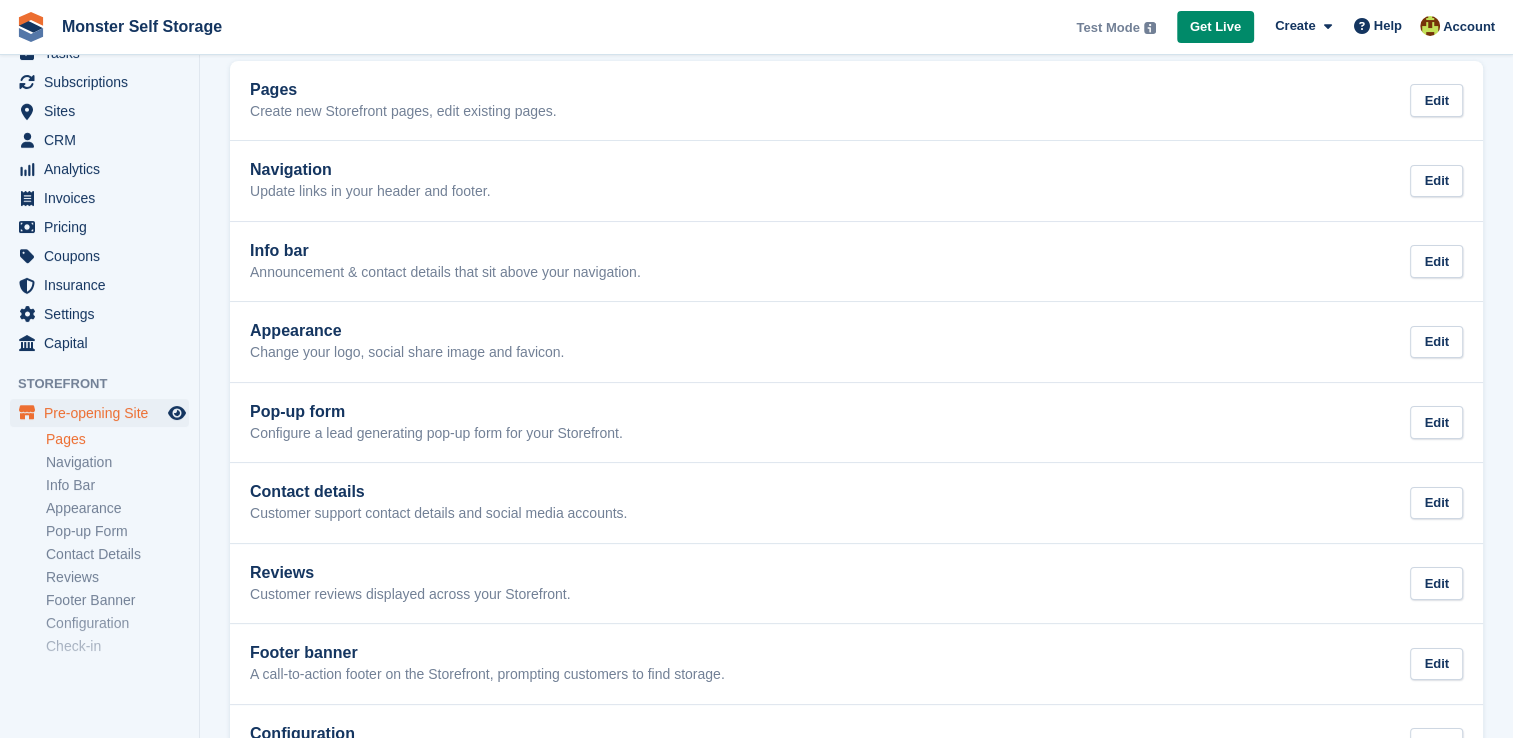 click on "Pages" at bounding box center (117, 439) 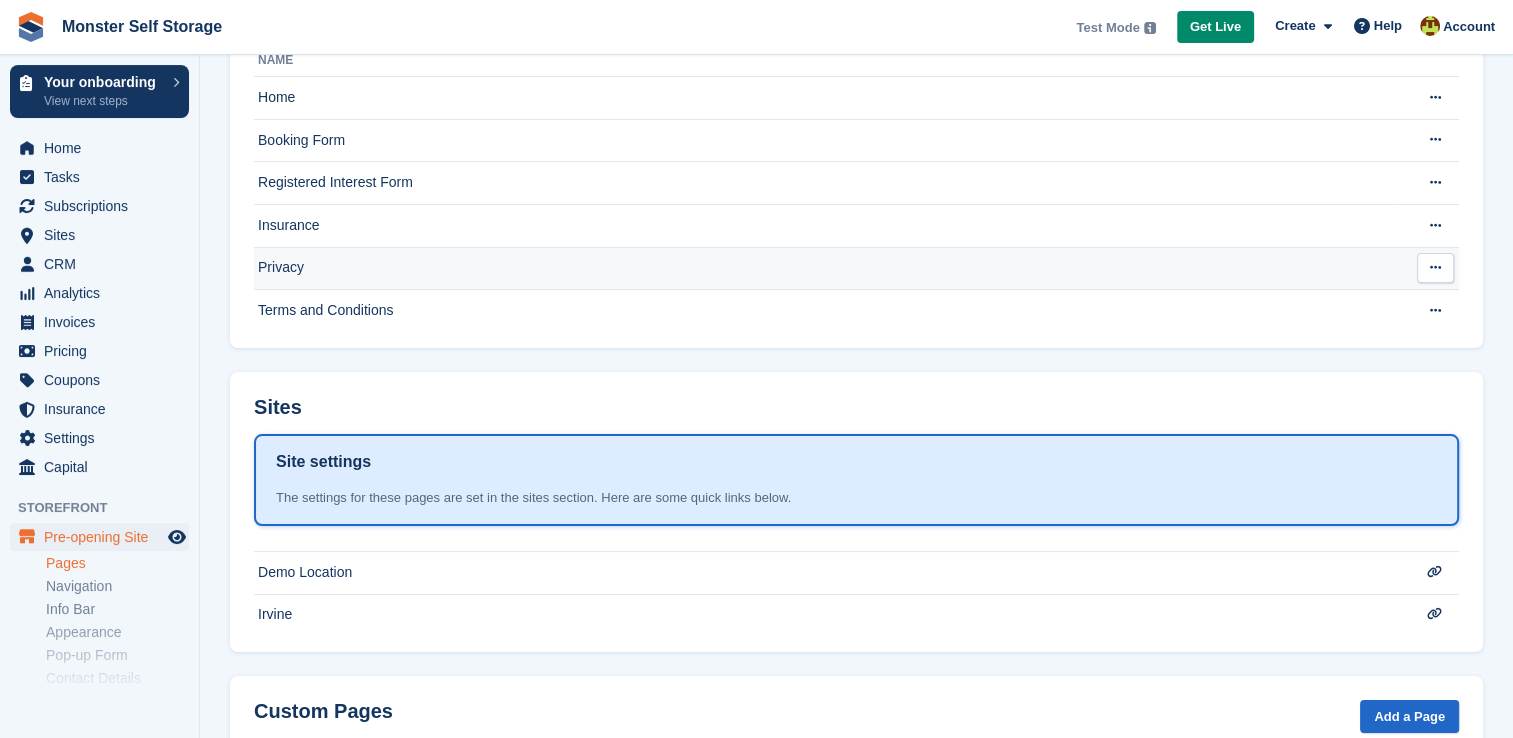 scroll, scrollTop: 288, scrollLeft: 0, axis: vertical 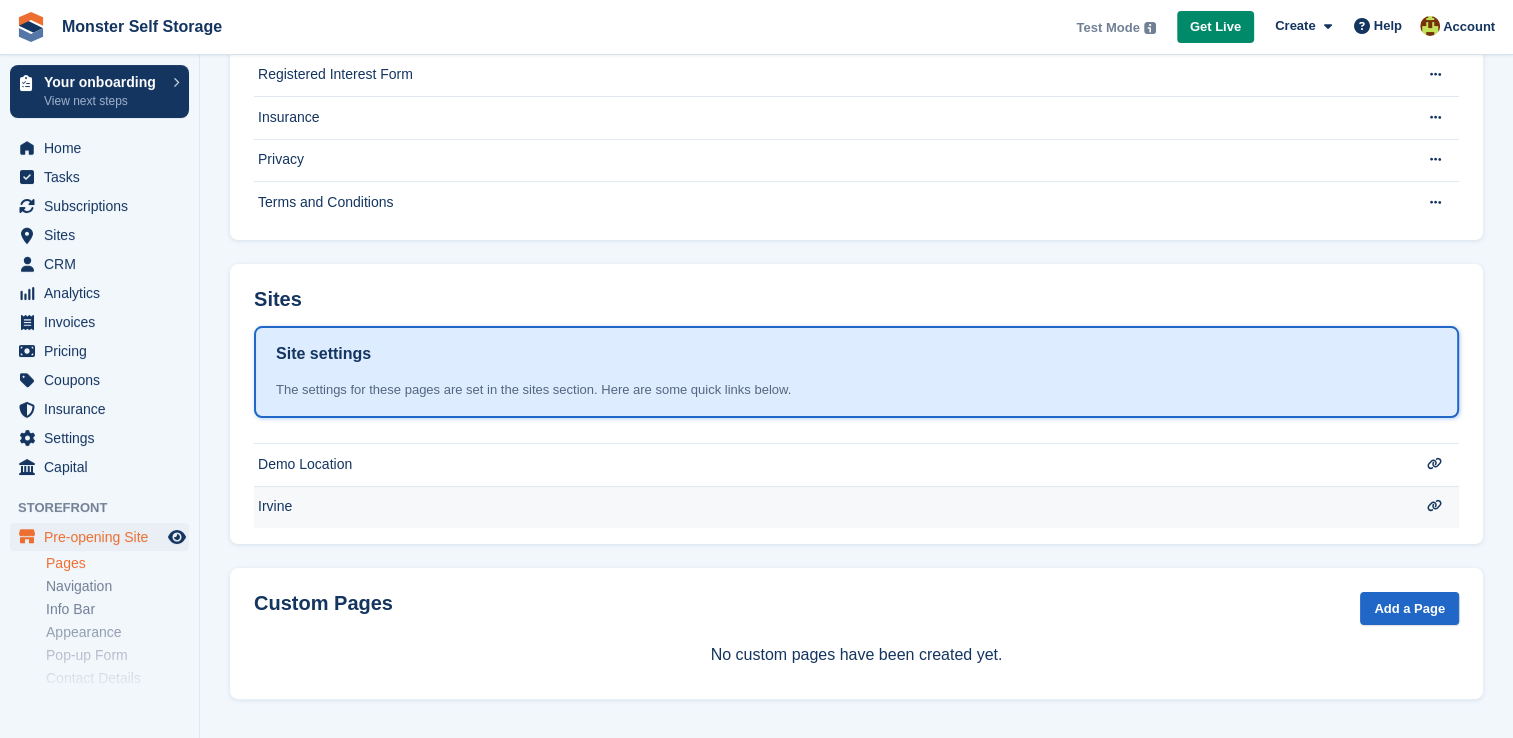 click on "Irvine" at bounding box center [826, 32] 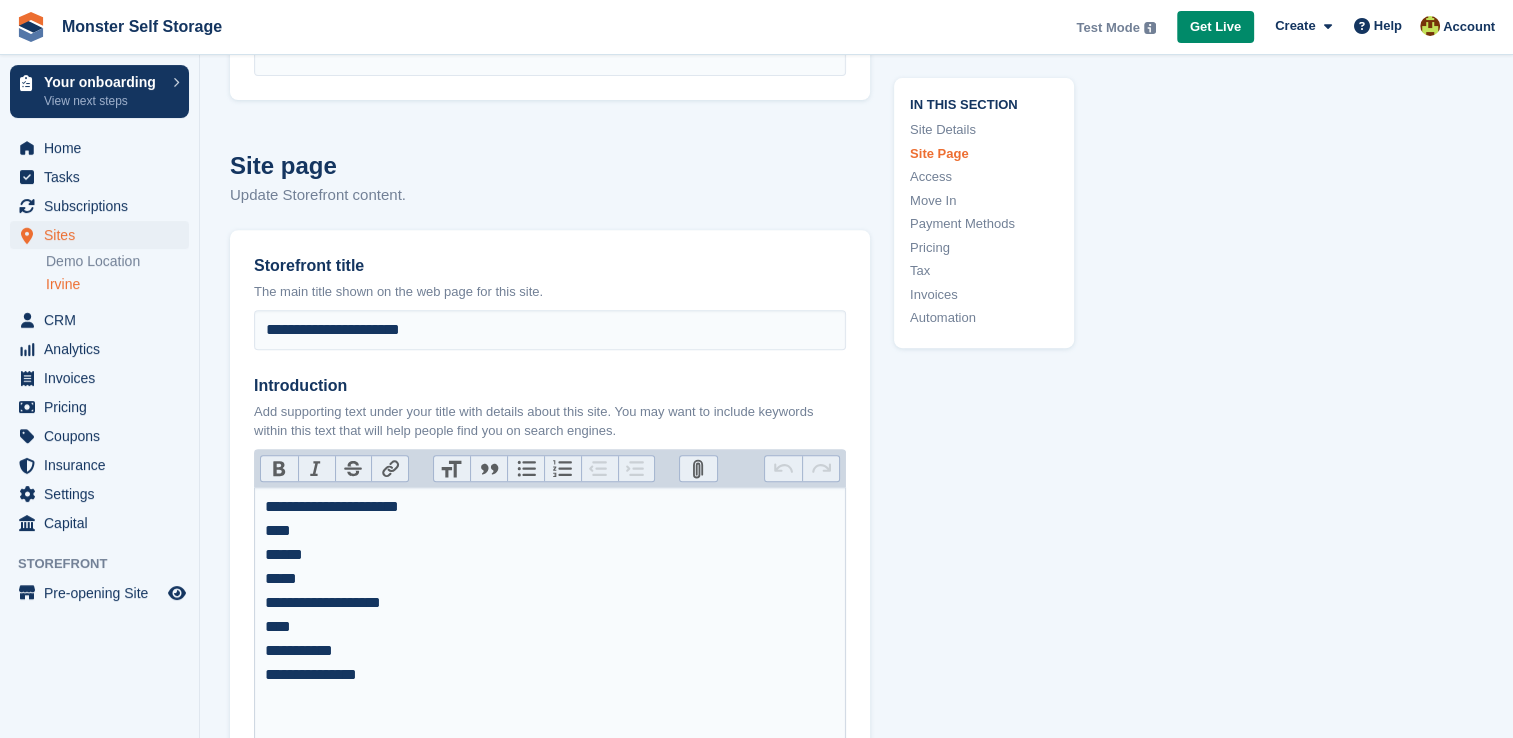 scroll, scrollTop: 860, scrollLeft: 0, axis: vertical 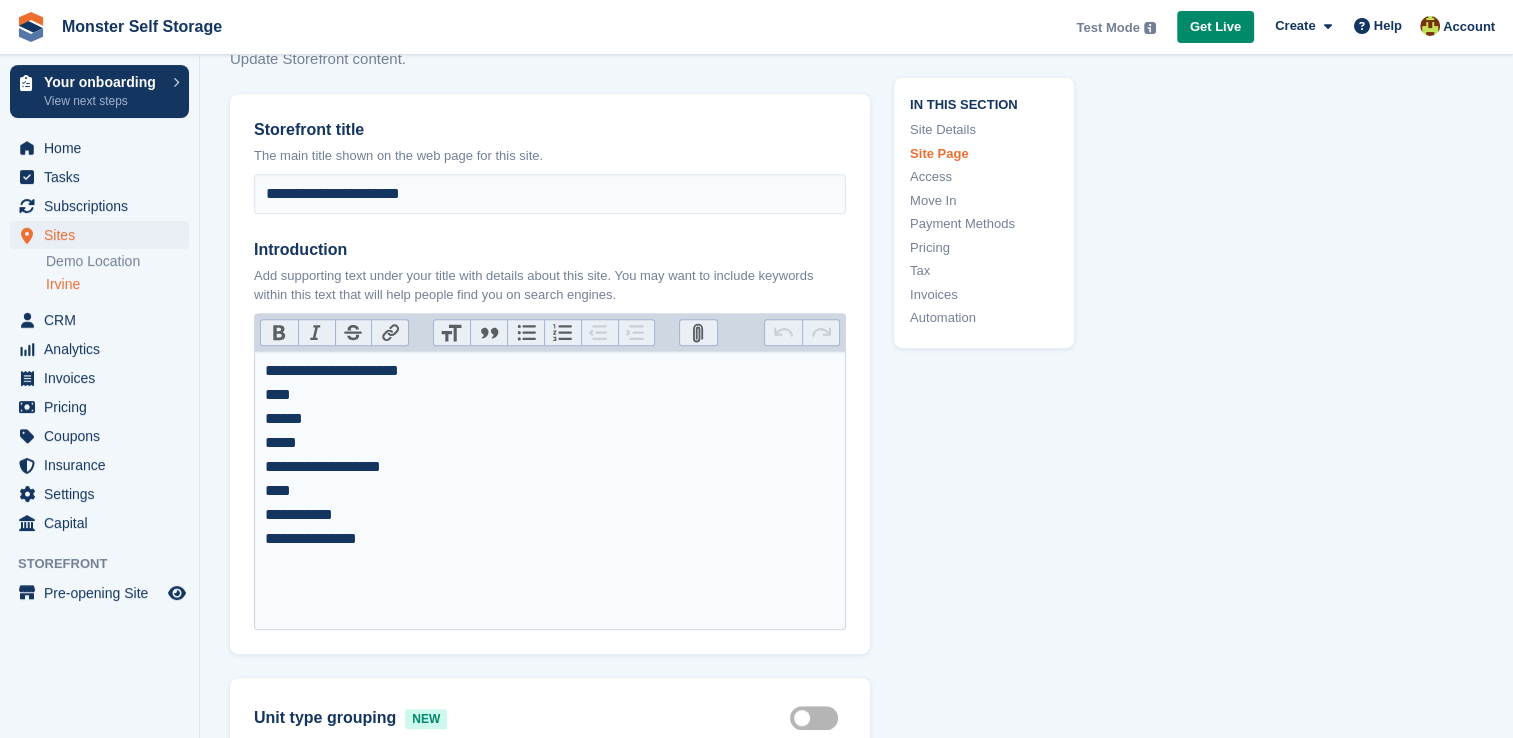 type on "**********" 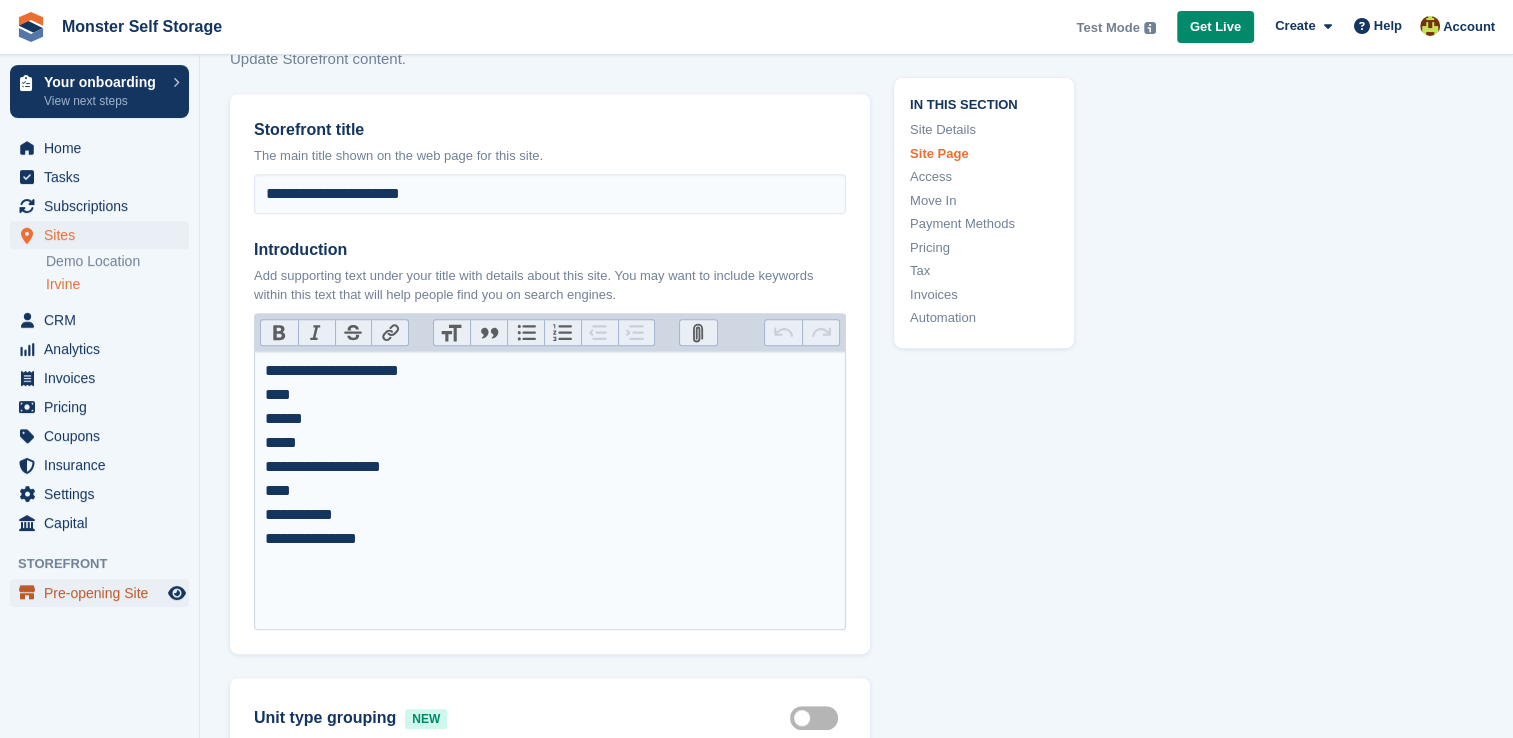 click on "Pre-opening Site" at bounding box center [104, 593] 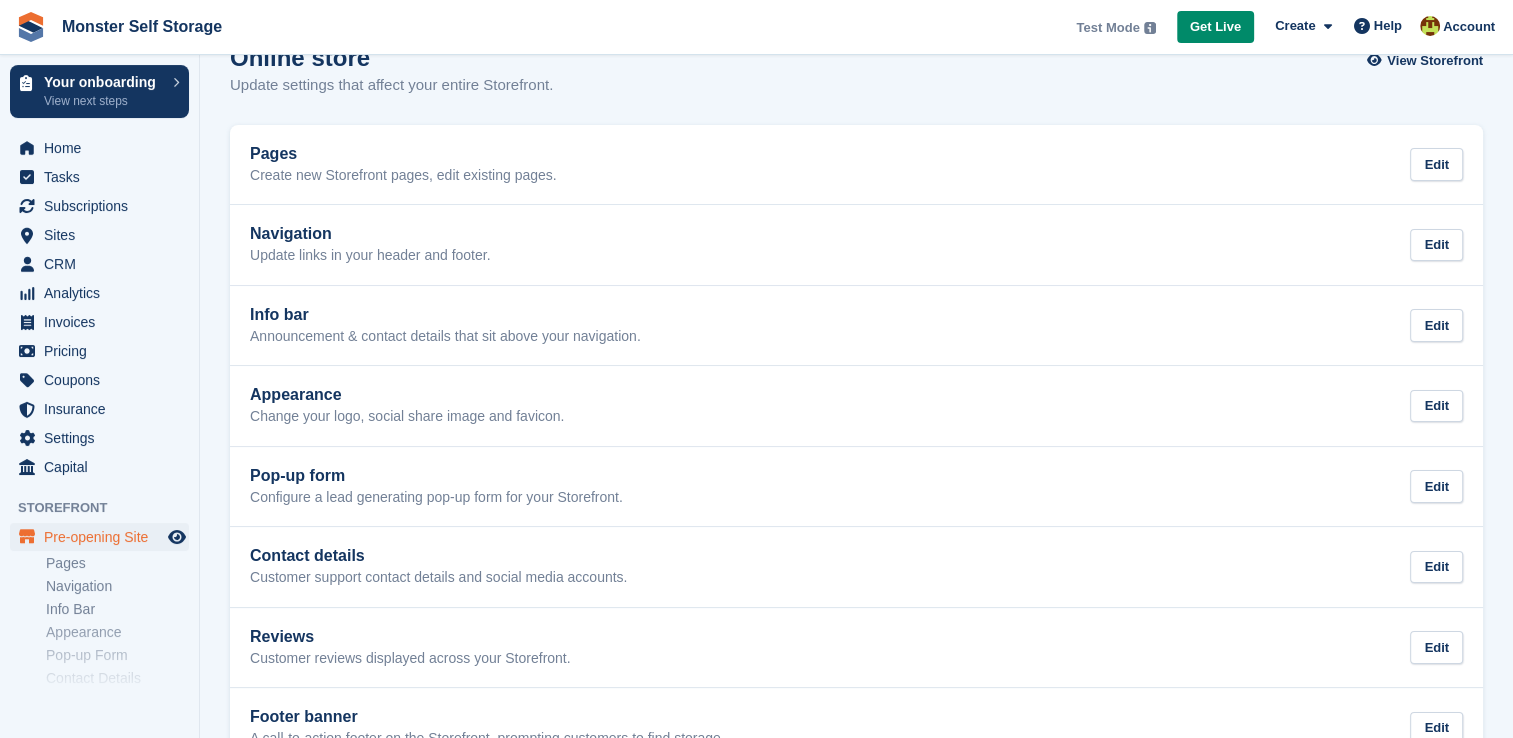 scroll, scrollTop: 0, scrollLeft: 0, axis: both 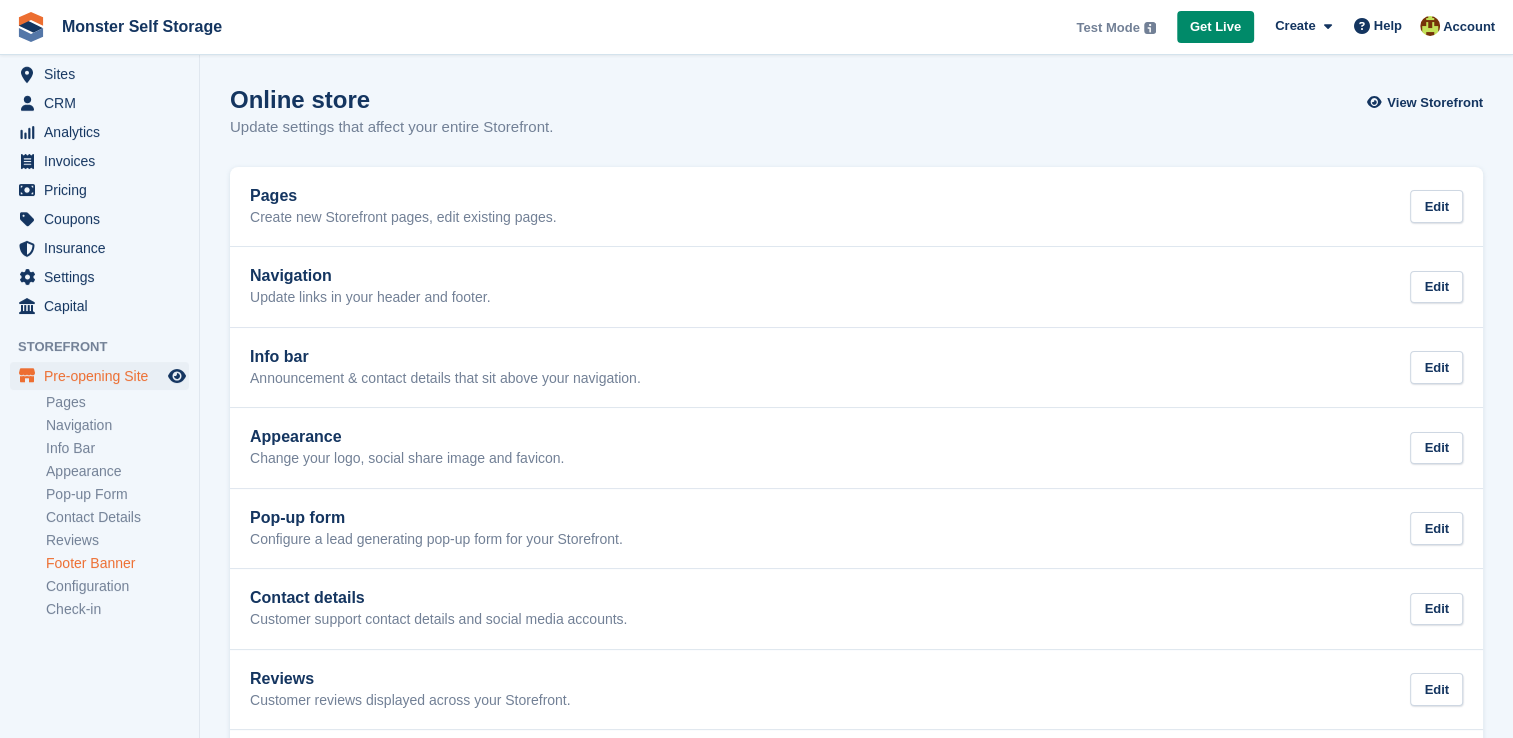 click on "Footer Banner" at bounding box center (117, 563) 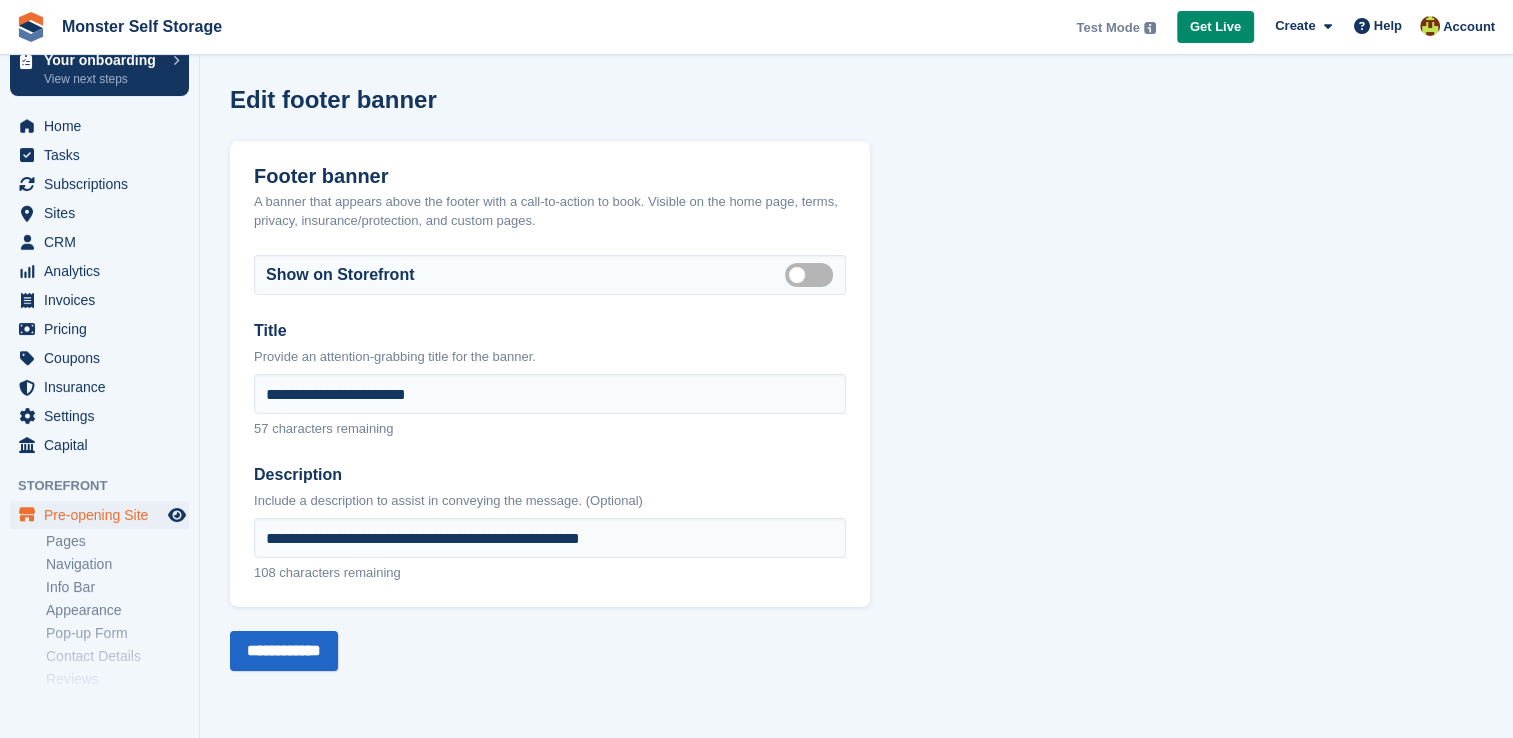scroll, scrollTop: 24, scrollLeft: 0, axis: vertical 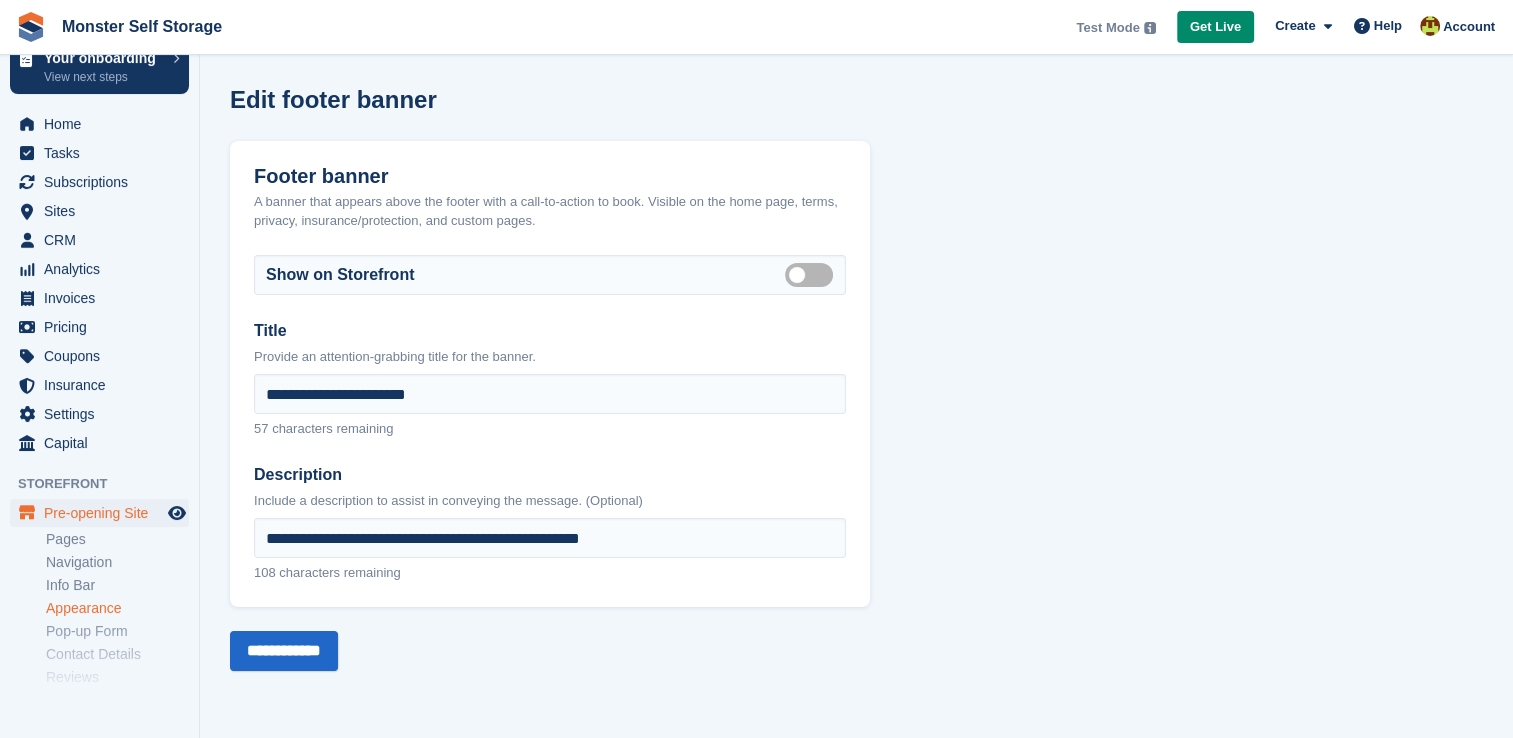 click on "Appearance" at bounding box center [117, 608] 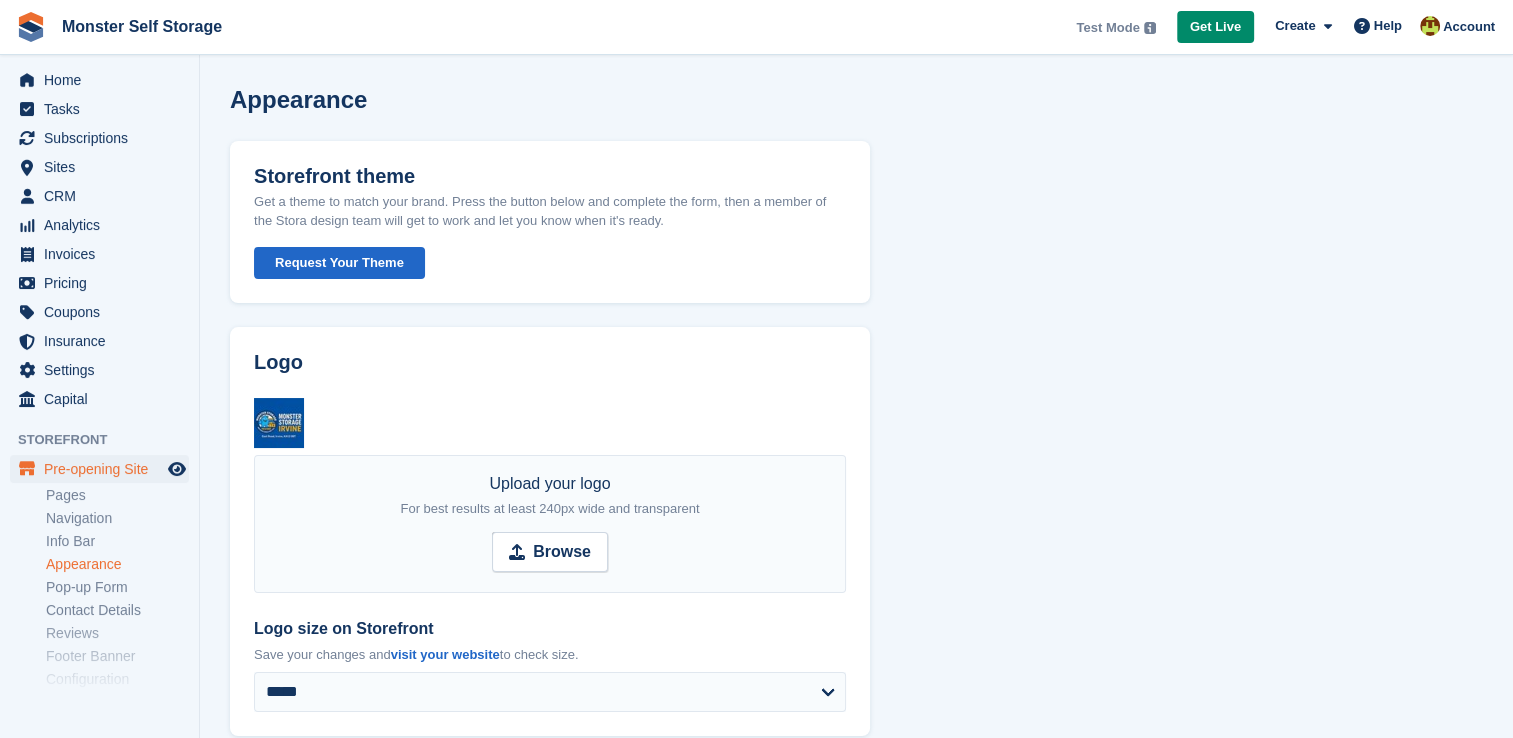 scroll, scrollTop: 68, scrollLeft: 0, axis: vertical 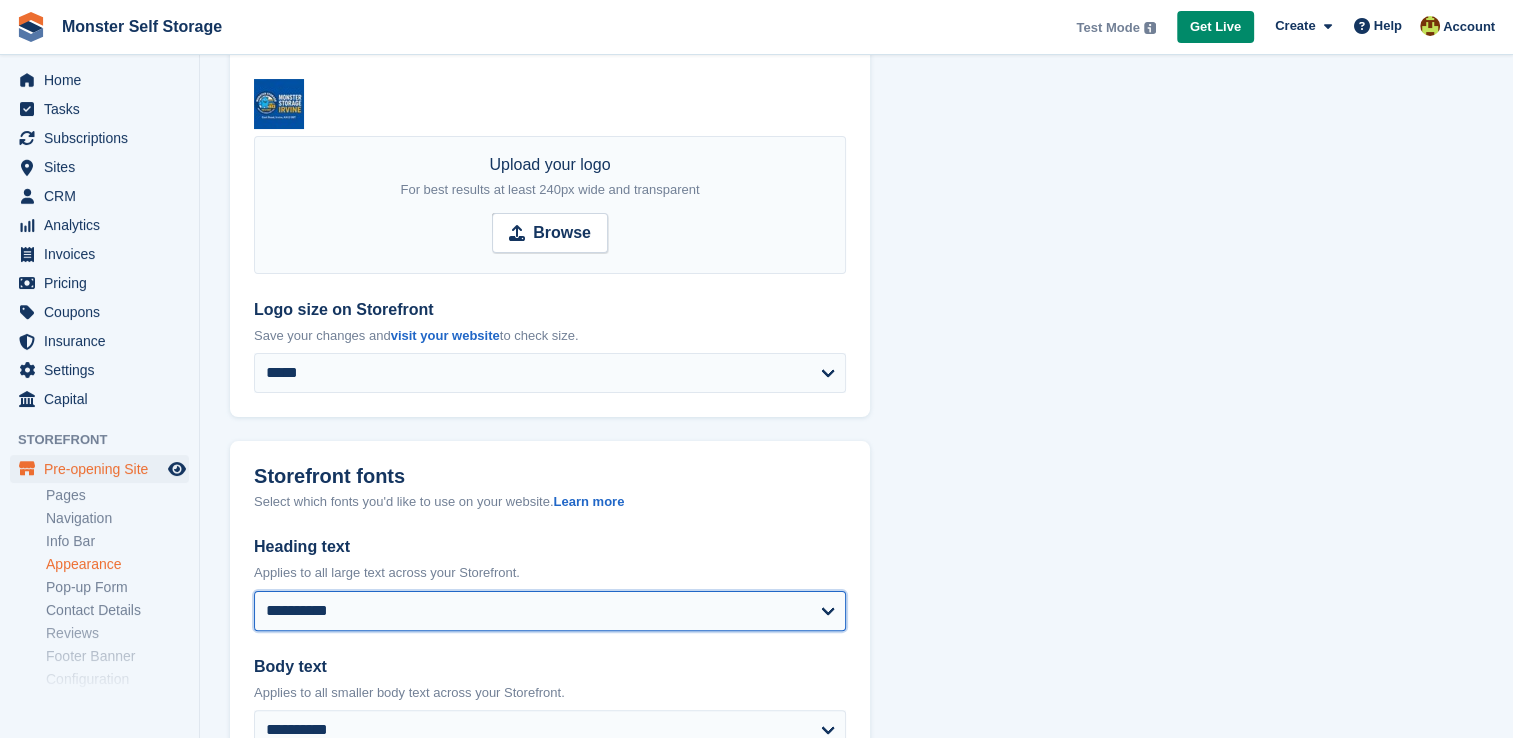 click on "**********" at bounding box center [550, 611] 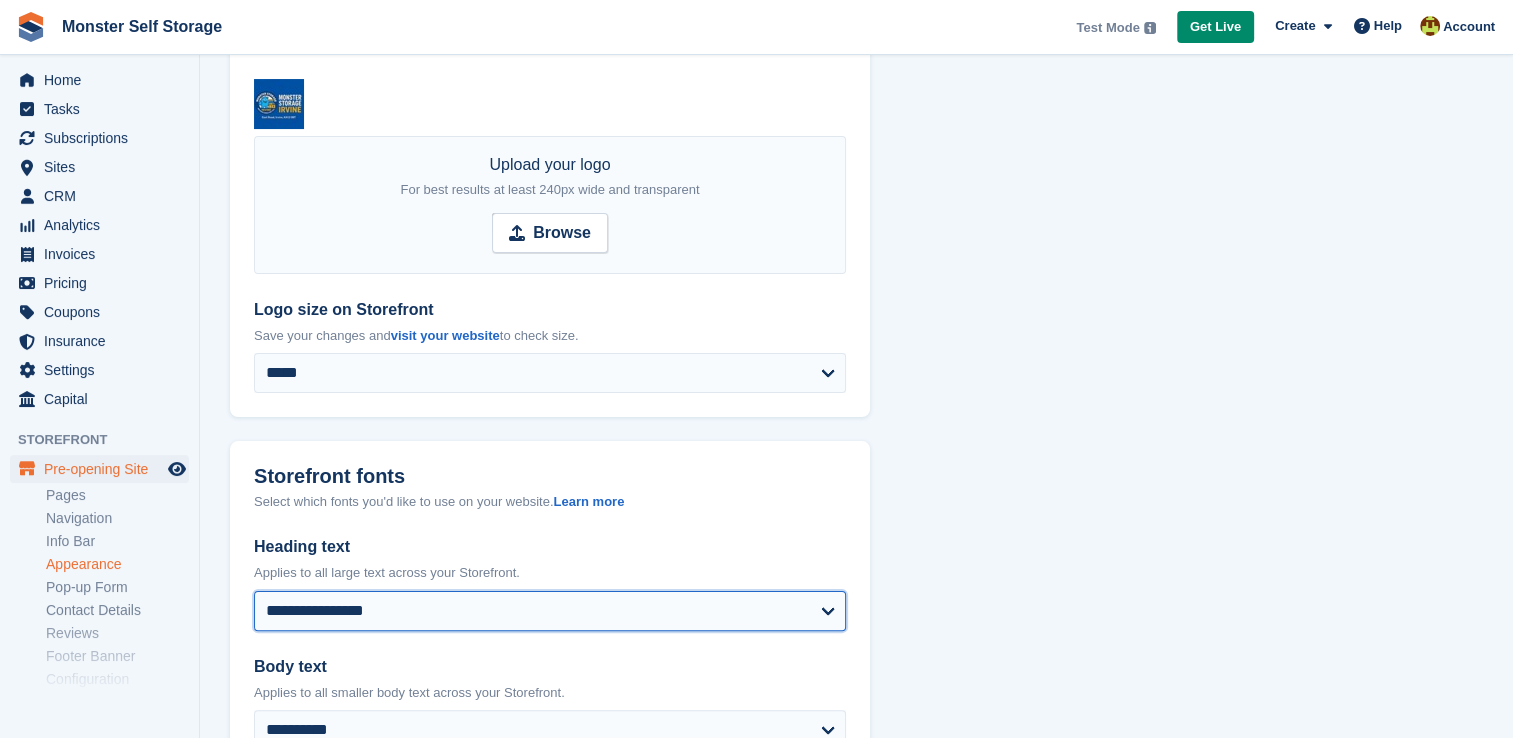 click on "**********" at bounding box center [550, 611] 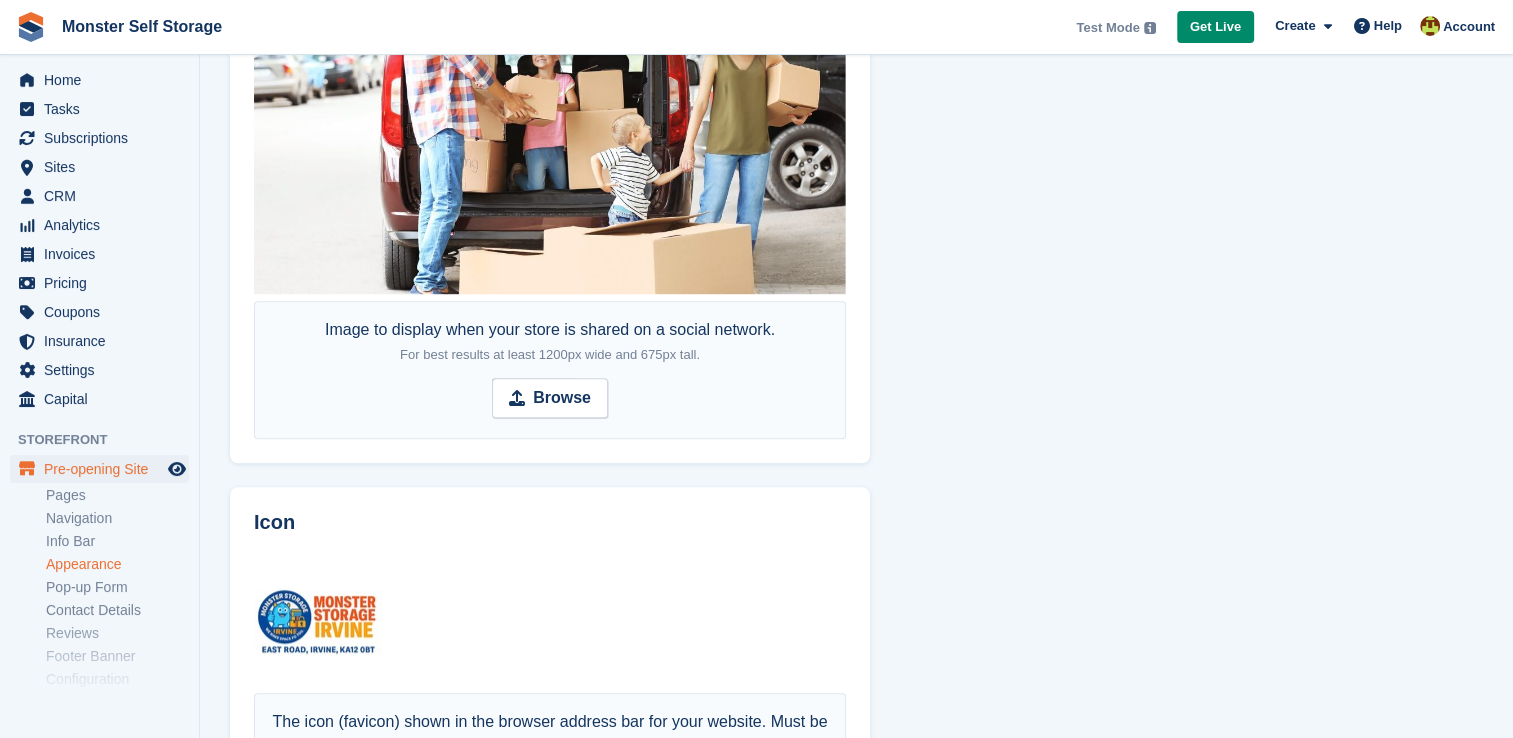scroll, scrollTop: 1484, scrollLeft: 0, axis: vertical 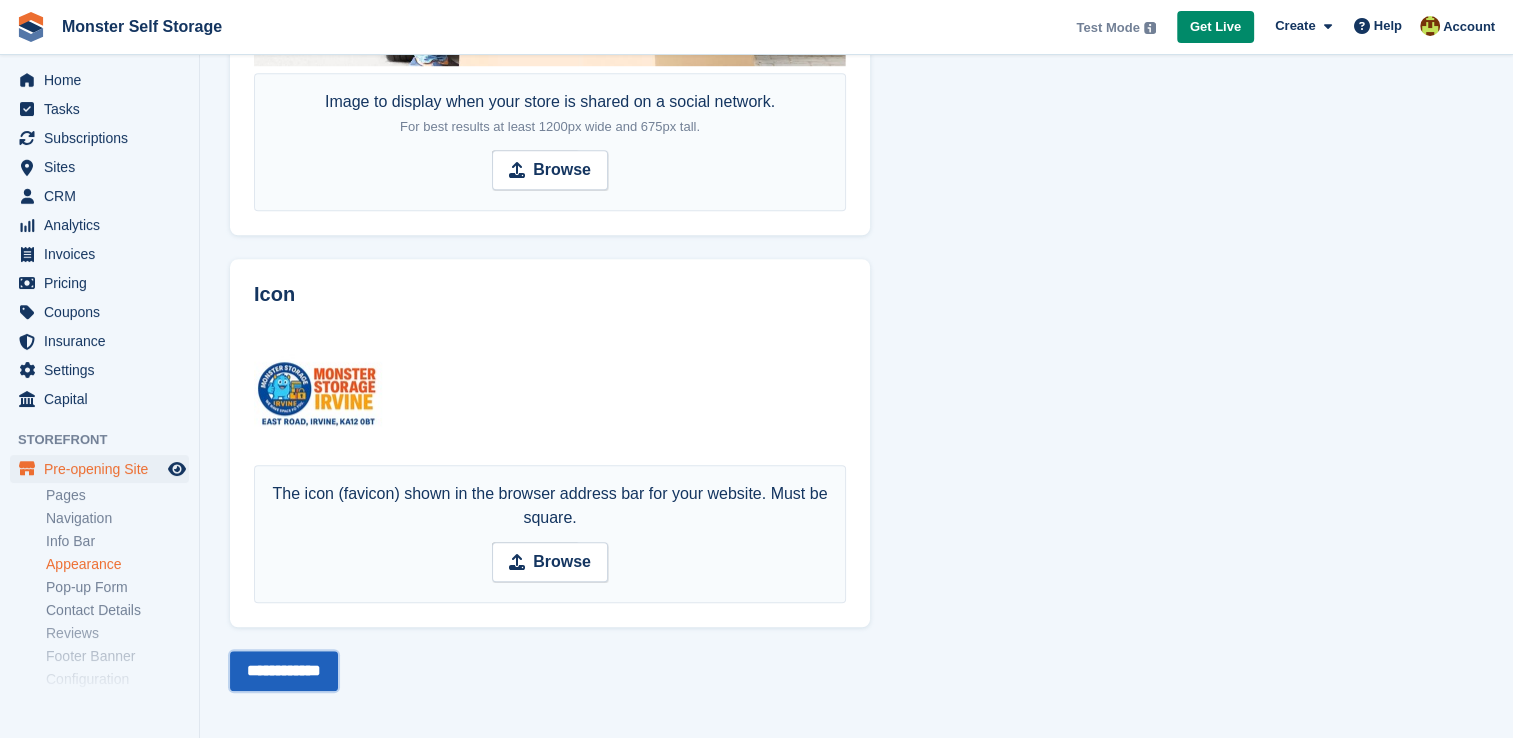 click on "**********" at bounding box center [284, 671] 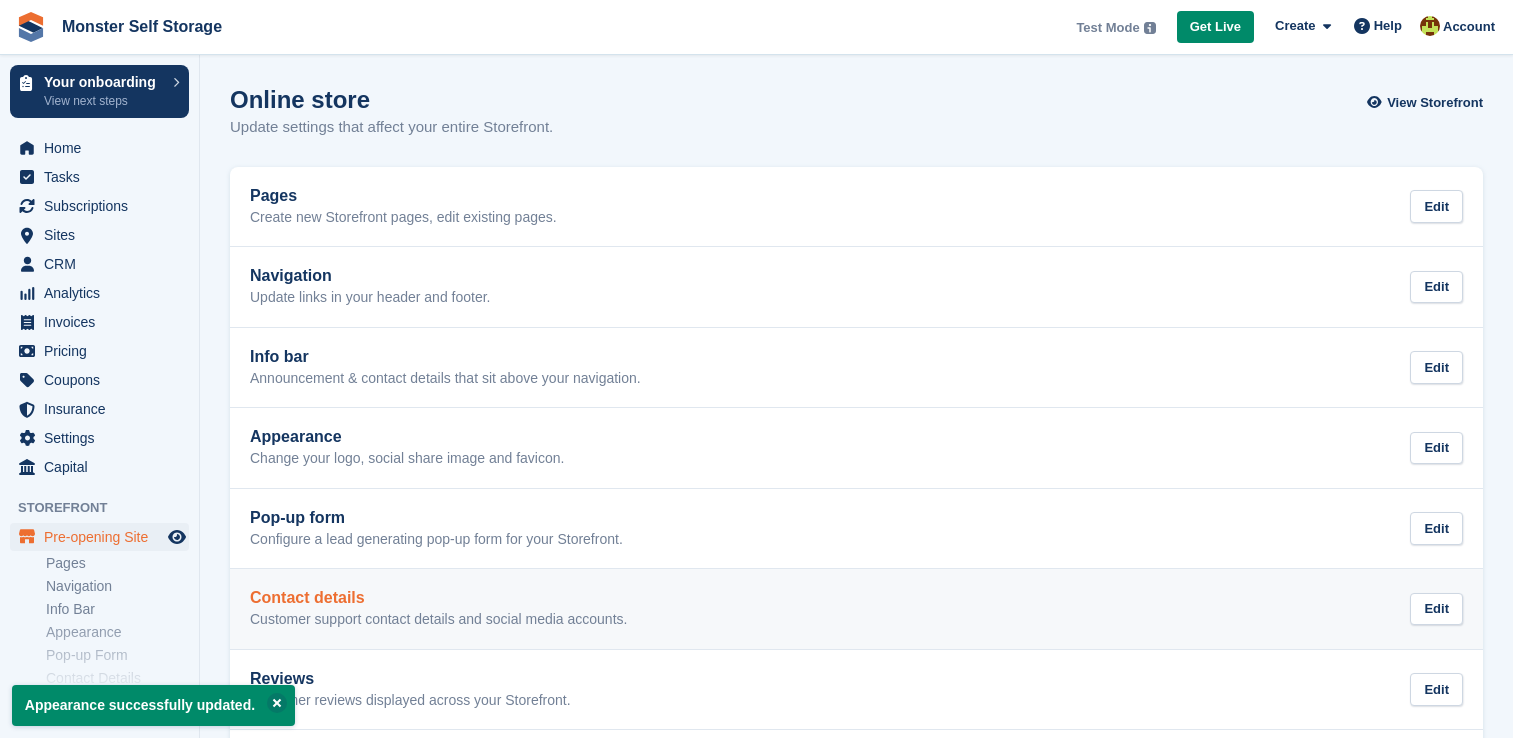 scroll, scrollTop: 0, scrollLeft: 0, axis: both 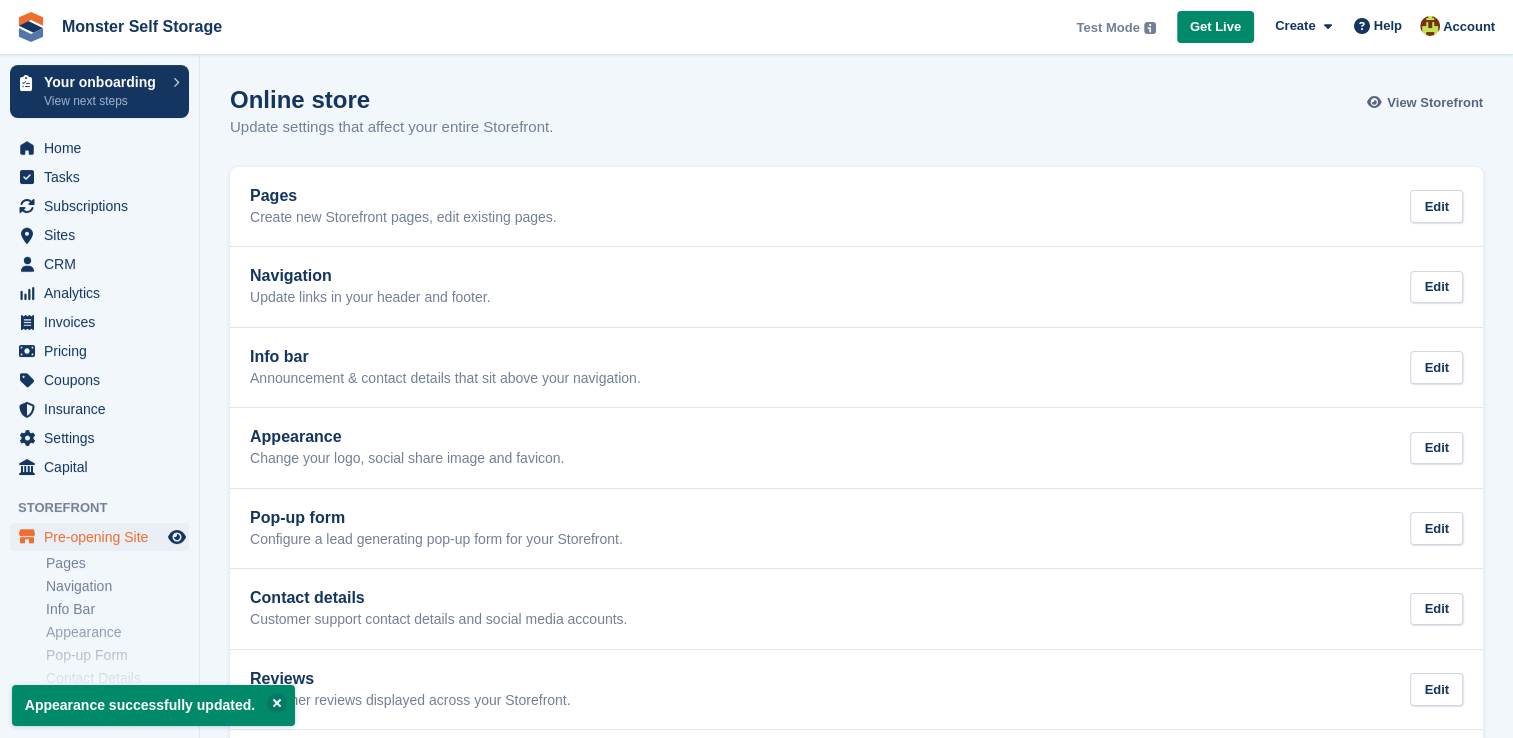click on "View Storefront" at bounding box center [1435, 103] 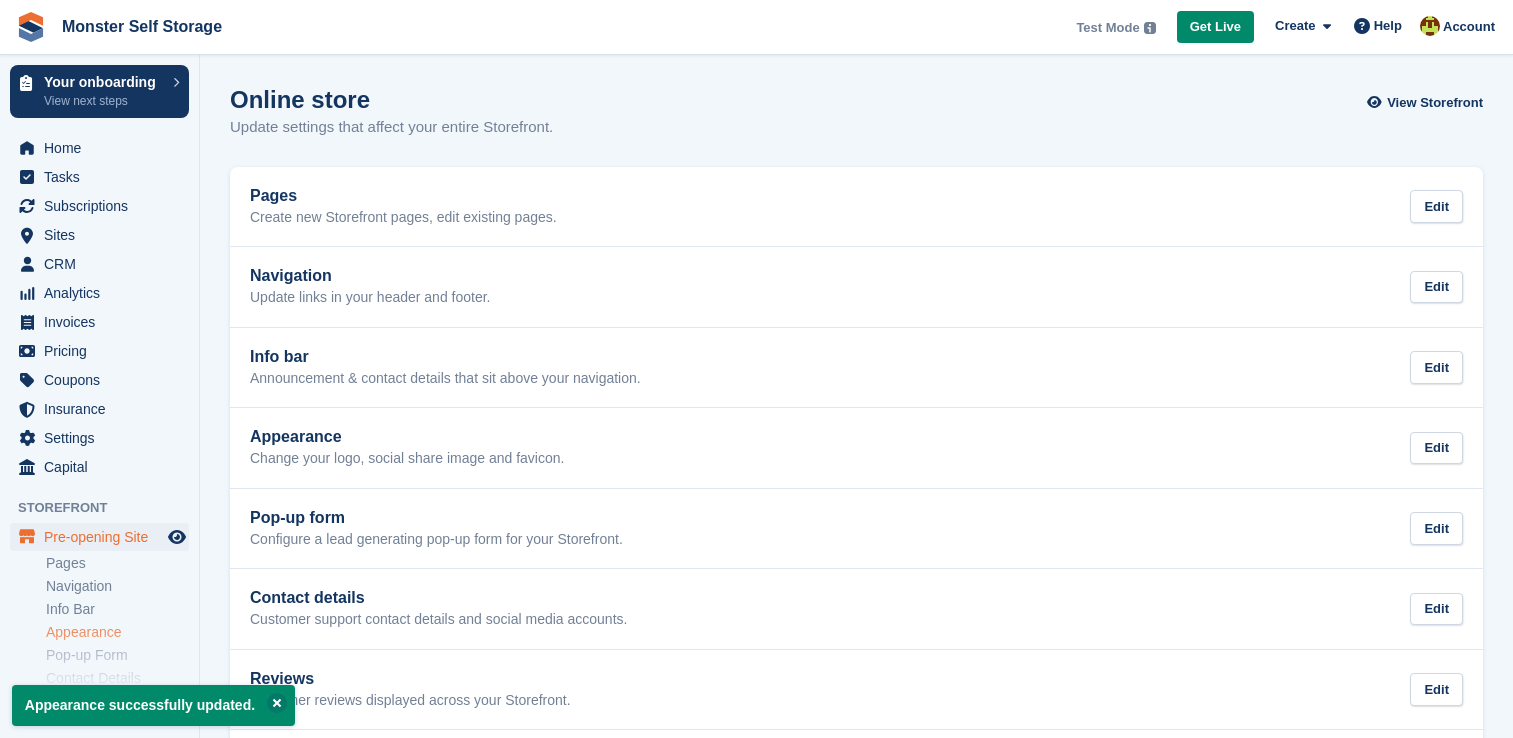 scroll, scrollTop: 0, scrollLeft: 0, axis: both 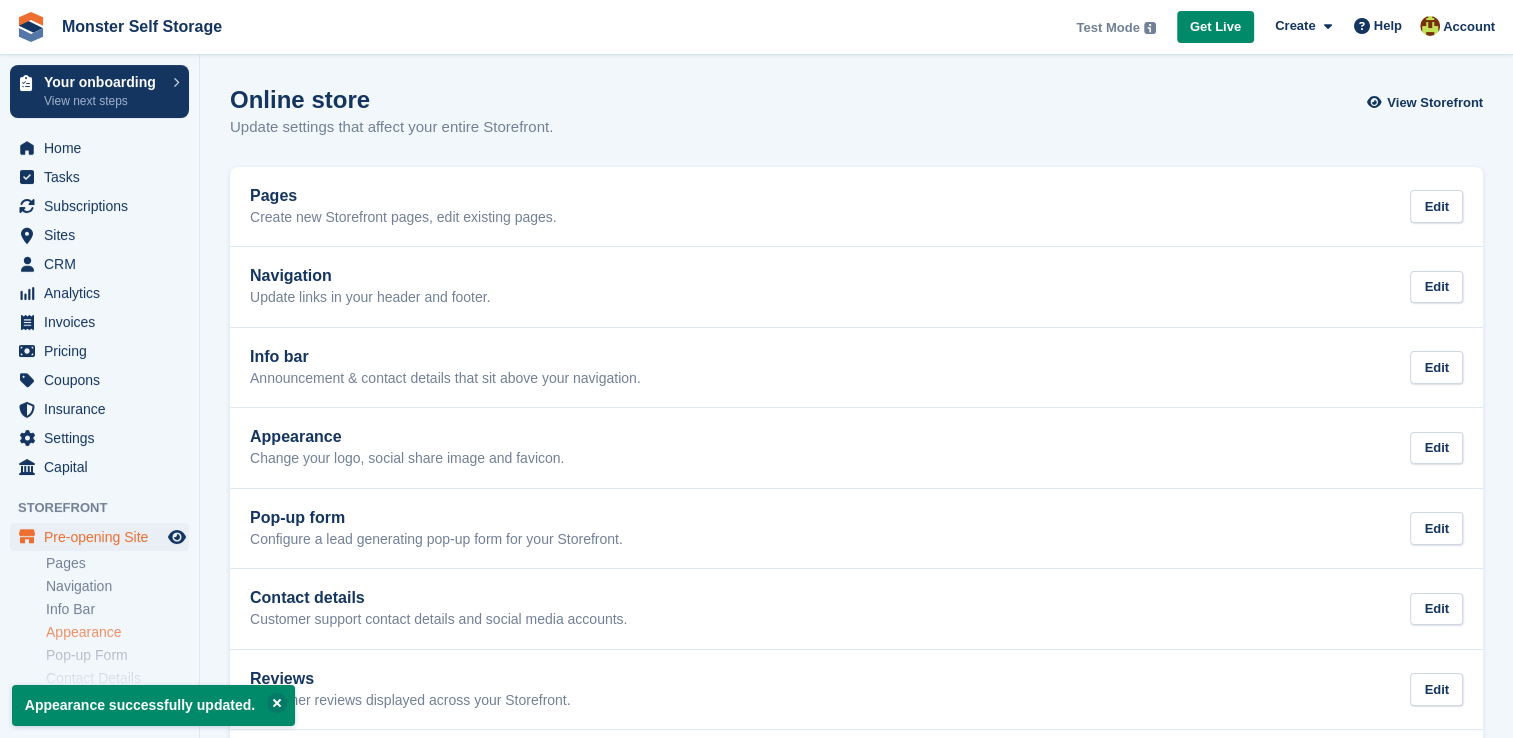 click on "Appearance" at bounding box center (117, 632) 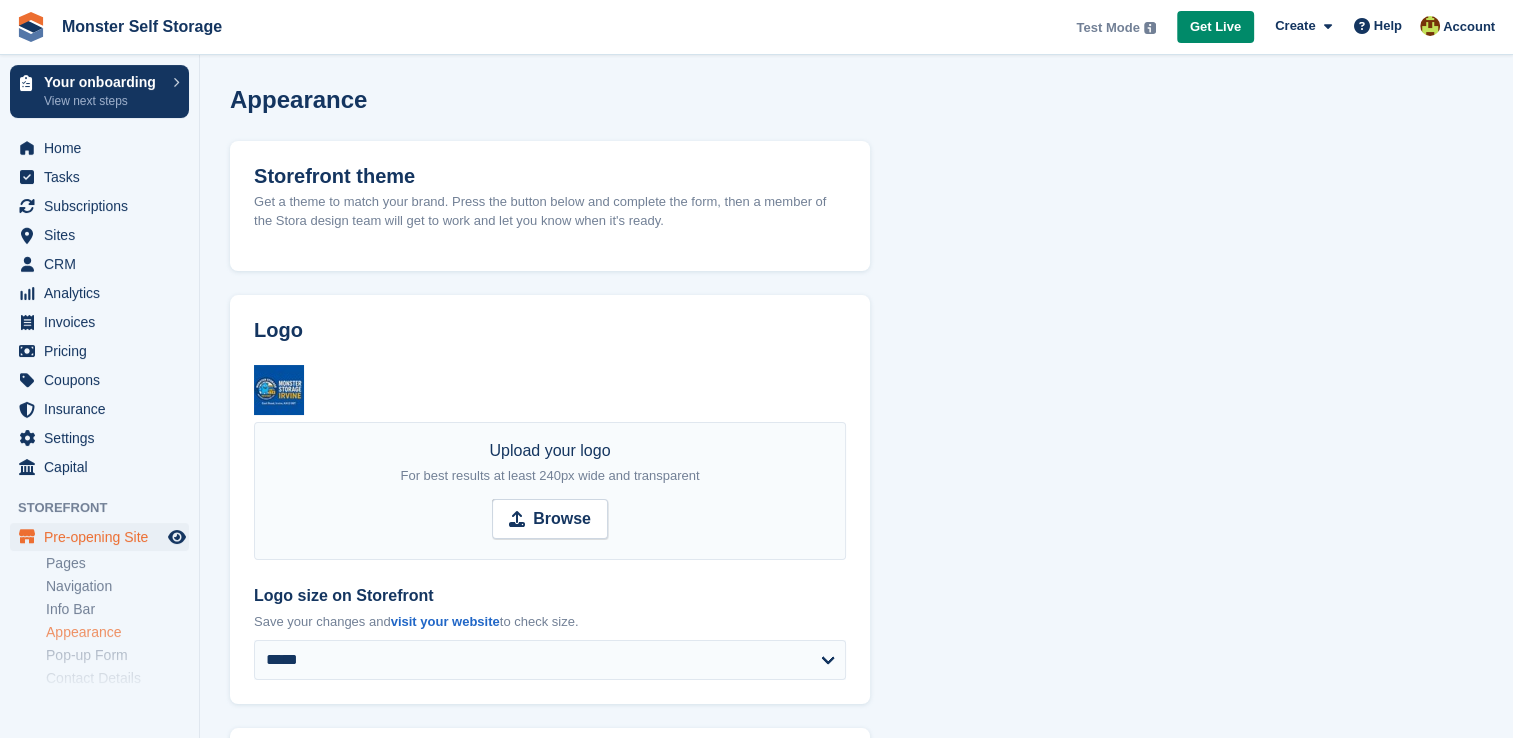 click on "Appearance" at bounding box center [117, 632] 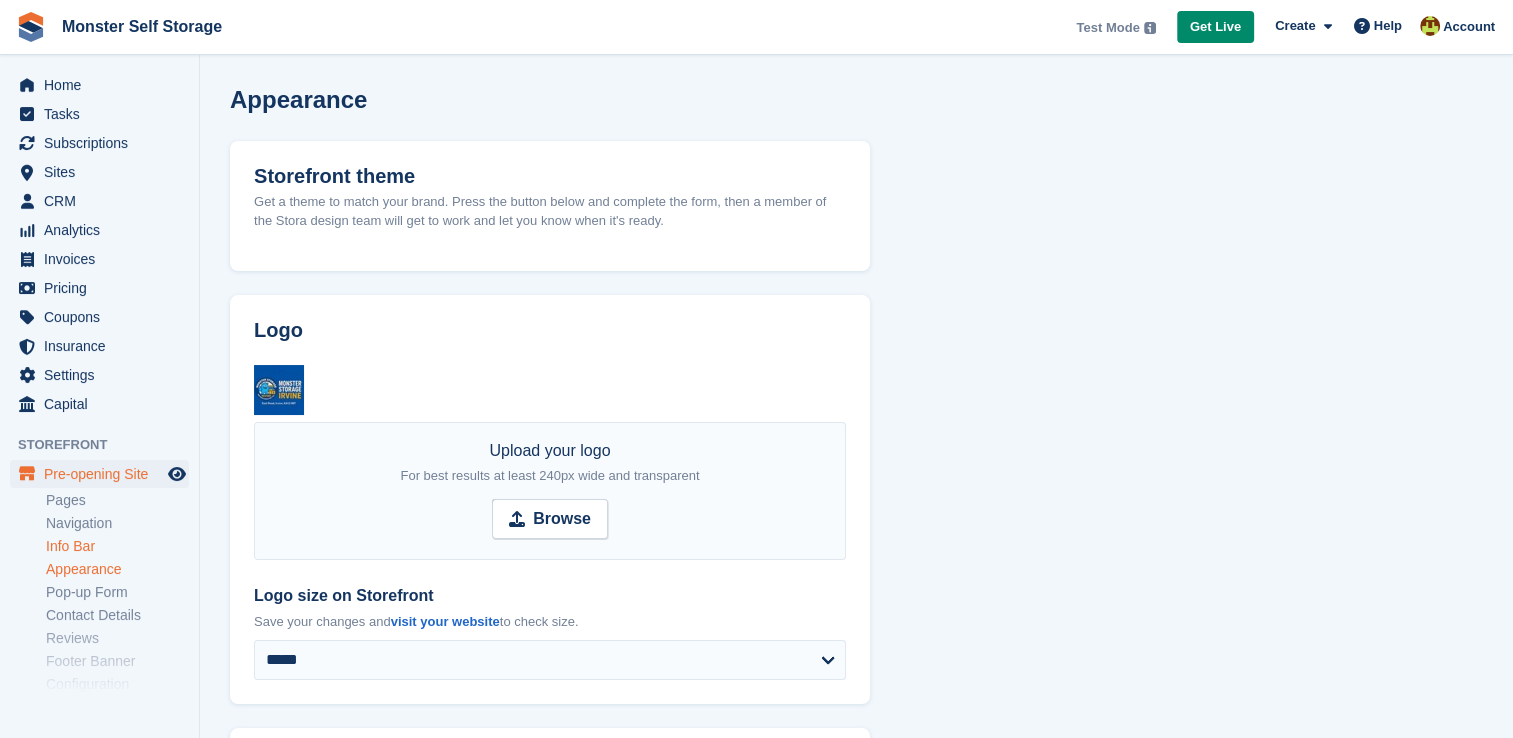 scroll, scrollTop: 64, scrollLeft: 0, axis: vertical 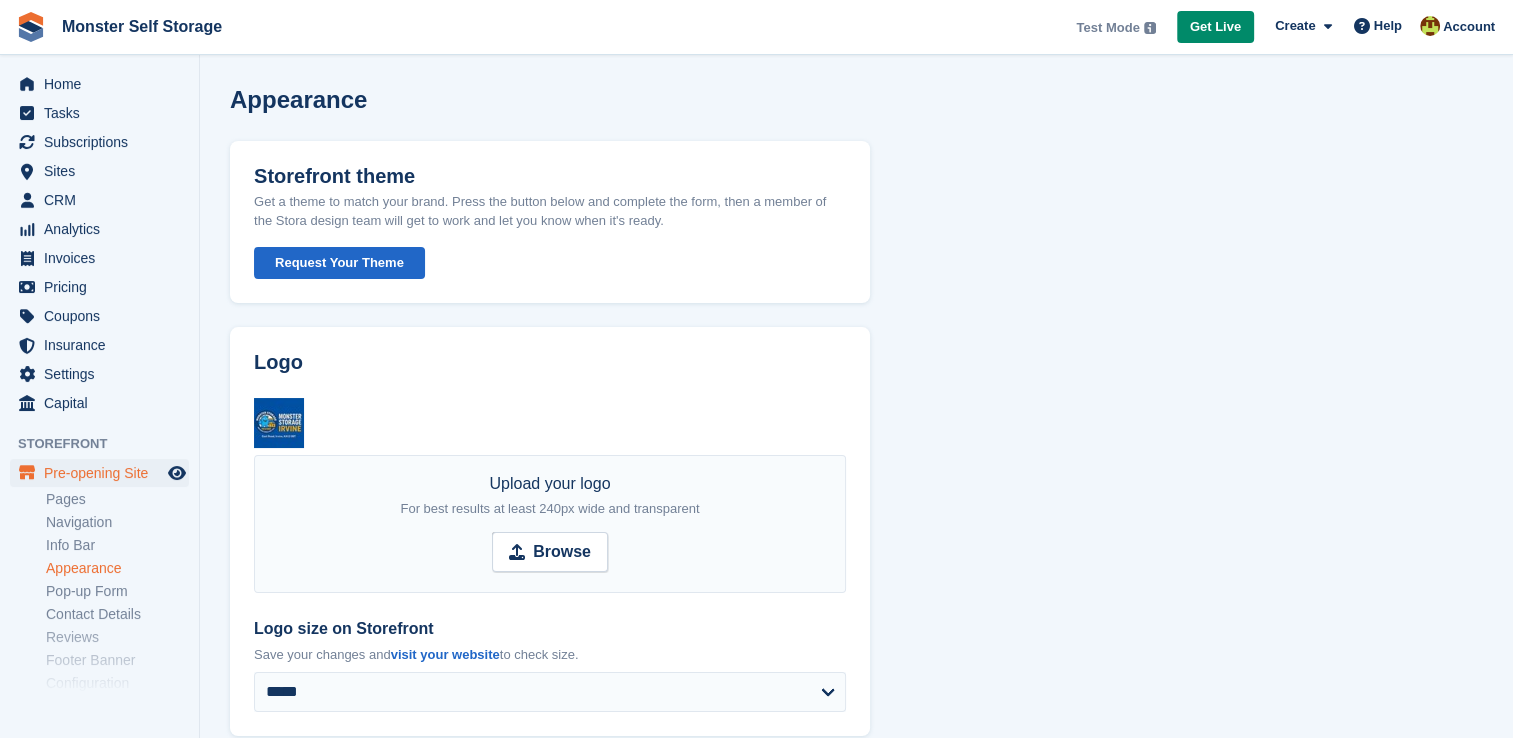 click on "Request Your Theme" at bounding box center [339, 263] 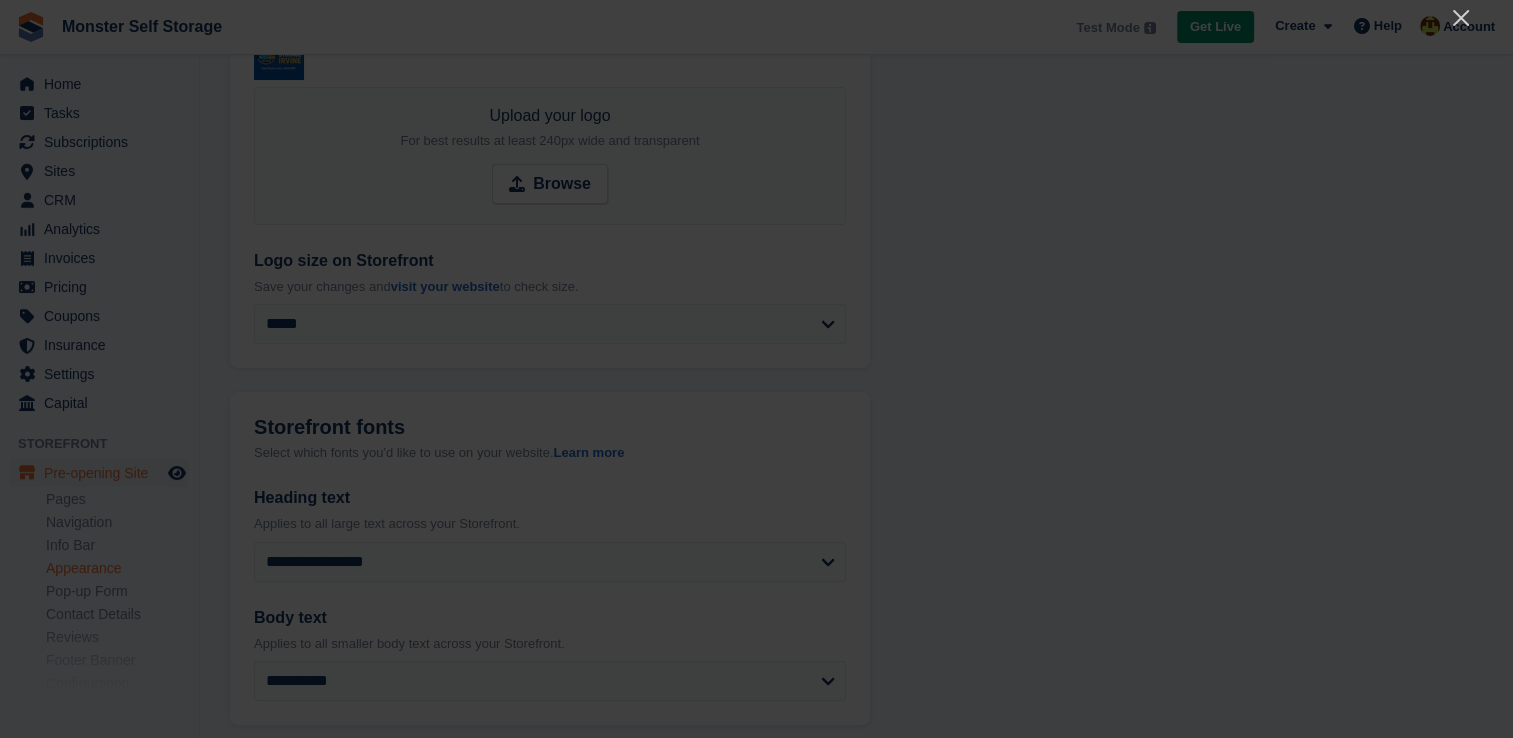 scroll, scrollTop: 452, scrollLeft: 0, axis: vertical 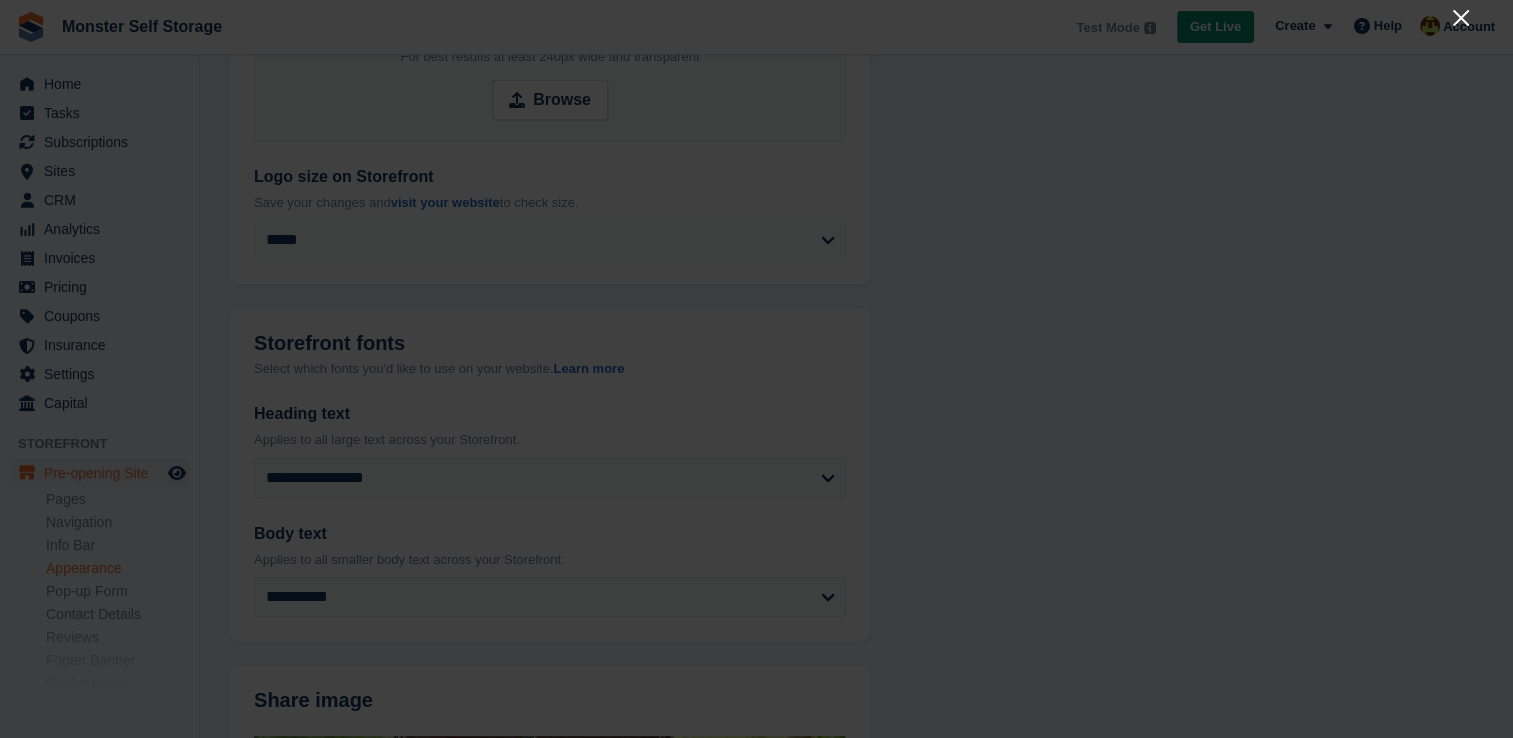 click 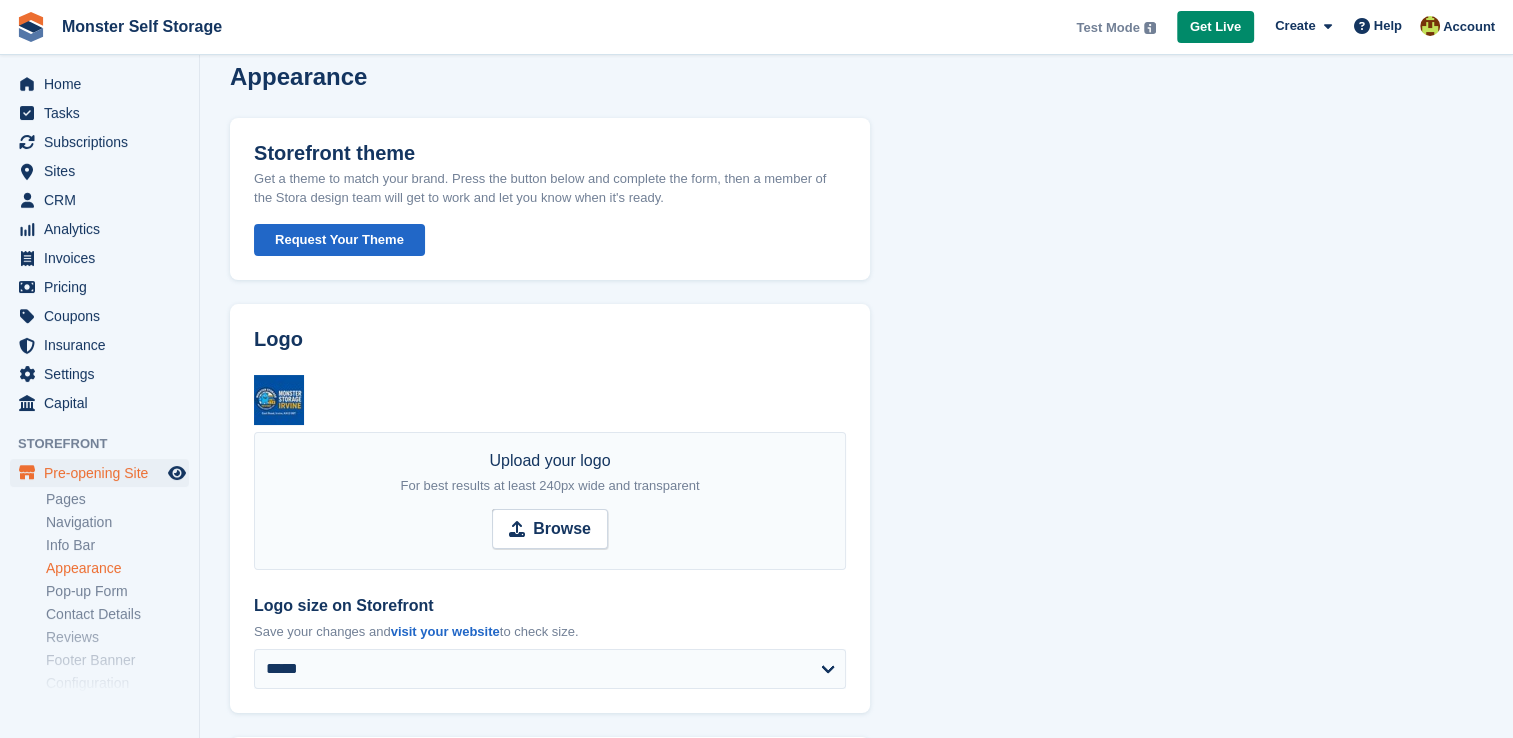 scroll, scrollTop: 0, scrollLeft: 0, axis: both 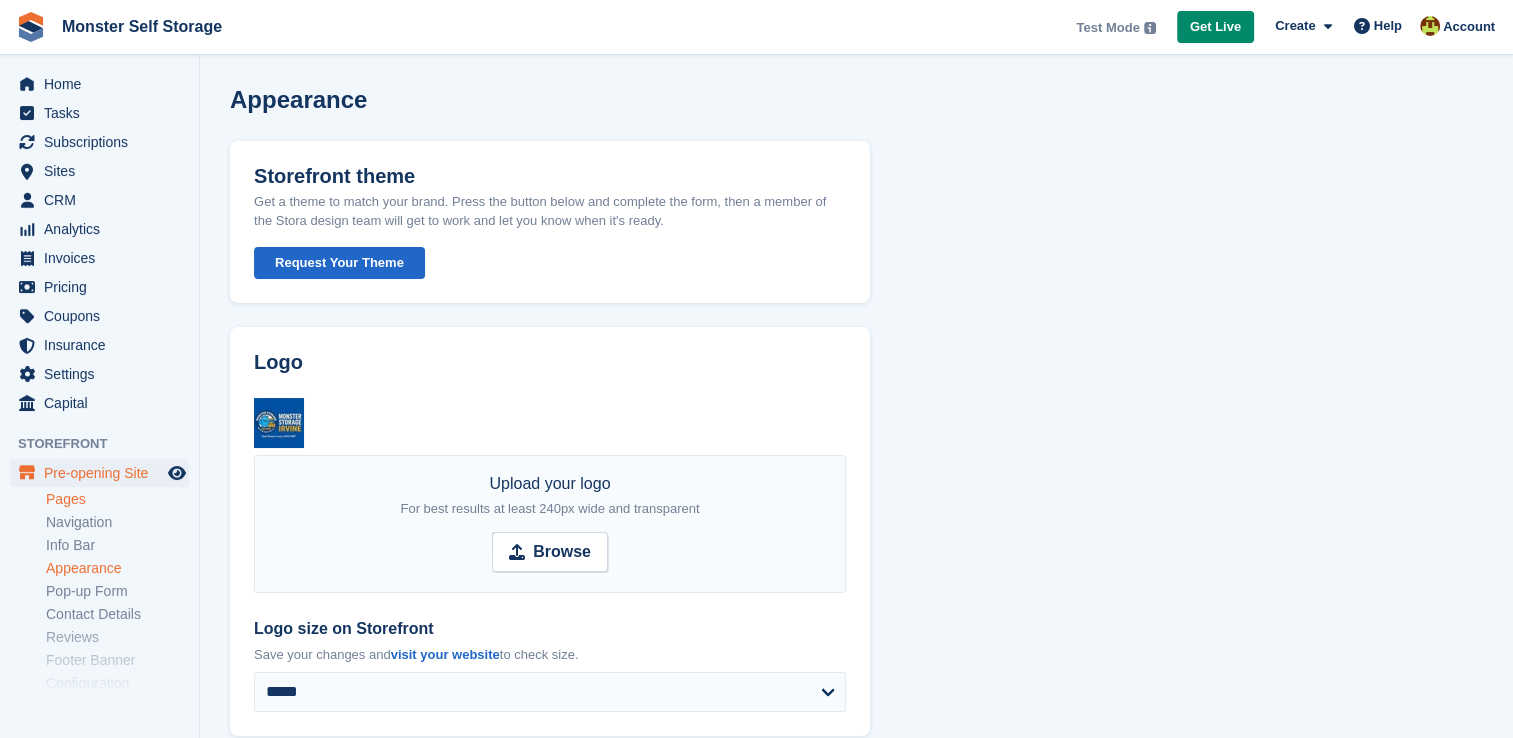 click on "Pages" at bounding box center [117, 499] 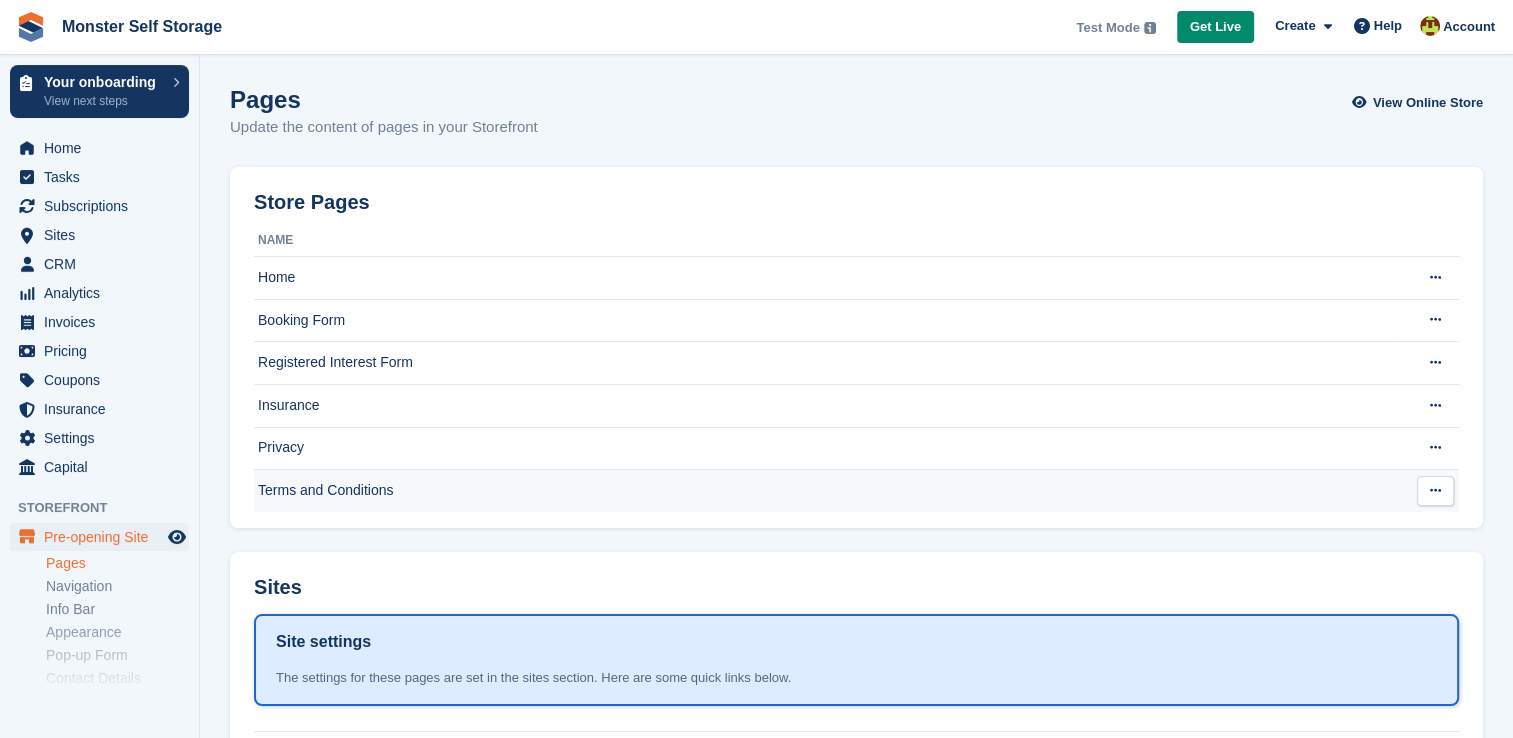 click on "Terms and Conditions" at bounding box center (826, 491) 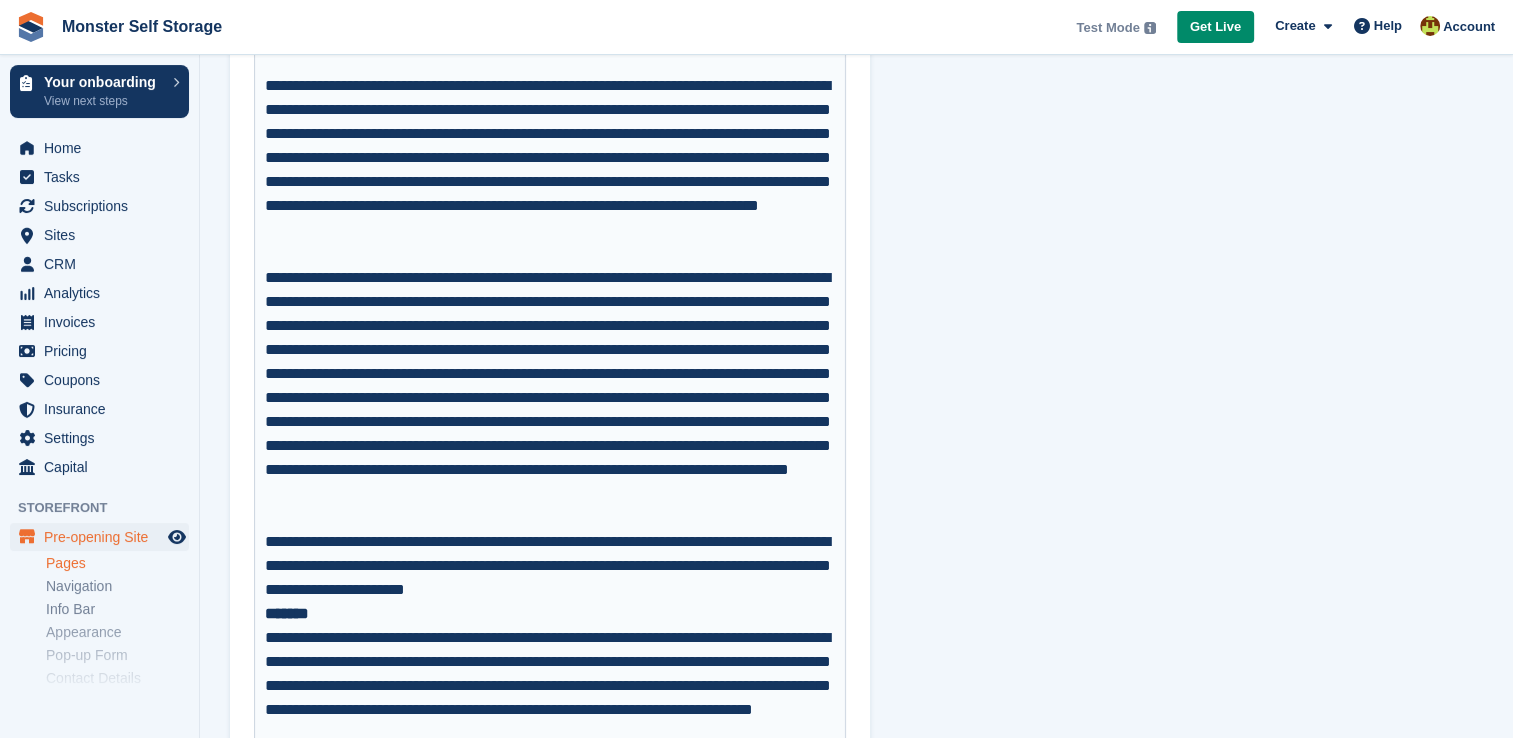 scroll, scrollTop: 3090, scrollLeft: 0, axis: vertical 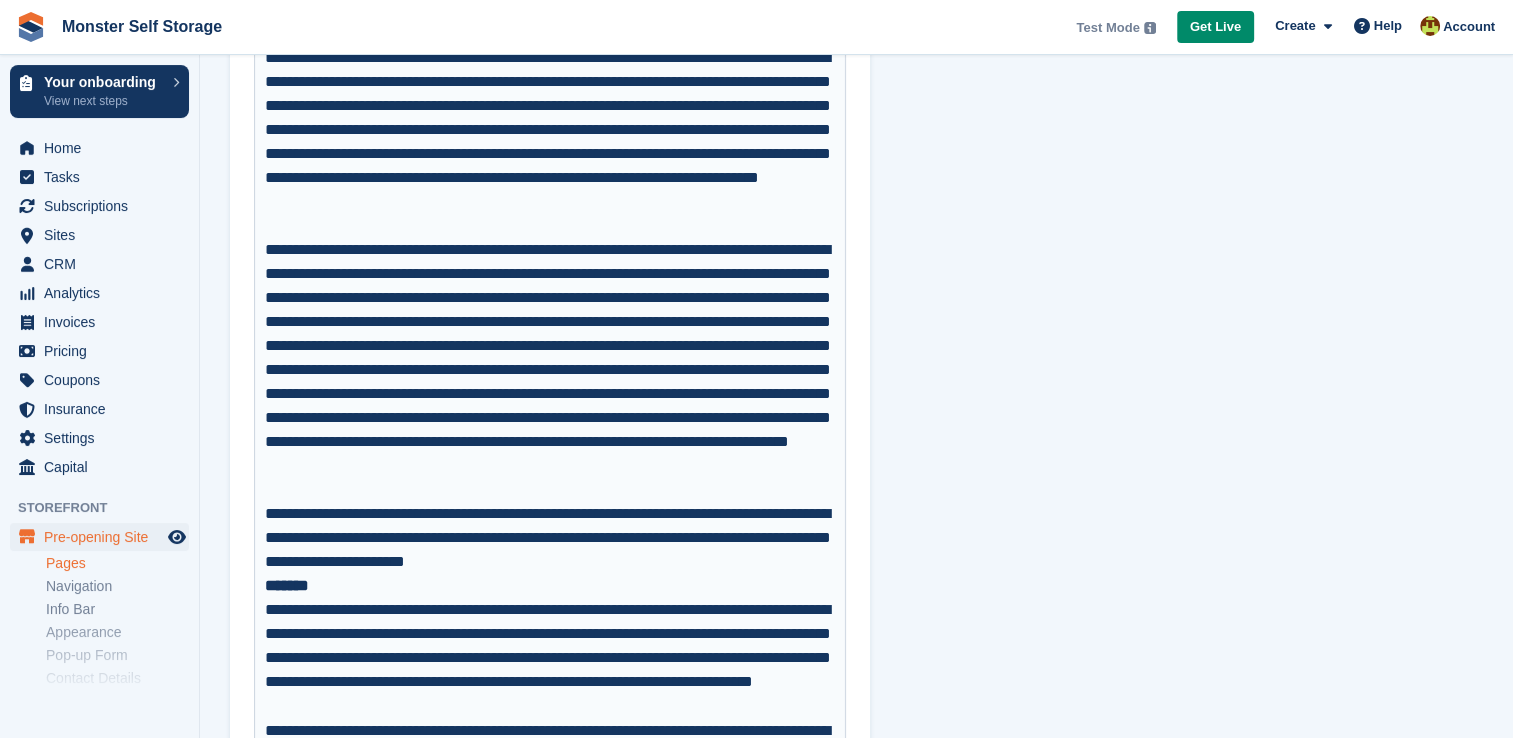 click on "**********" at bounding box center (856, 2384) 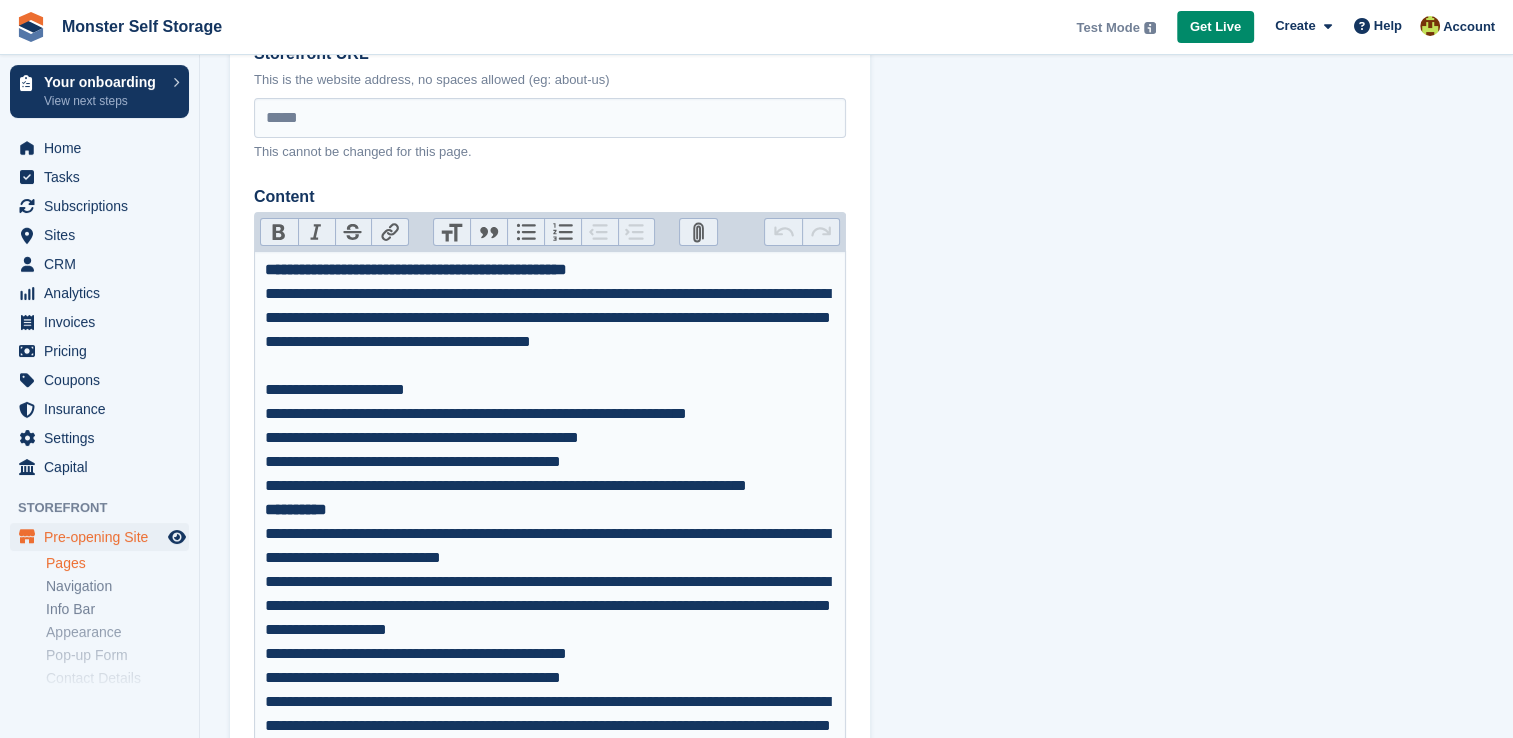 scroll, scrollTop: 212, scrollLeft: 0, axis: vertical 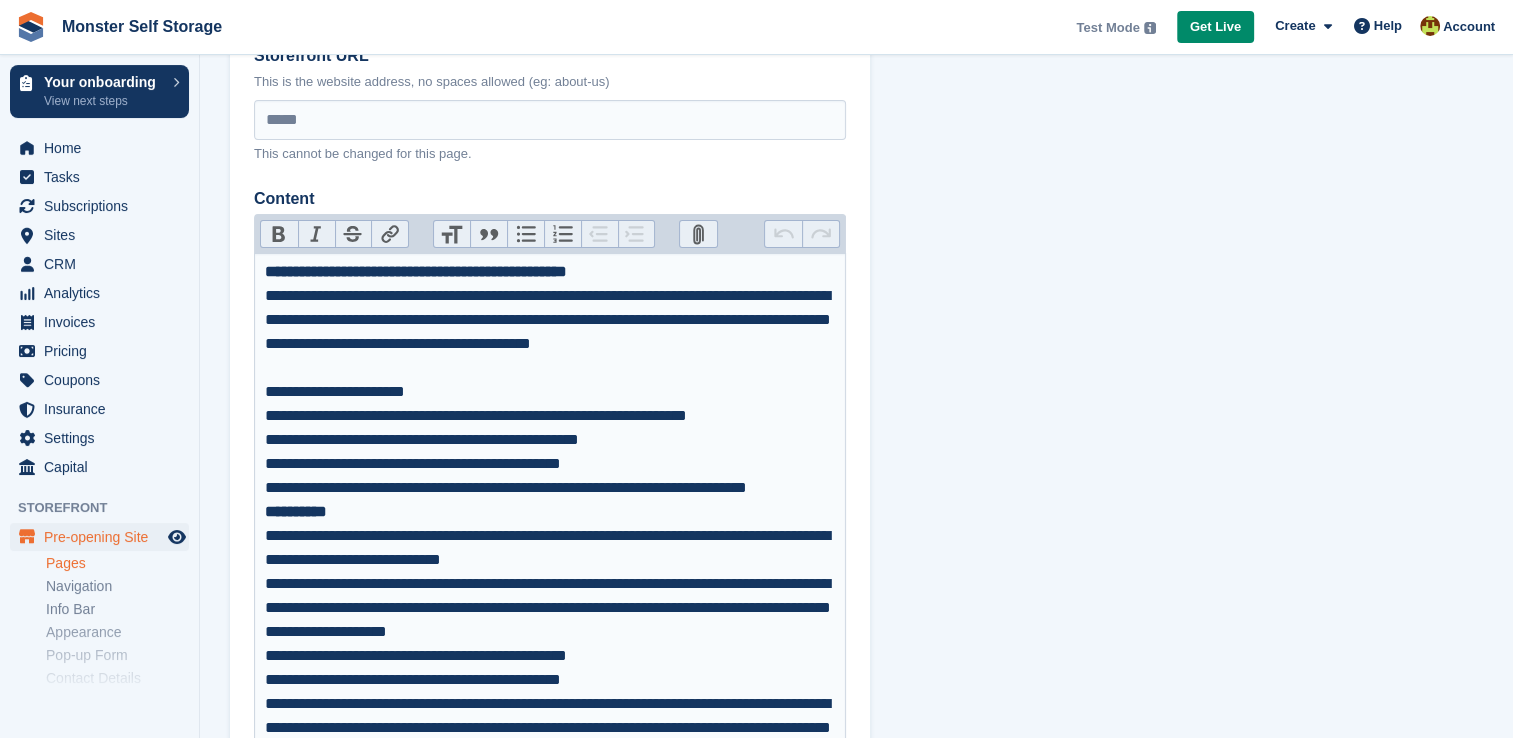 click on "**********" at bounding box center [856, 5262] 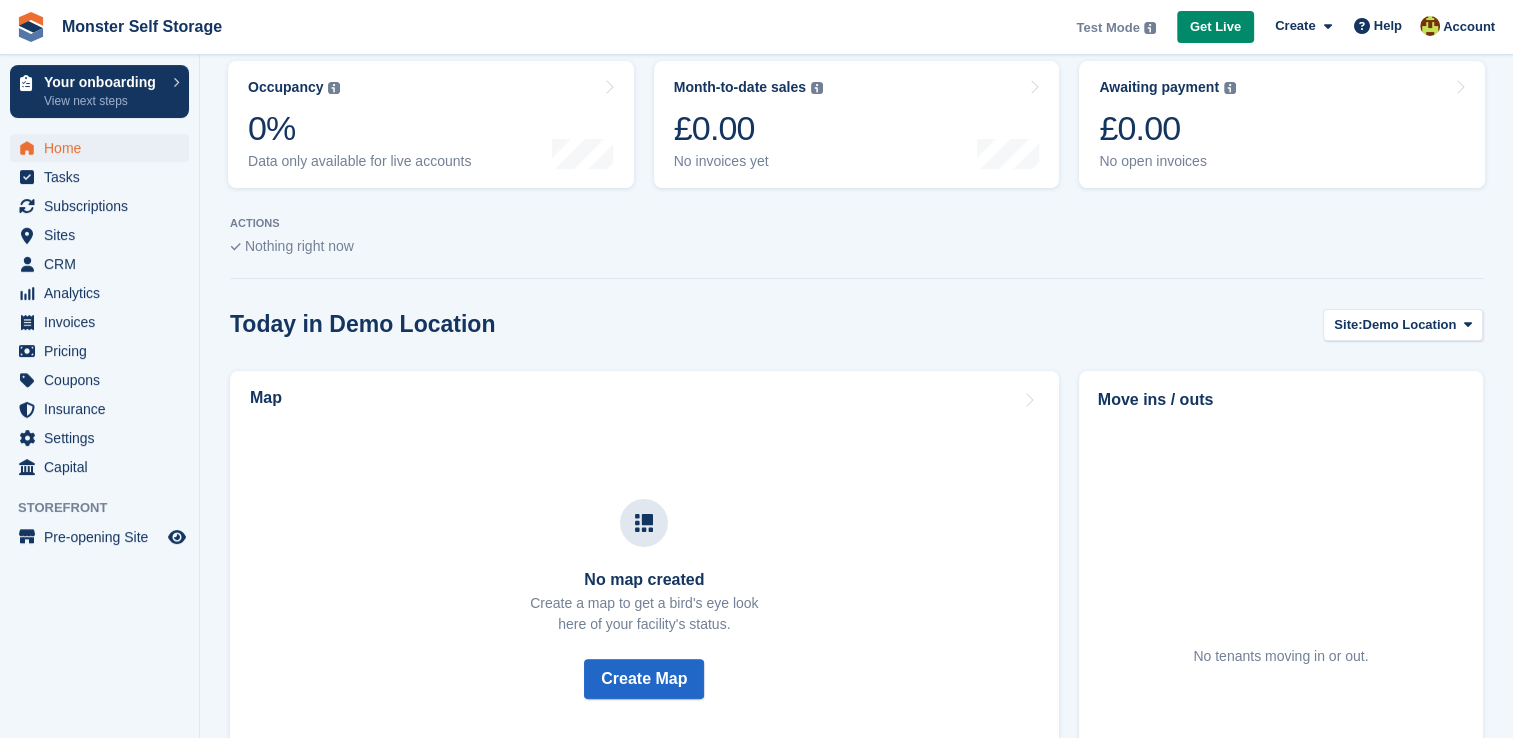scroll, scrollTop: 322, scrollLeft: 0, axis: vertical 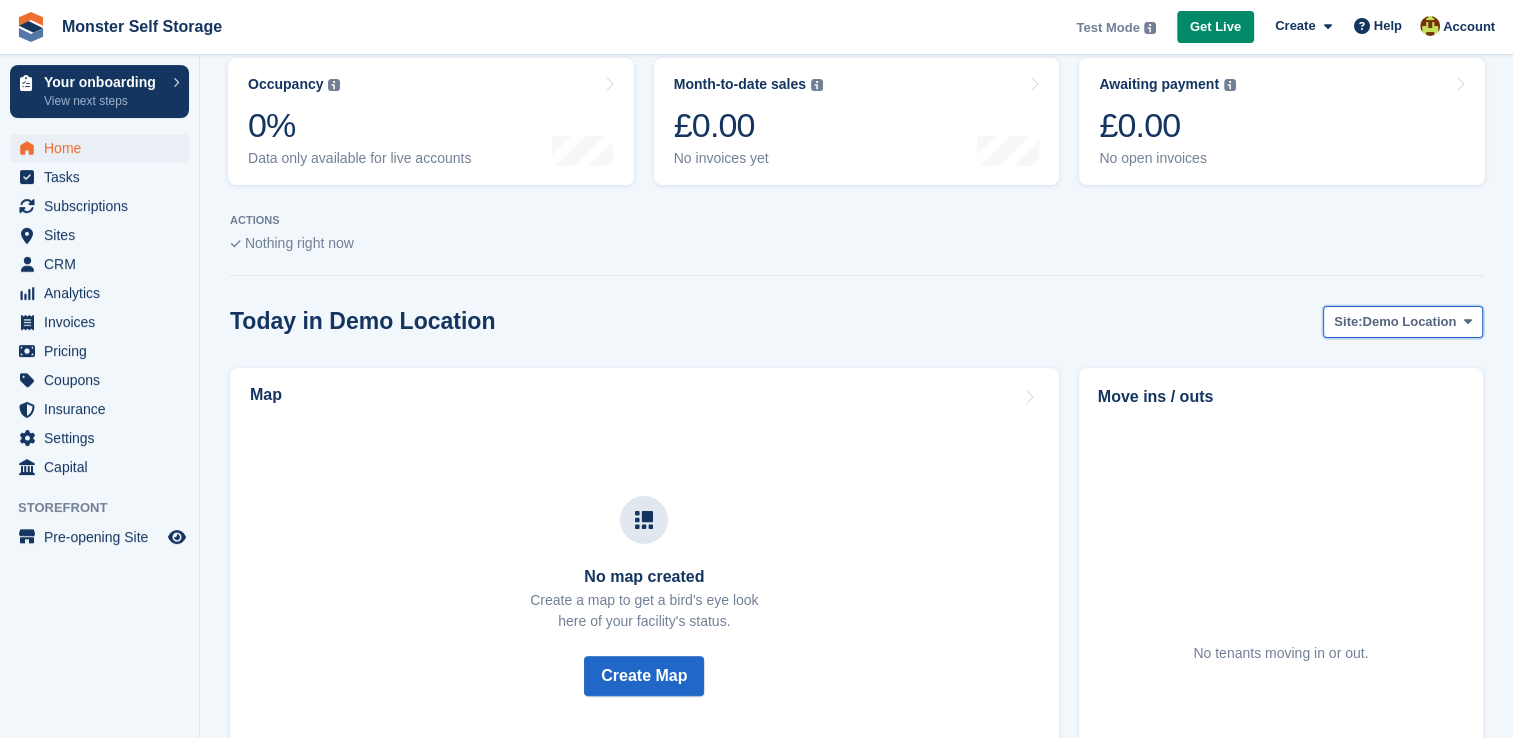click at bounding box center (1468, 321) 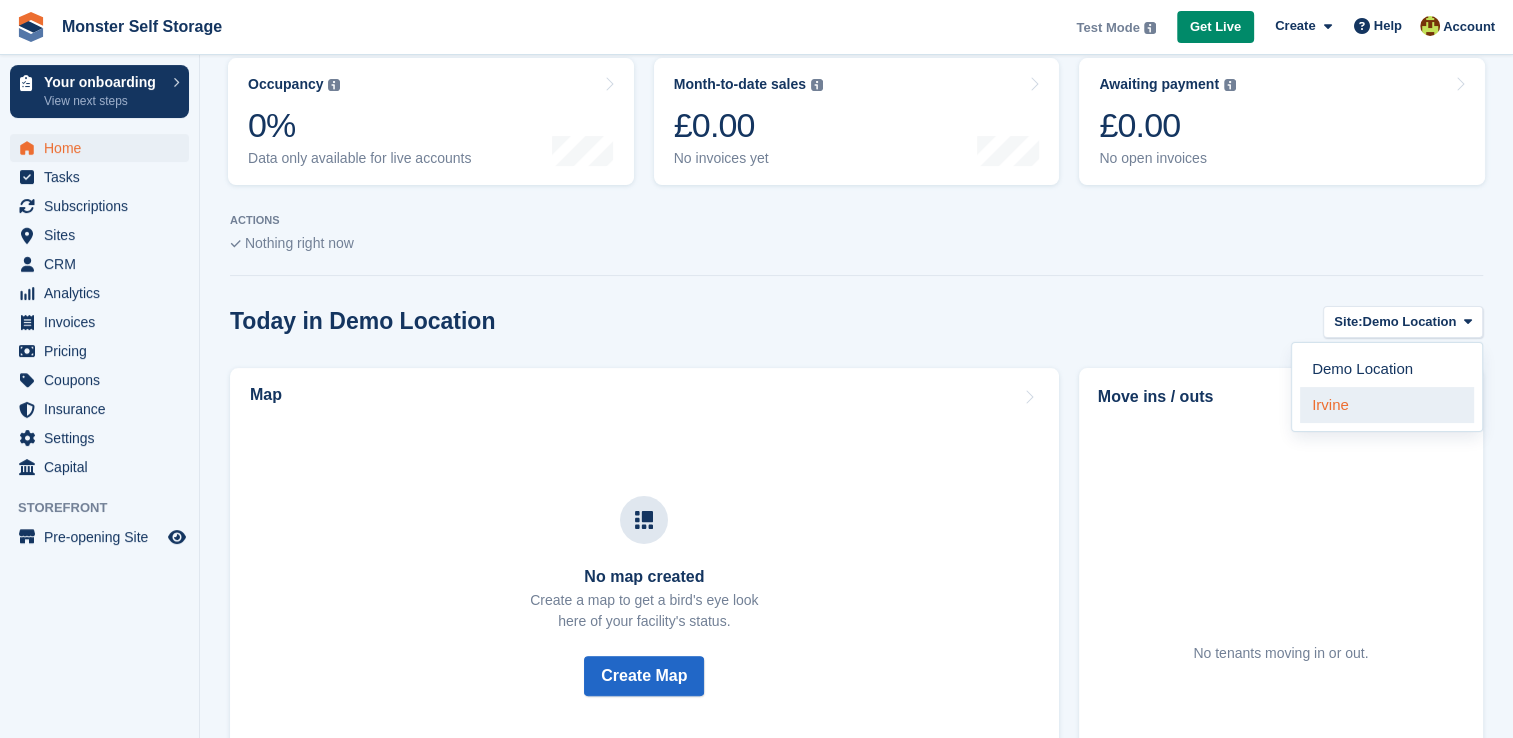 click on "Demo Location
[CITY]" at bounding box center (1387, 387) 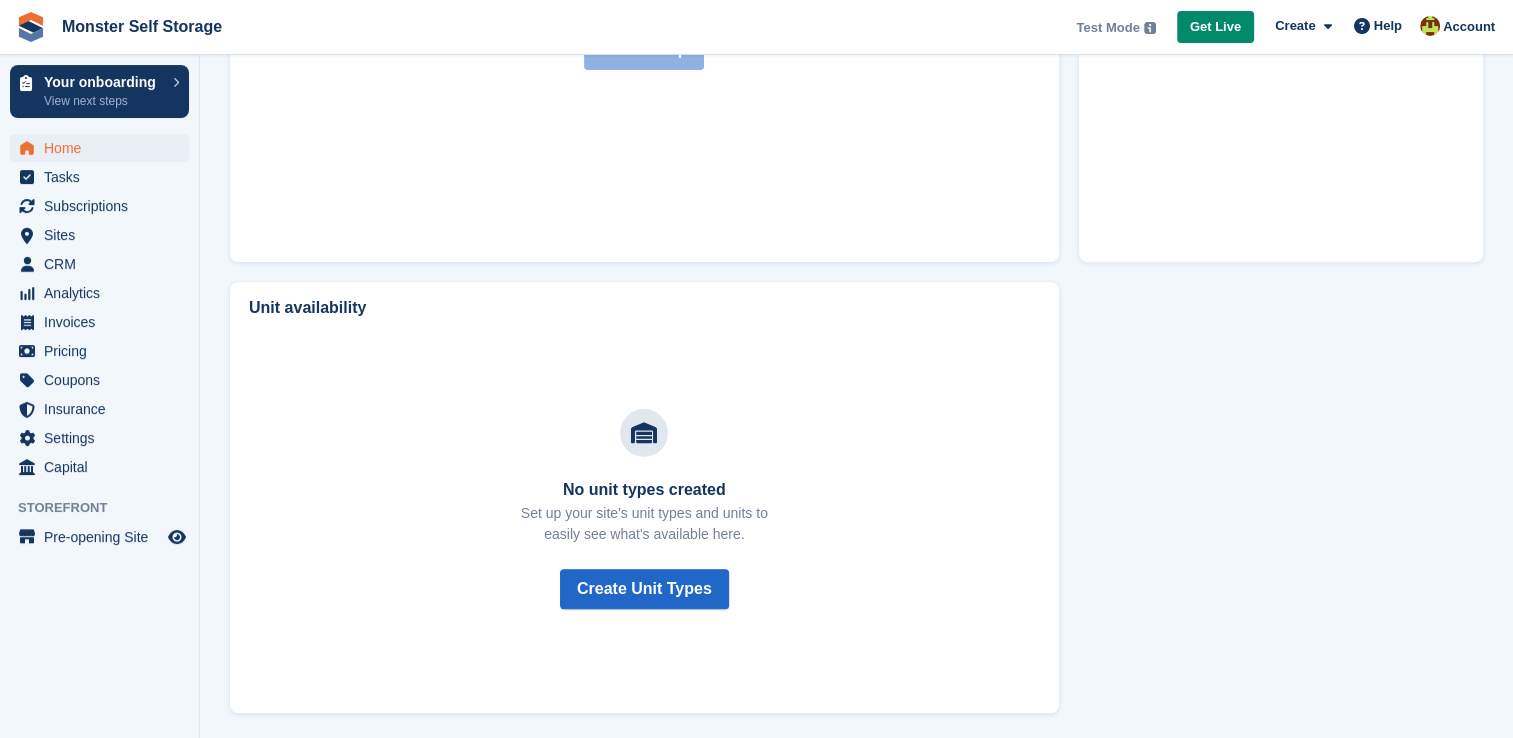scroll, scrollTop: 950, scrollLeft: 0, axis: vertical 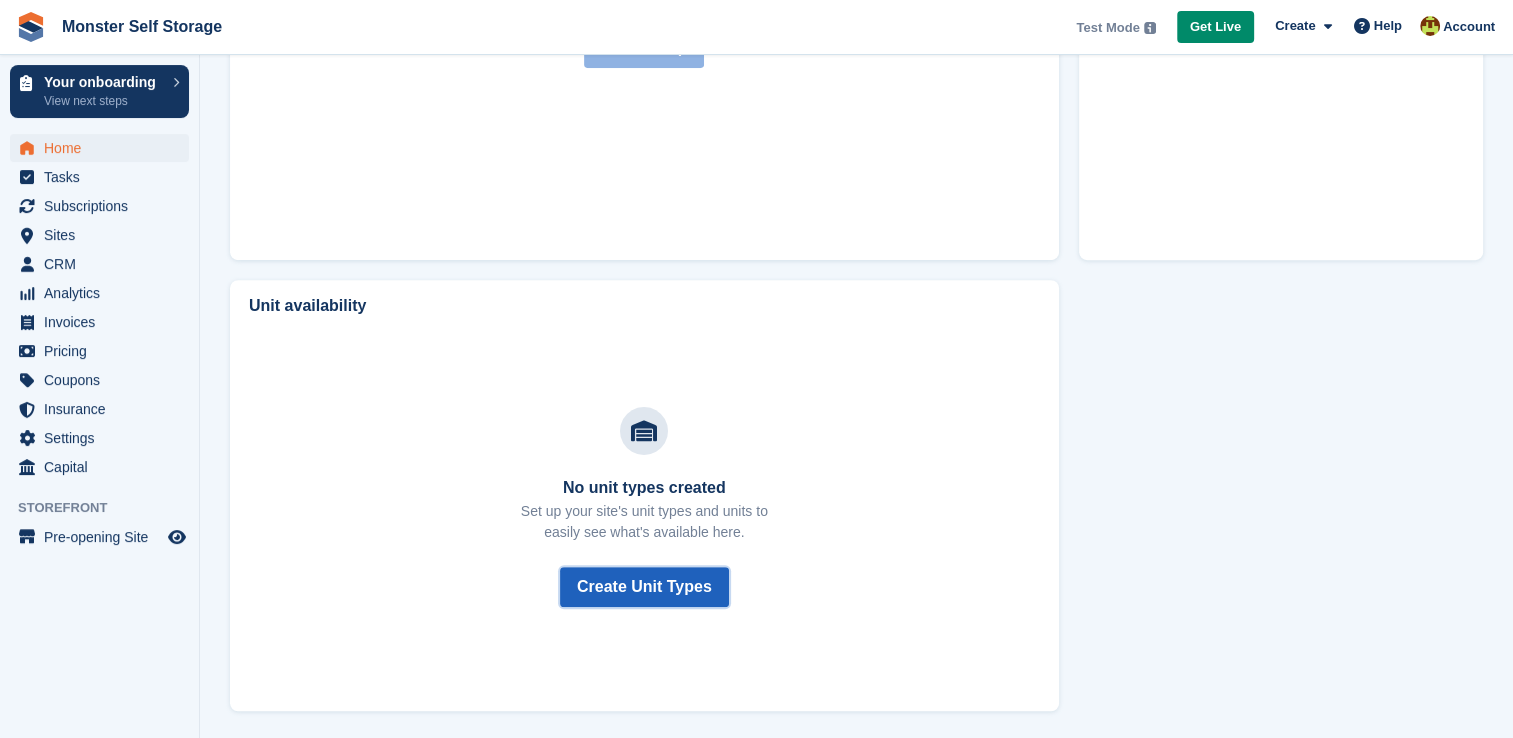 click on "Create Unit Types" at bounding box center [644, 587] 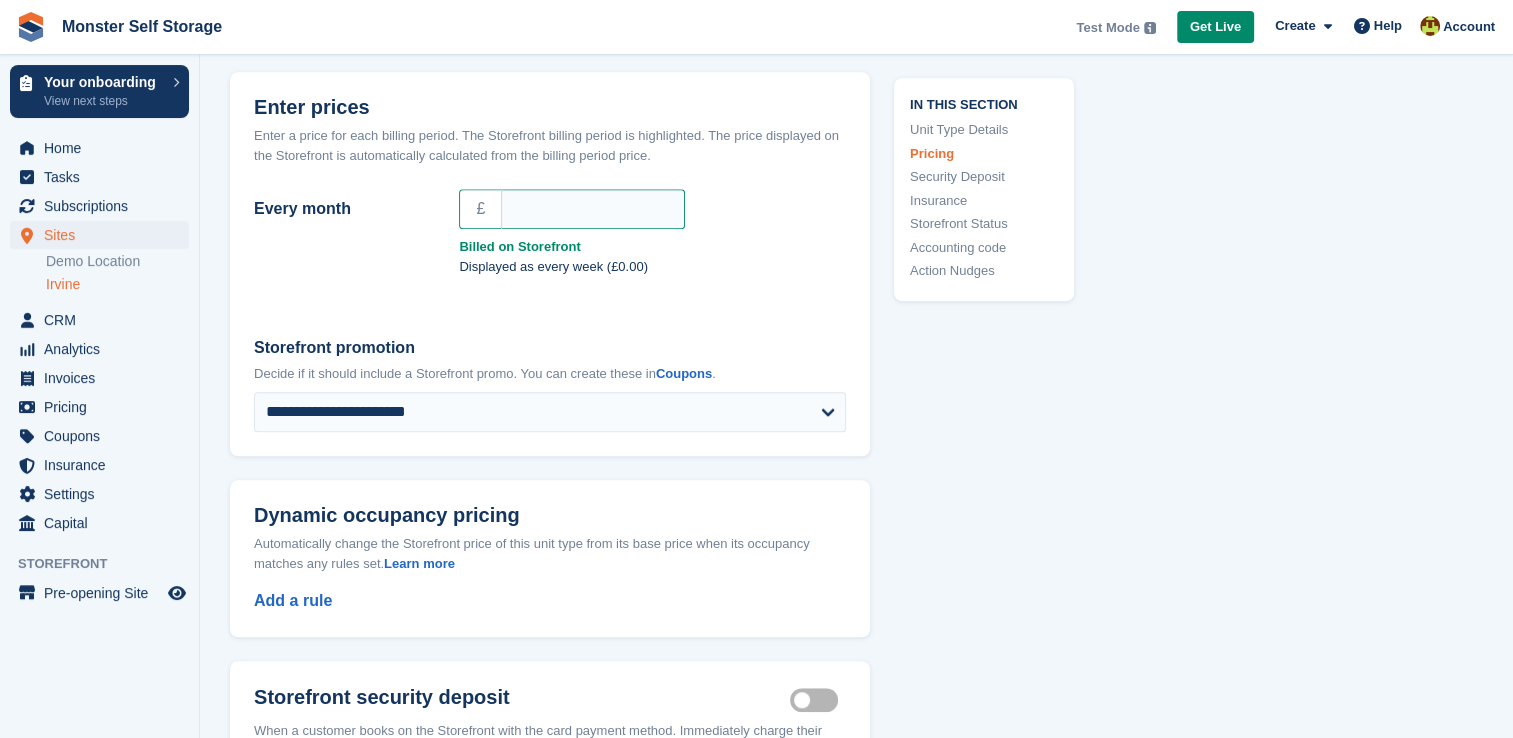 scroll, scrollTop: 1358, scrollLeft: 0, axis: vertical 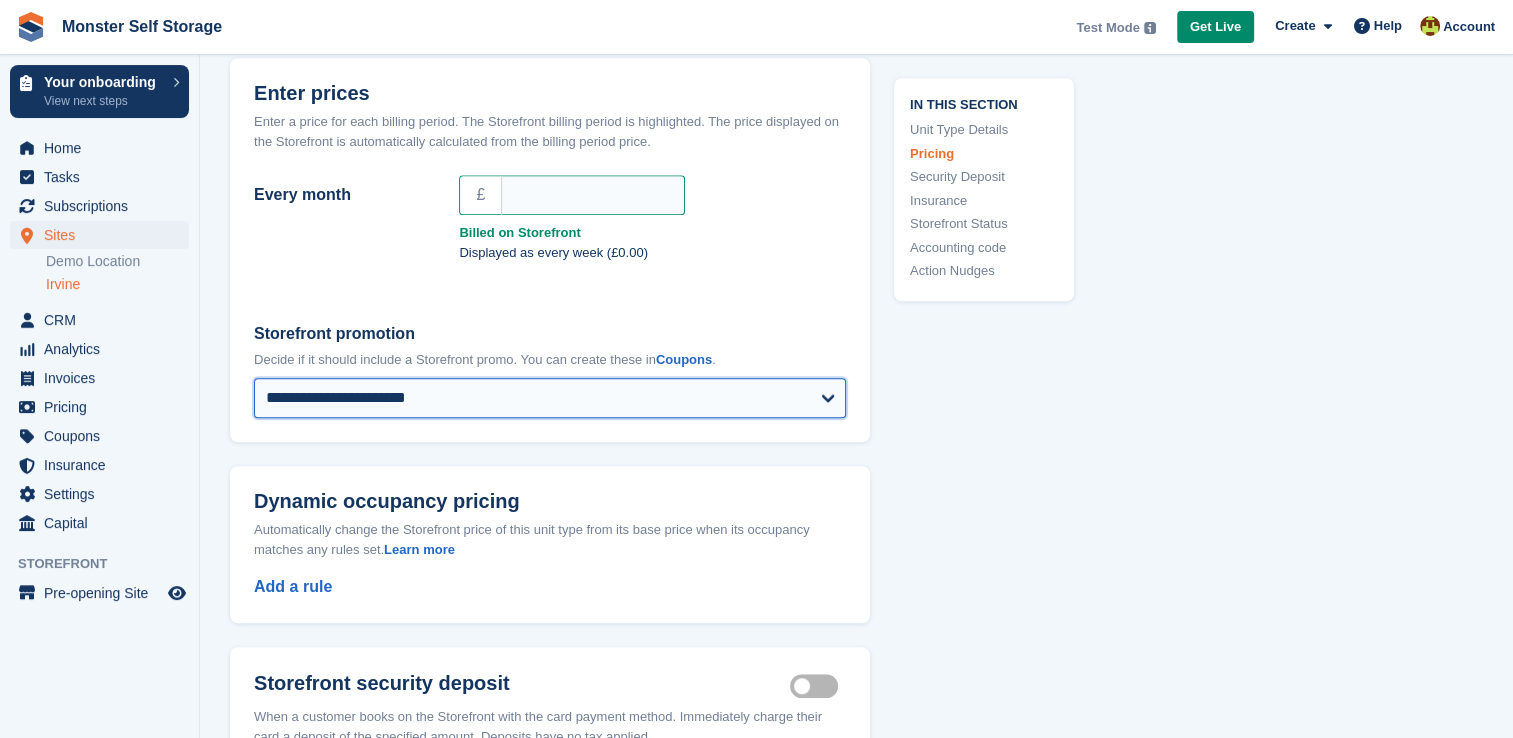 click on "**********" at bounding box center (550, 398) 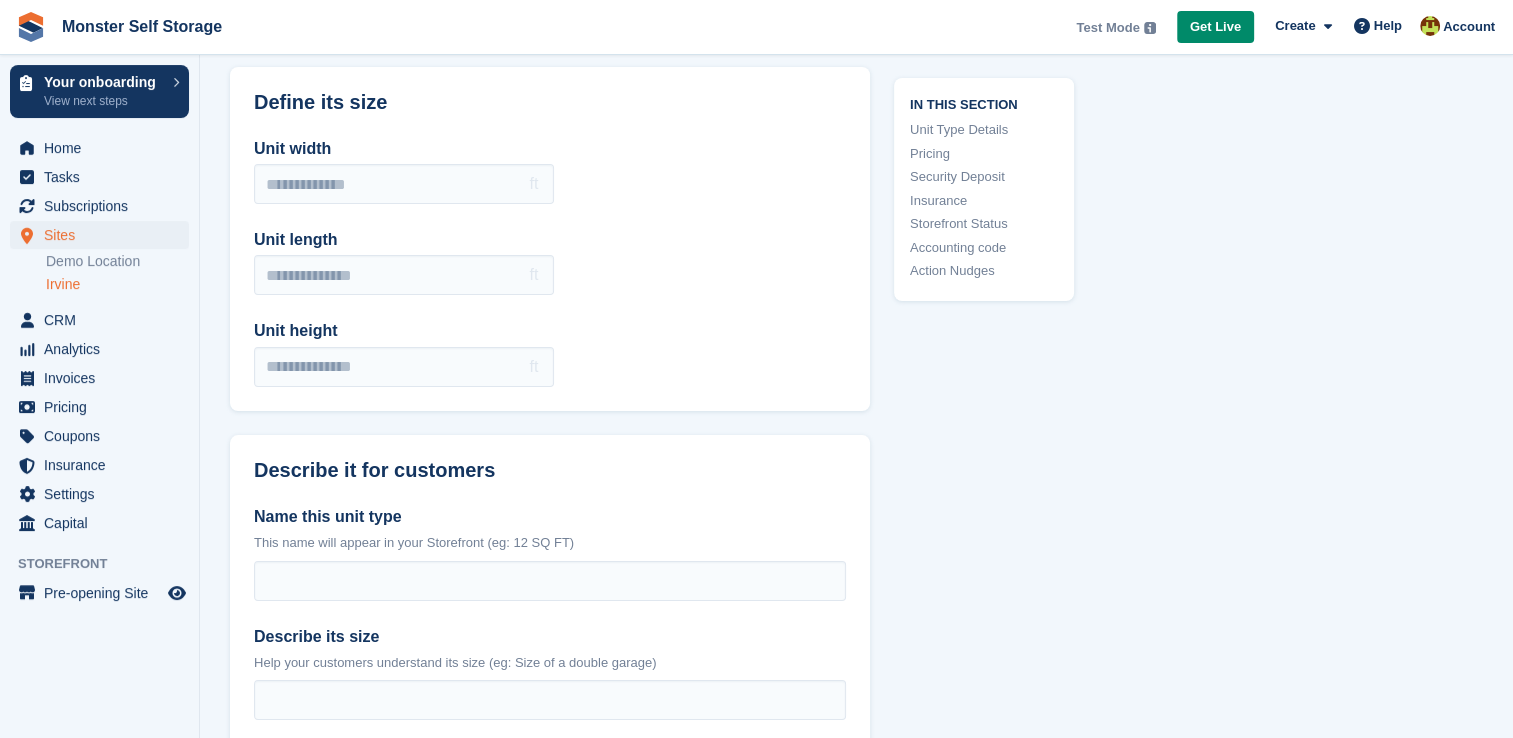 scroll, scrollTop: 0, scrollLeft: 0, axis: both 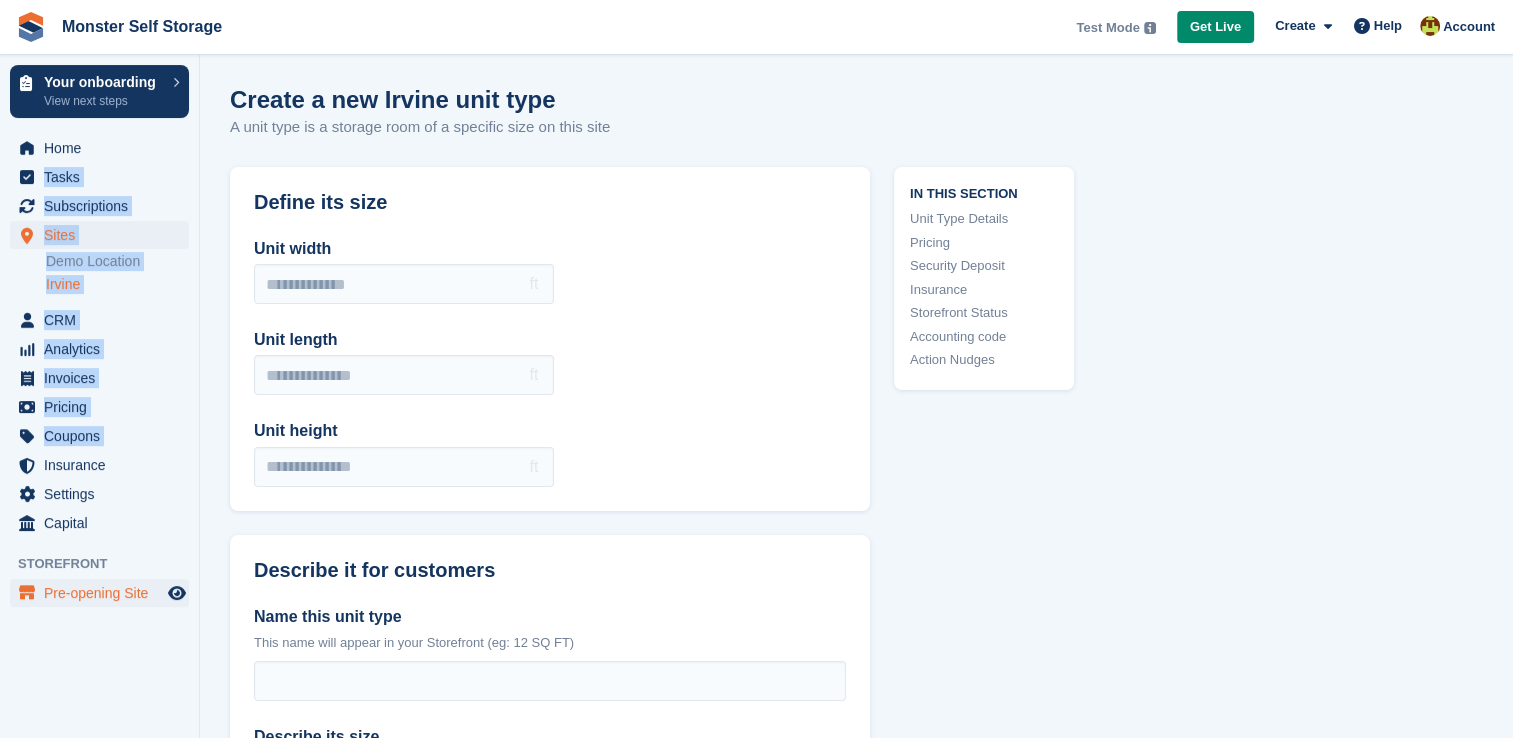 drag, startPoint x: 40, startPoint y: 549, endPoint x: 48, endPoint y: 595, distance: 46.69047 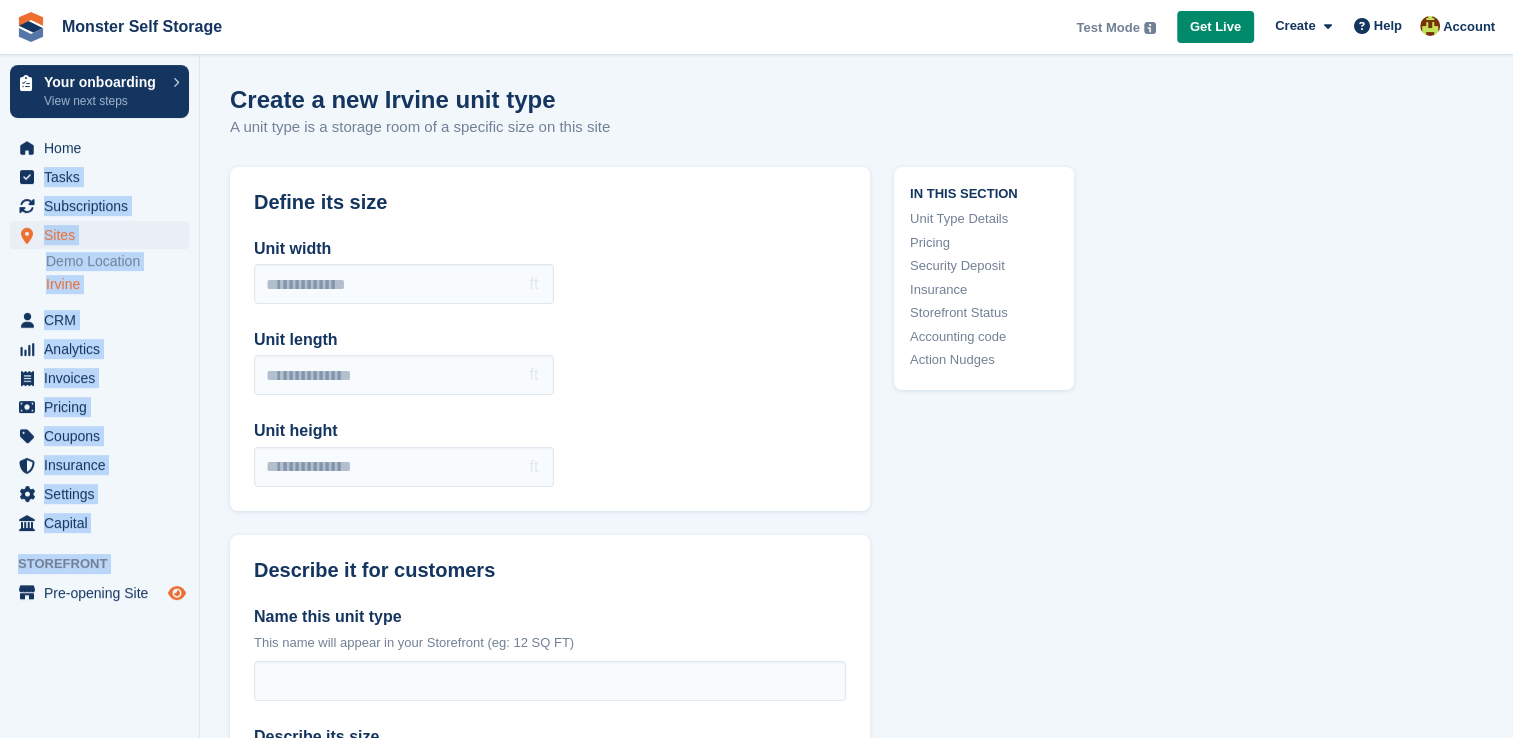 drag, startPoint x: 48, startPoint y: 595, endPoint x: 182, endPoint y: 593, distance: 134.01492 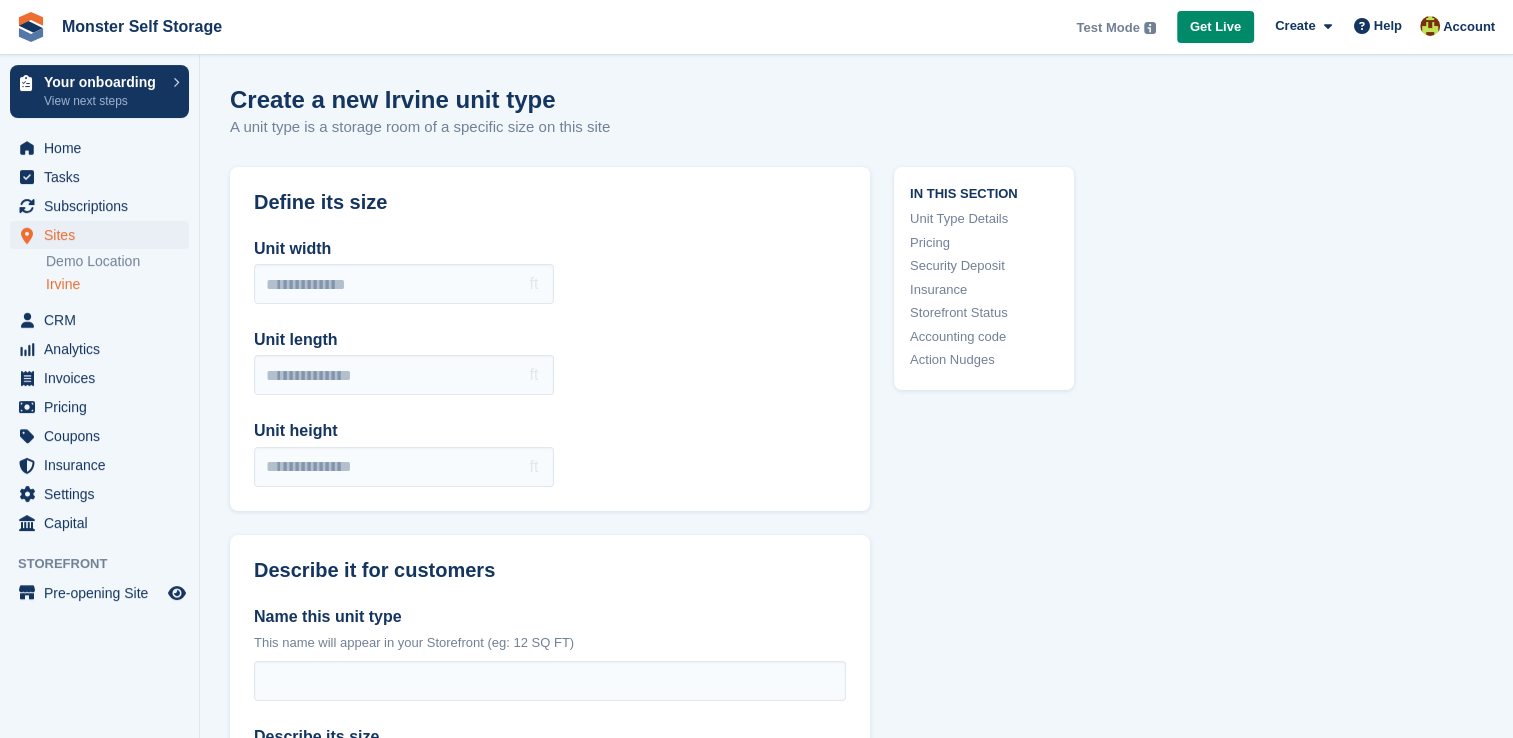 click on "Unit width
ft
Unit length
ft
Unit height
ft" at bounding box center [550, 362] 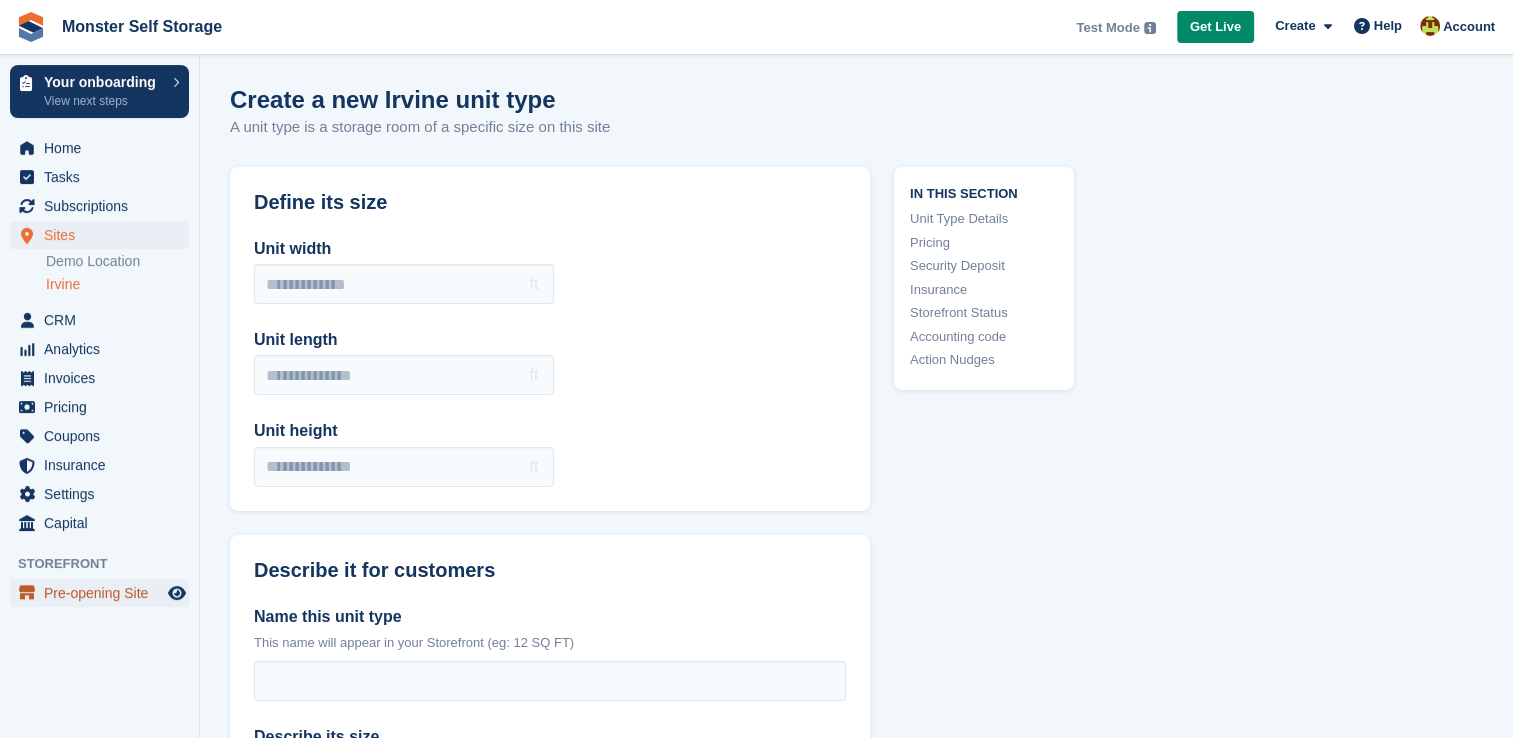 click on "Pre-opening Site" at bounding box center (104, 593) 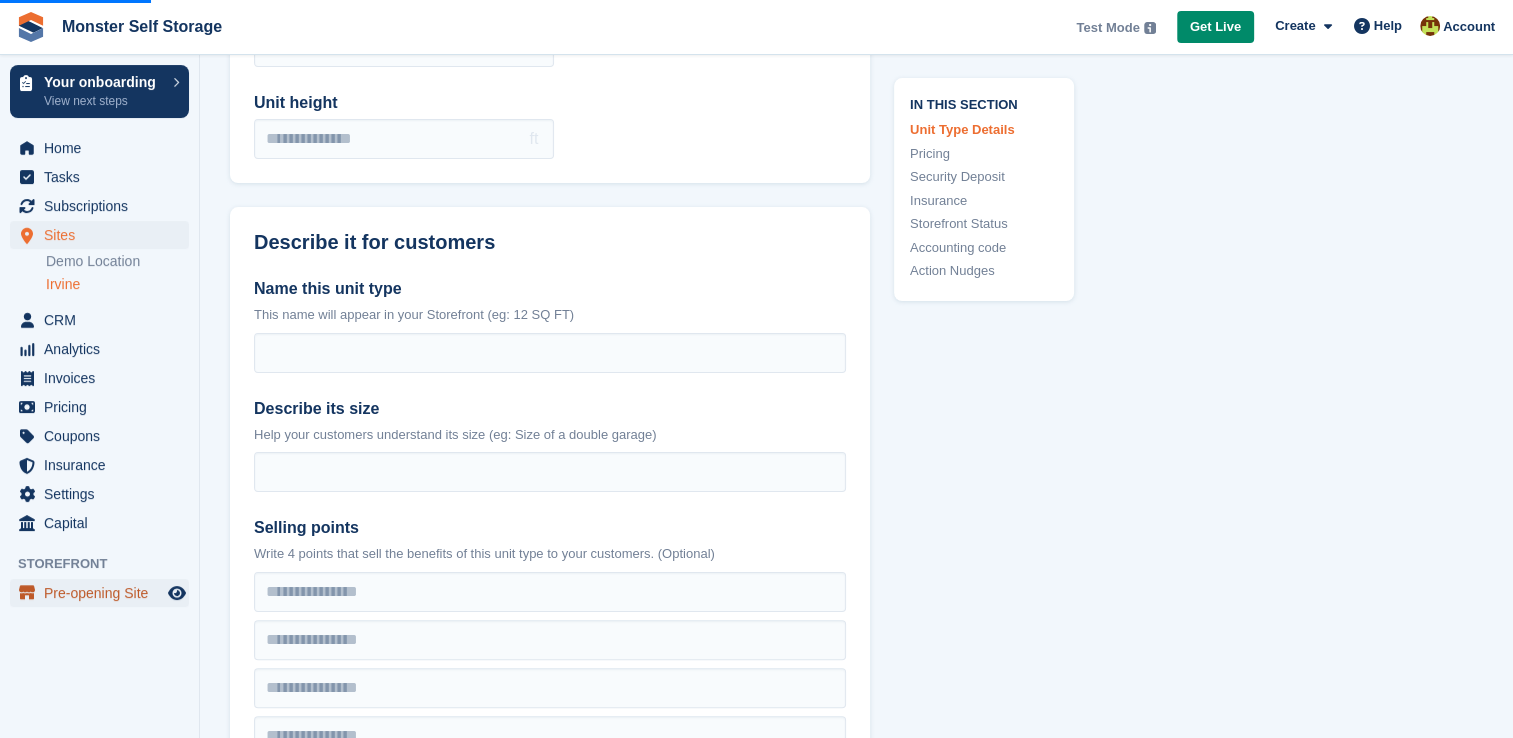 scroll, scrollTop: 360, scrollLeft: 0, axis: vertical 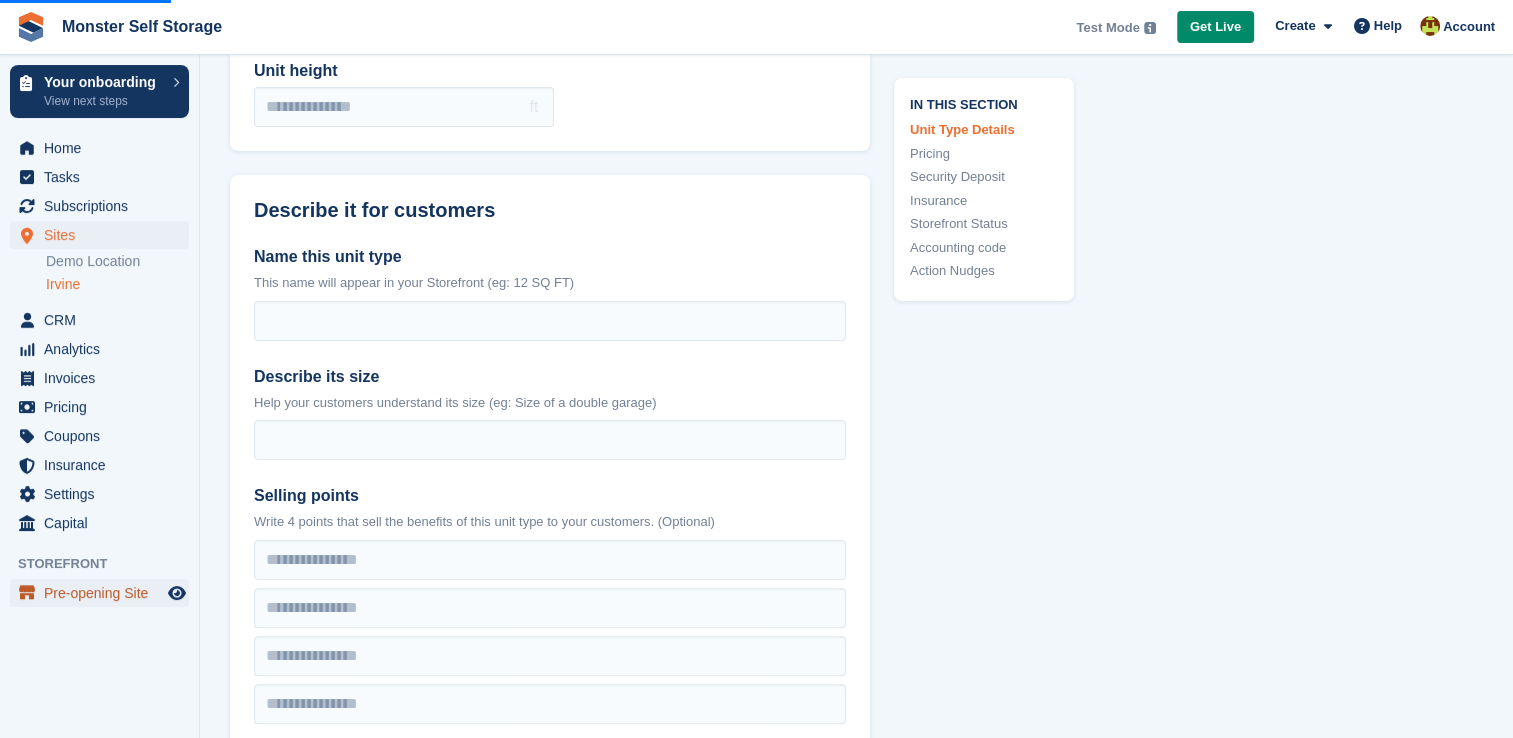 click on "Pre-opening Site" at bounding box center [104, 593] 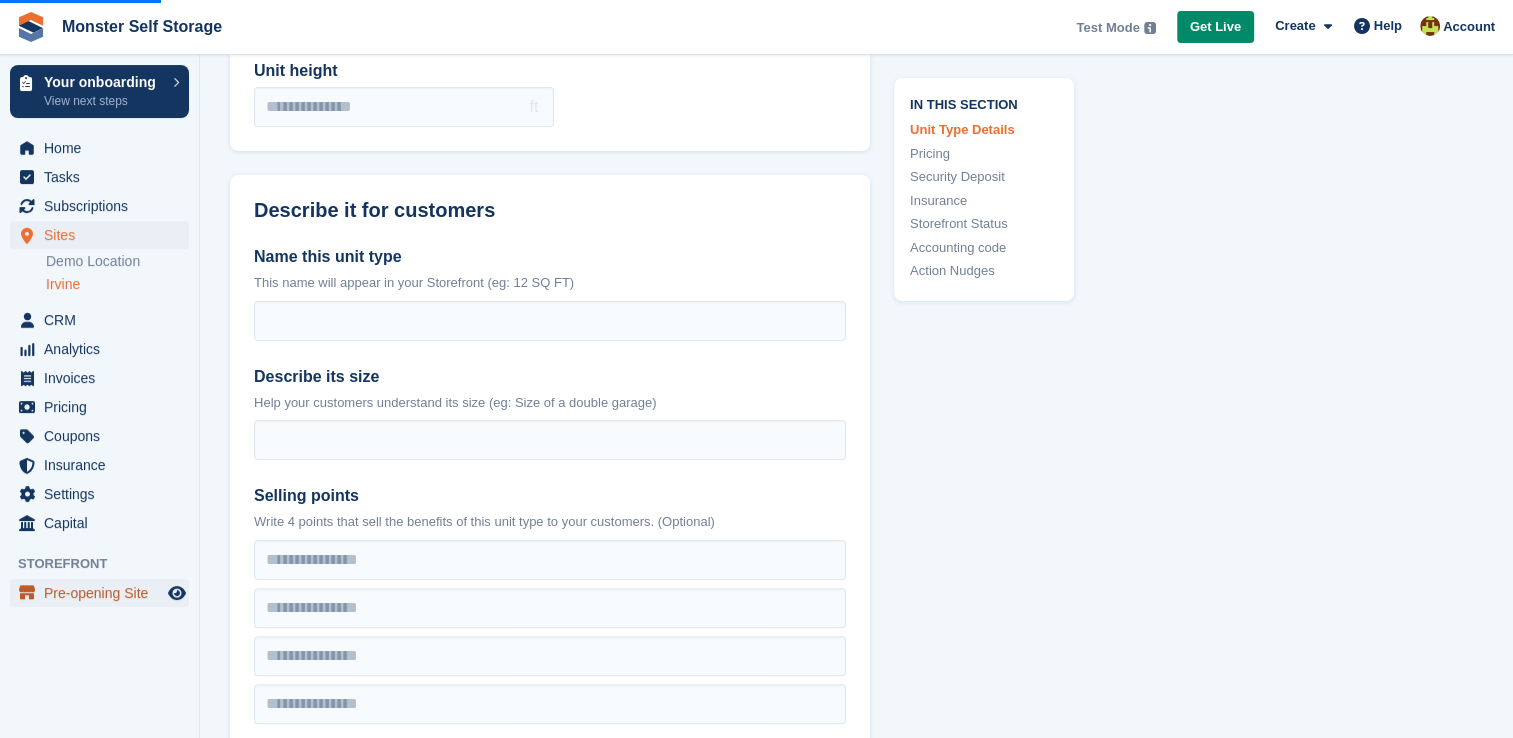 click at bounding box center (27, 593) 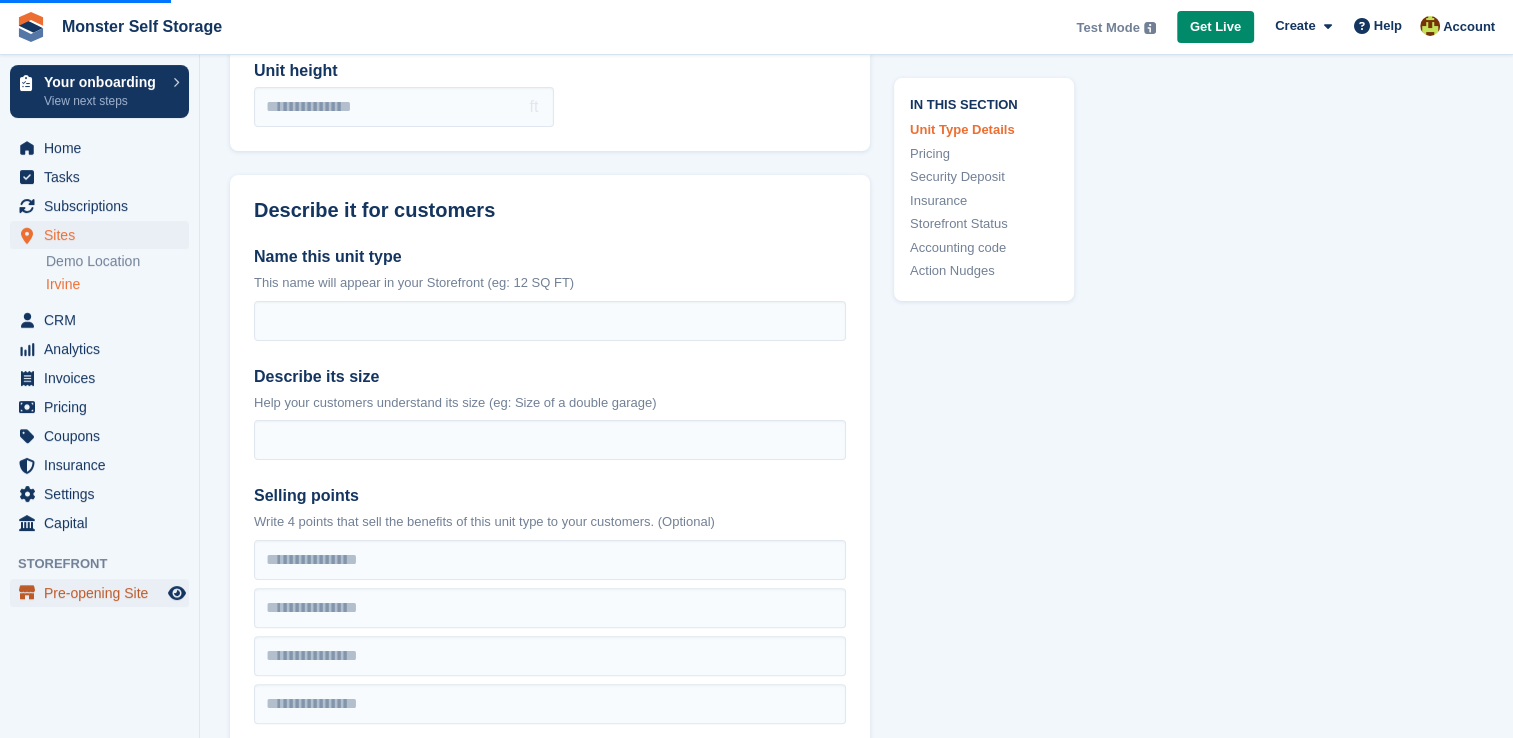 click at bounding box center (27, 593) 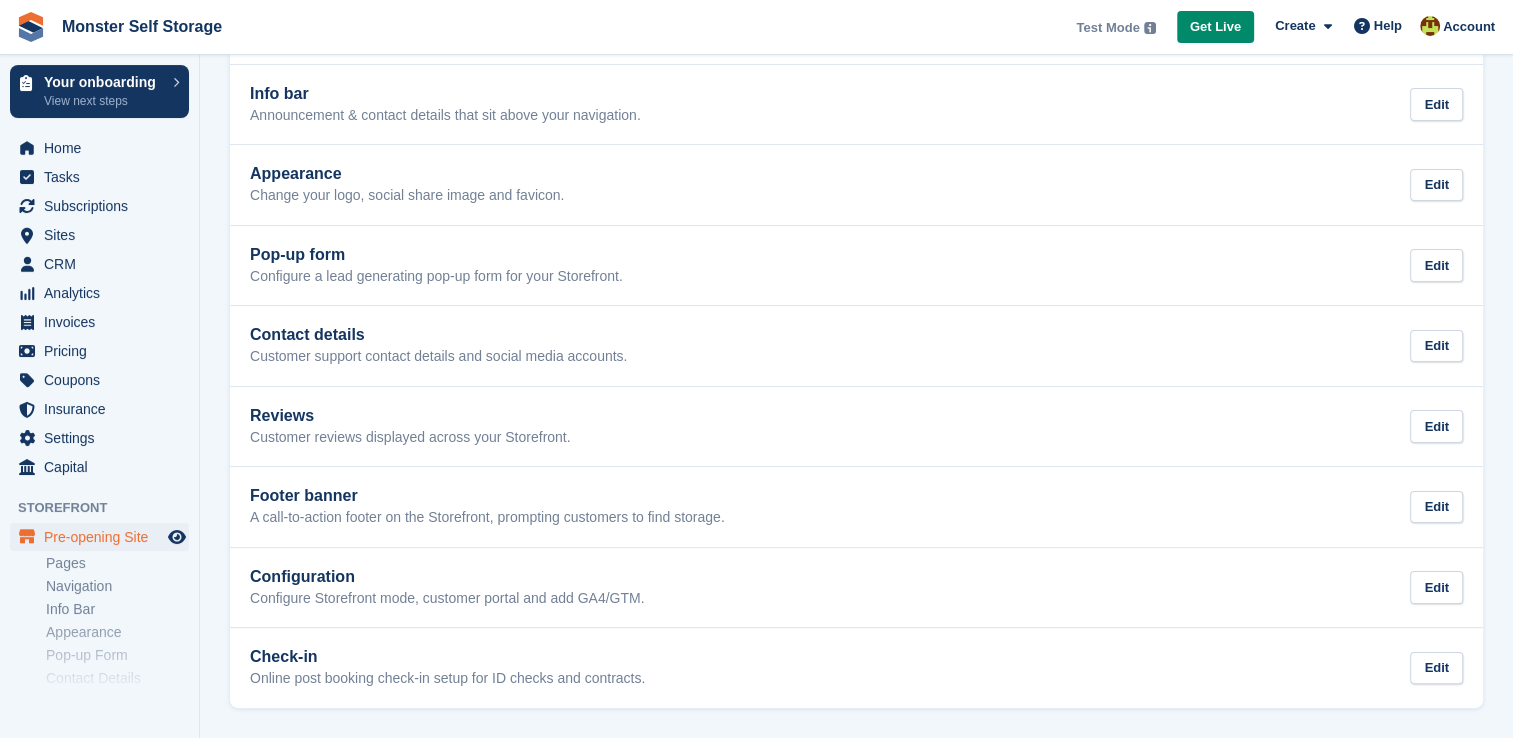 scroll, scrollTop: 131, scrollLeft: 0, axis: vertical 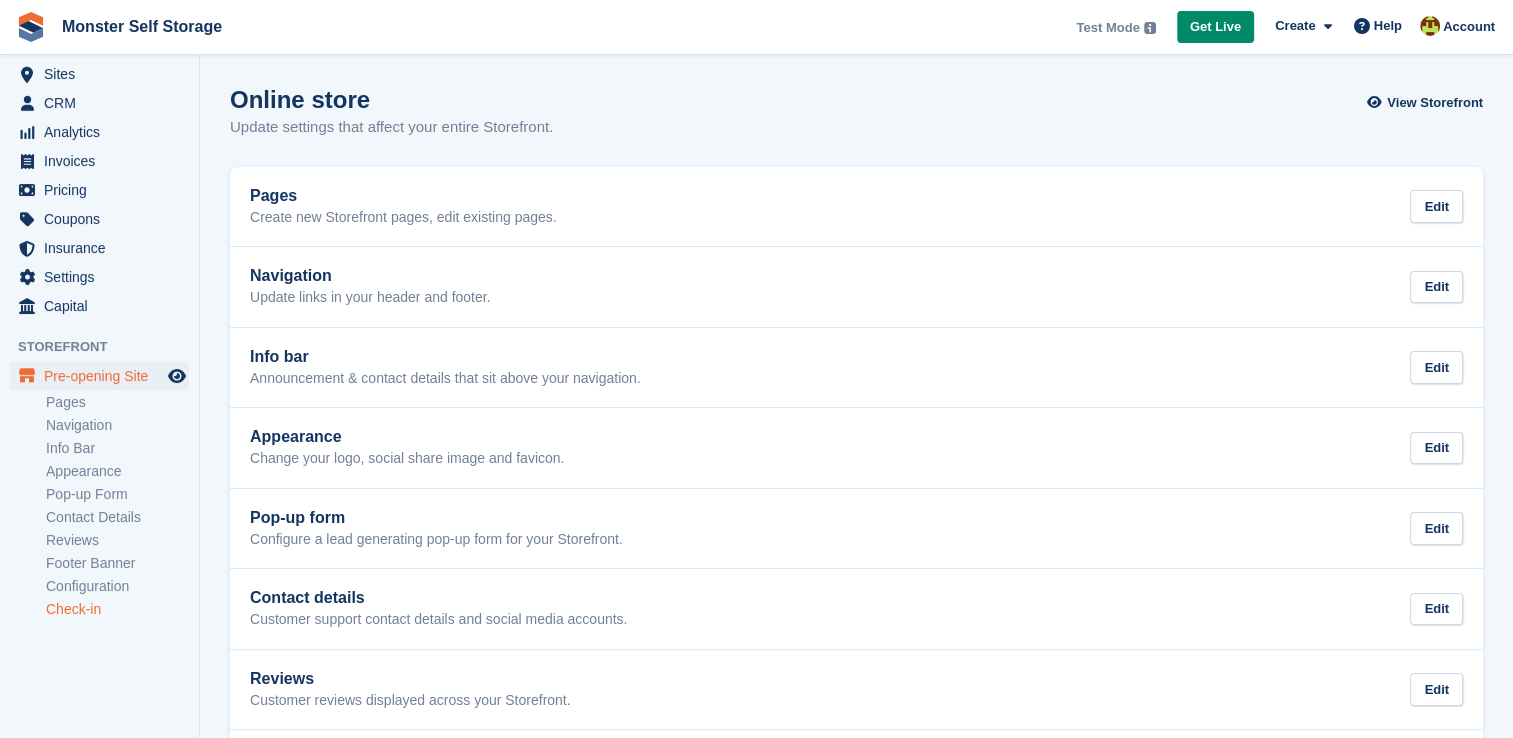 click on "Check-in" at bounding box center (117, 609) 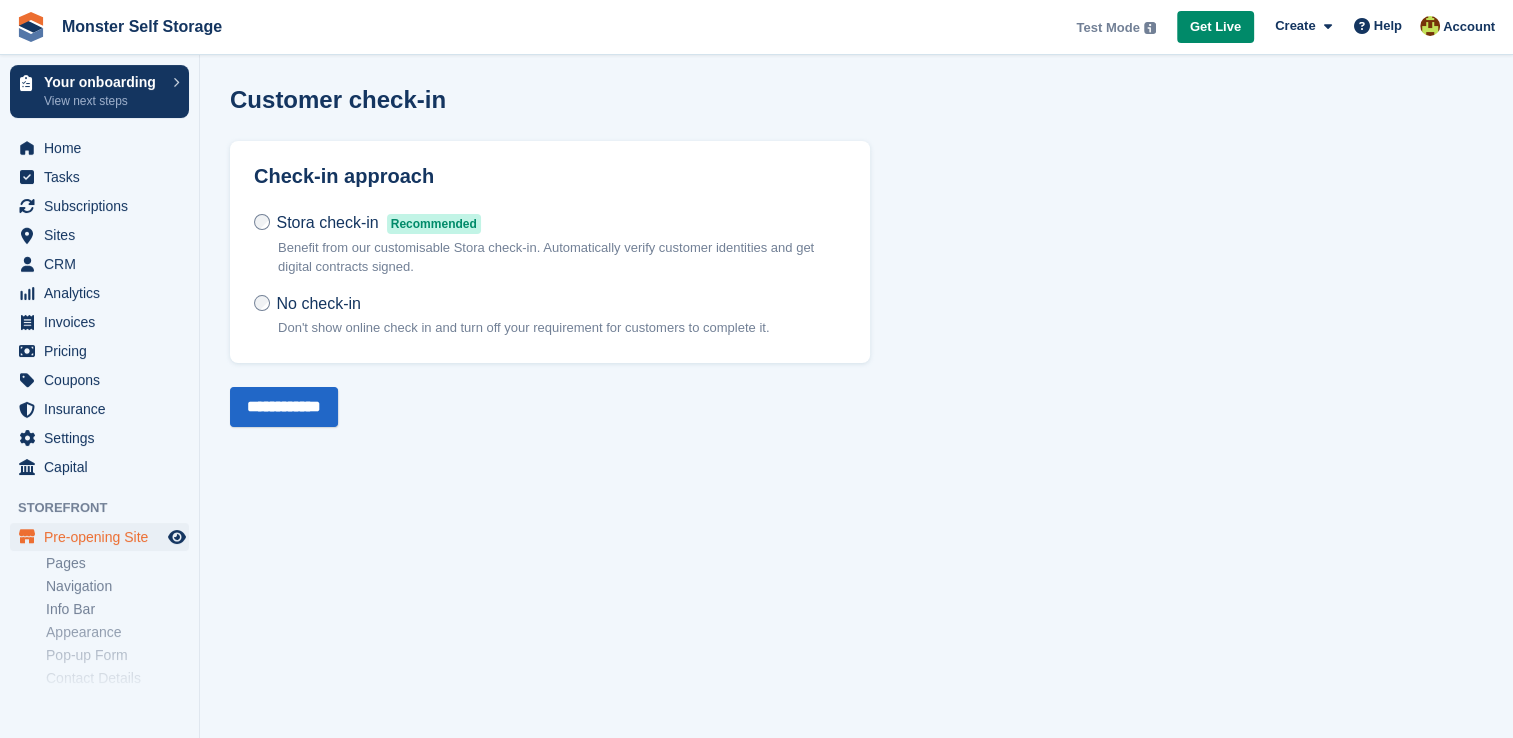 click on "Benefit from our customisable Stora check-in. Automatically verify customer identities and get digital contracts signed." at bounding box center [562, 257] 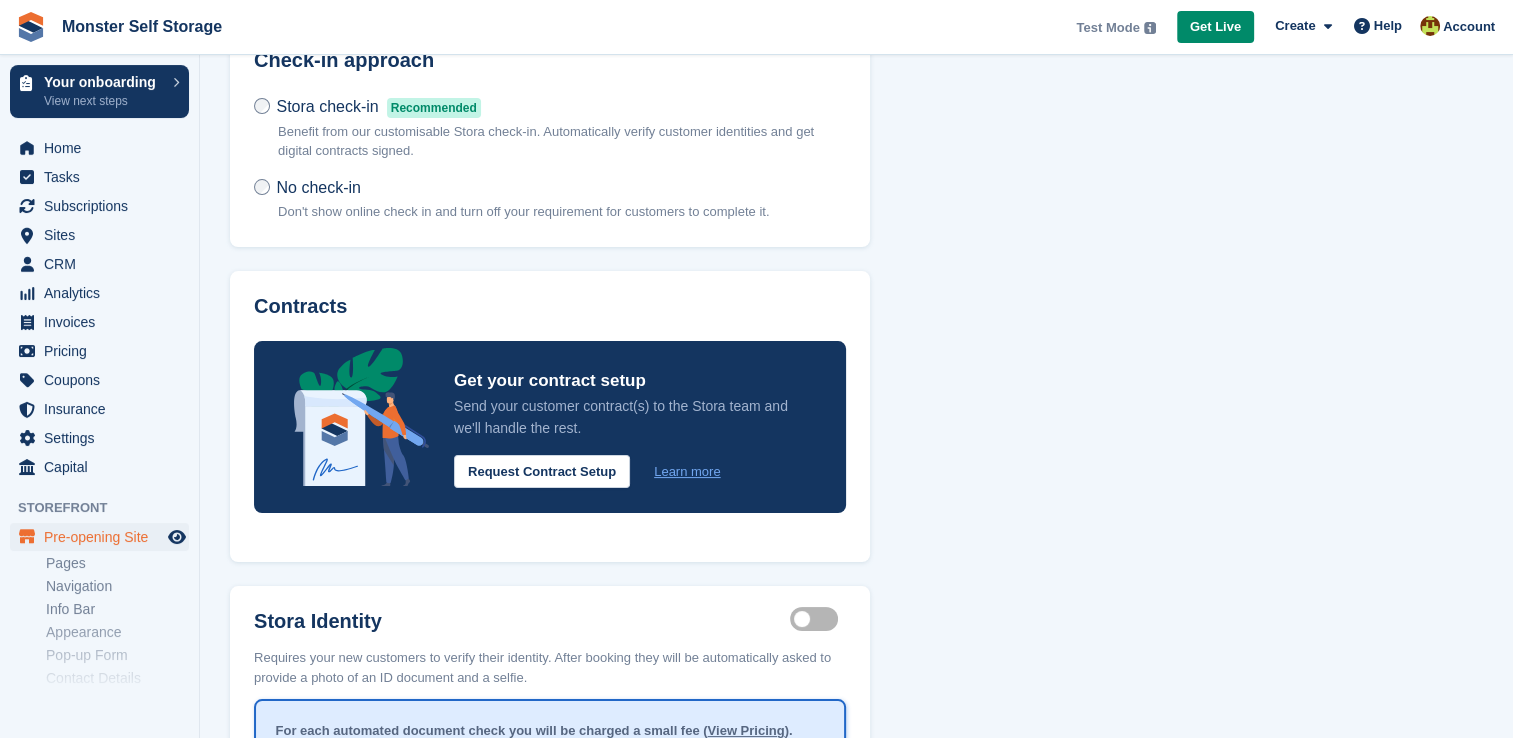 scroll, scrollTop: 114, scrollLeft: 0, axis: vertical 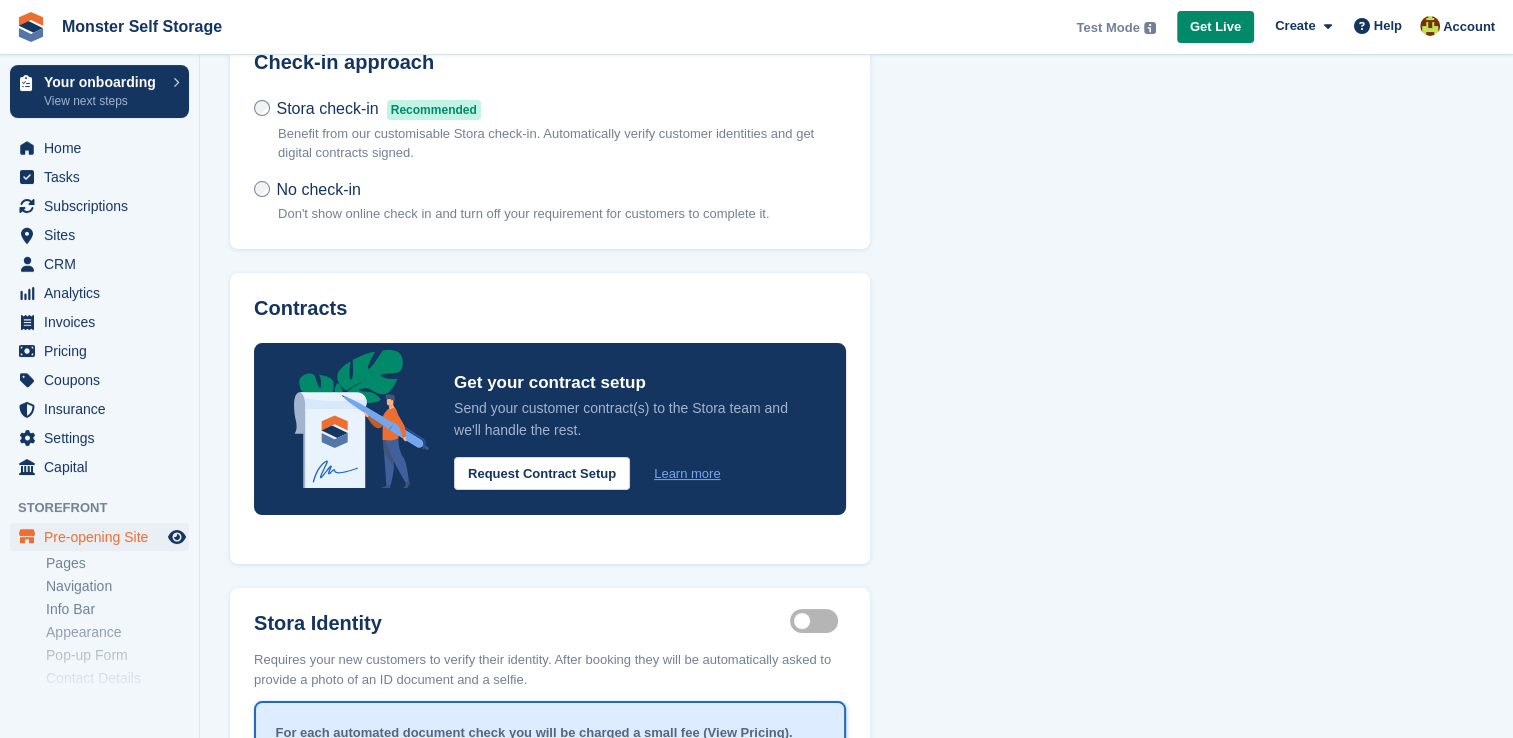 click on "No check-in" at bounding box center (318, 189) 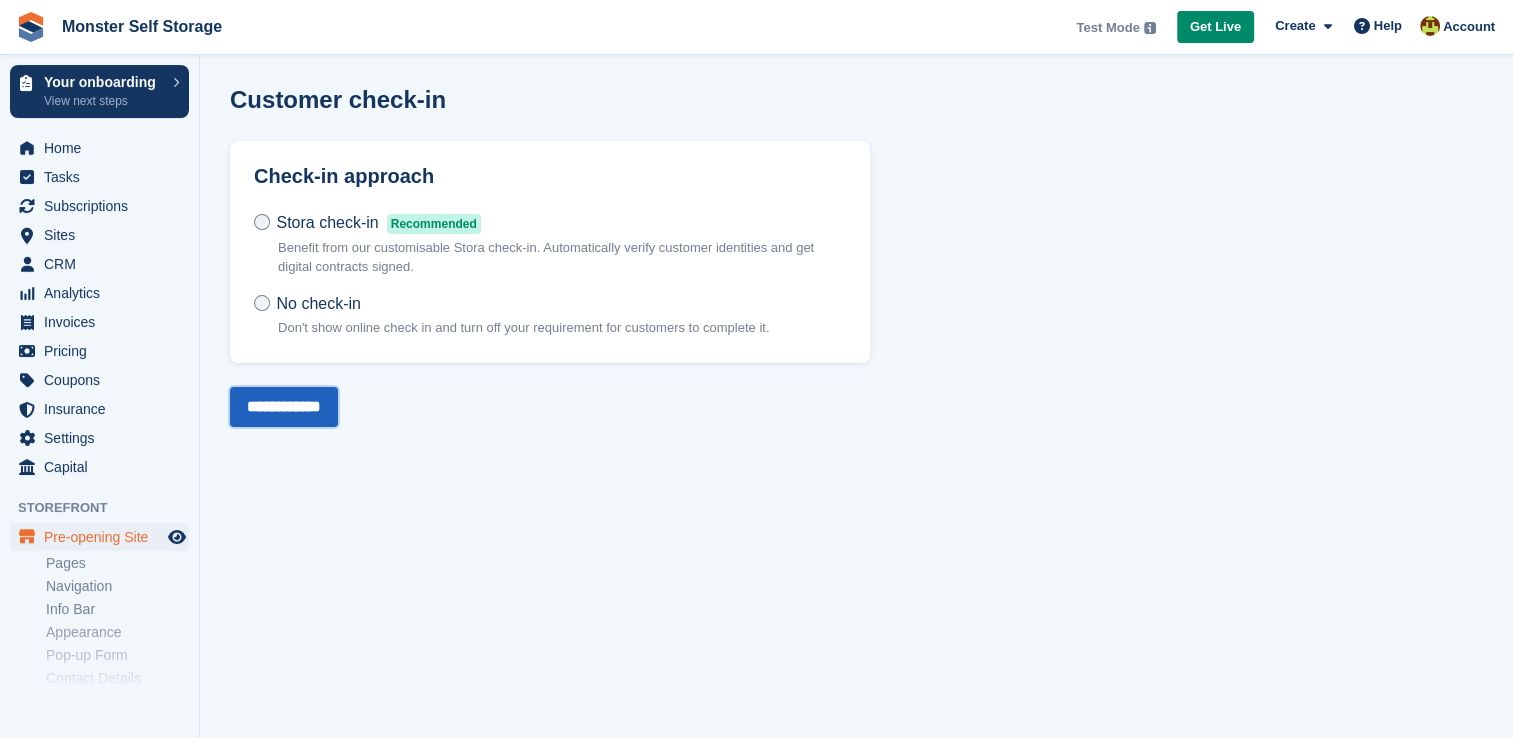 click on "**********" at bounding box center (284, 407) 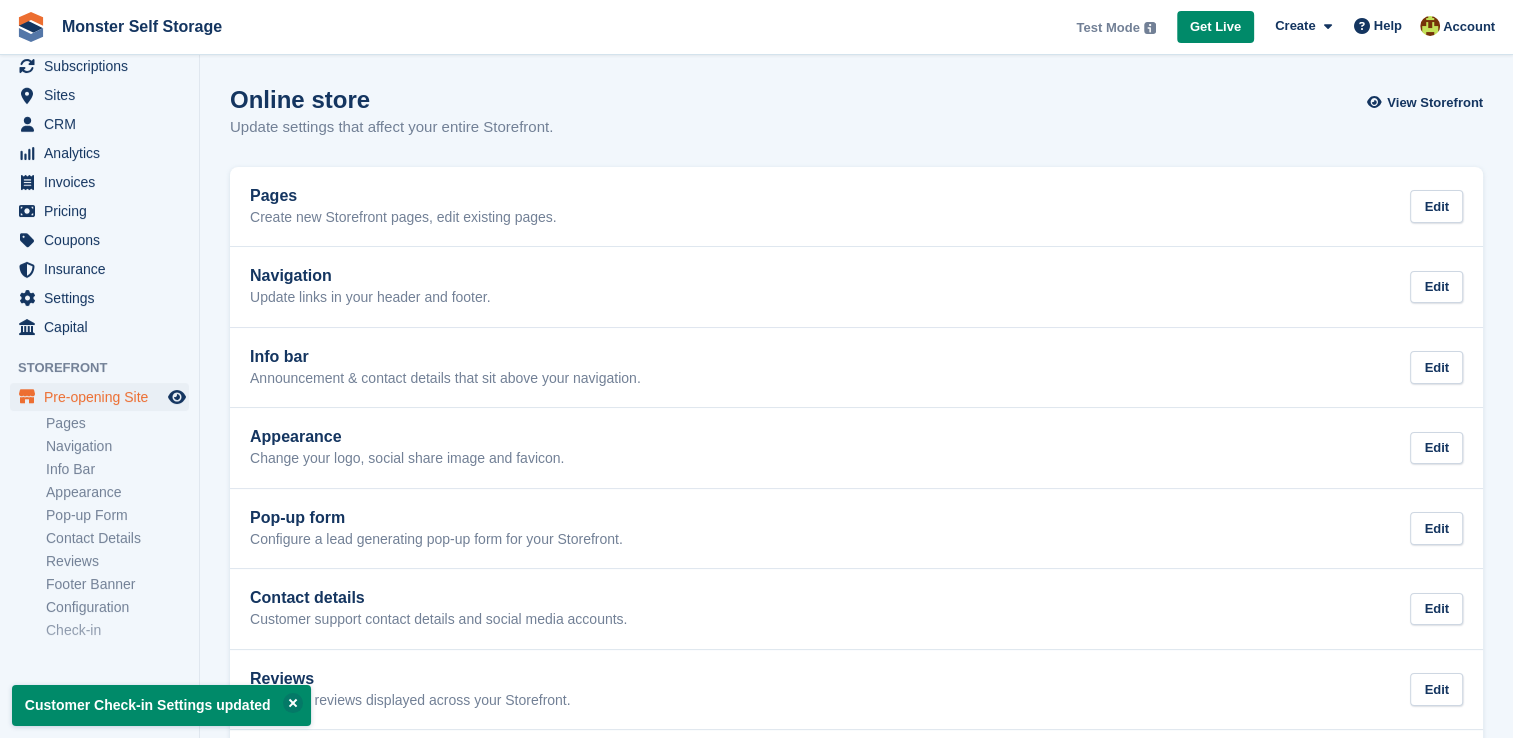 scroll, scrollTop: 161, scrollLeft: 0, axis: vertical 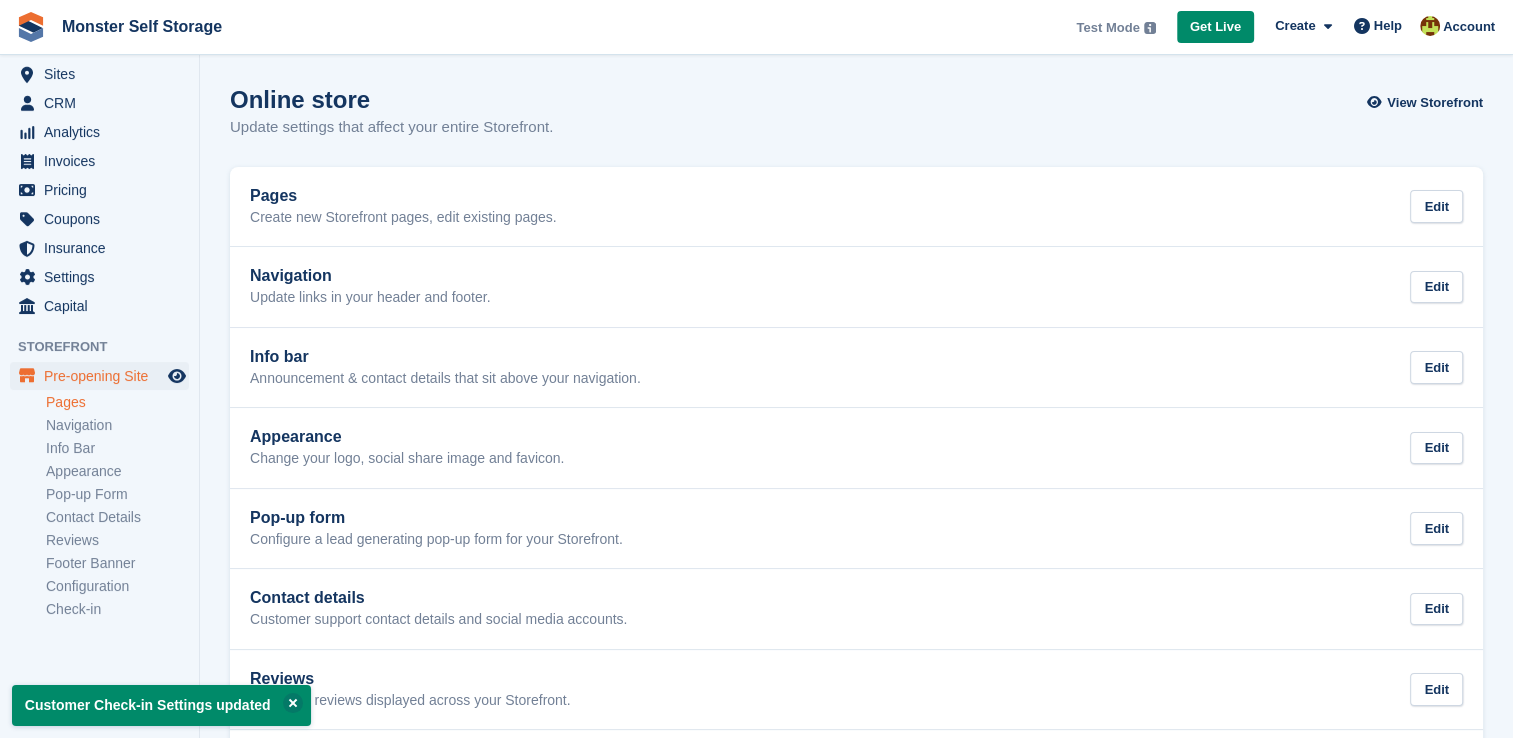 click on "Pages" at bounding box center (117, 402) 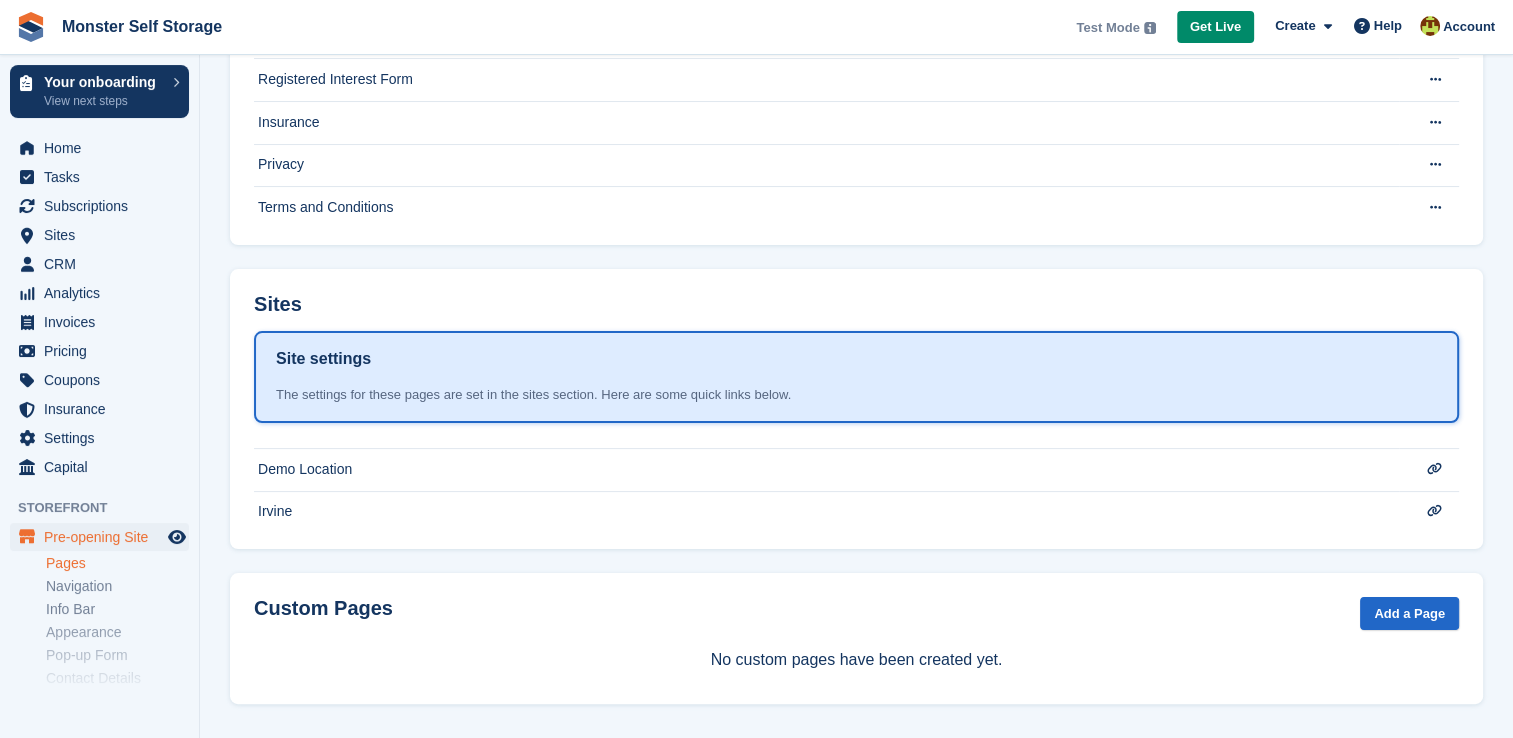 scroll, scrollTop: 288, scrollLeft: 0, axis: vertical 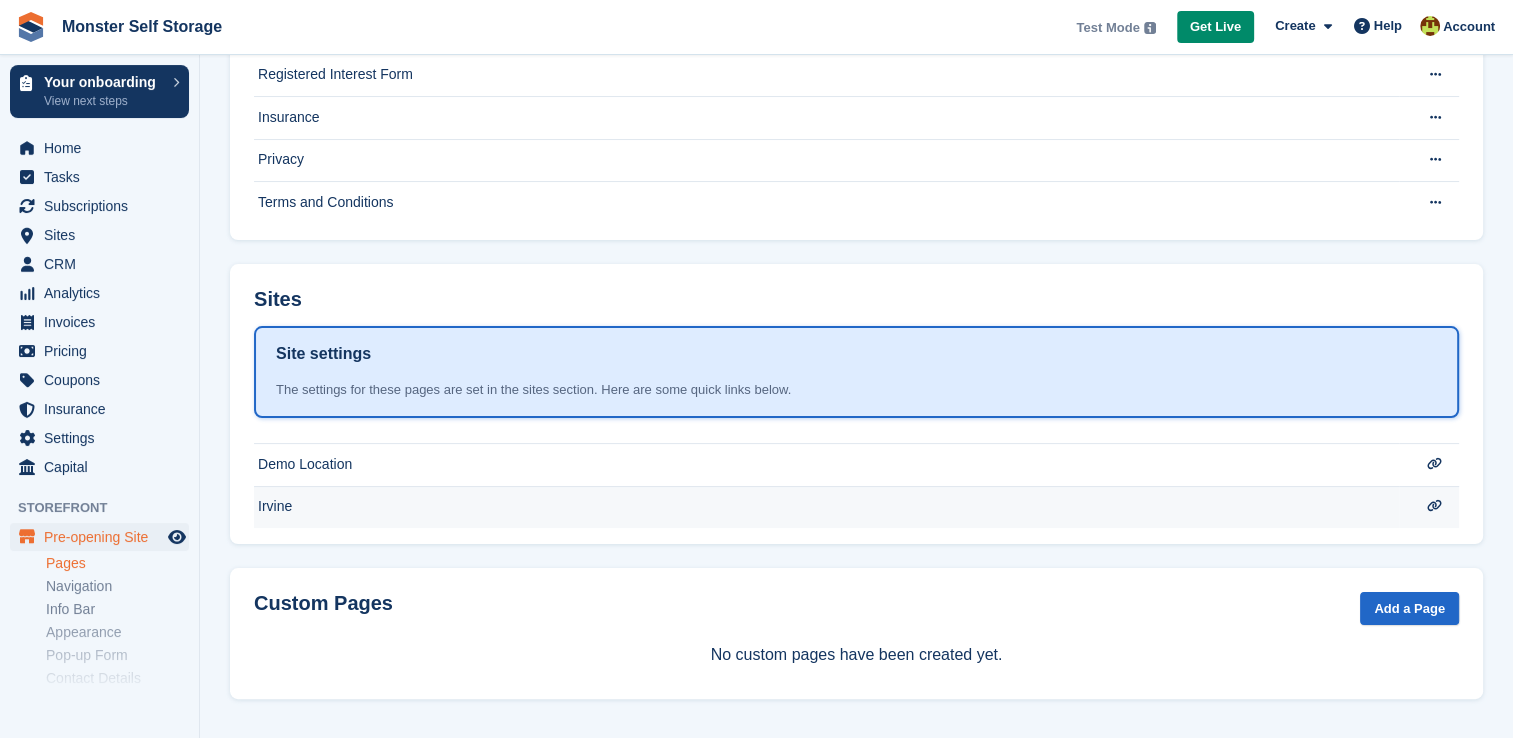 click on "Irvine" at bounding box center (826, 32) 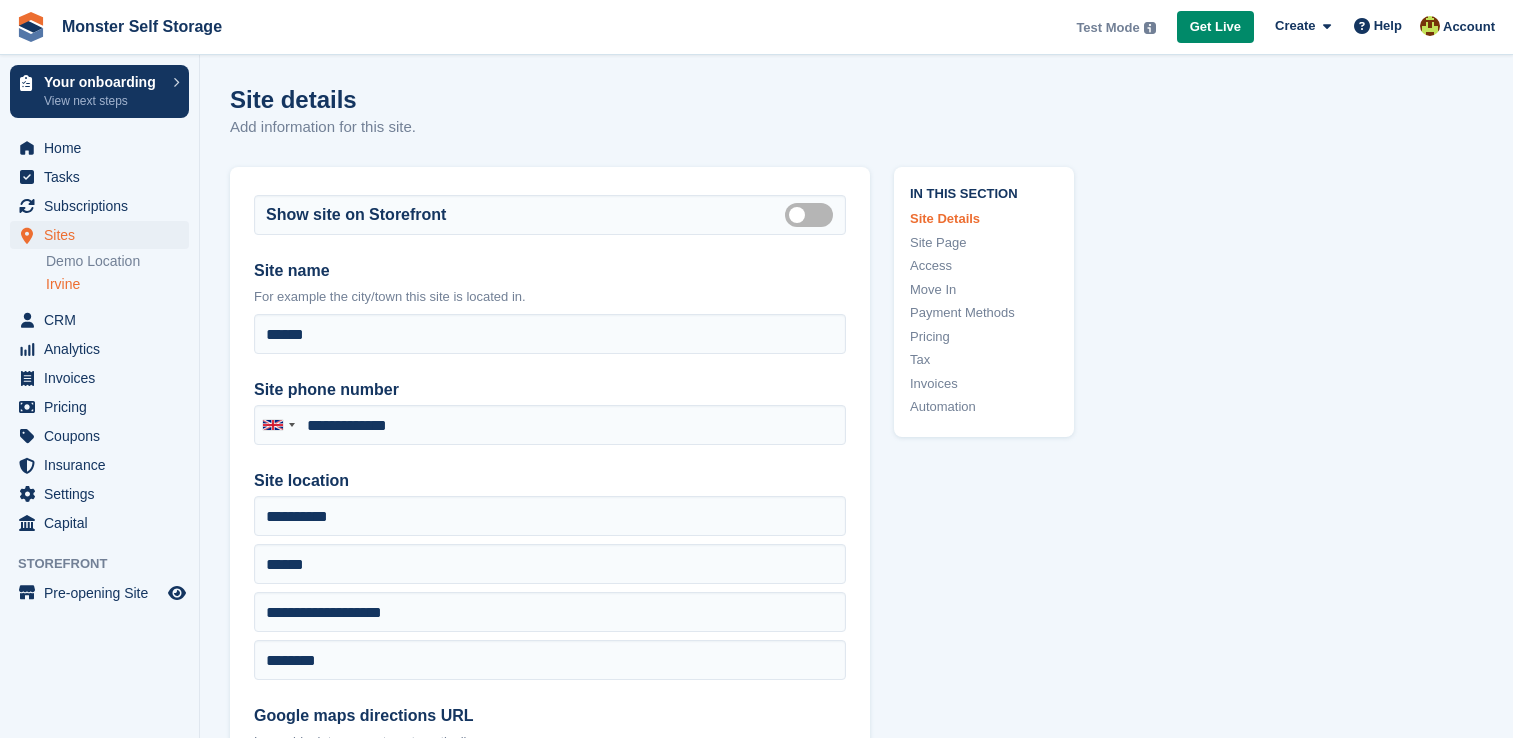 scroll, scrollTop: 0, scrollLeft: 0, axis: both 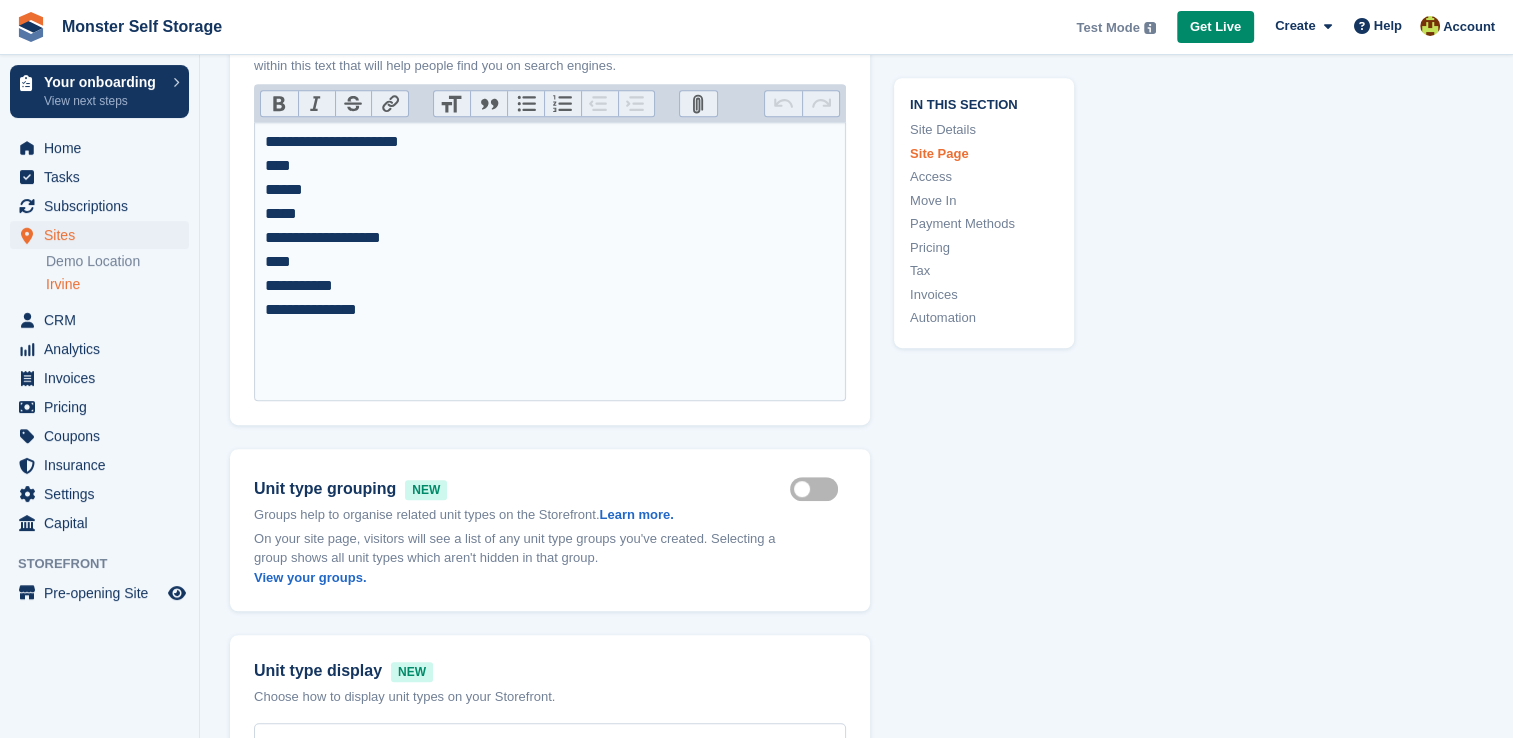 type on "**********" 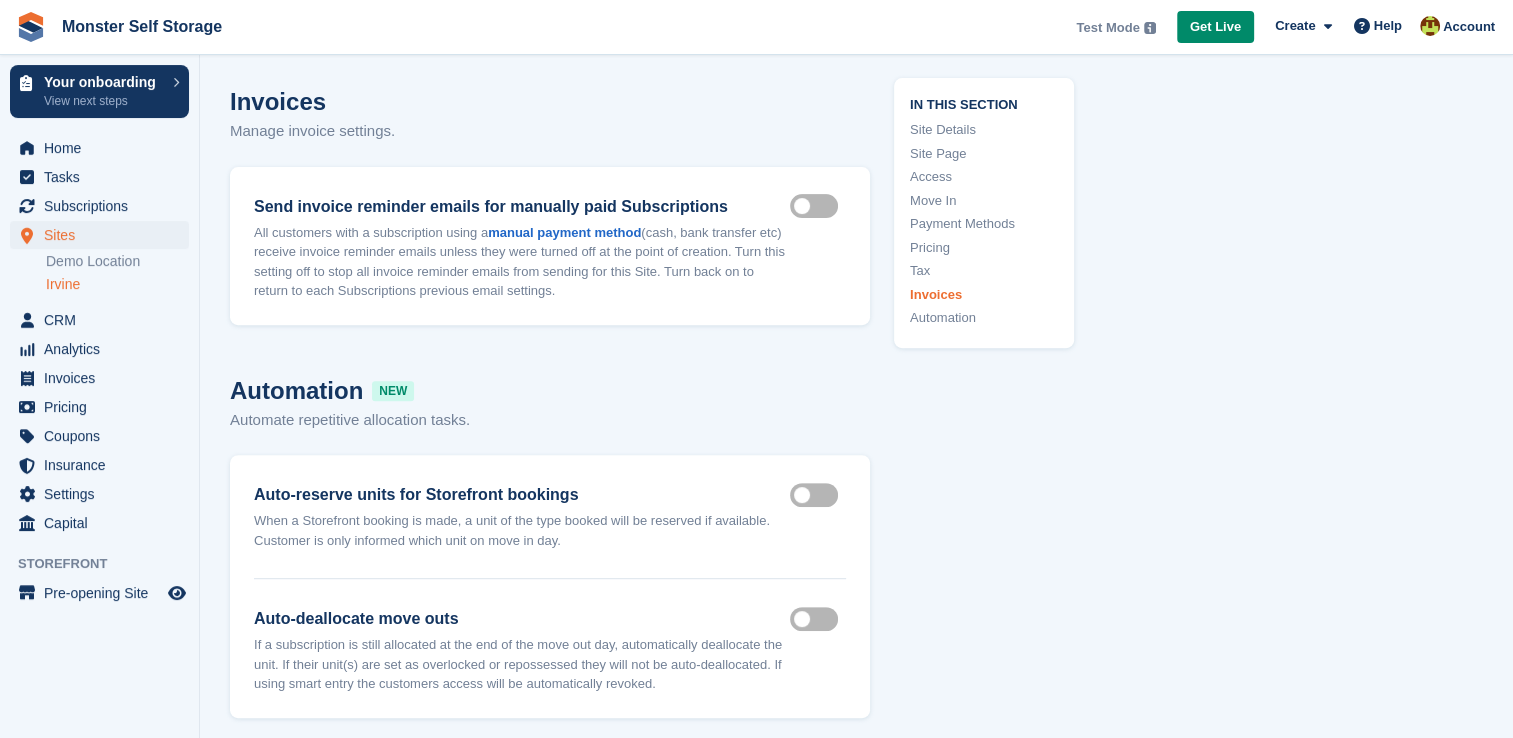 scroll, scrollTop: 8229, scrollLeft: 0, axis: vertical 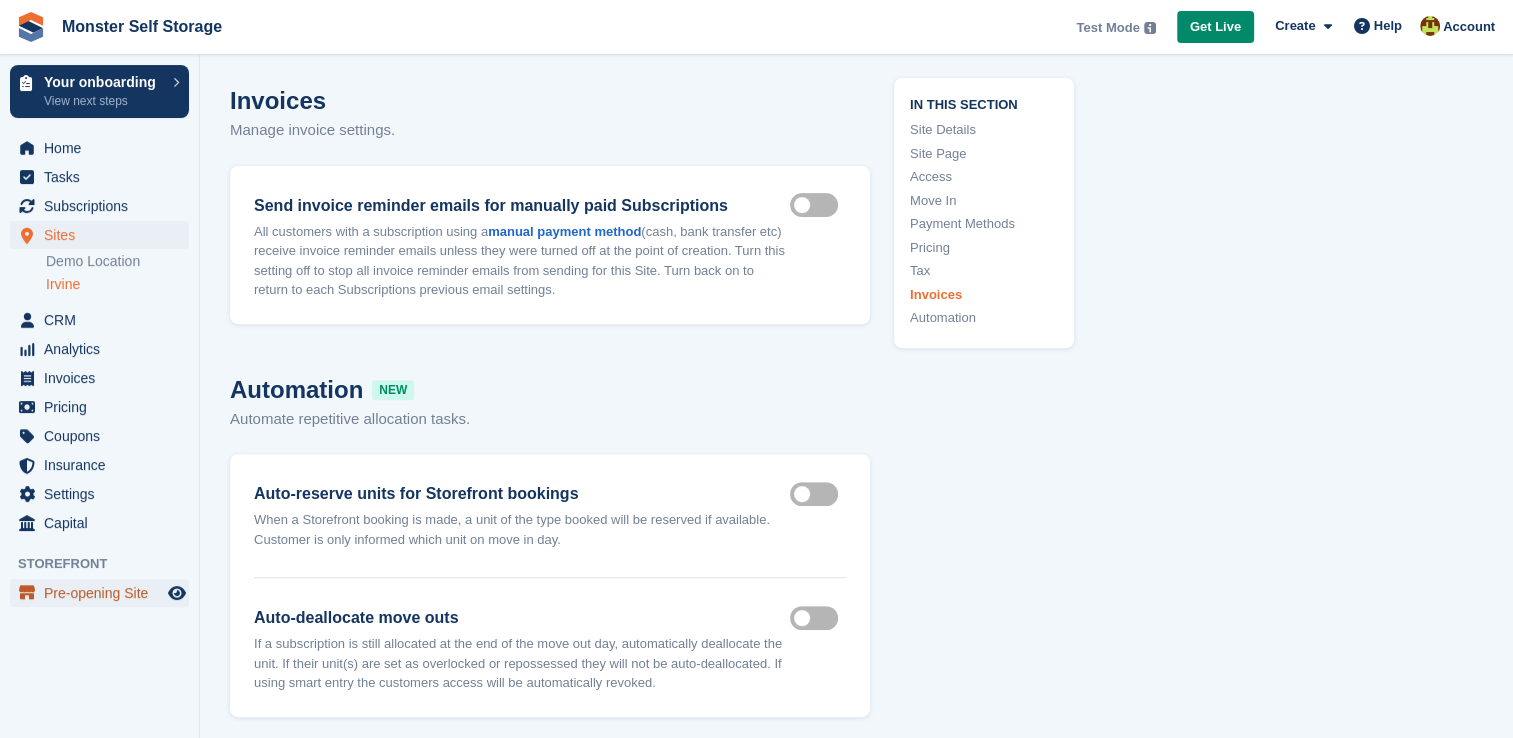 click on "Pre-opening Site" at bounding box center (104, 593) 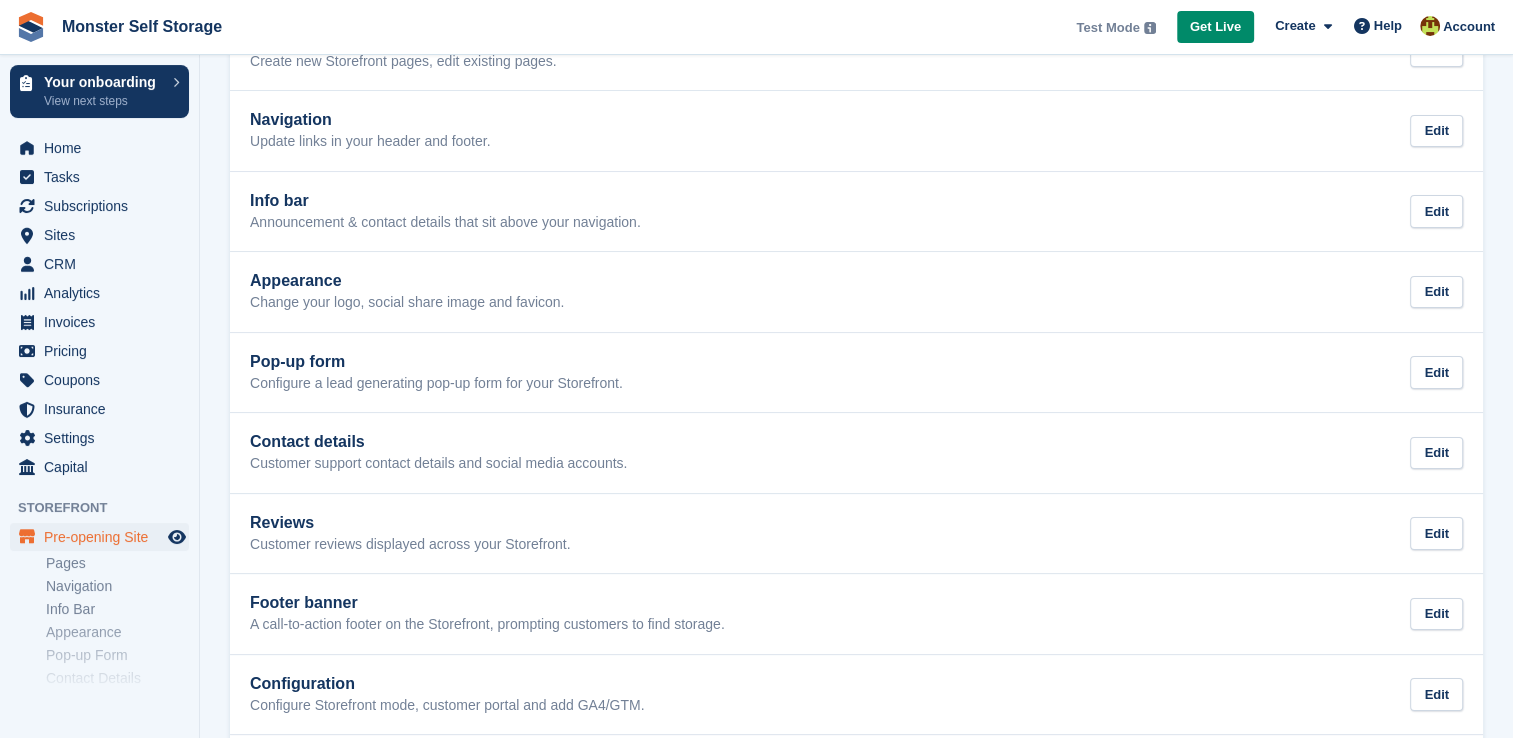 scroll, scrollTop: 0, scrollLeft: 0, axis: both 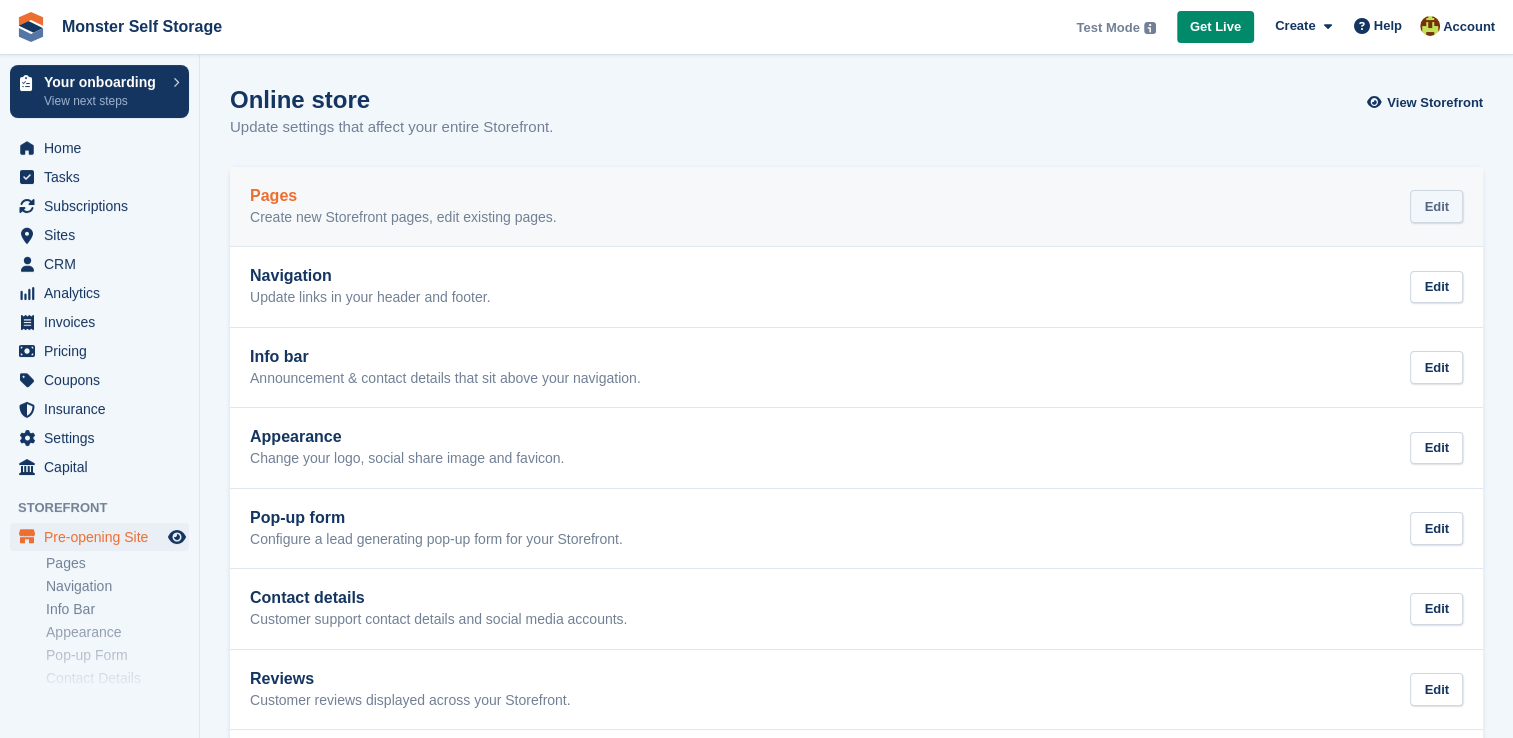 click on "Edit" at bounding box center [1436, 206] 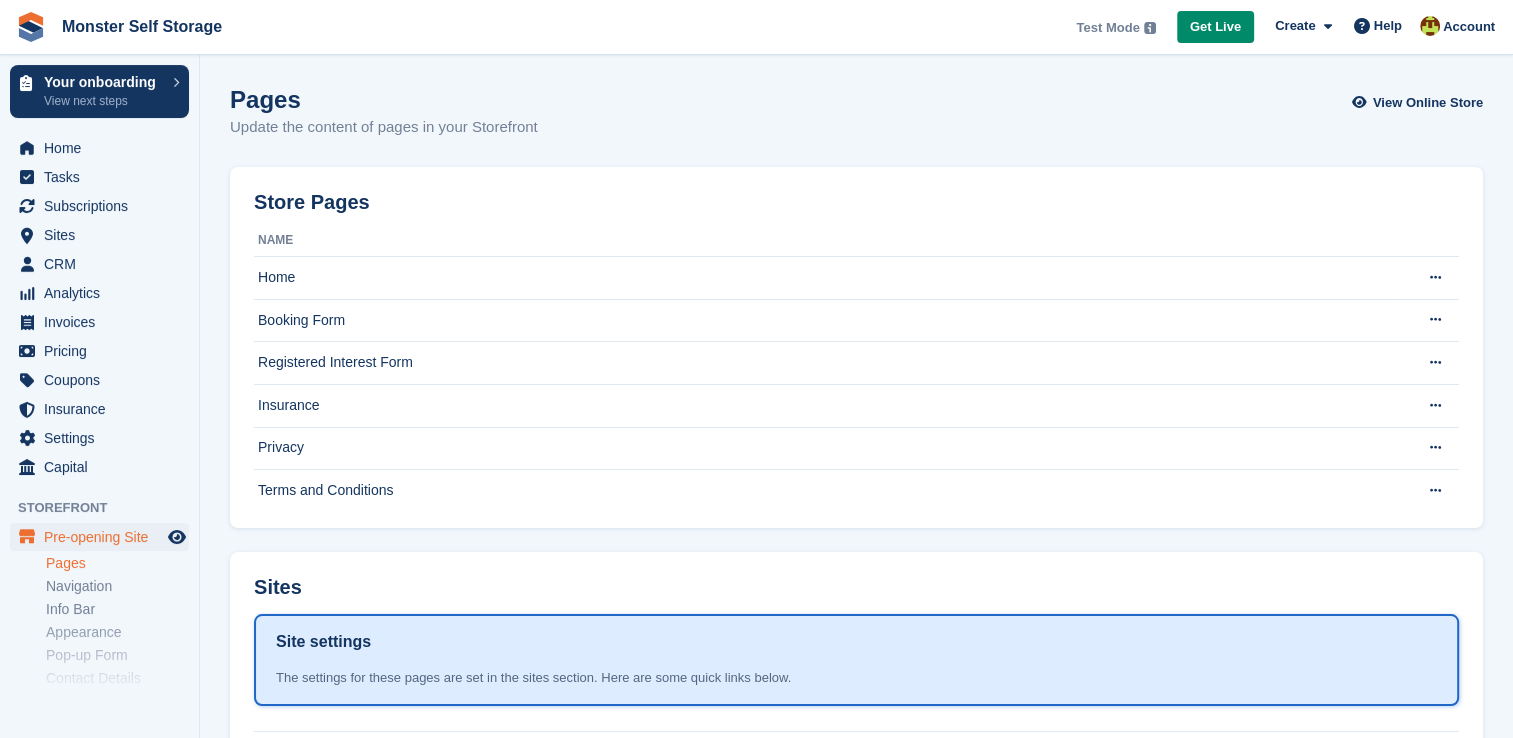 scroll, scrollTop: 288, scrollLeft: 0, axis: vertical 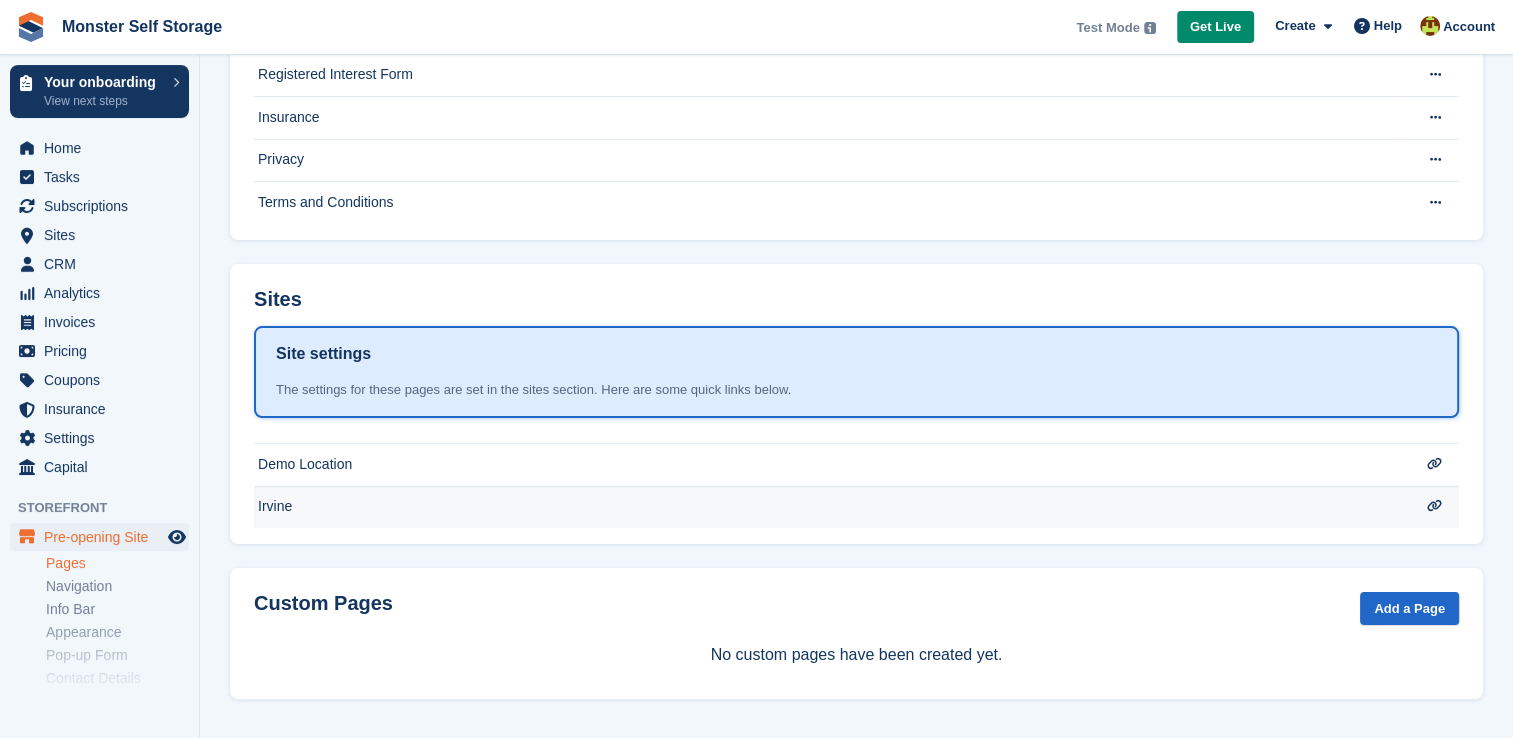 click on "Irvine" at bounding box center (826, 32) 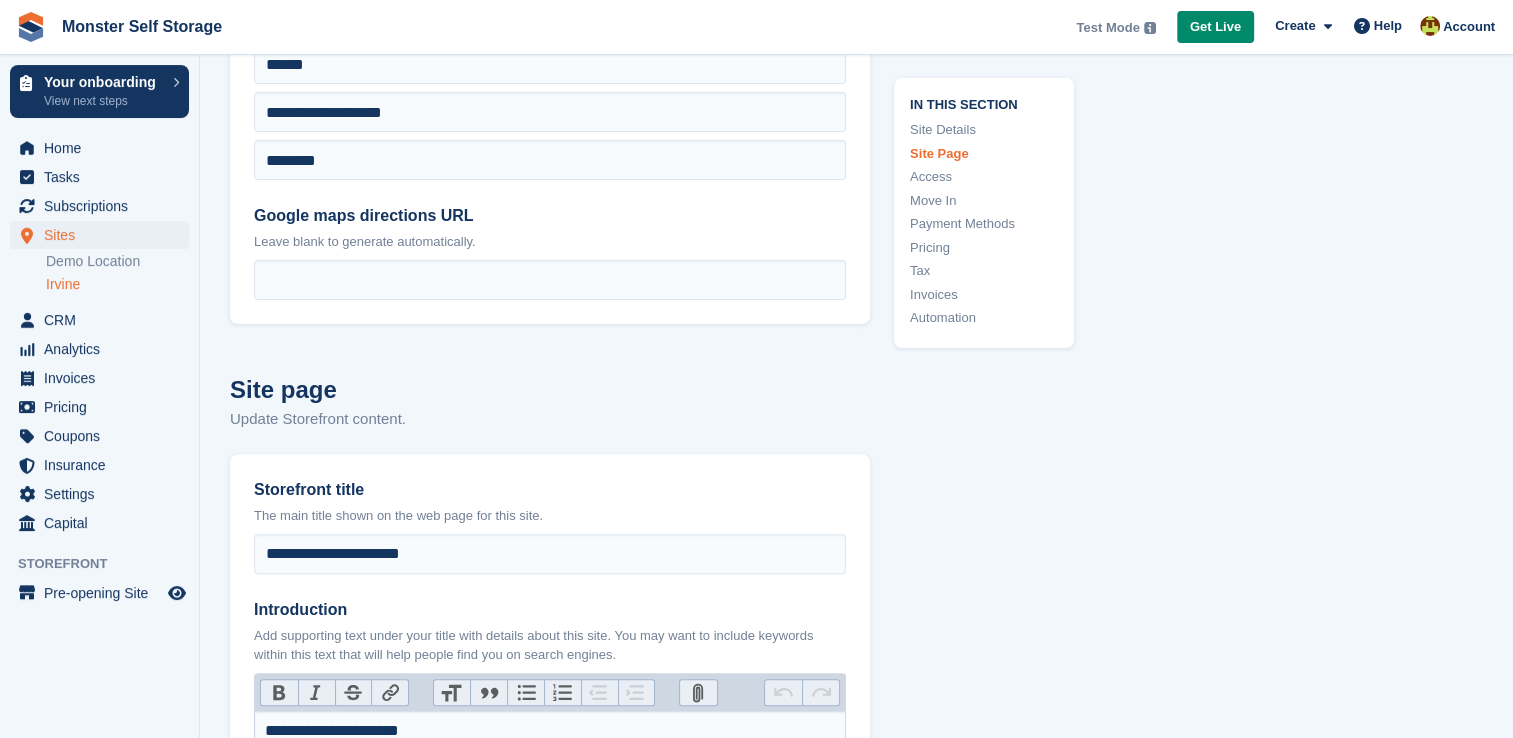 scroll, scrollTop: 1076, scrollLeft: 0, axis: vertical 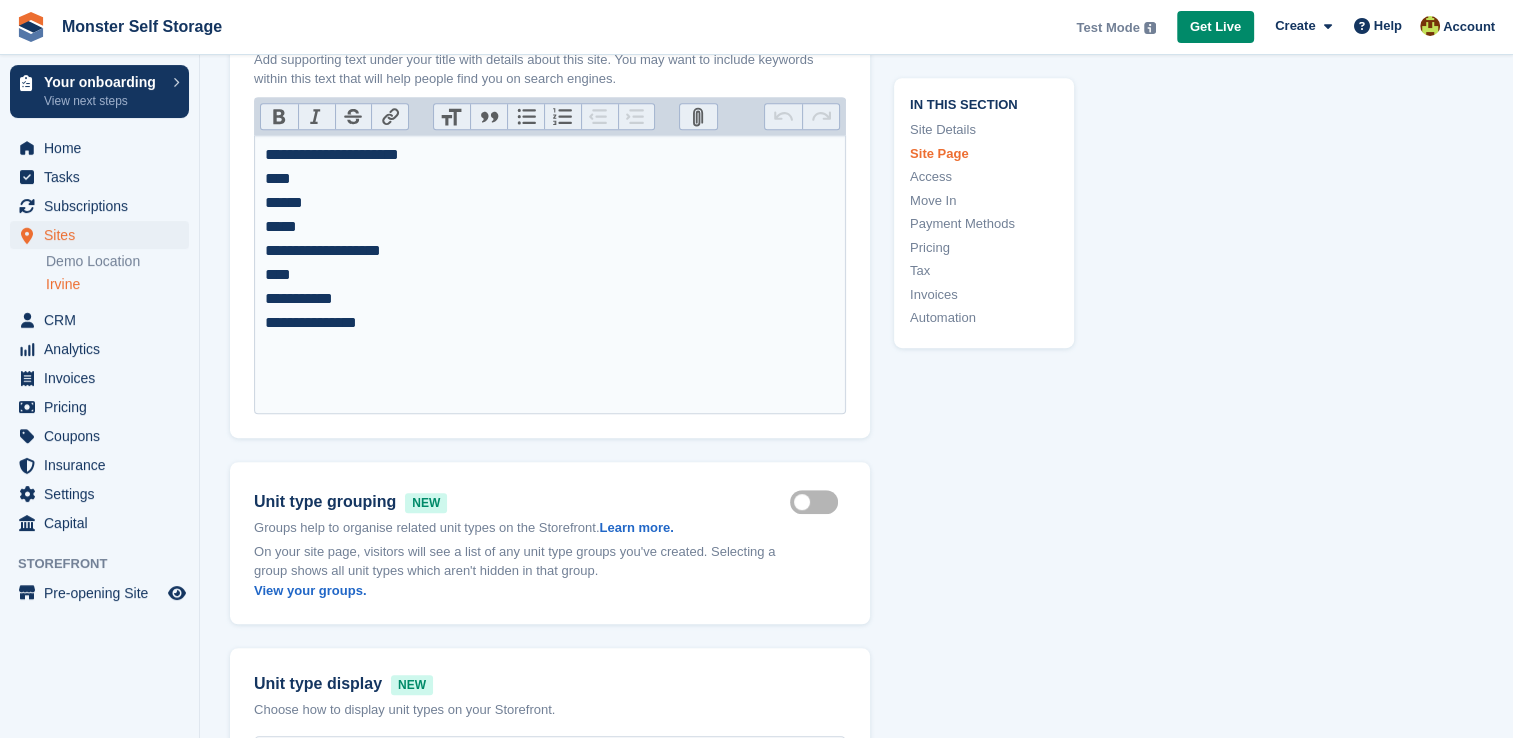 click on "Irvine" at bounding box center [117, 284] 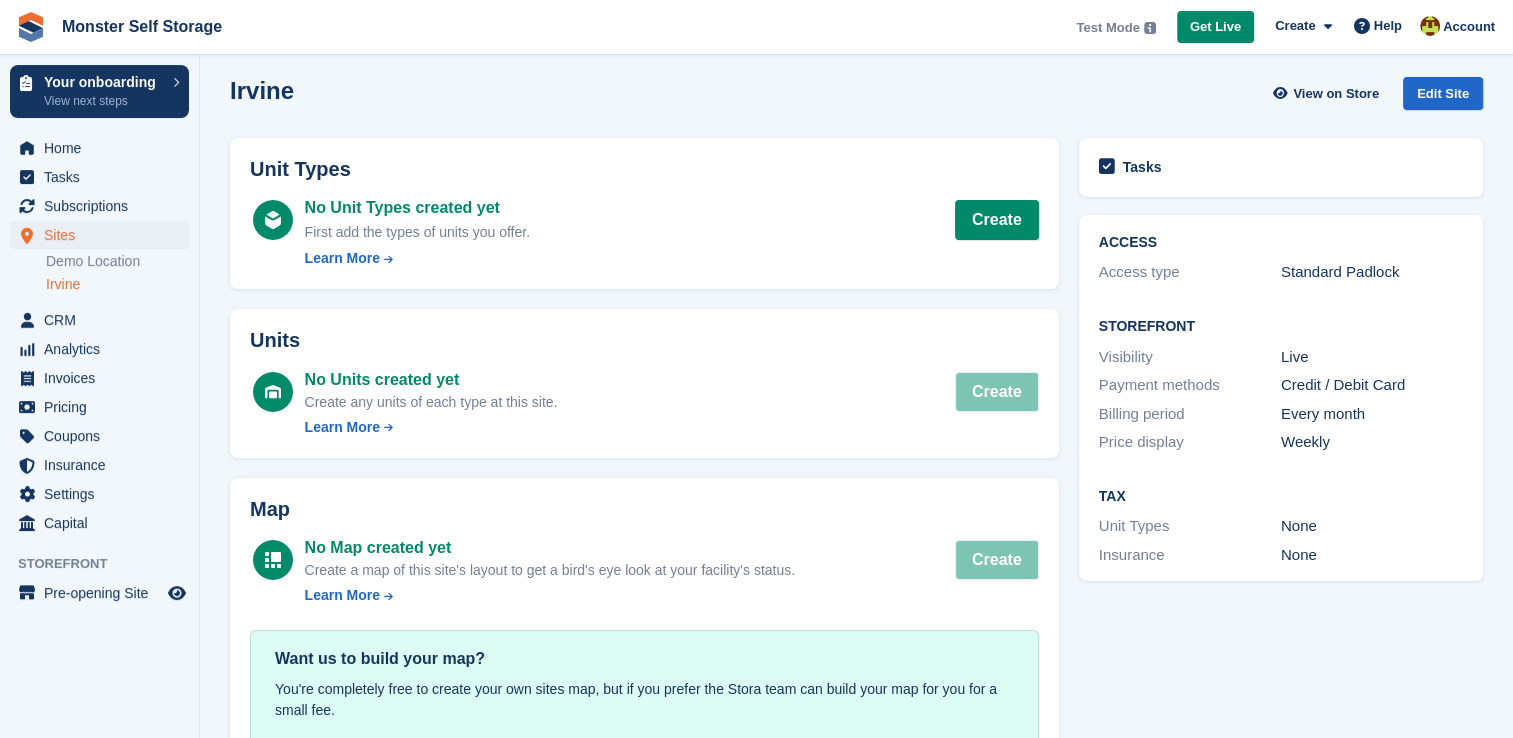scroll, scrollTop: 0, scrollLeft: 0, axis: both 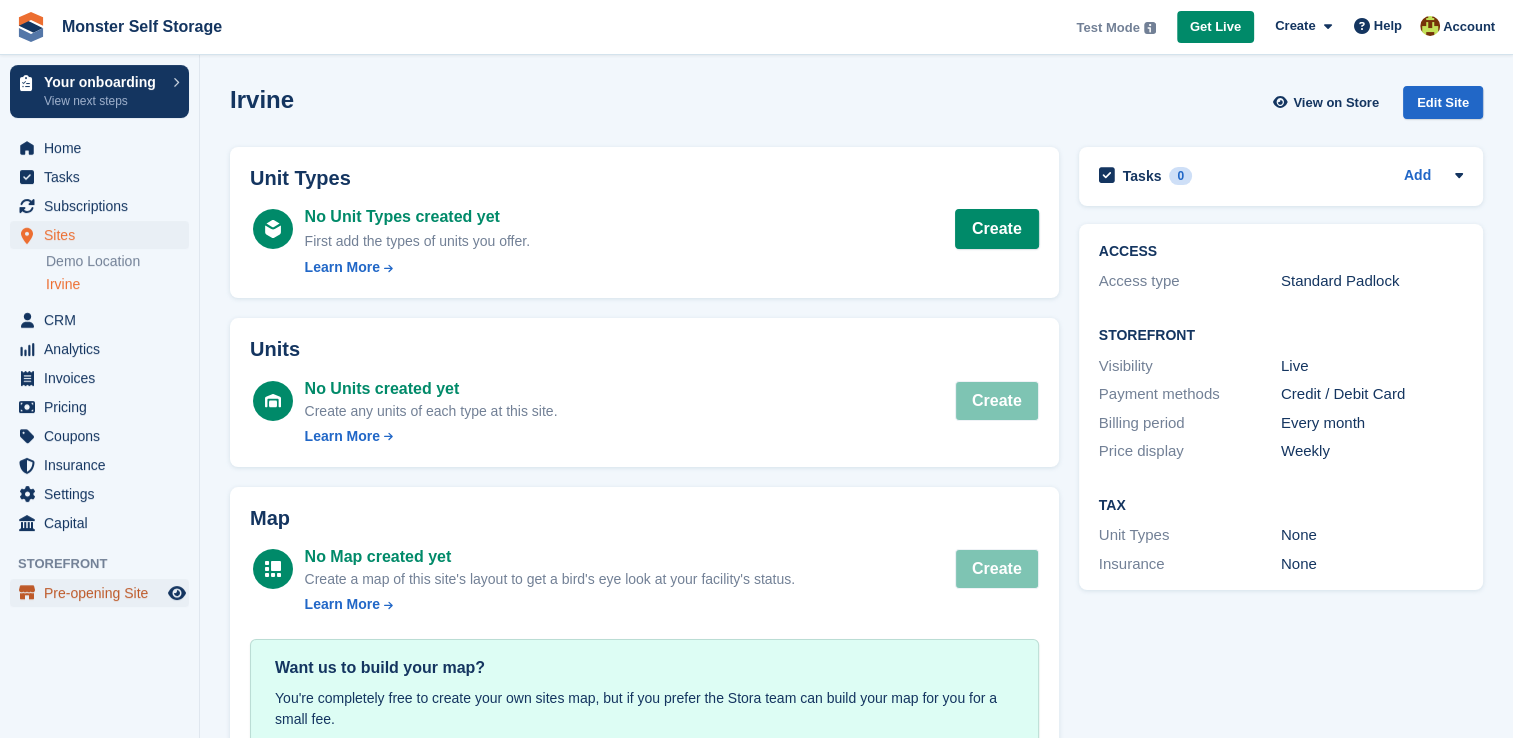 click on "Pre-opening Site" at bounding box center (104, 593) 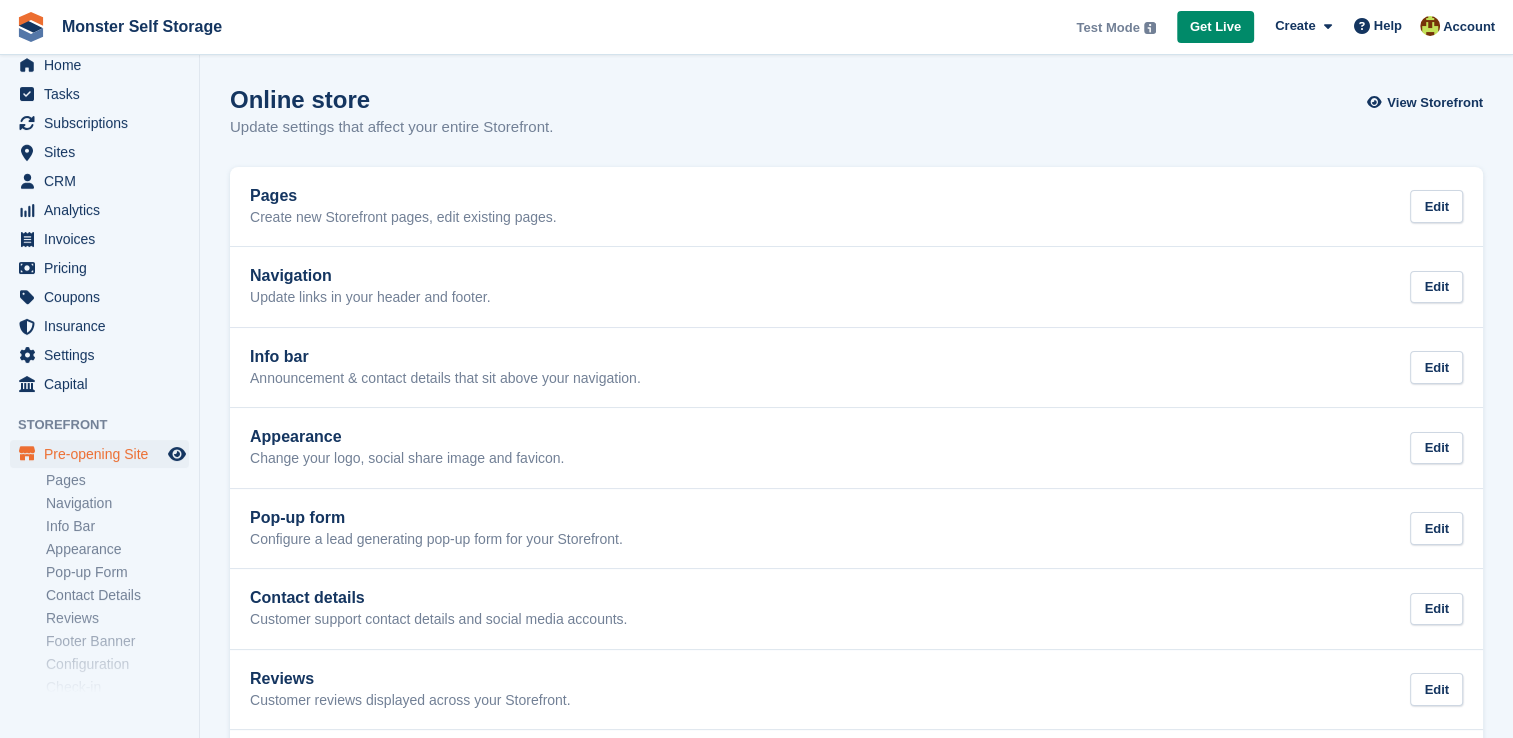 scroll, scrollTop: 96, scrollLeft: 0, axis: vertical 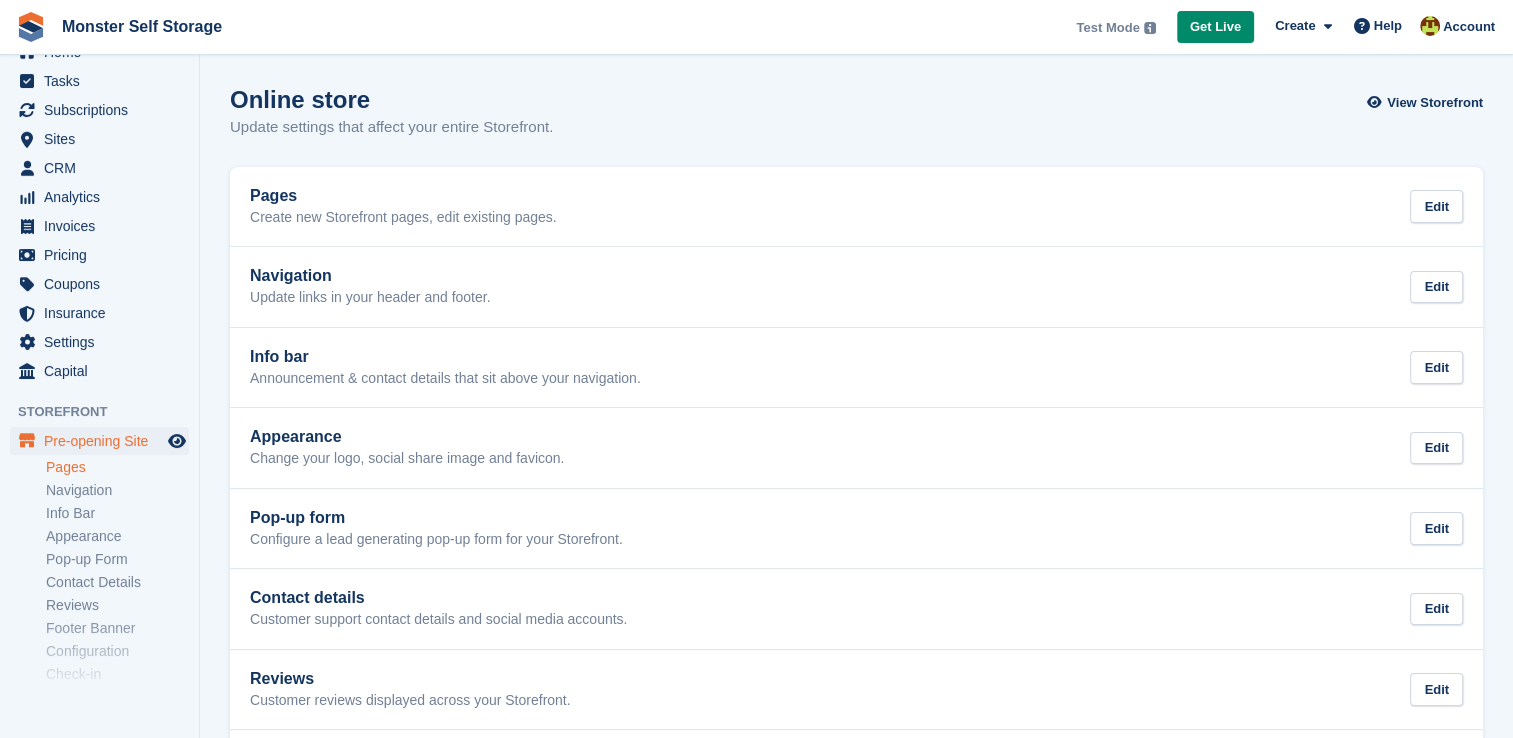 click on "Pages" at bounding box center [117, 467] 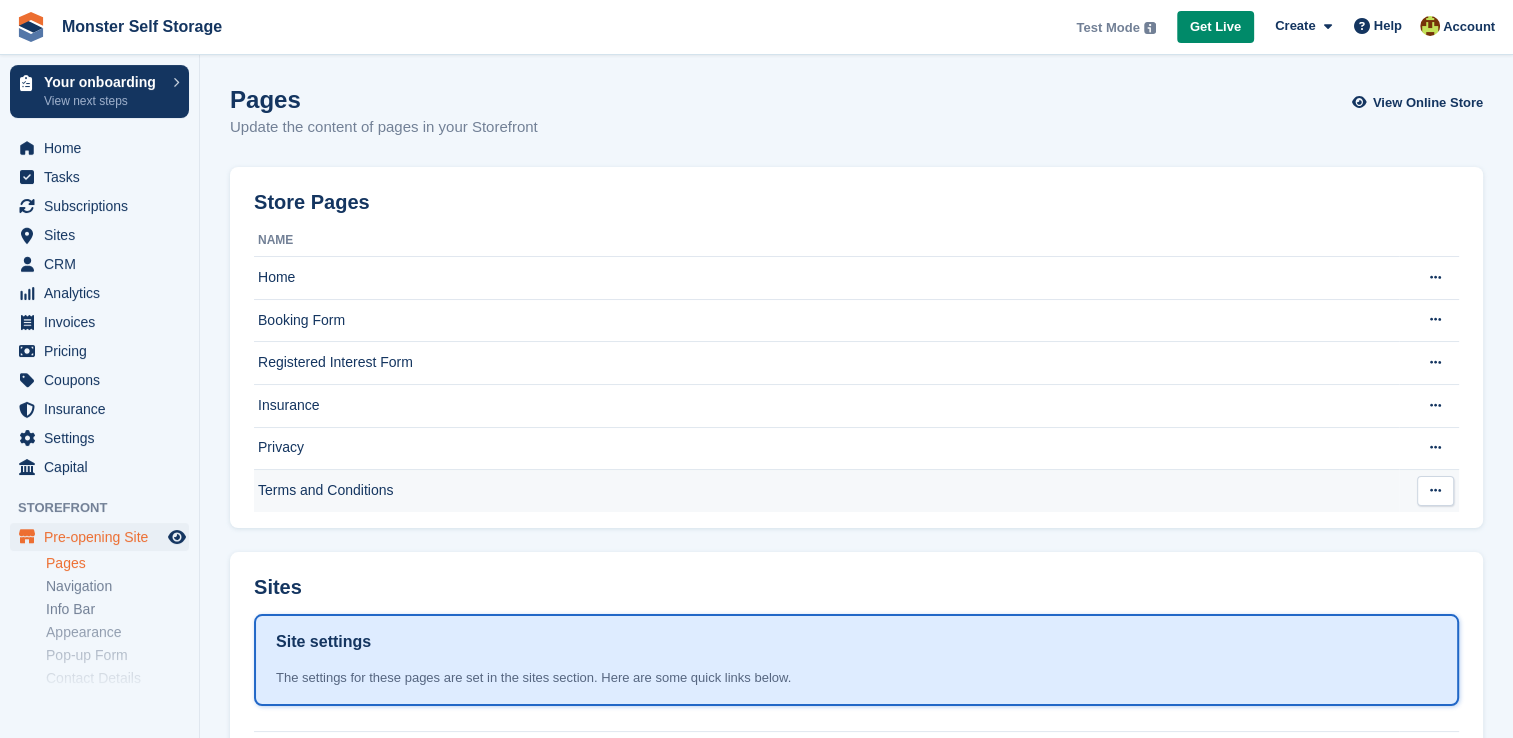 click at bounding box center [1435, 490] 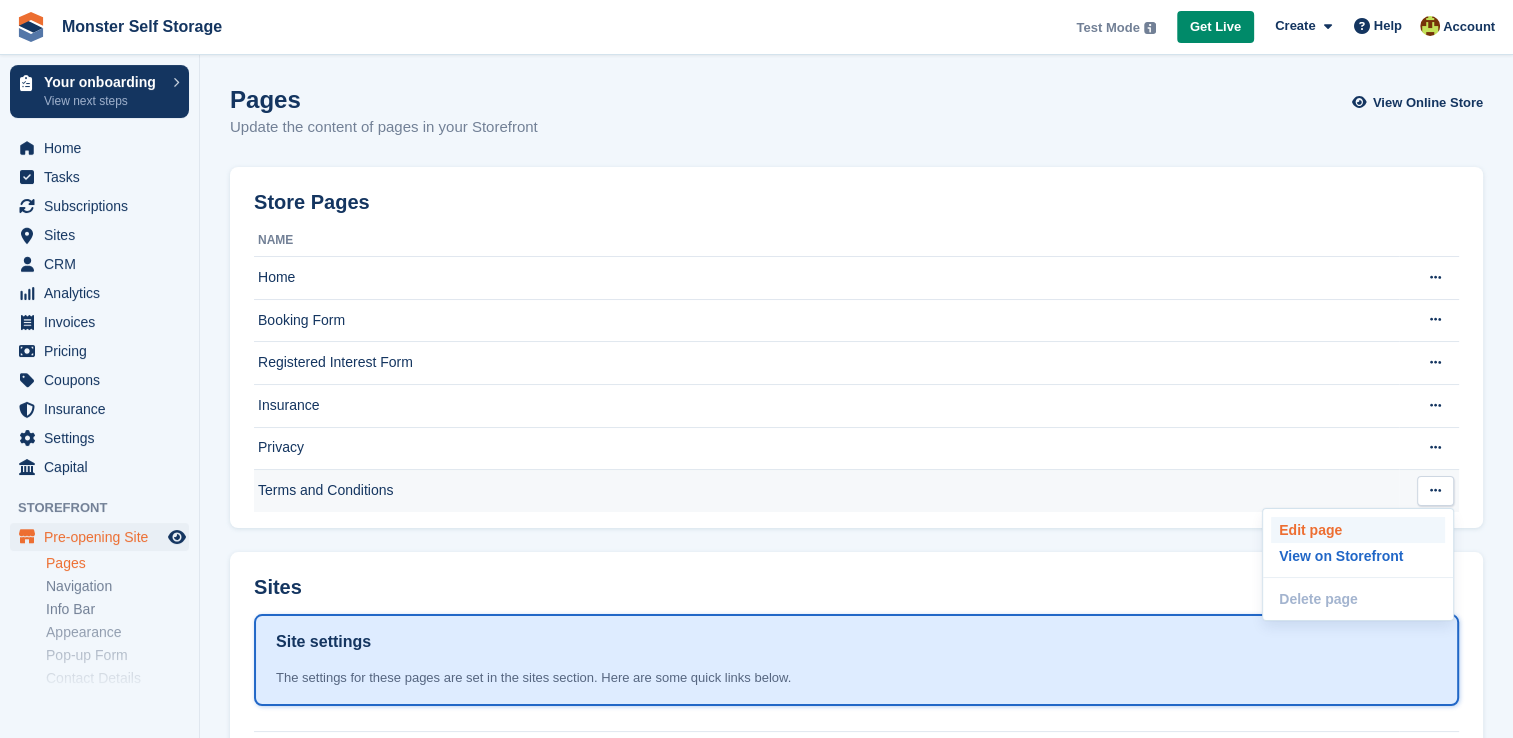 click on "Edit page" at bounding box center (1358, 530) 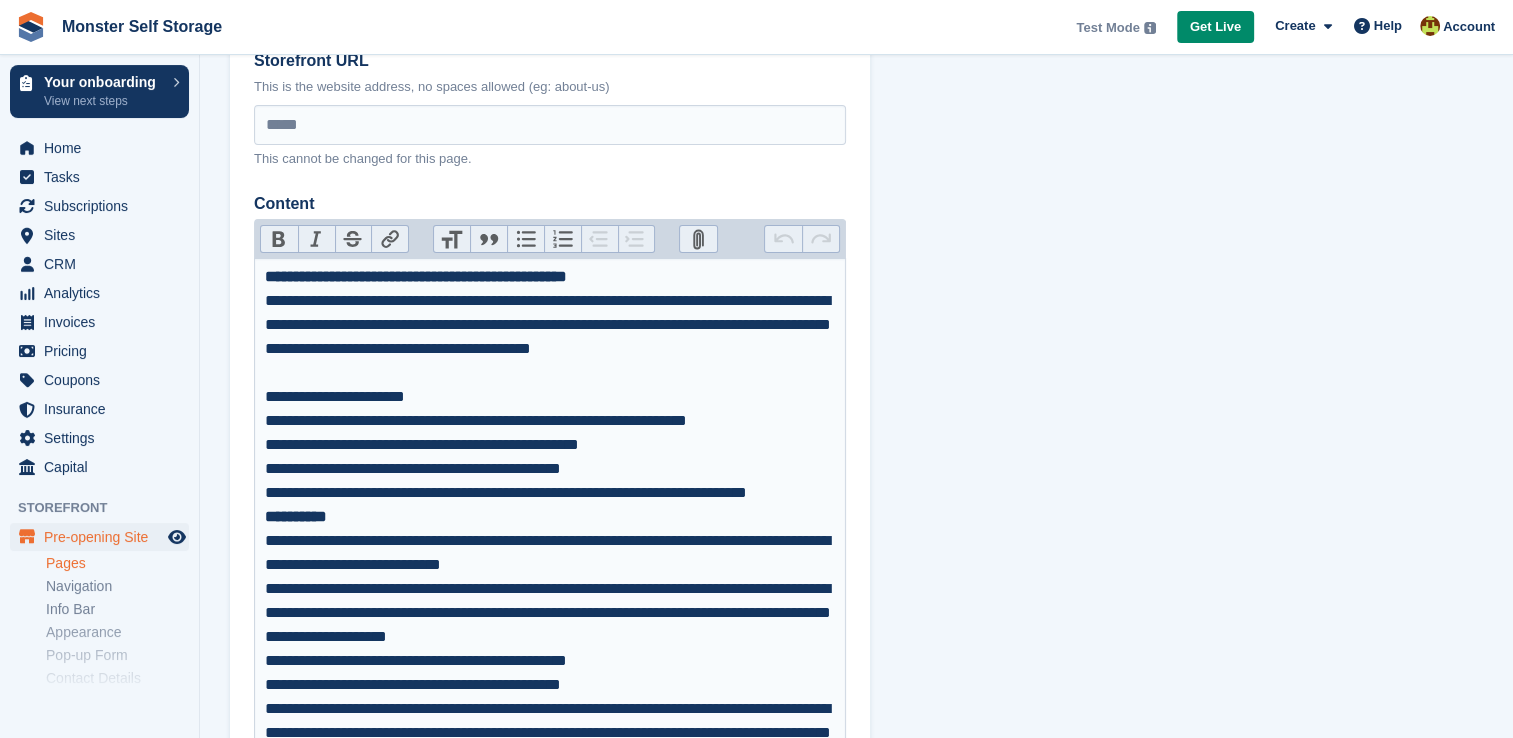 scroll, scrollTop: 208, scrollLeft: 0, axis: vertical 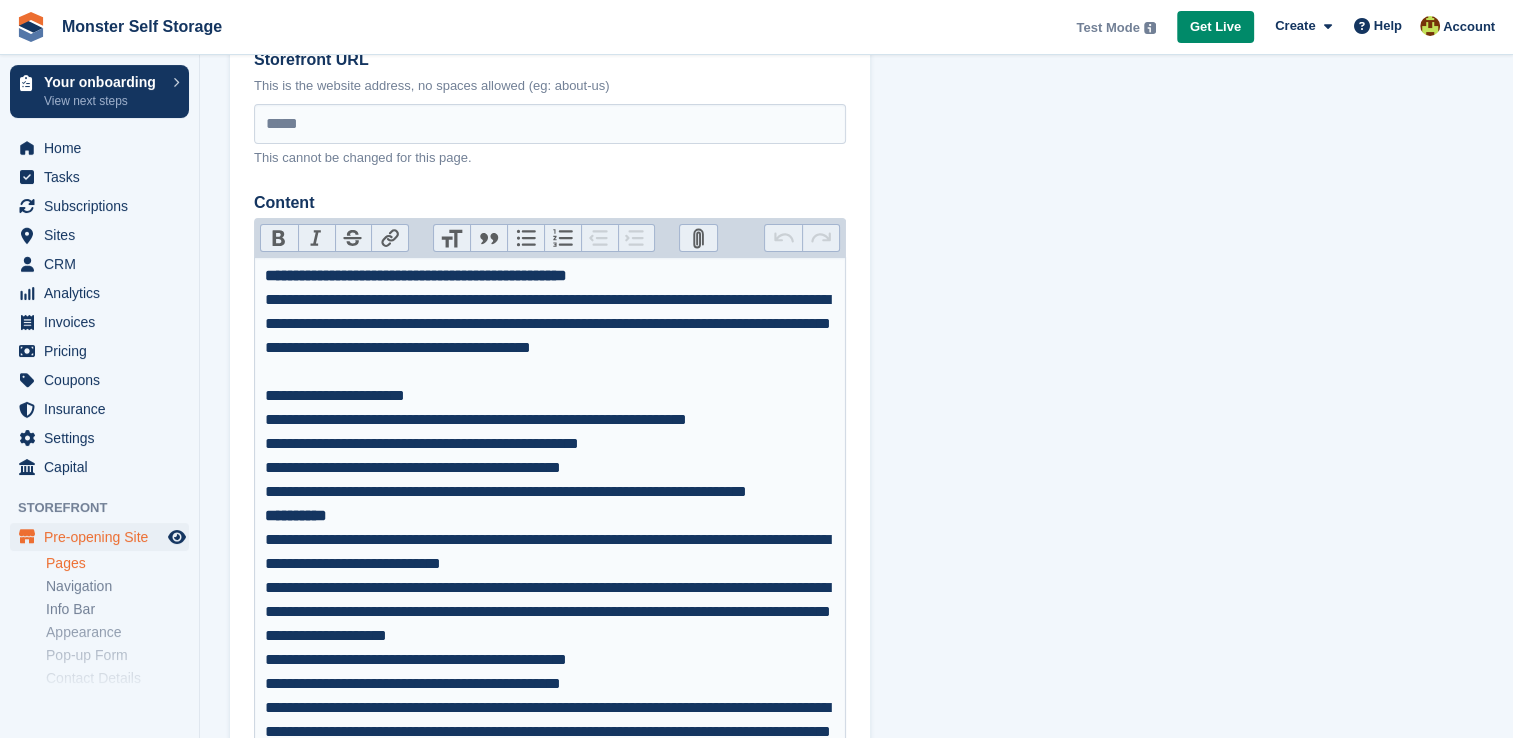 click on "**********" at bounding box center (550, 420) 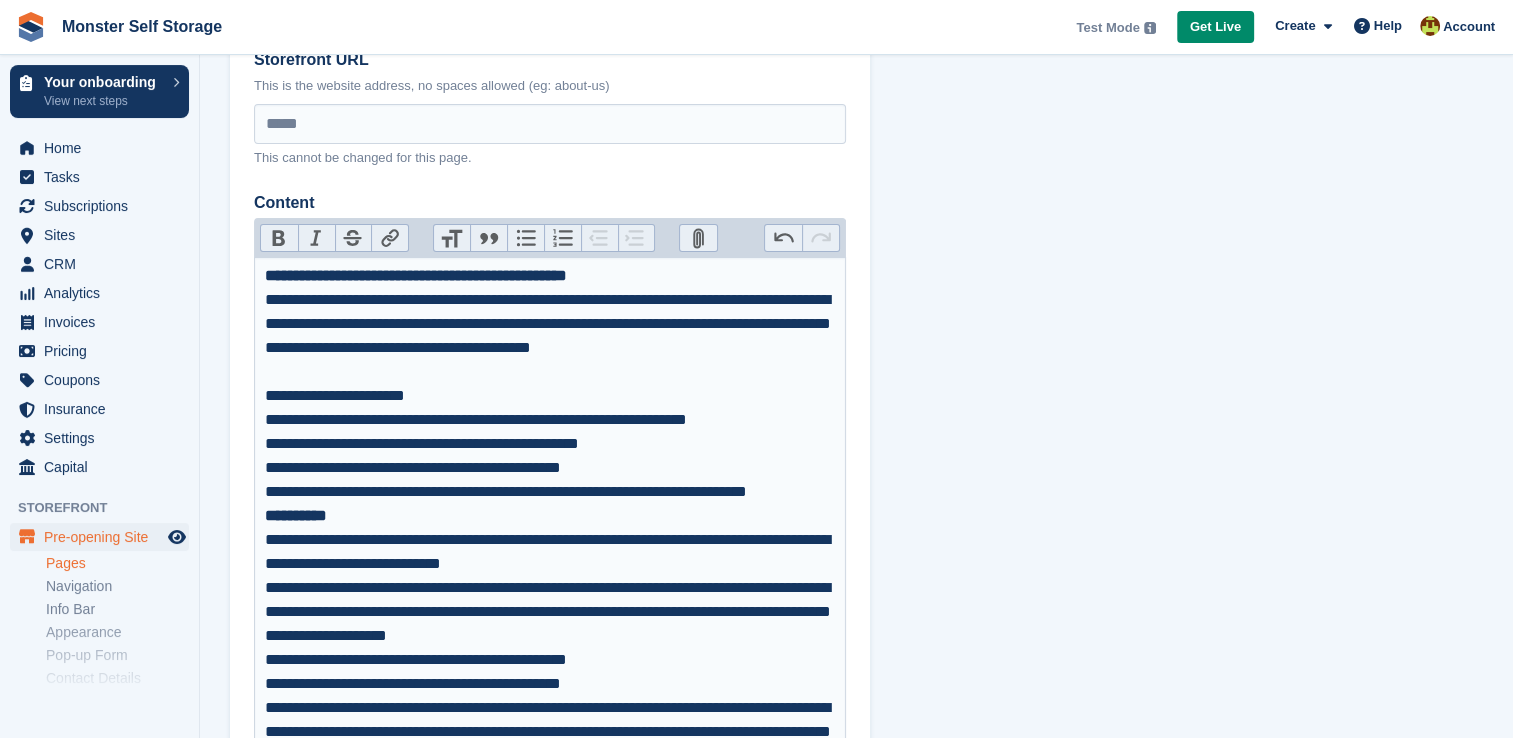 drag, startPoint x: 404, startPoint y: 417, endPoint x: 748, endPoint y: 482, distance: 350.08713 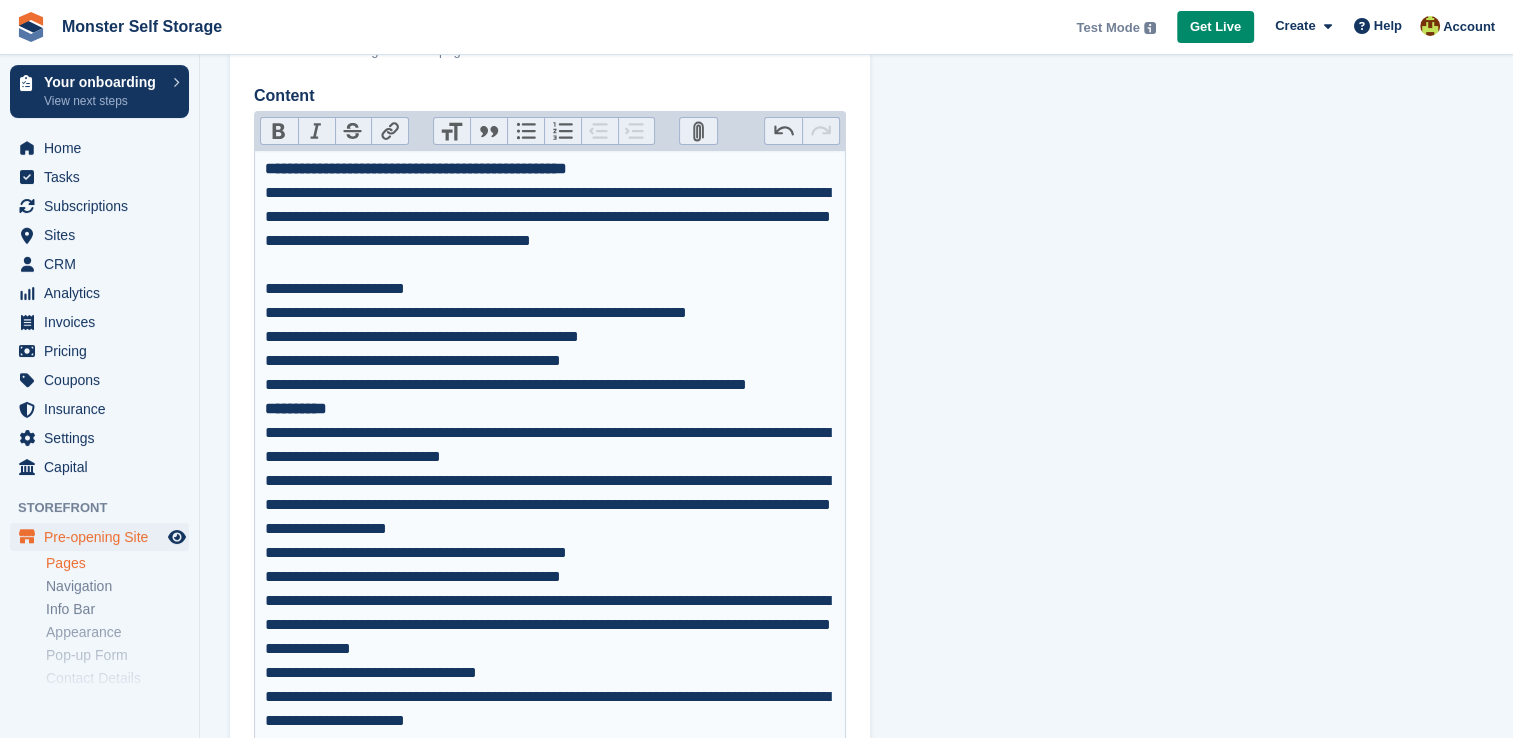 scroll, scrollTop: 319, scrollLeft: 0, axis: vertical 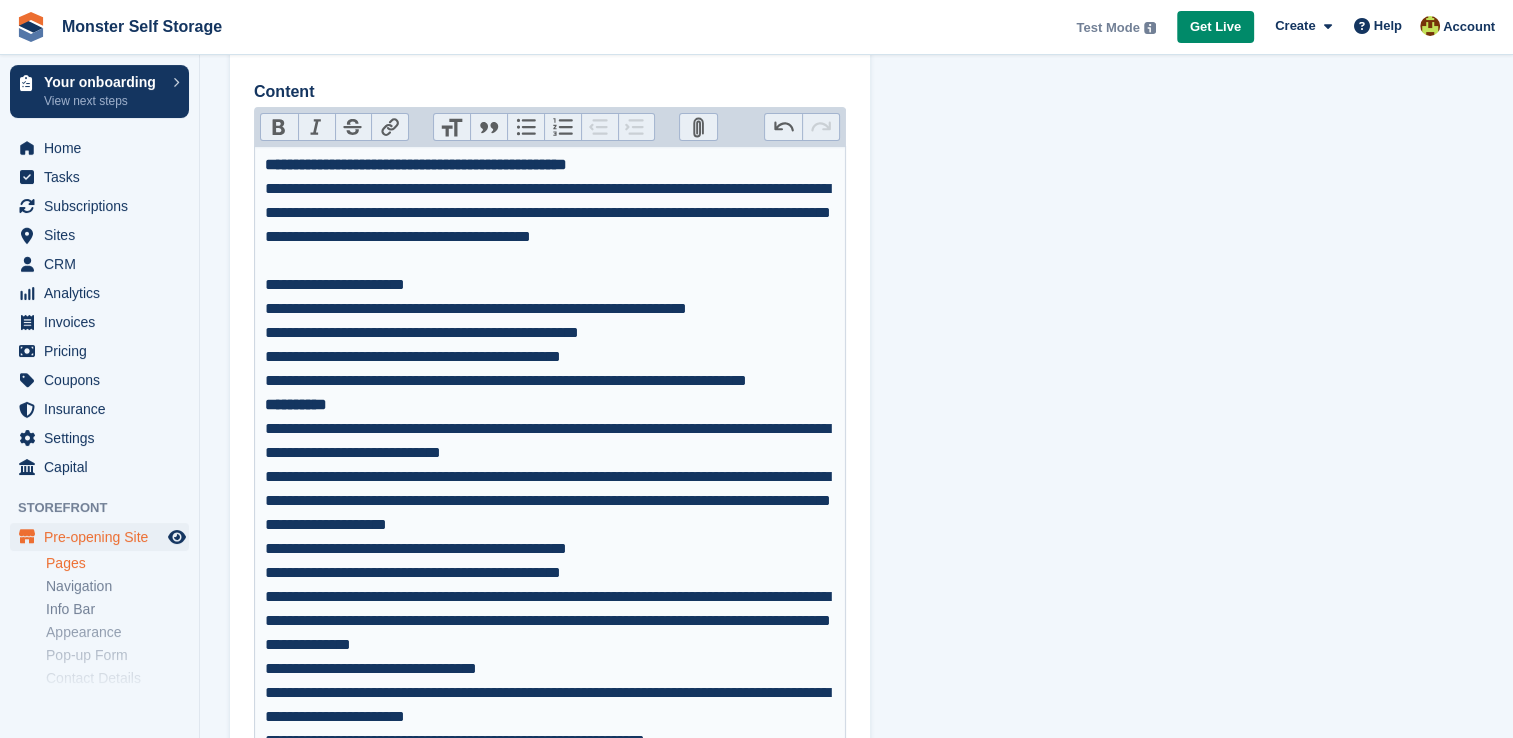click on "**********" at bounding box center (550, 333) 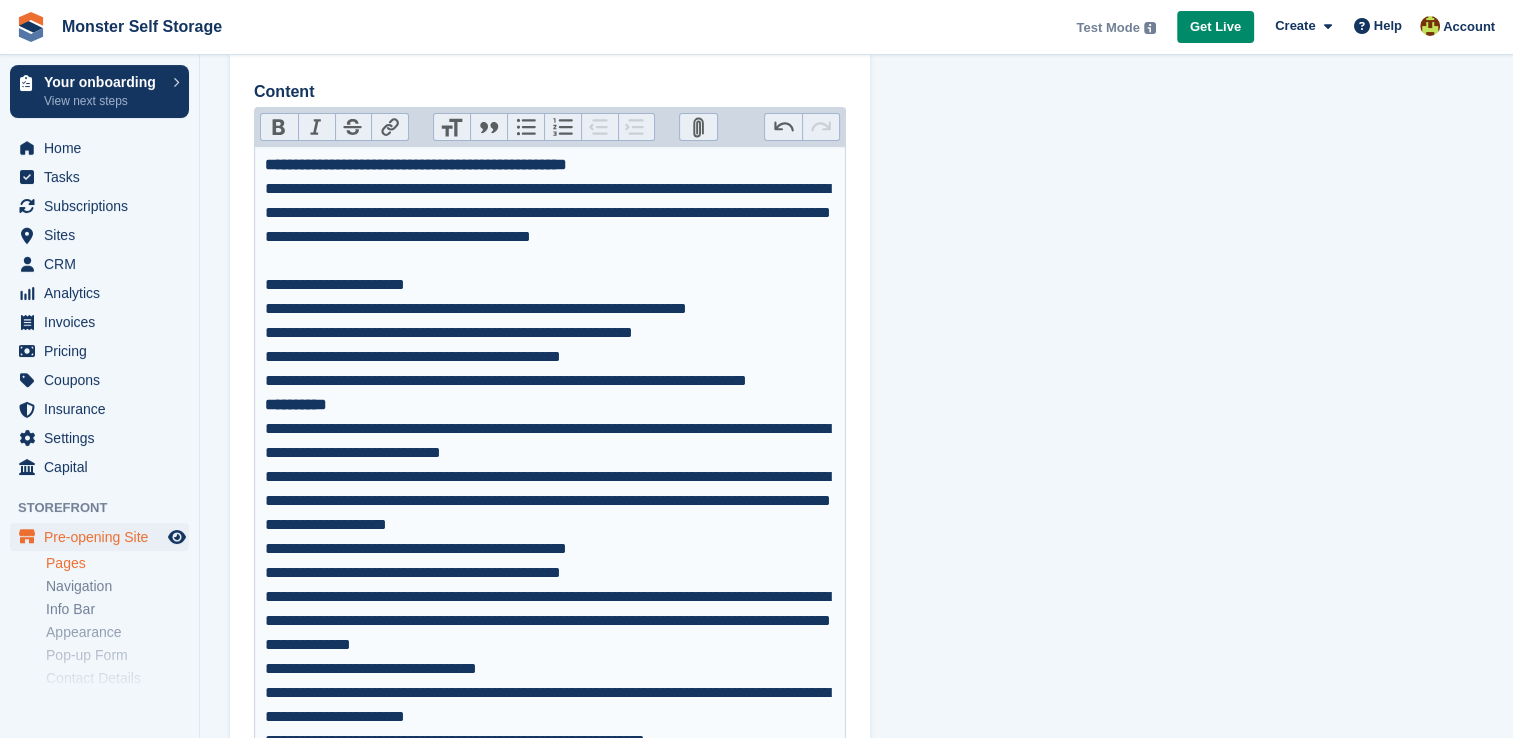 type on "**********" 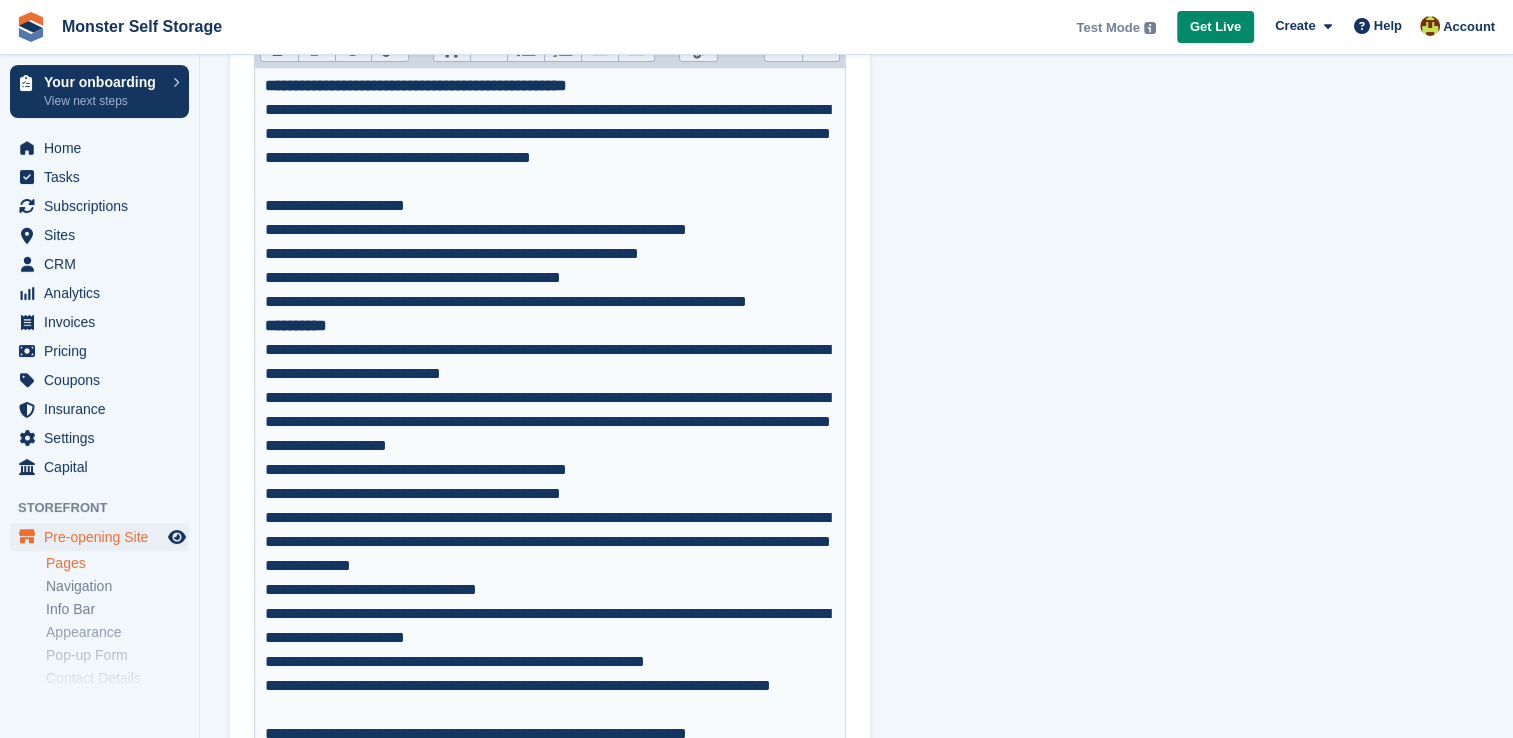 scroll, scrollTop: 400, scrollLeft: 0, axis: vertical 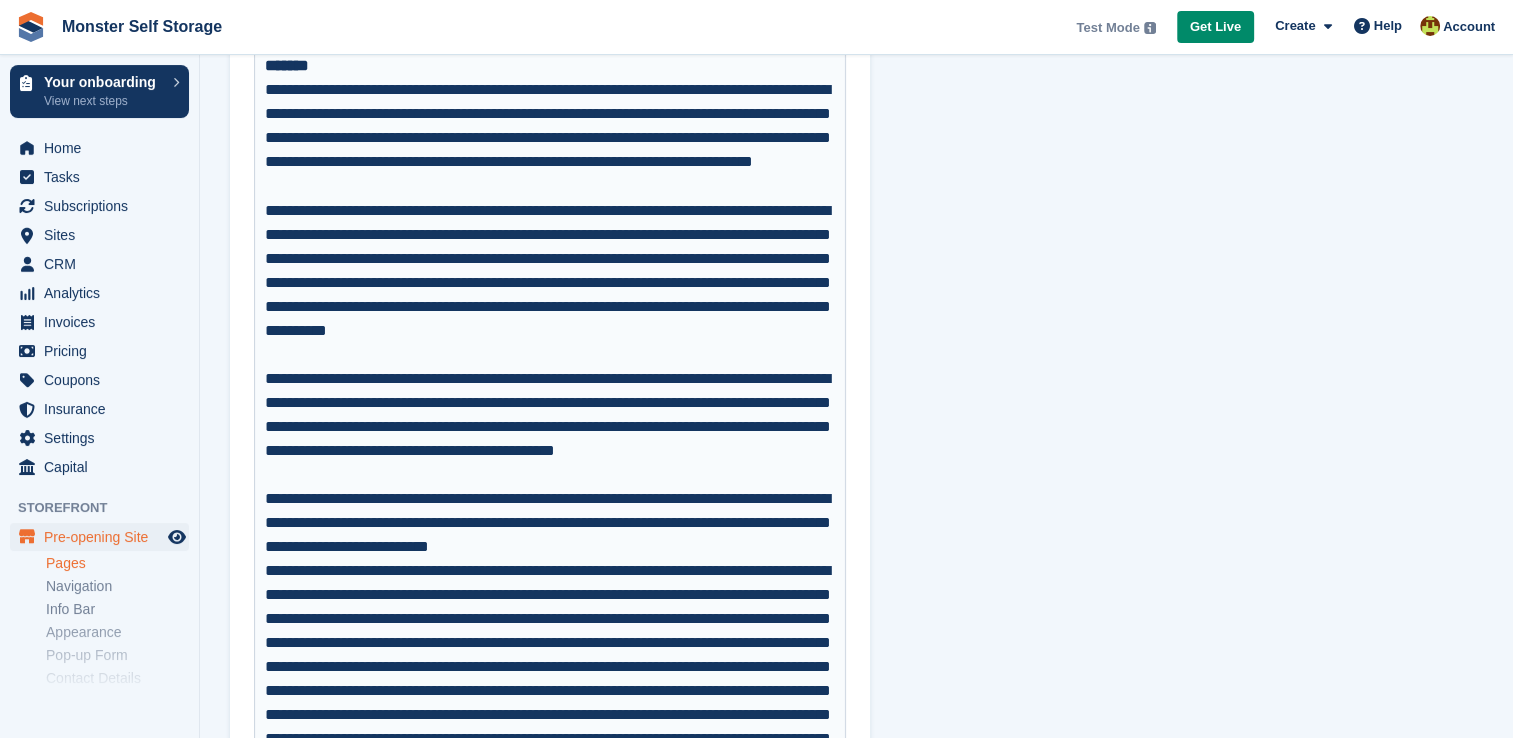 click on "**********" at bounding box center (856, 1864) 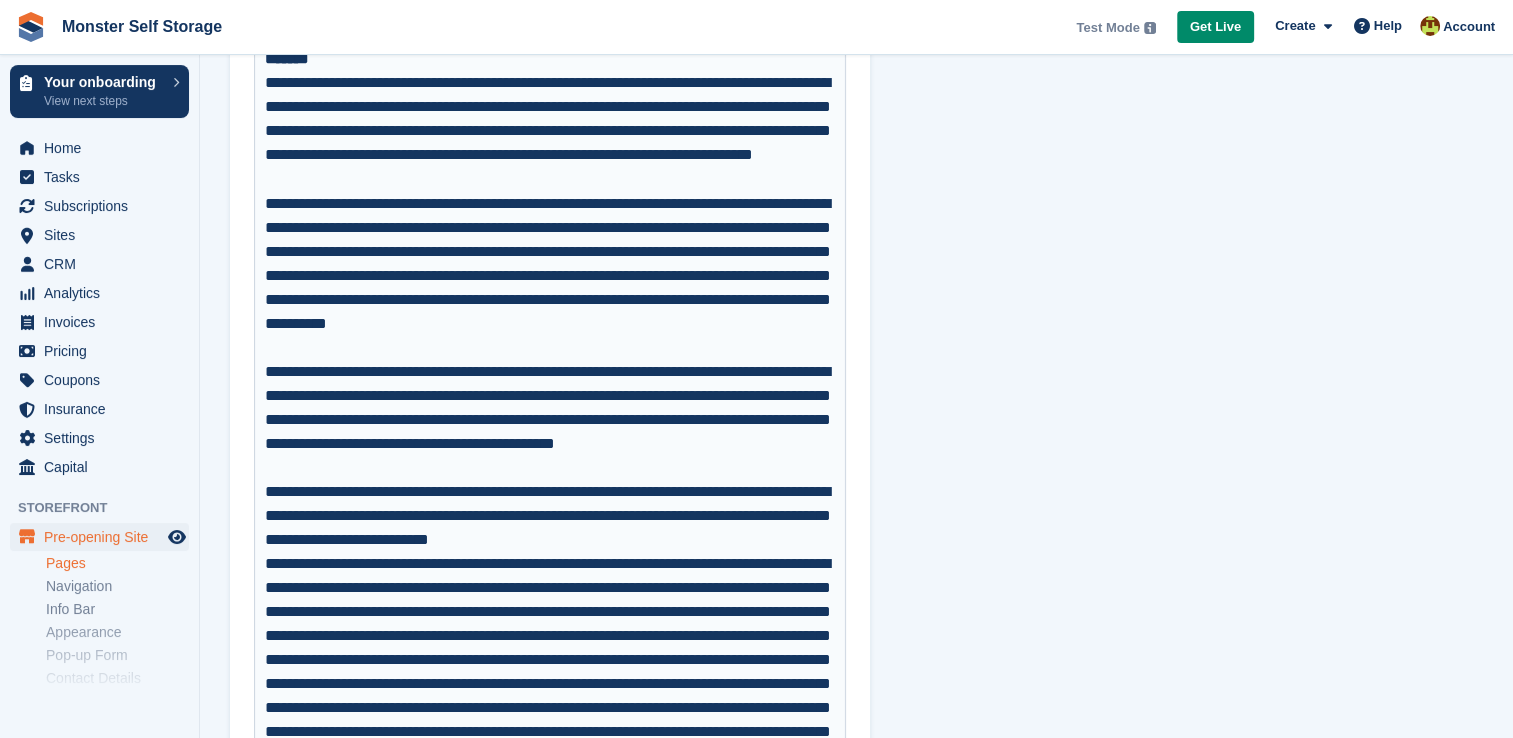 click on "**********" at bounding box center [856, 1857] 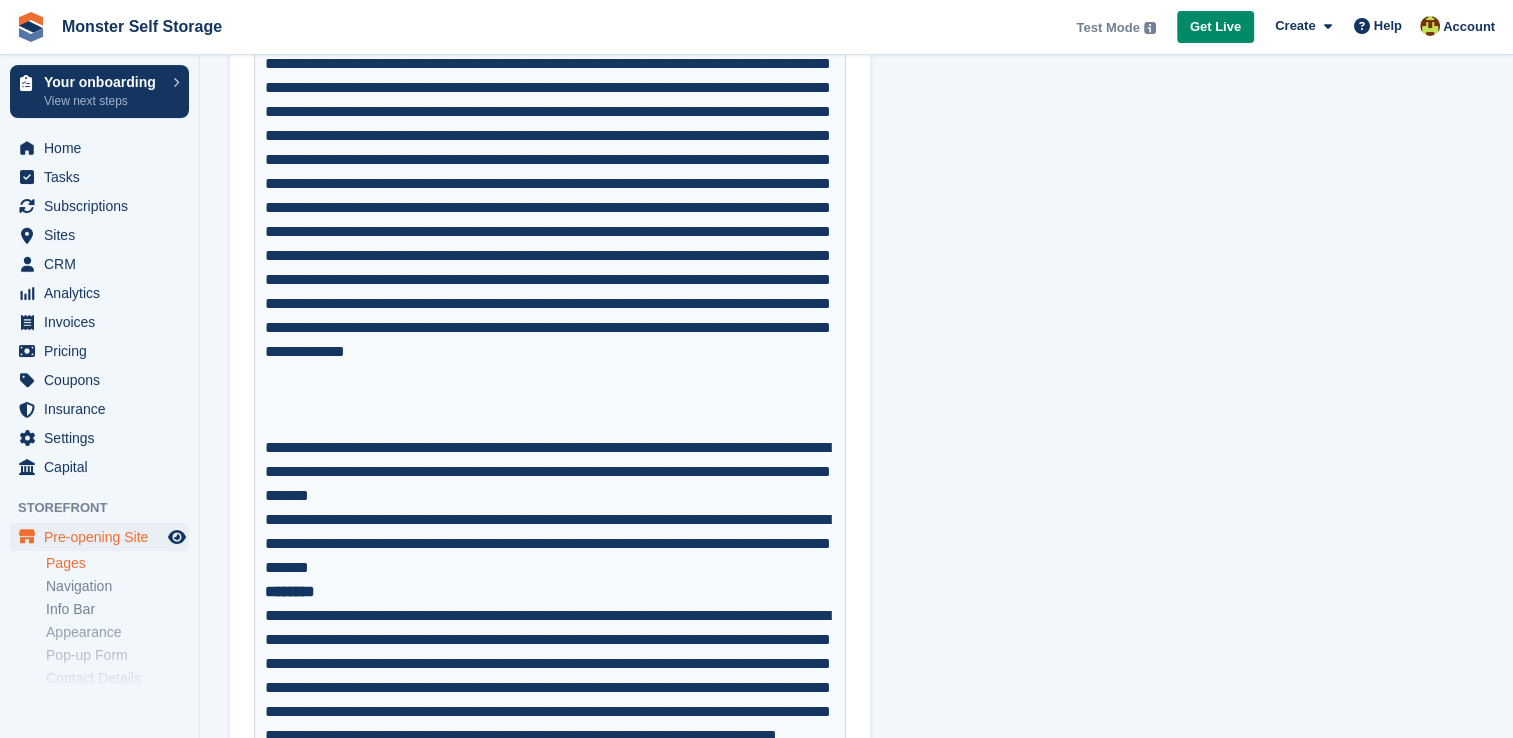 scroll, scrollTop: 8800, scrollLeft: 0, axis: vertical 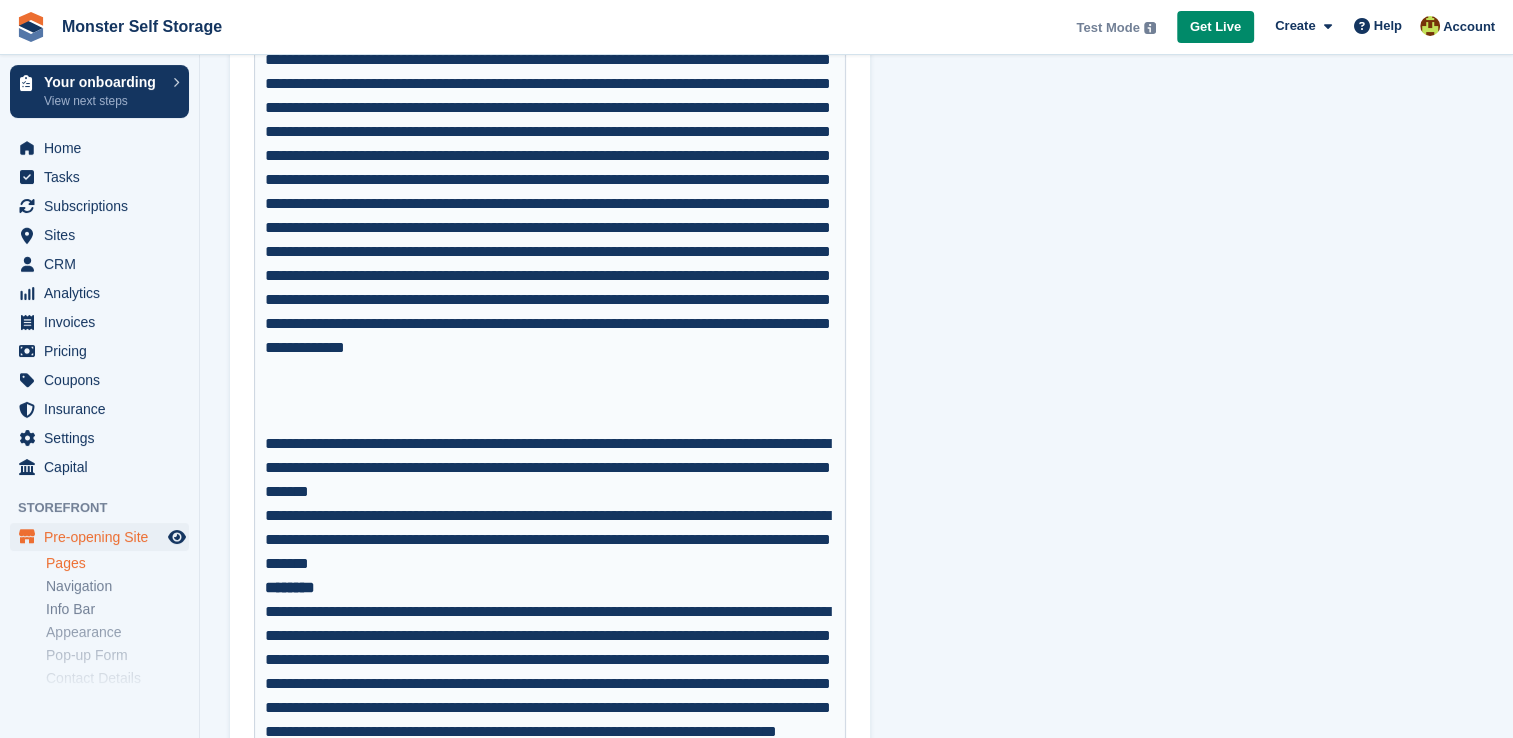 click on "**********" at bounding box center (856, -3326) 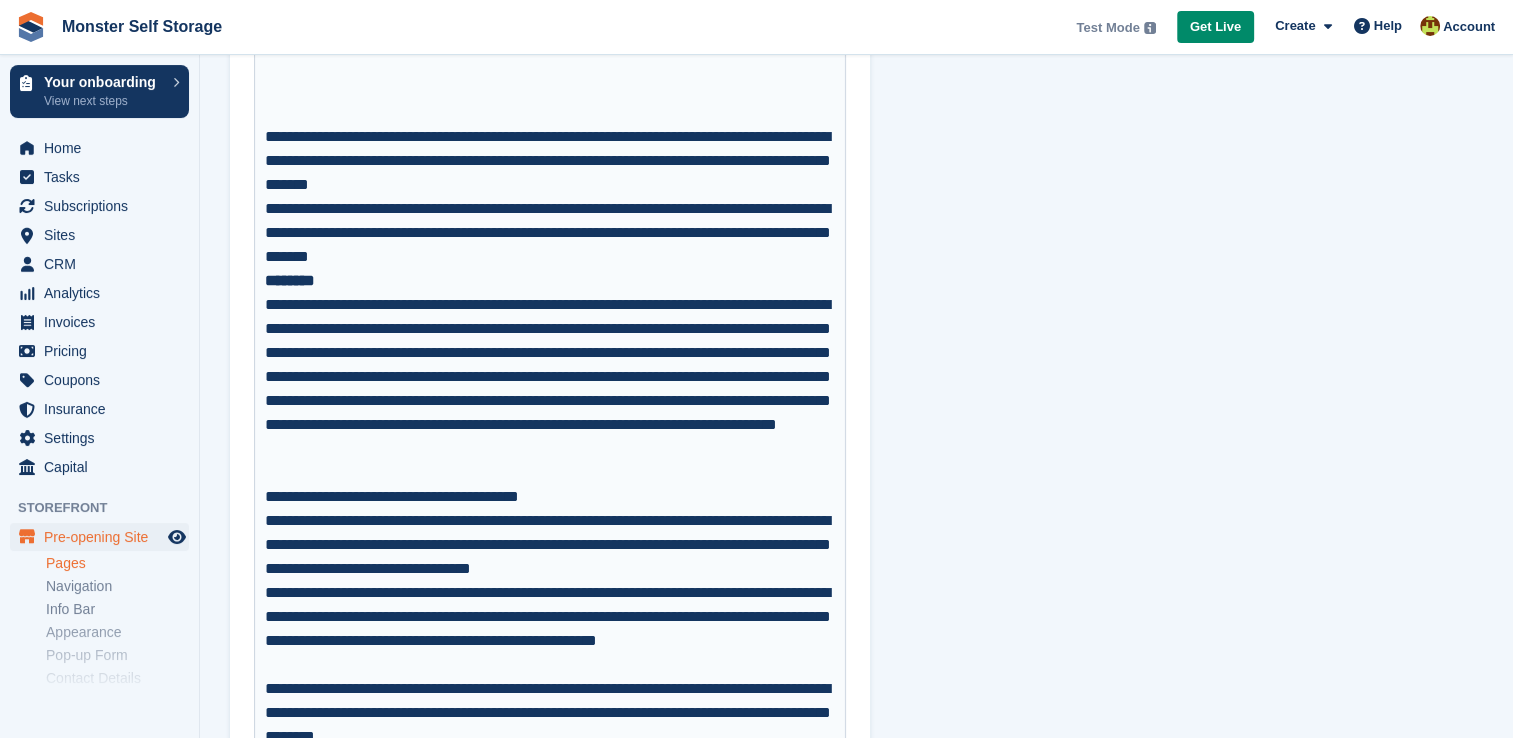 scroll, scrollTop: 9111, scrollLeft: 0, axis: vertical 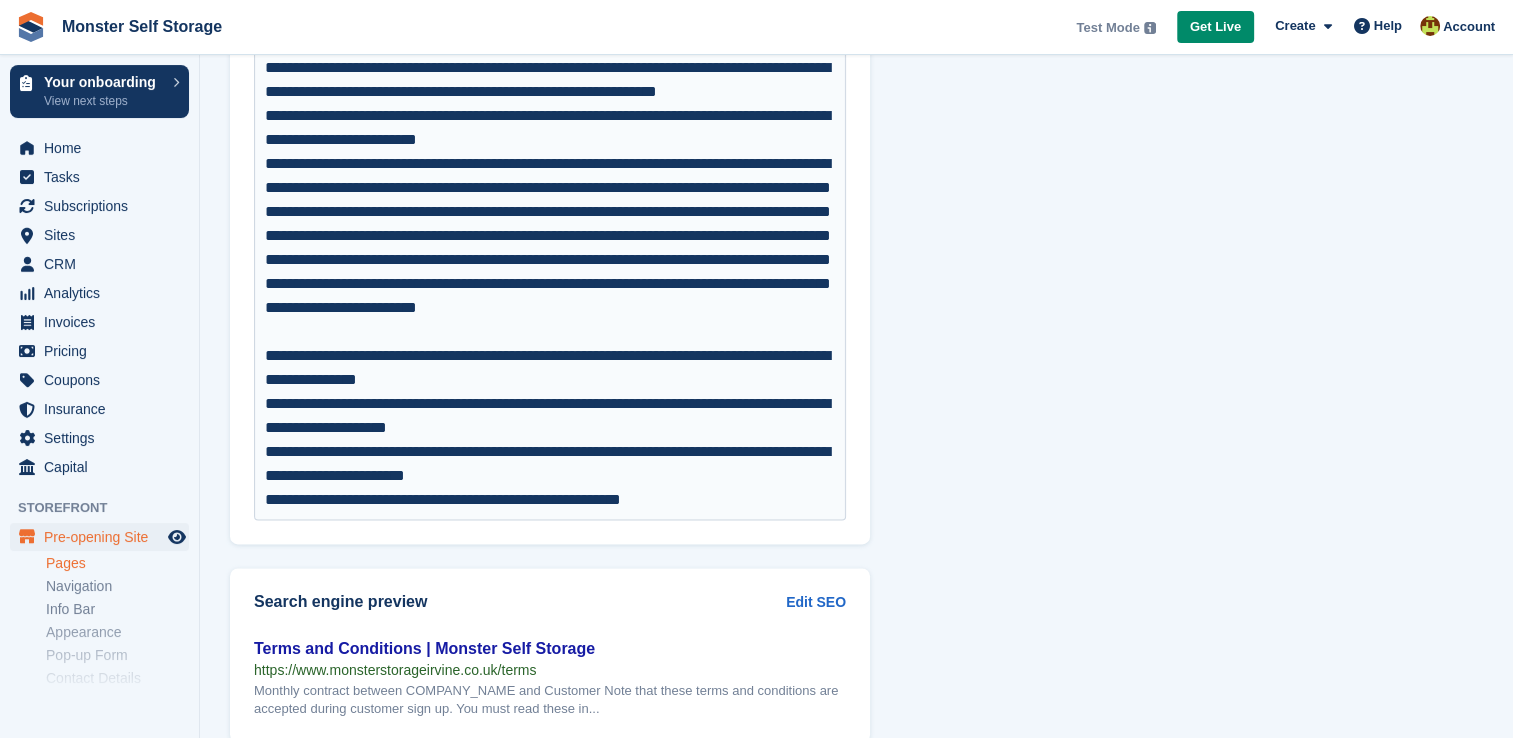 click on "**********" at bounding box center (856, -4614) 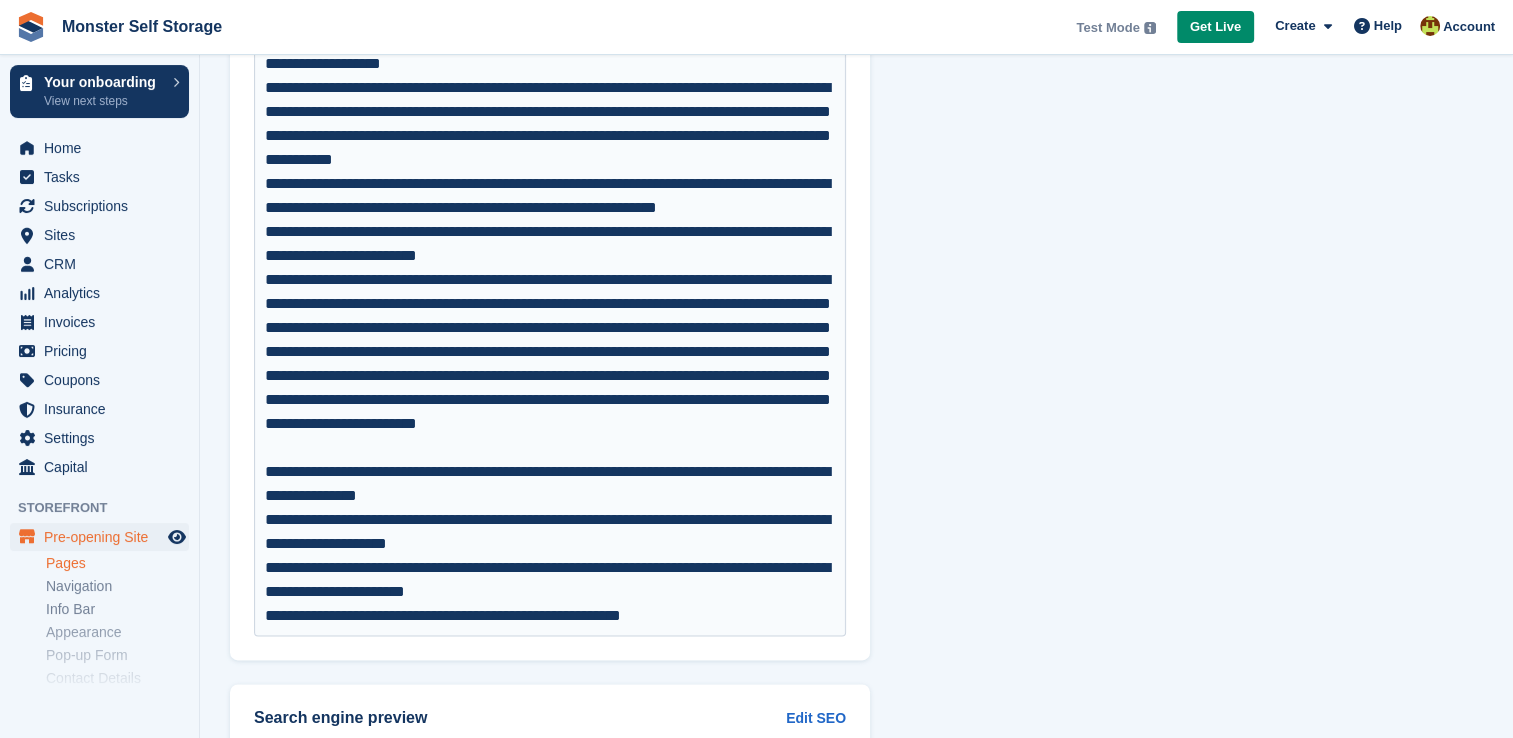 scroll, scrollTop: 10208, scrollLeft: 0, axis: vertical 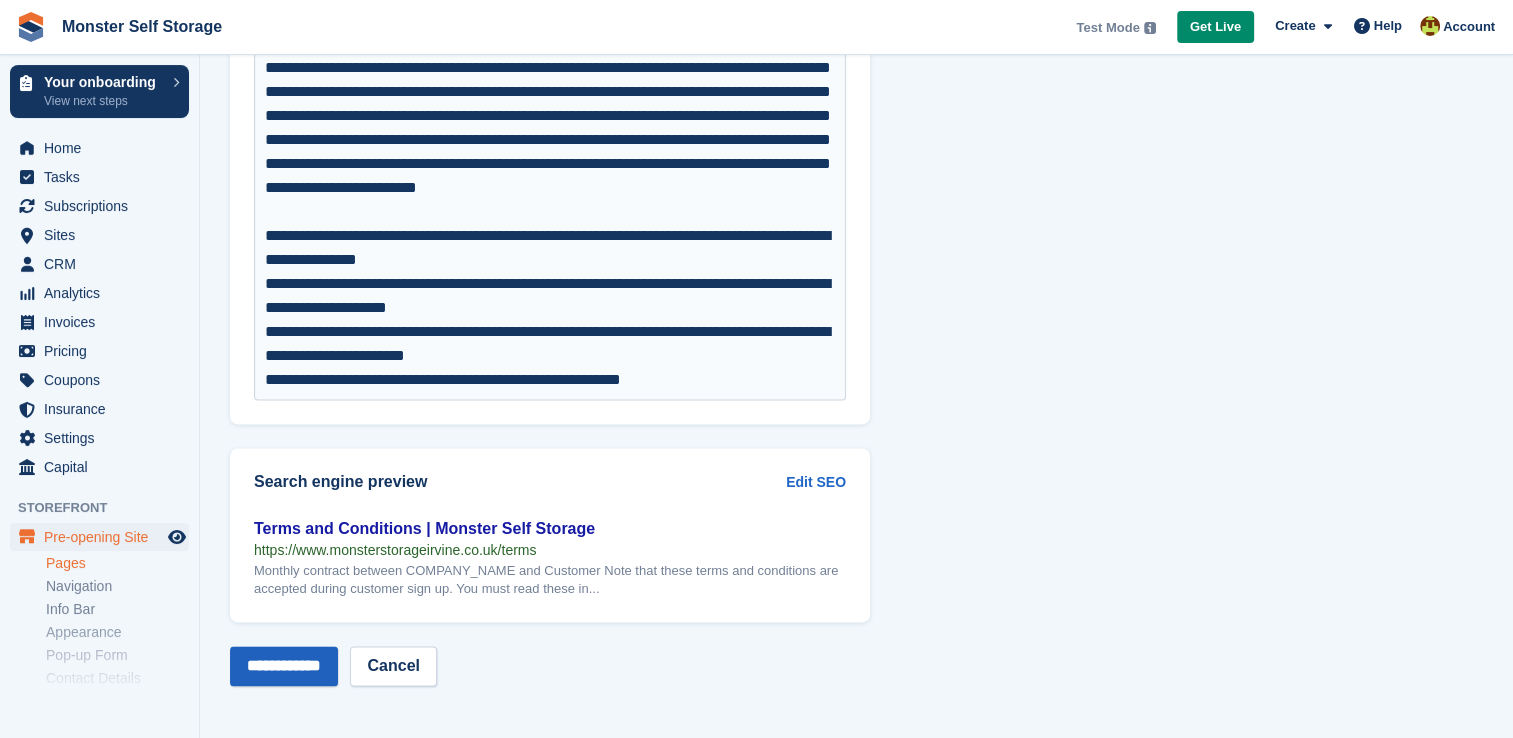 click on "**********" at bounding box center [284, 666] 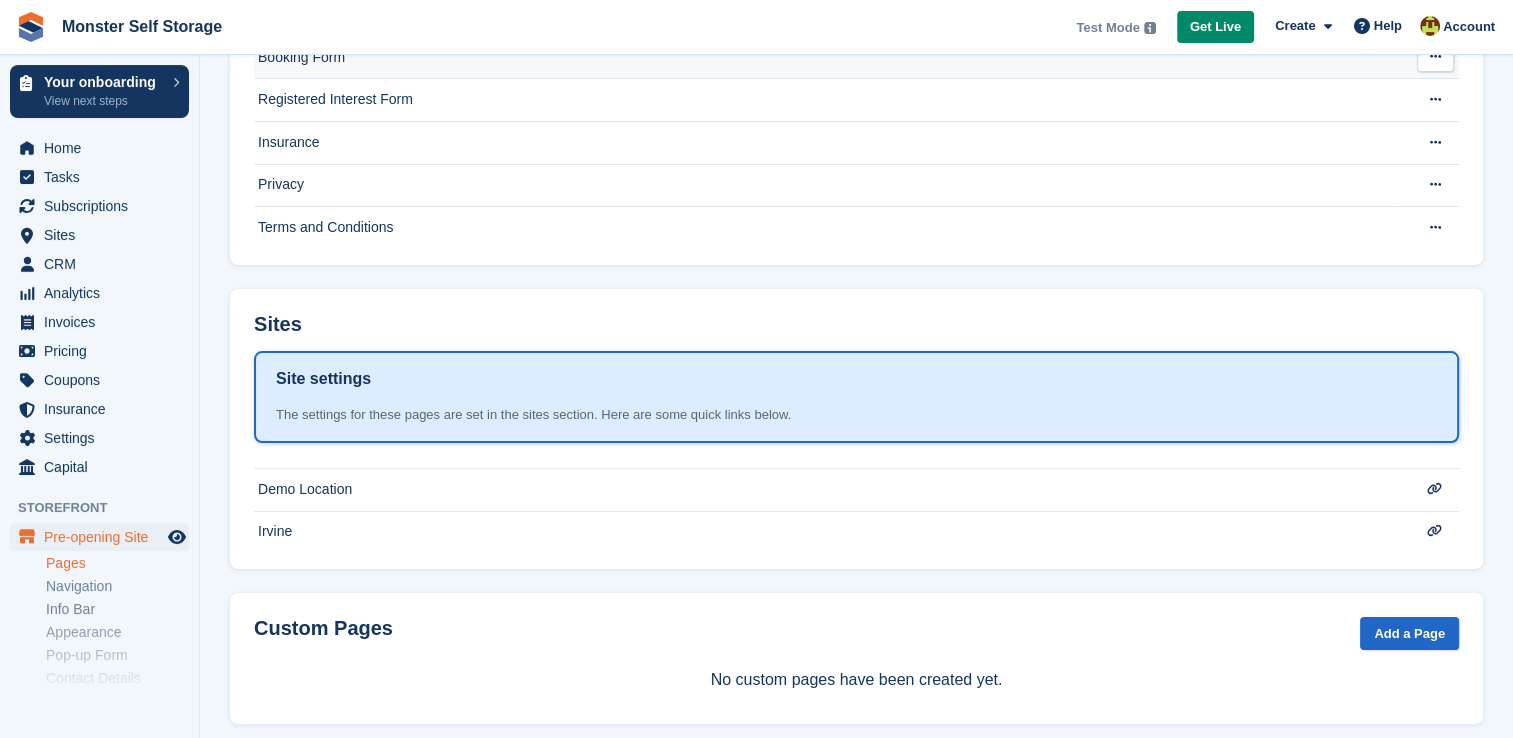 scroll, scrollTop: 288, scrollLeft: 0, axis: vertical 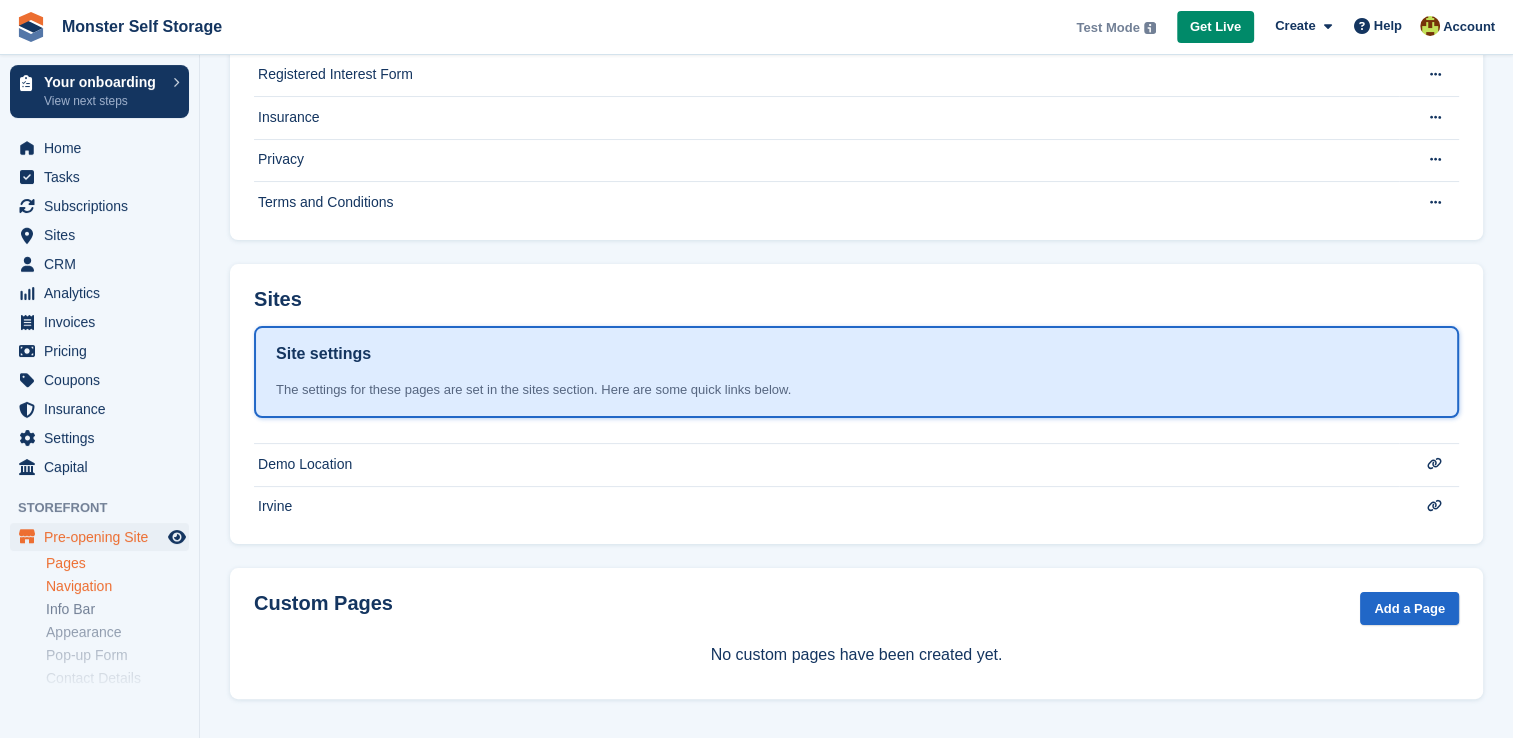 click on "Navigation" at bounding box center [117, 586] 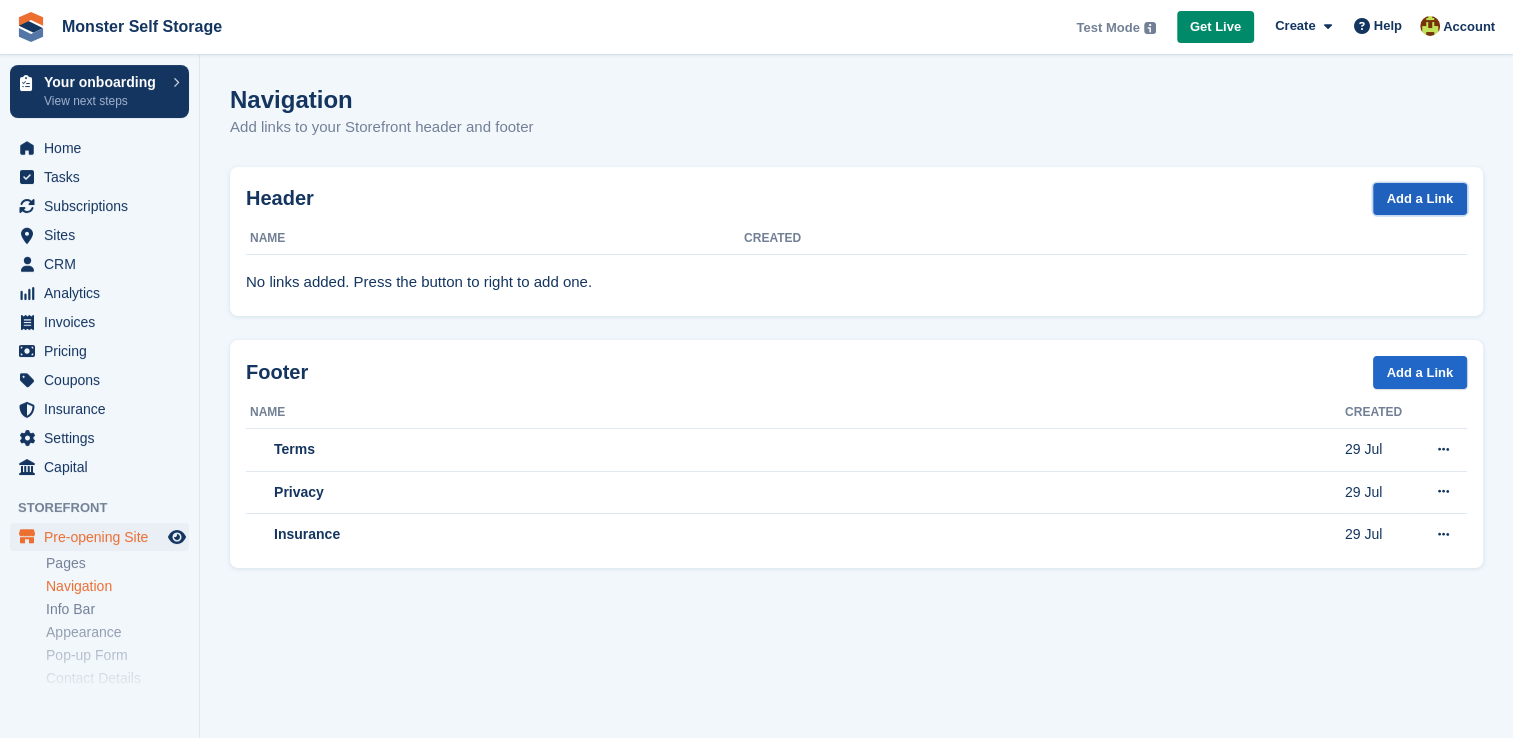 click on "Add a Link" at bounding box center (1420, 199) 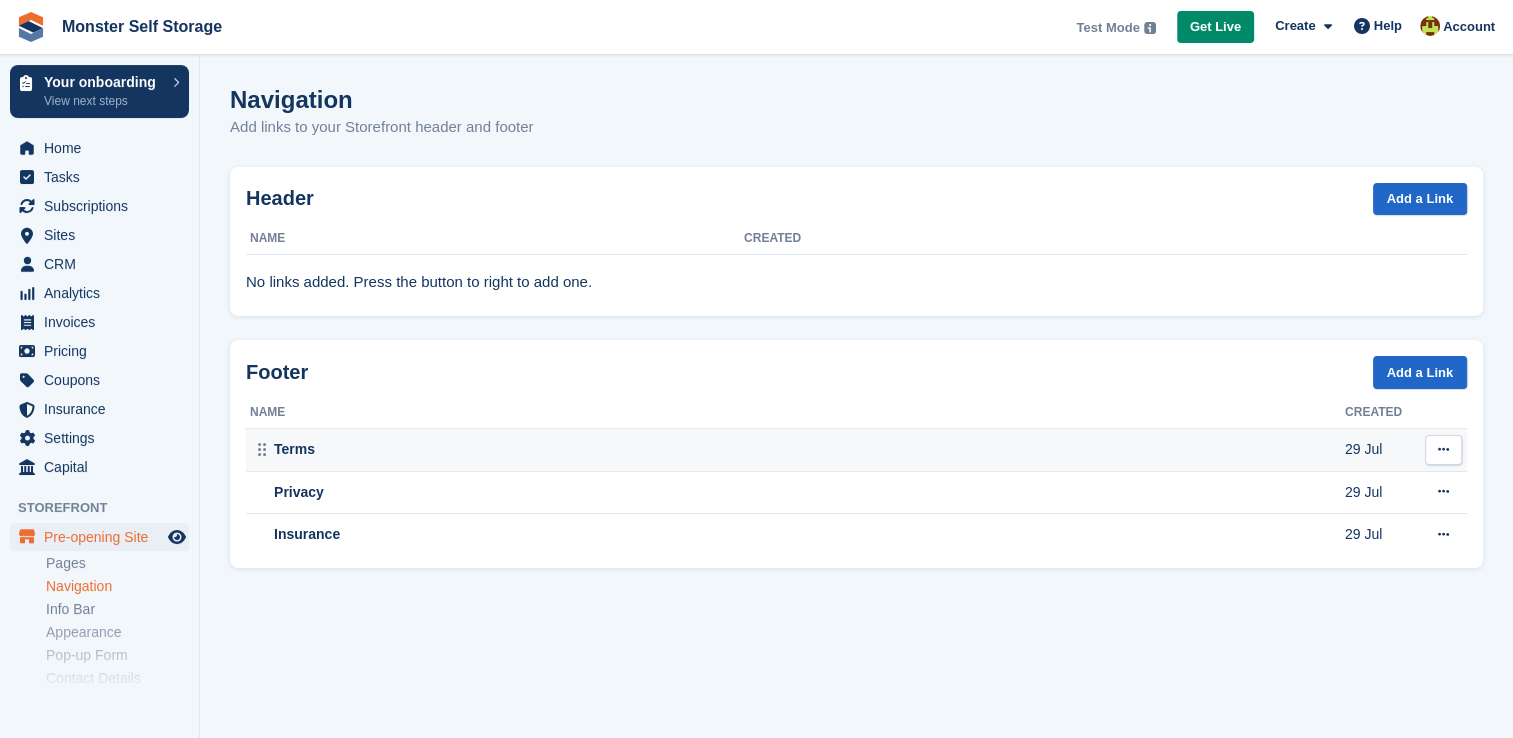 click at bounding box center [1443, 449] 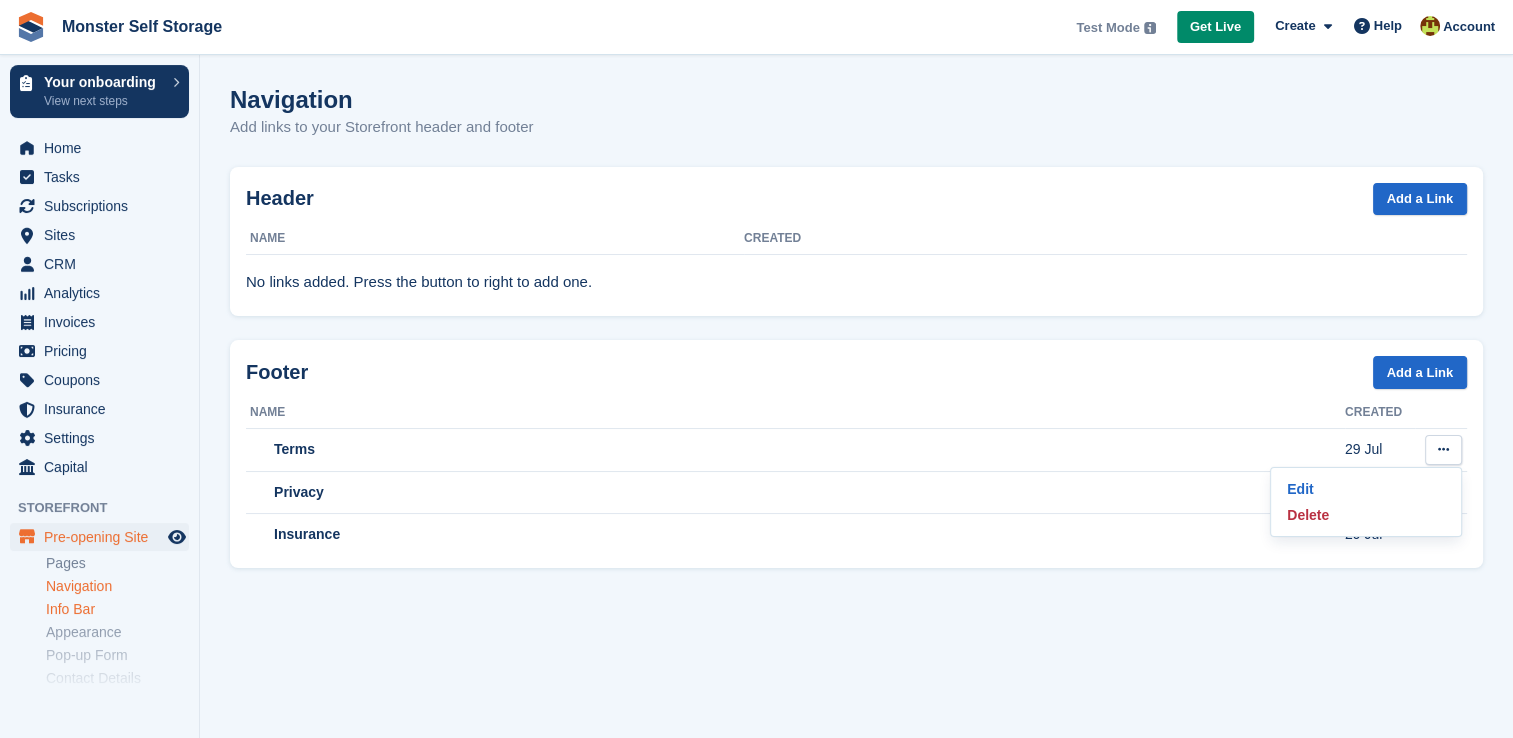click on "Info Bar" at bounding box center [117, 609] 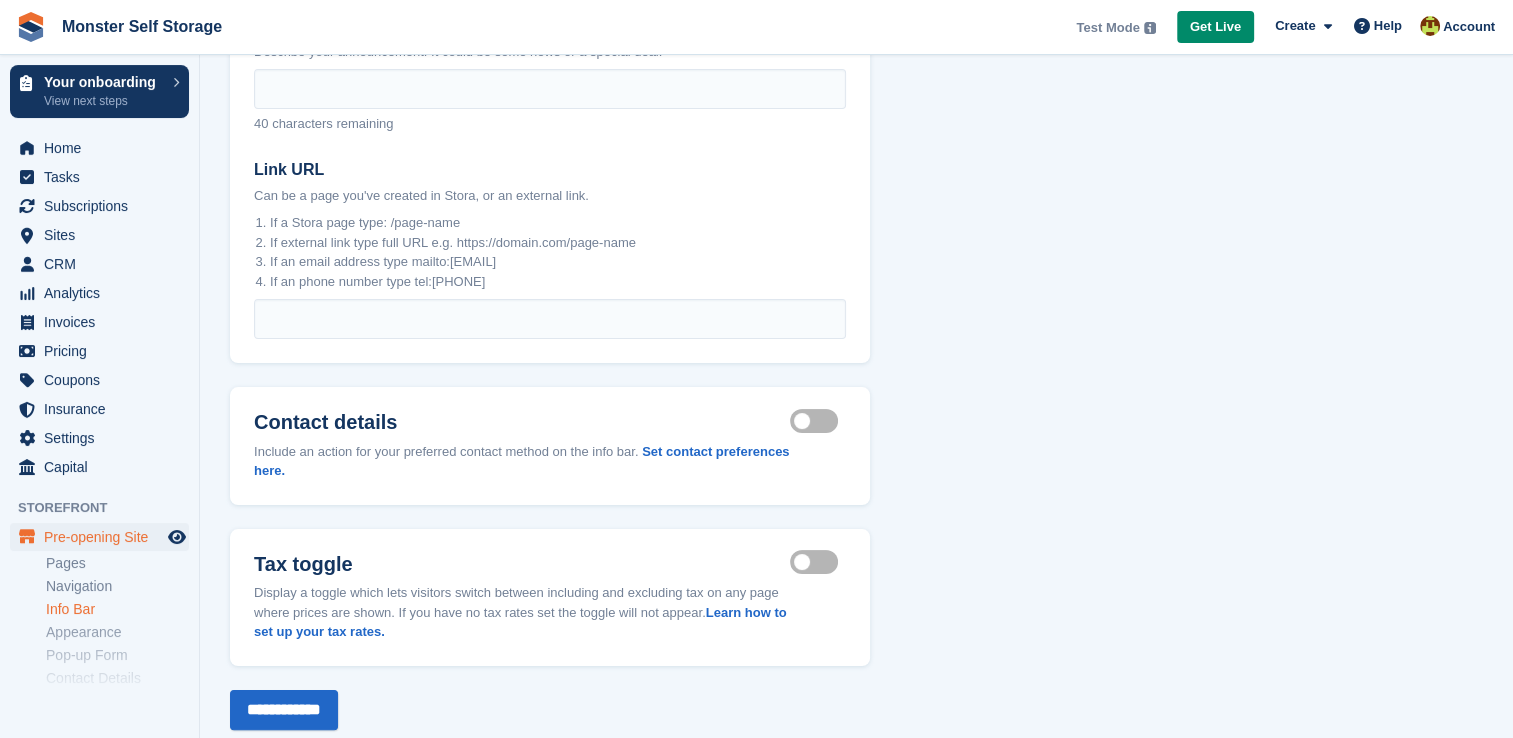 scroll, scrollTop: 296, scrollLeft: 0, axis: vertical 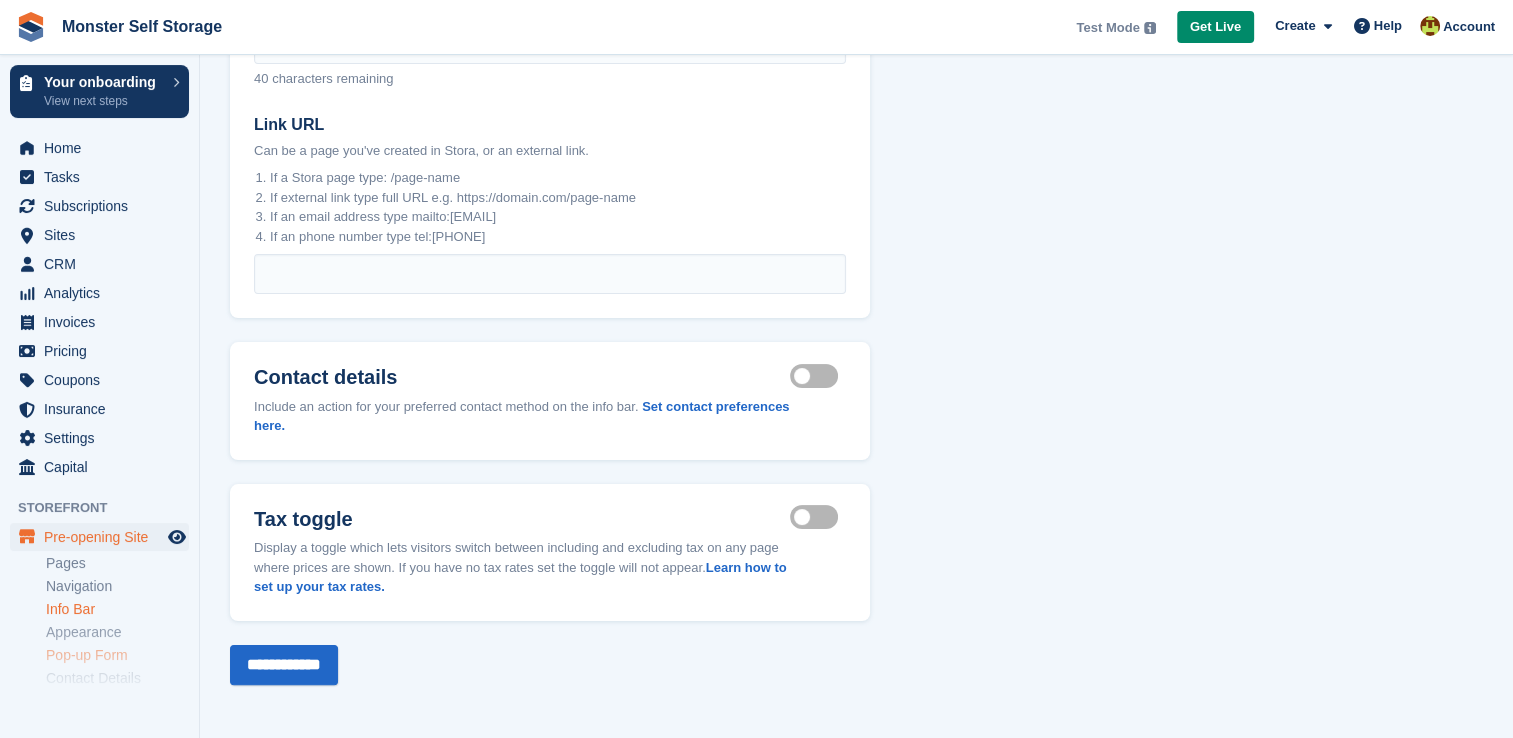 click on "Pop-up Form" at bounding box center [117, 655] 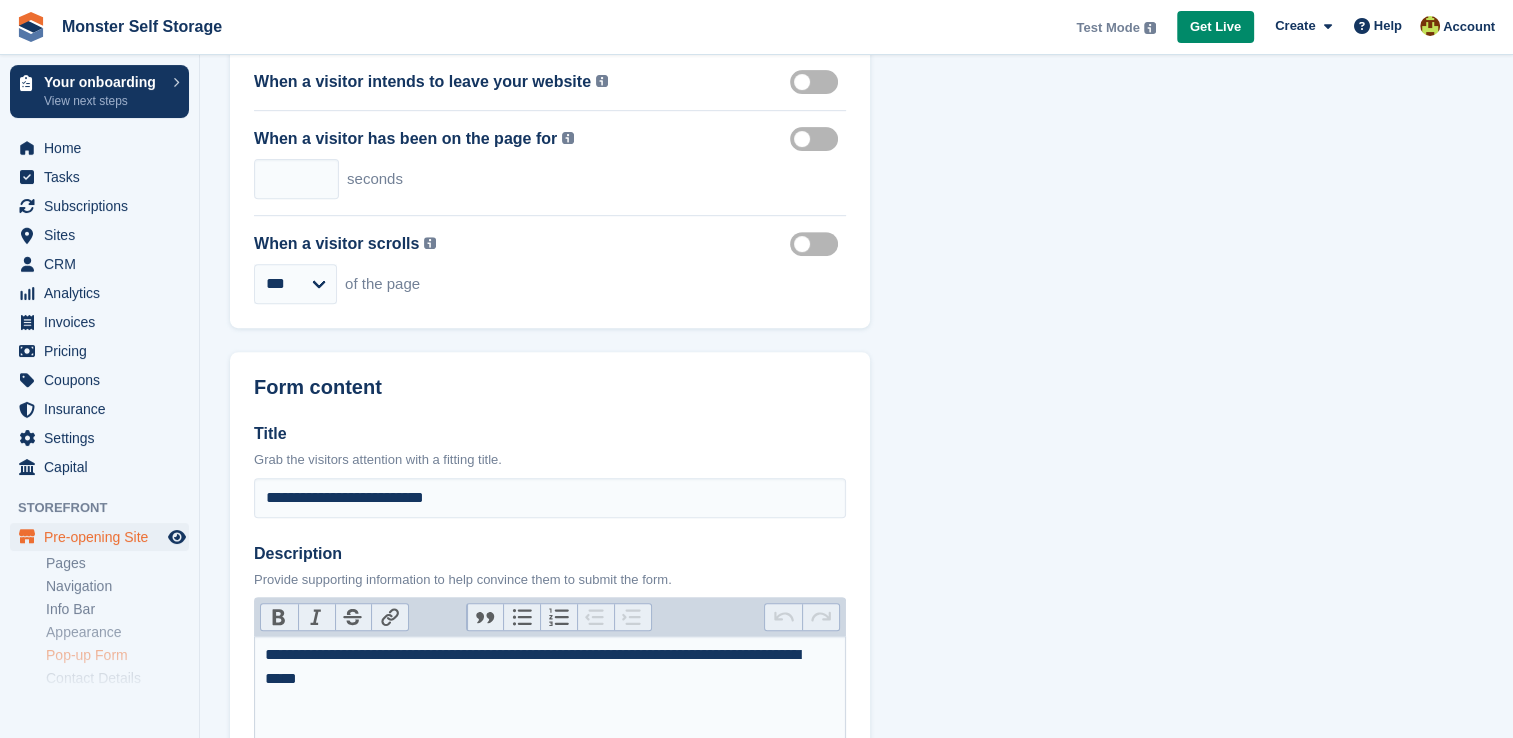 scroll, scrollTop: 769, scrollLeft: 0, axis: vertical 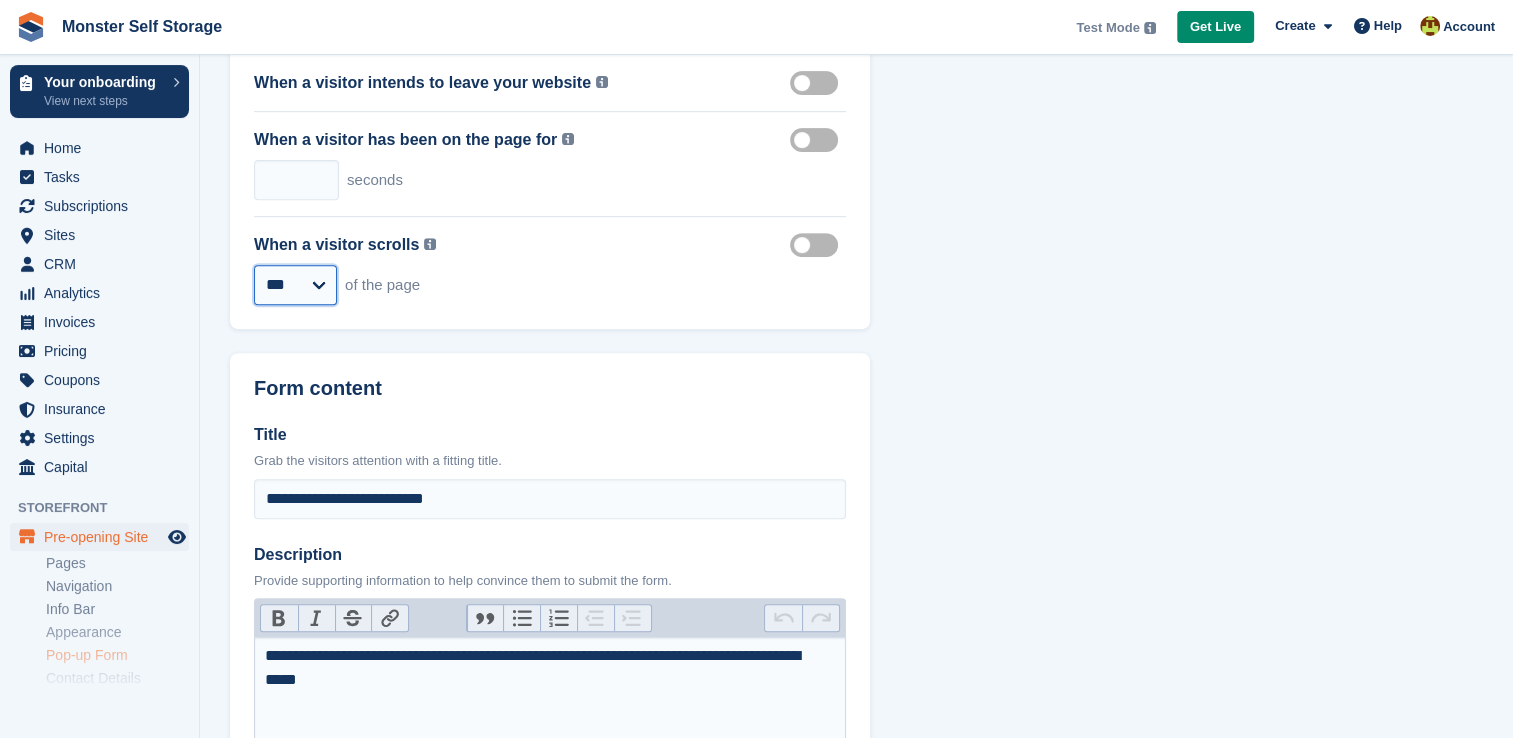 click on "***
***
***" at bounding box center [295, 285] 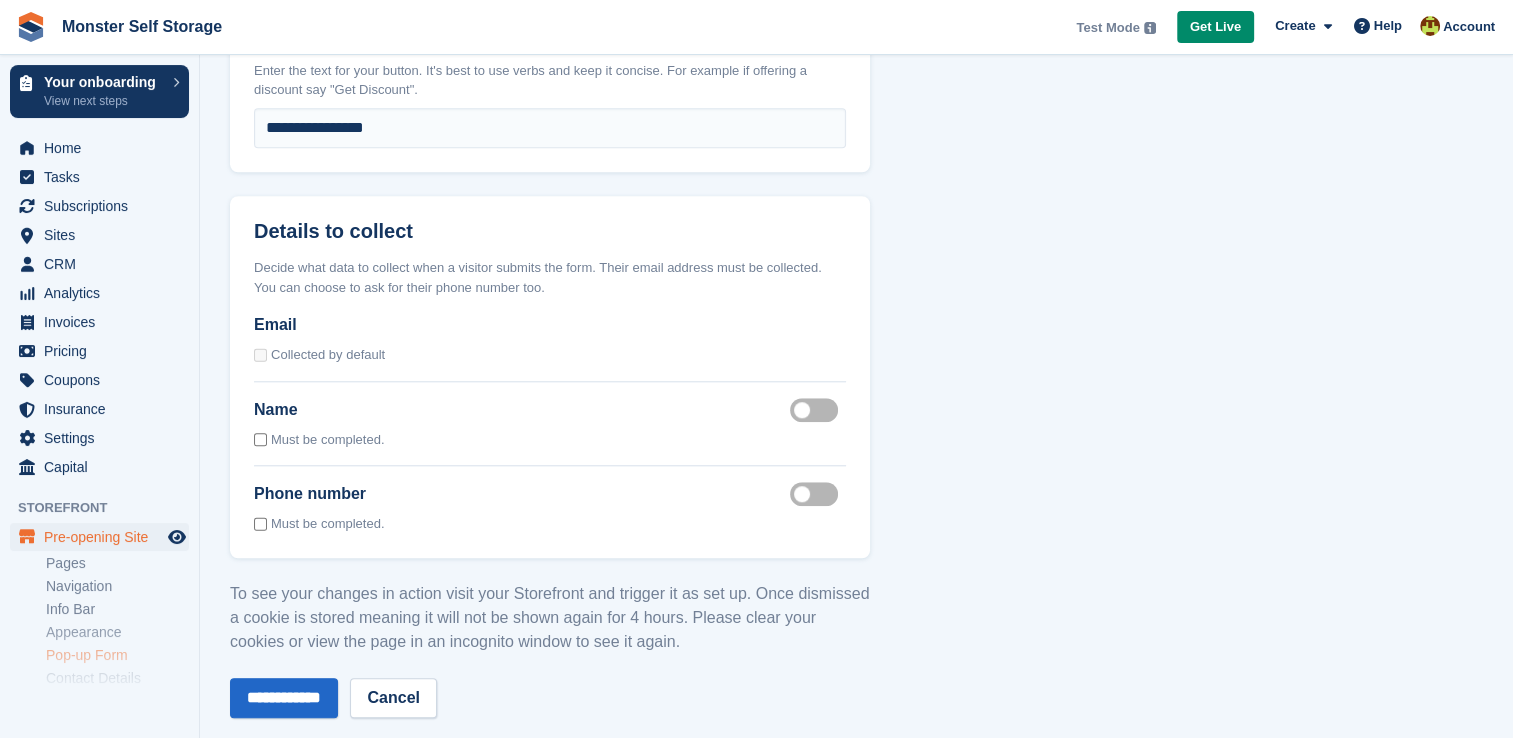 scroll, scrollTop: 1598, scrollLeft: 0, axis: vertical 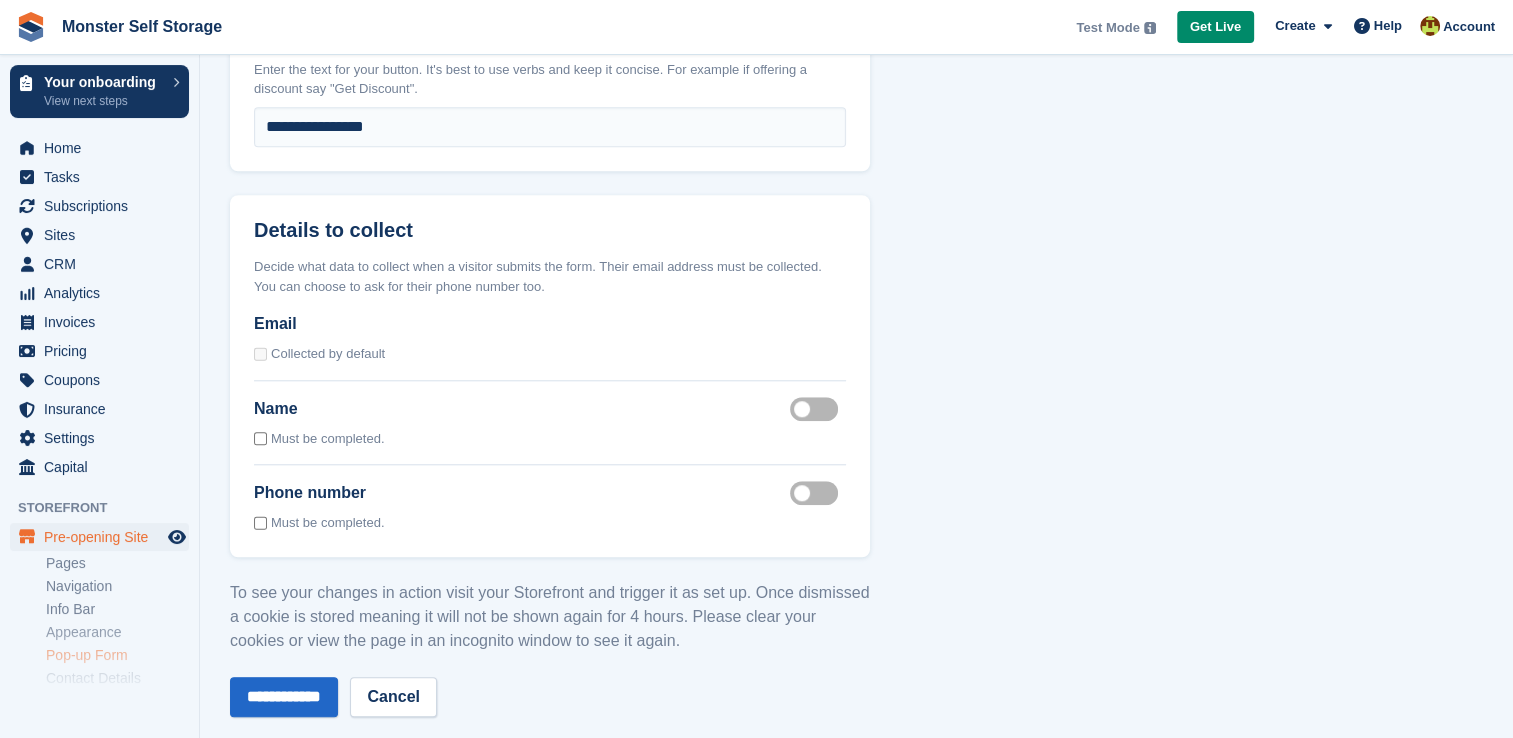 click on "Details to collect
Decide what data to collect when a visitor submits the form. Their email address must be collected. You can choose to ask for their phone number too.
Email
Collected by default
Name
Name enabled
Must be completed.
Phone number
Phone number enabled
Must be completed." at bounding box center [550, 376] 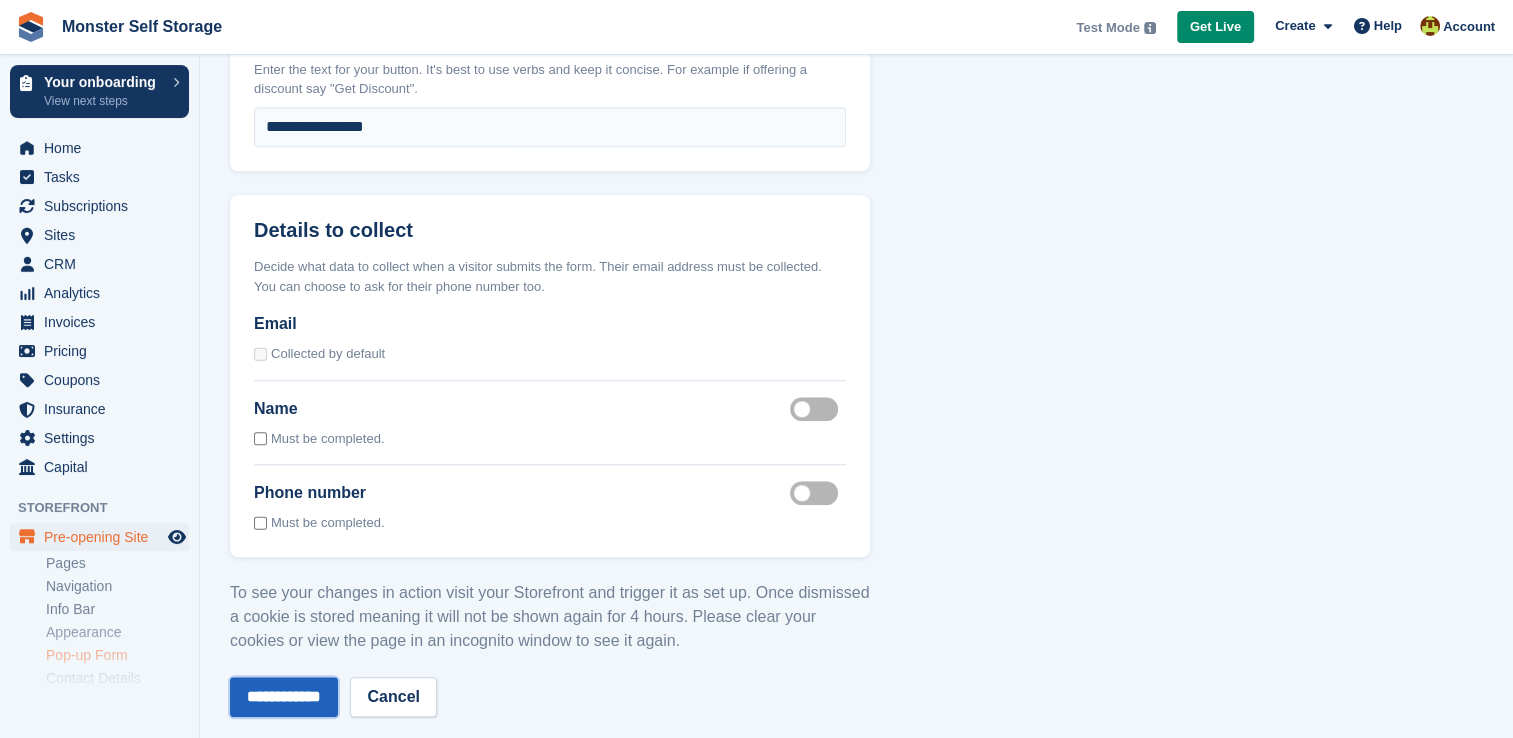click on "**********" at bounding box center (284, 697) 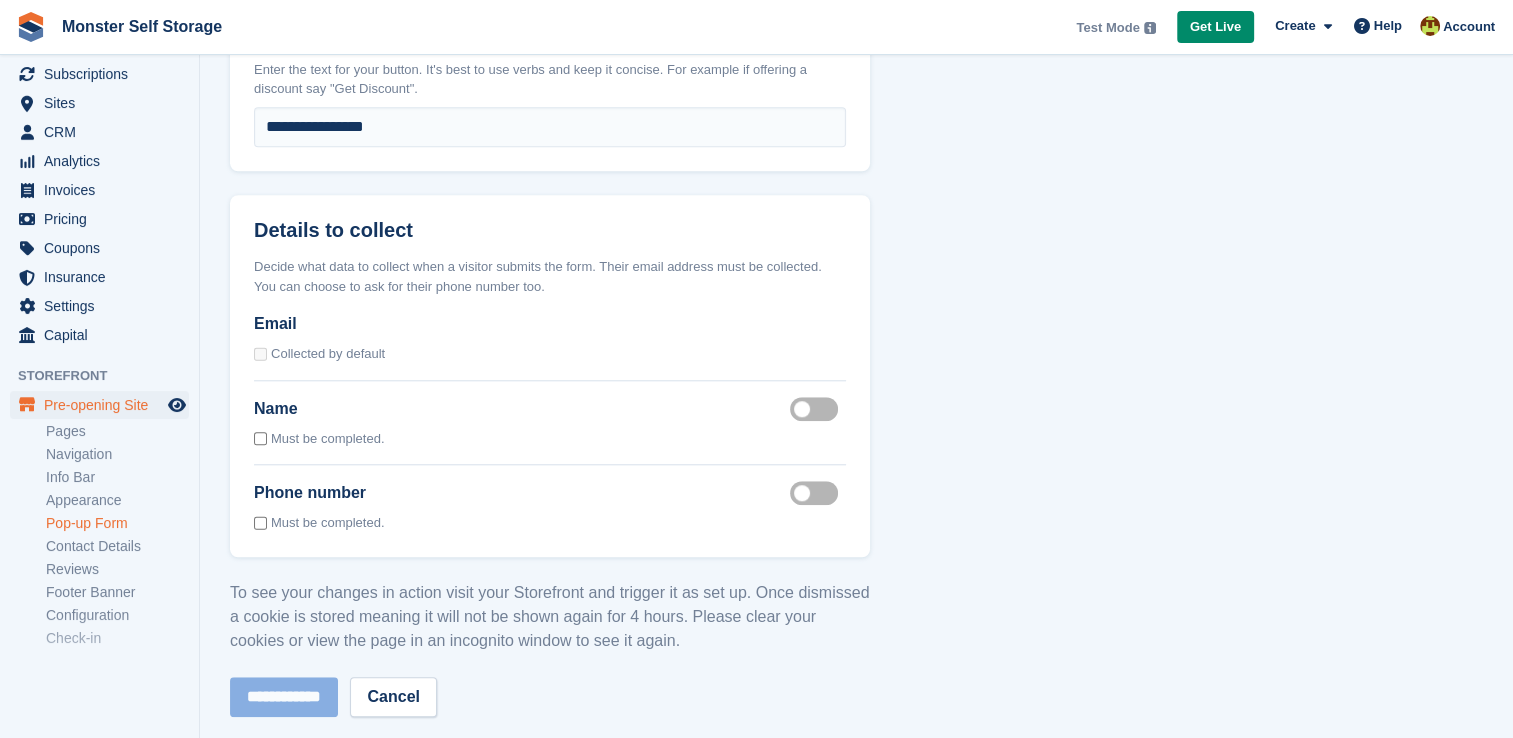 scroll, scrollTop: 155, scrollLeft: 0, axis: vertical 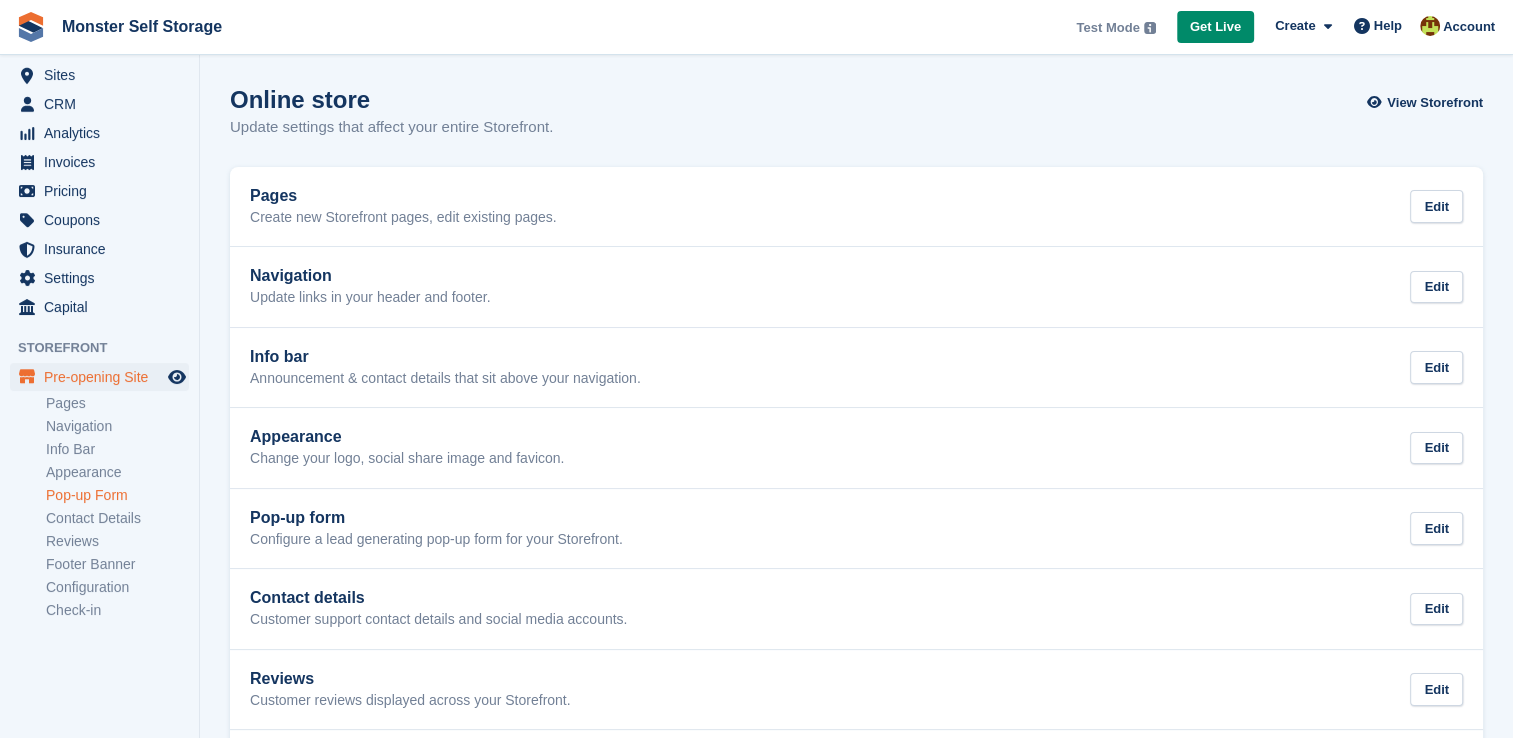 click on "Pop-up Form" at bounding box center (117, 495) 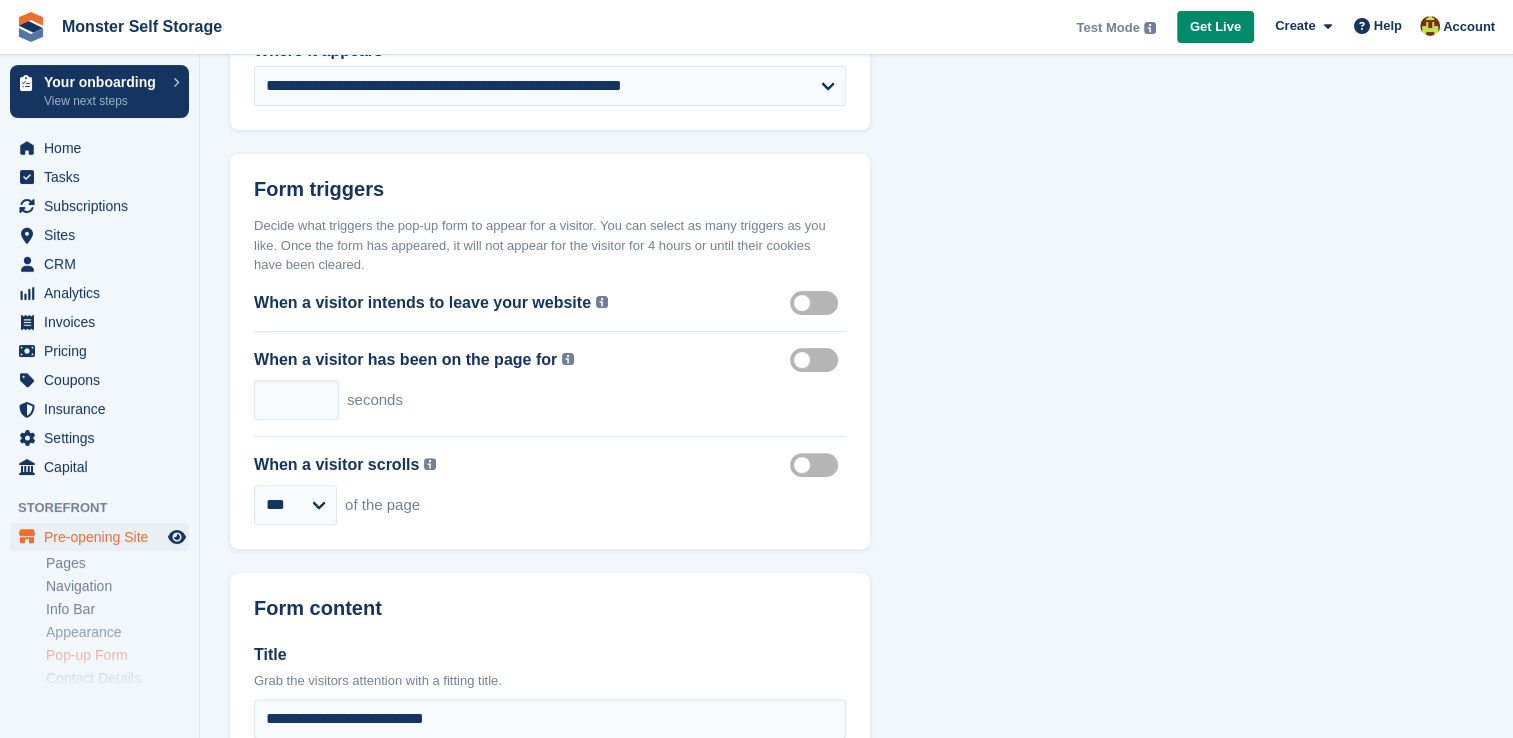 scroll, scrollTop: 548, scrollLeft: 0, axis: vertical 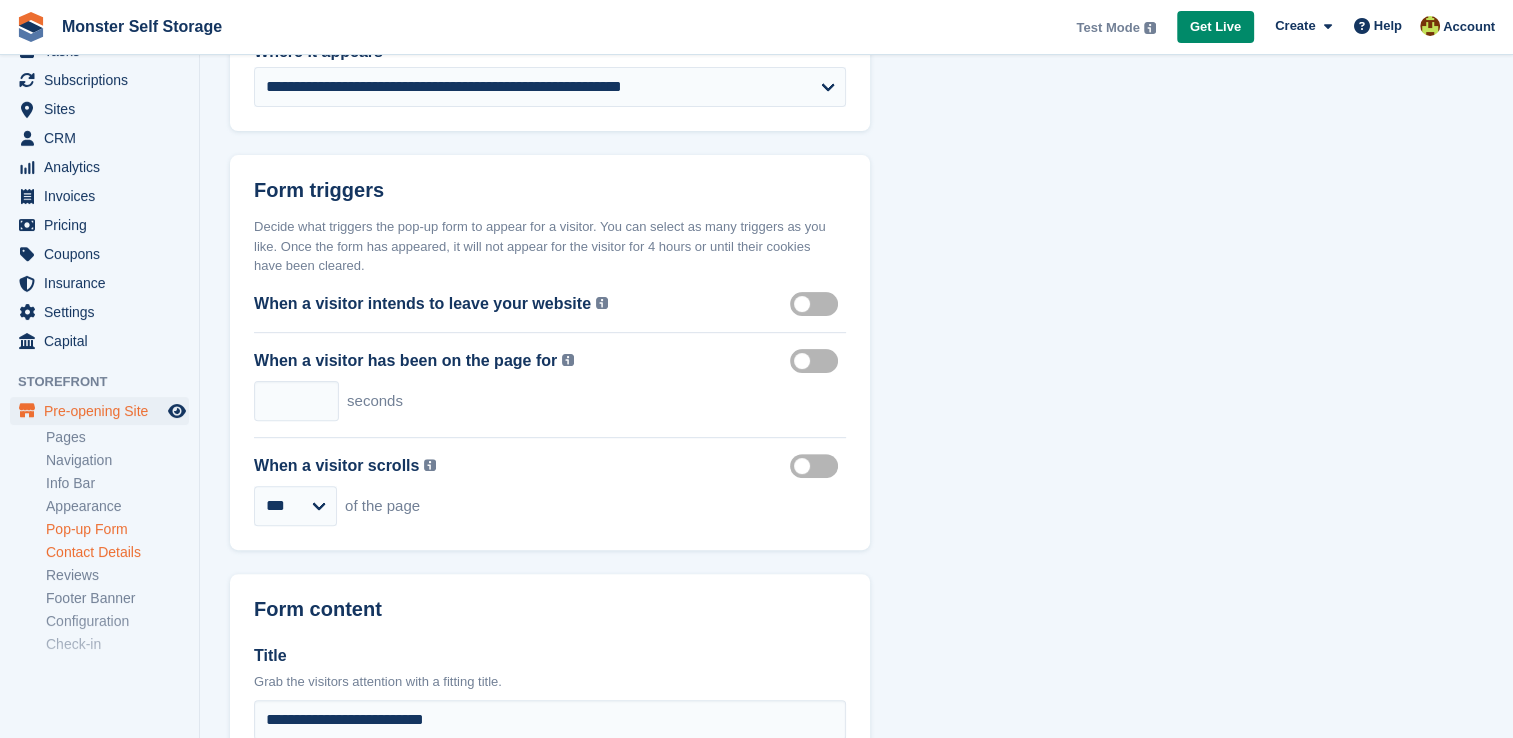 click on "Contact Details" at bounding box center (117, 552) 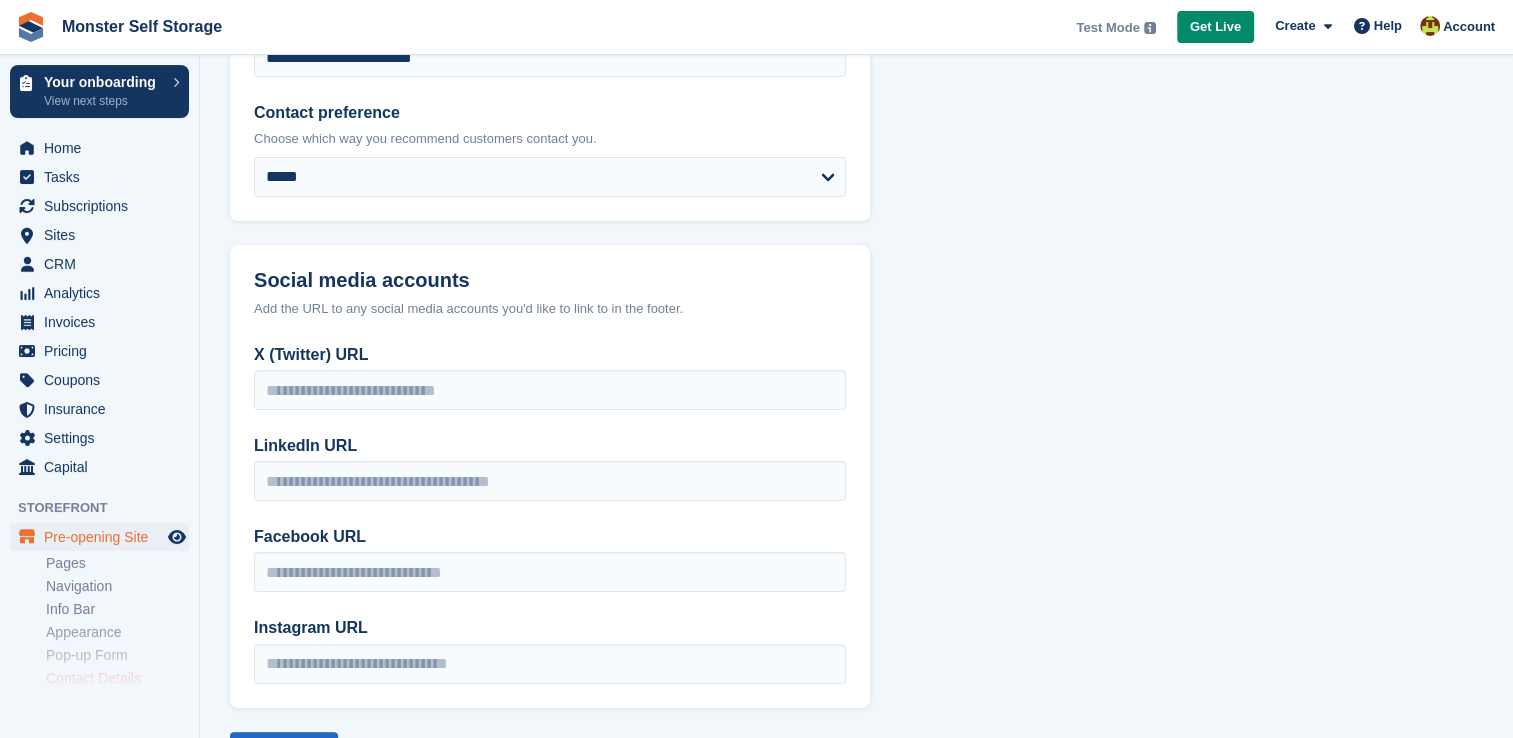 scroll, scrollTop: 407, scrollLeft: 0, axis: vertical 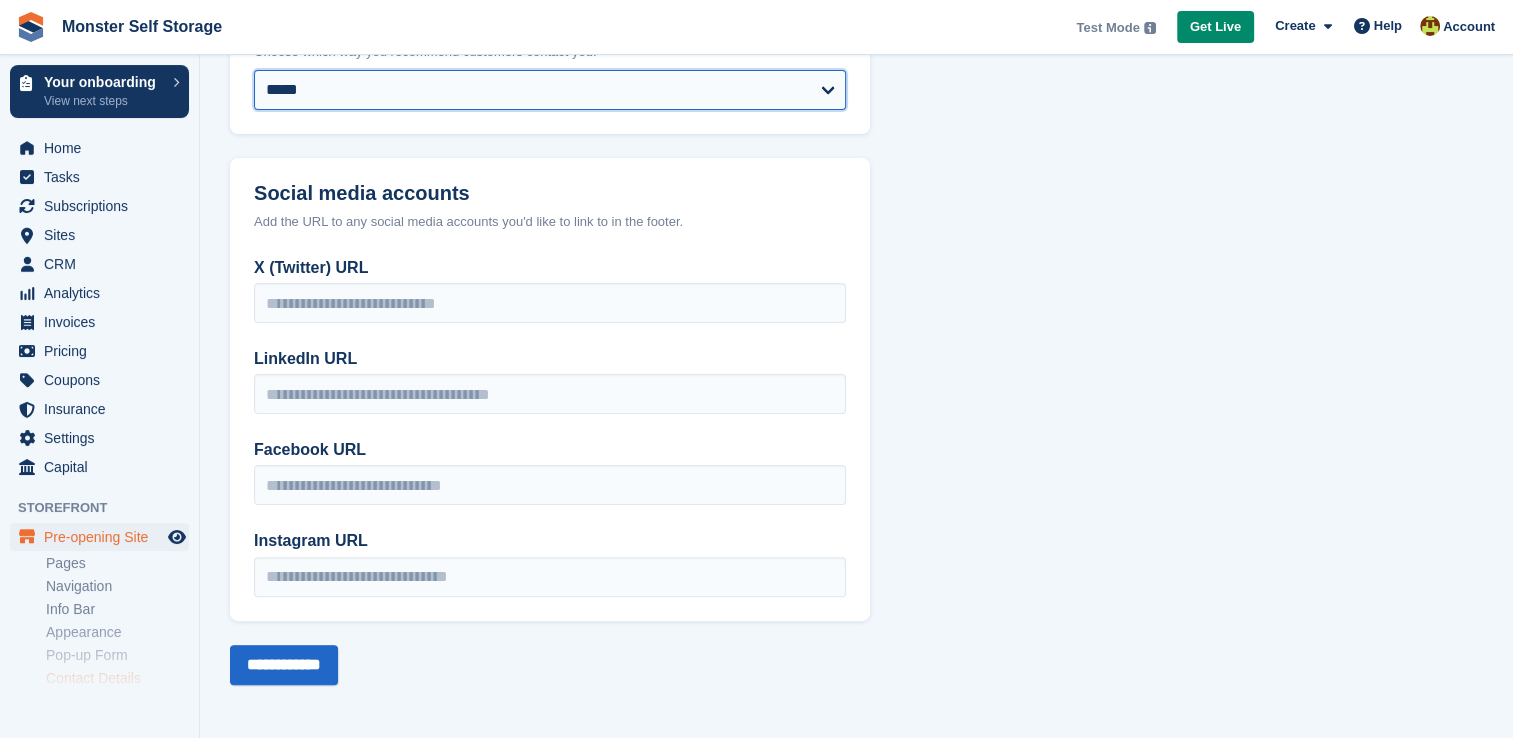 click on "*****
*****" at bounding box center (550, 90) 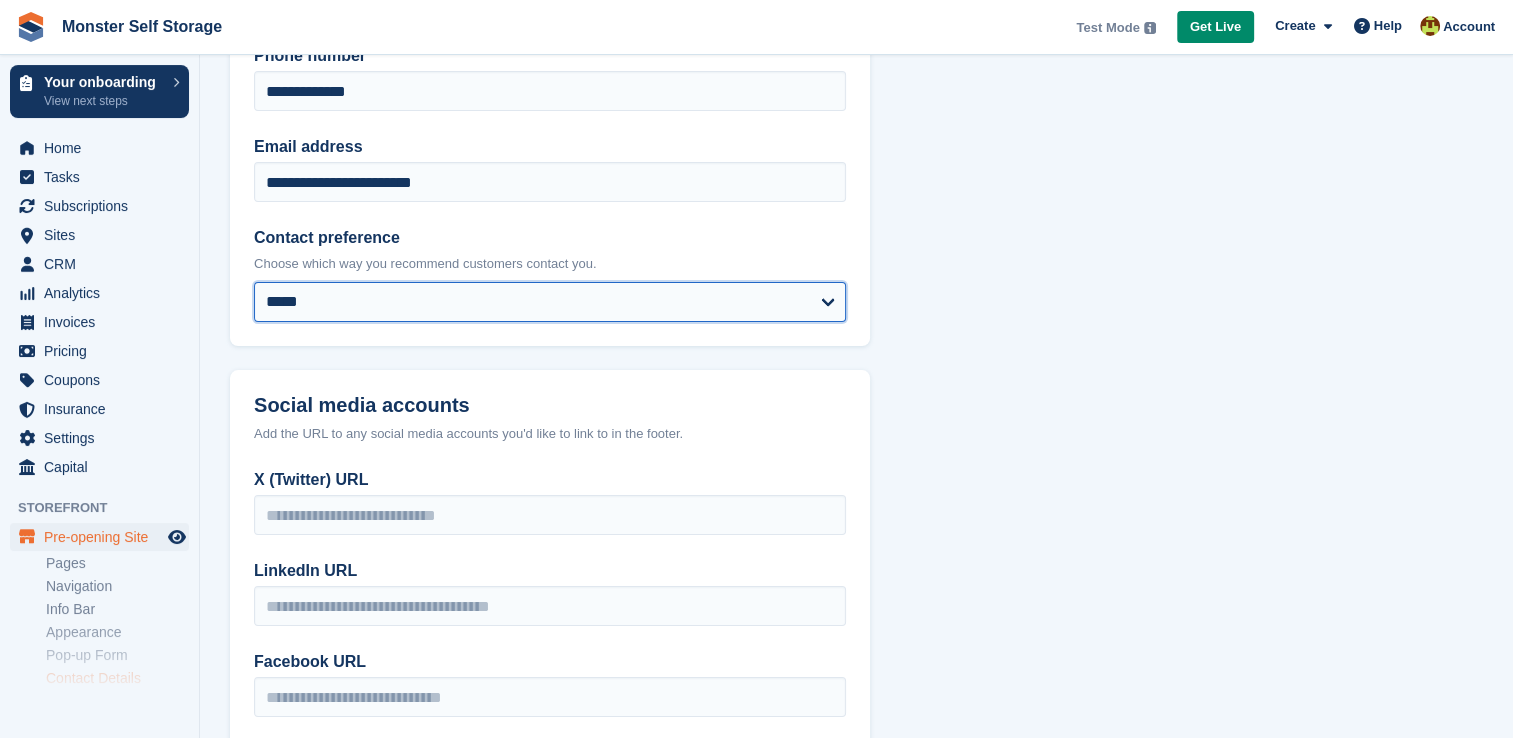 scroll, scrollTop: 407, scrollLeft: 0, axis: vertical 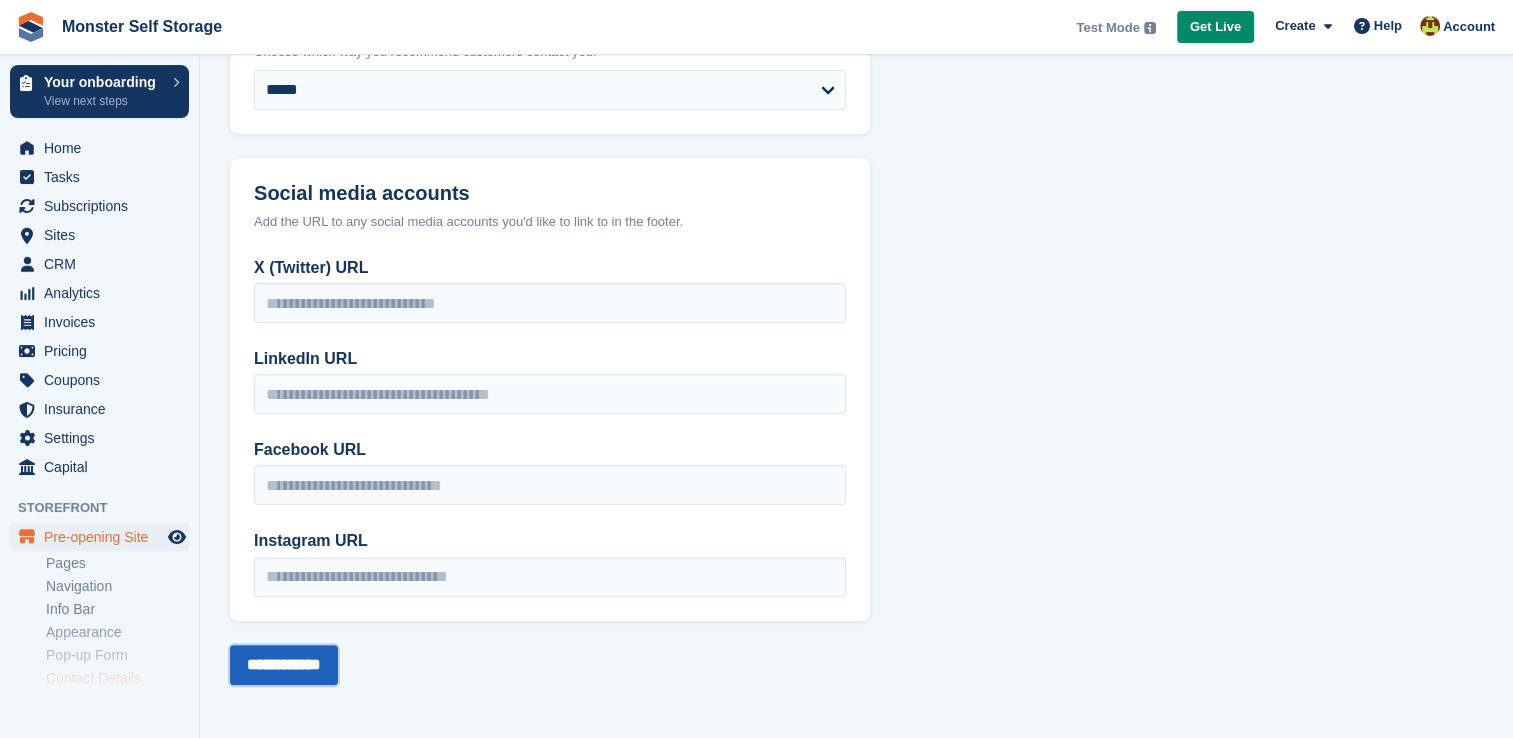 click on "**********" at bounding box center [284, 665] 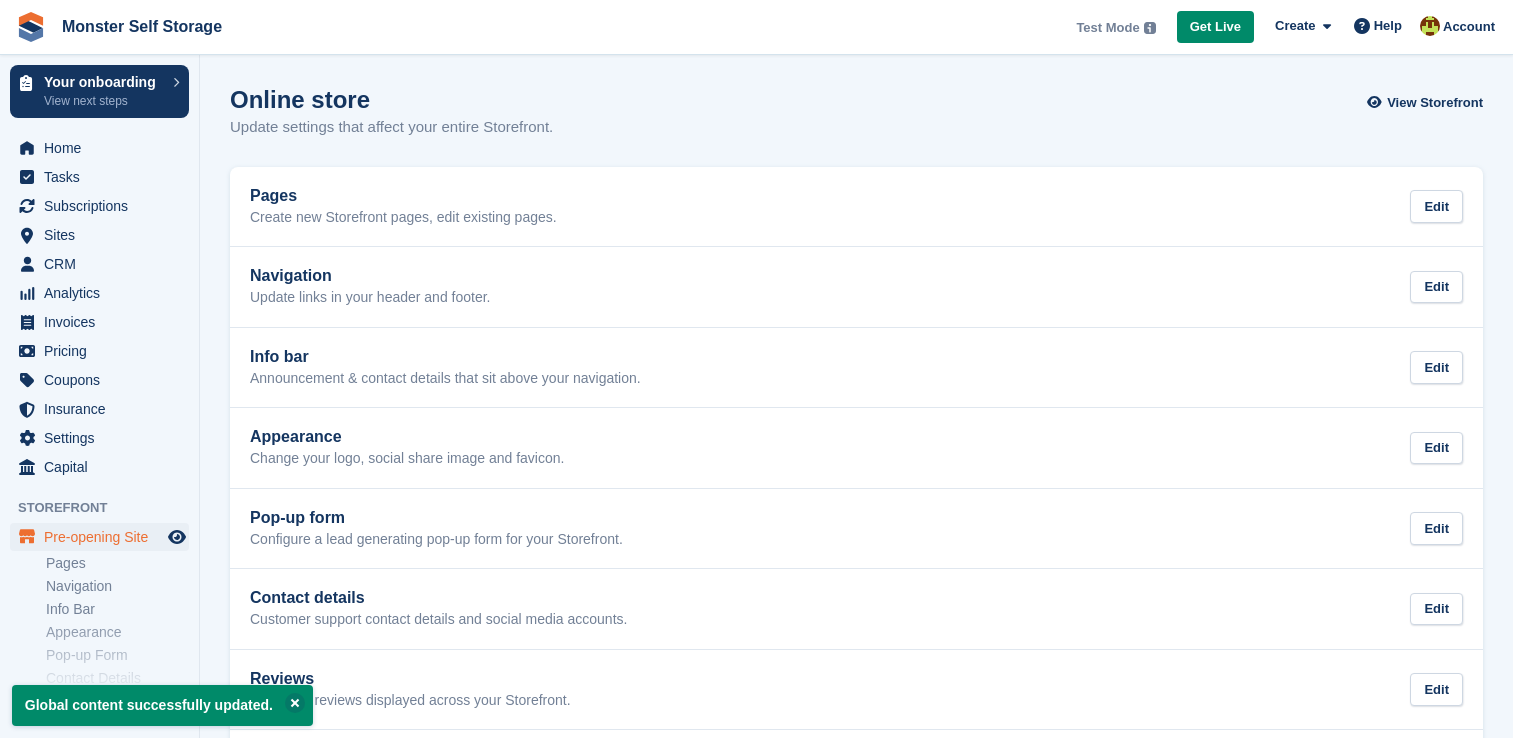 scroll, scrollTop: 0, scrollLeft: 0, axis: both 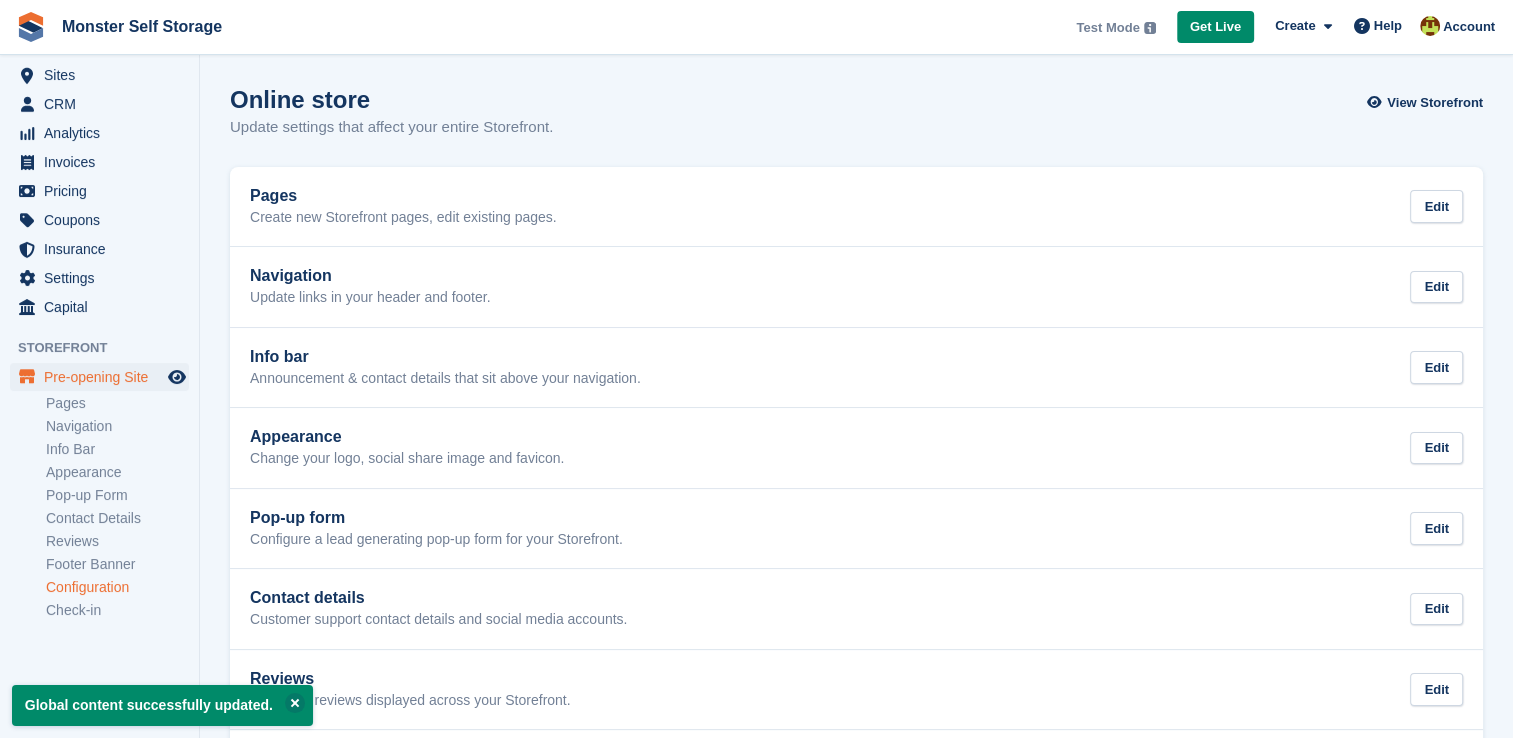 click on "Configuration" at bounding box center (117, 587) 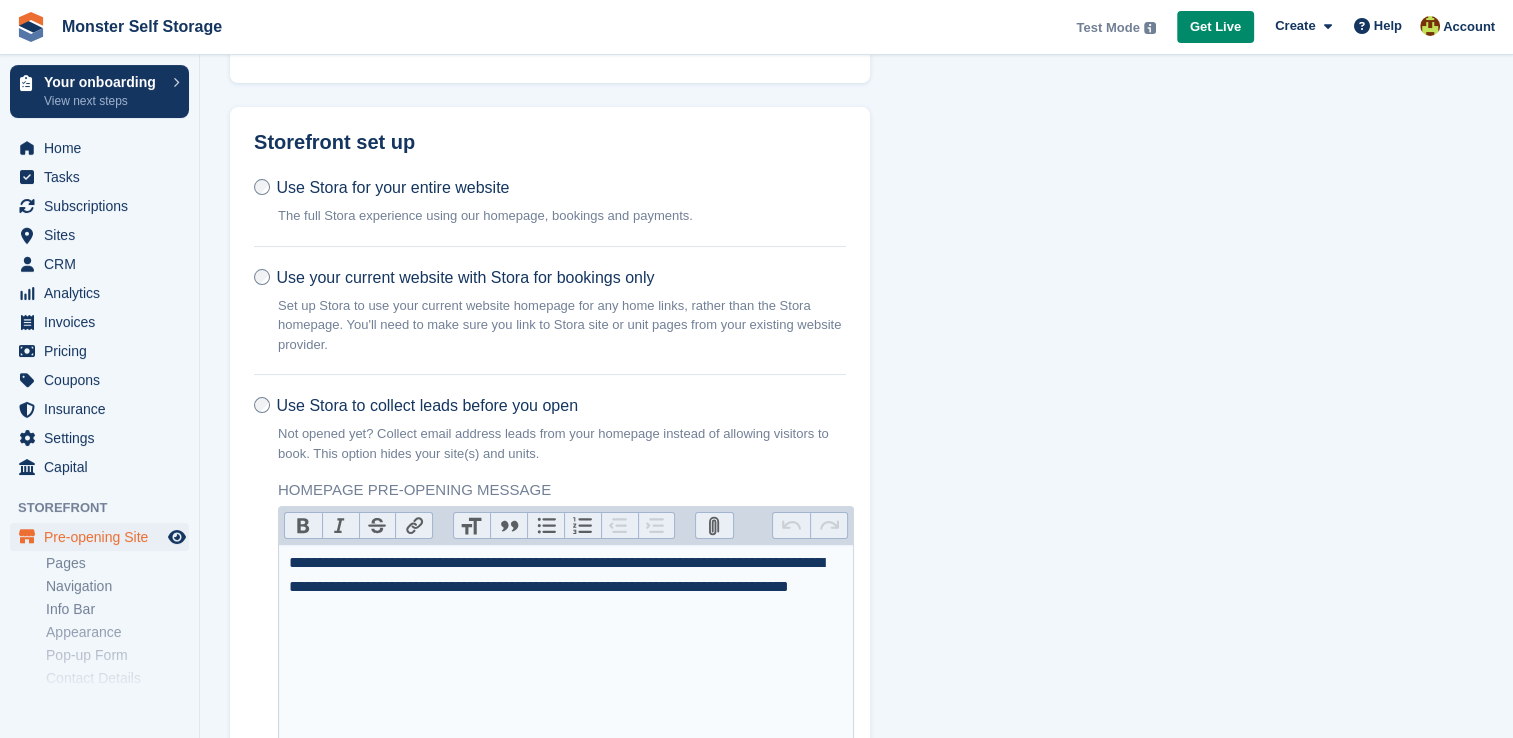 scroll, scrollTop: 195, scrollLeft: 0, axis: vertical 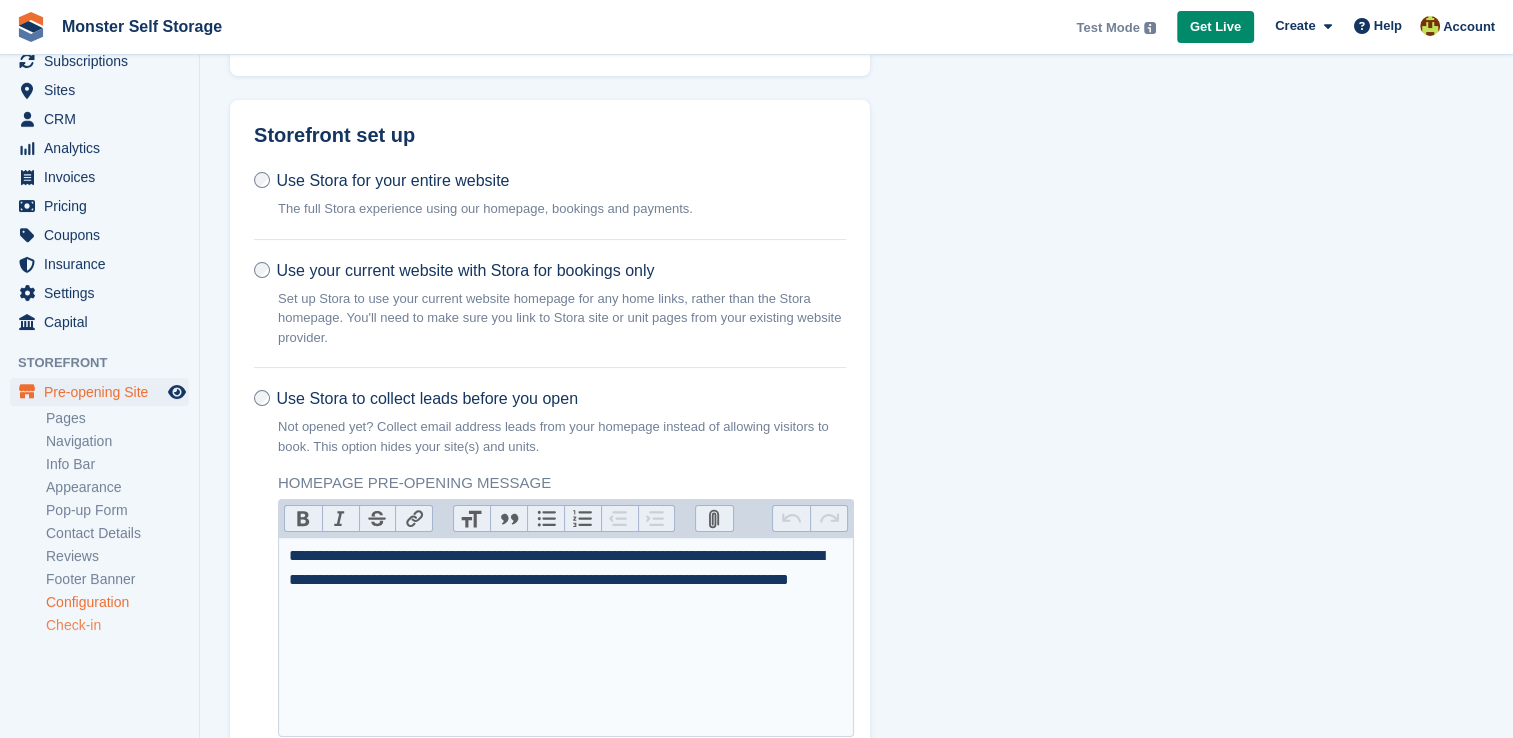 click on "Check-in" at bounding box center [117, 625] 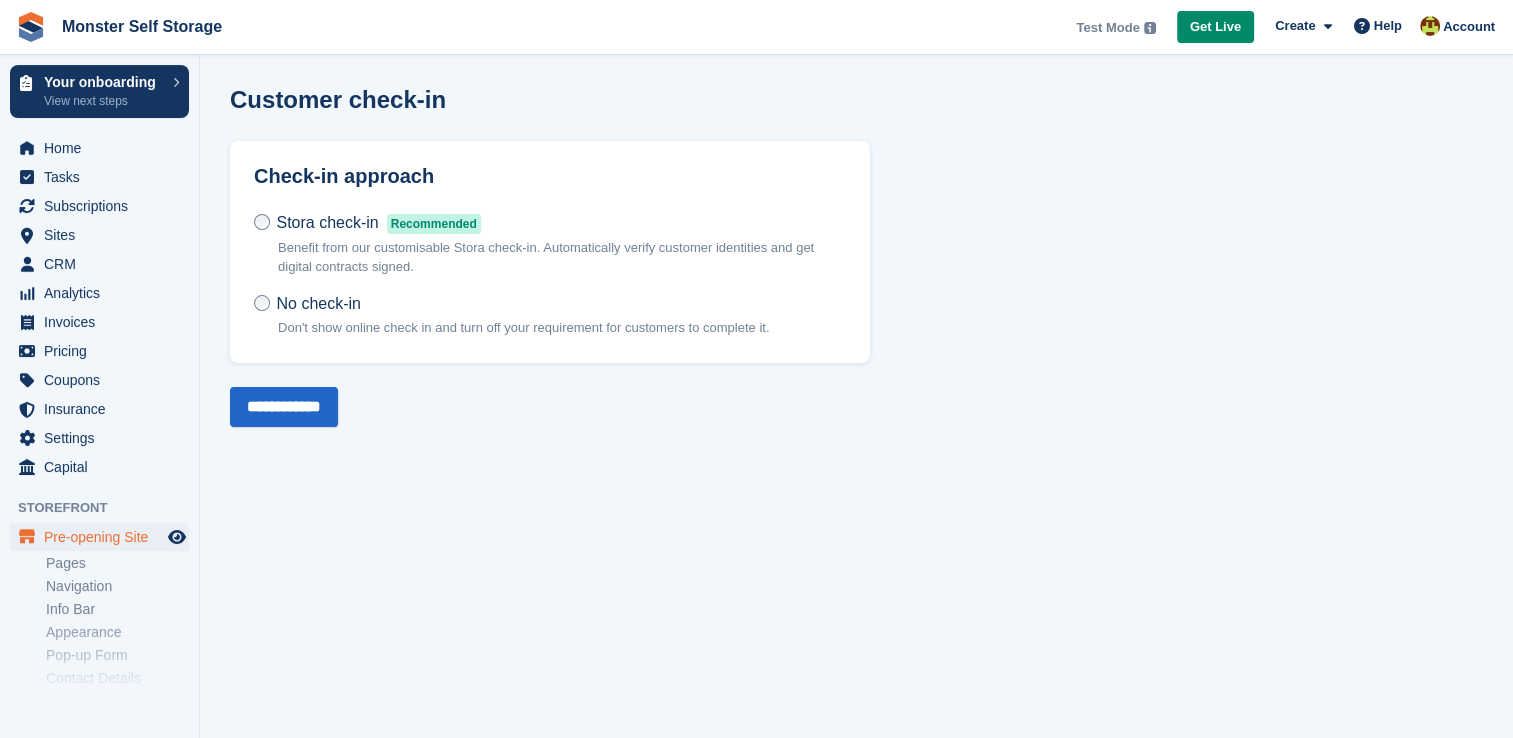 scroll, scrollTop: 0, scrollLeft: 0, axis: both 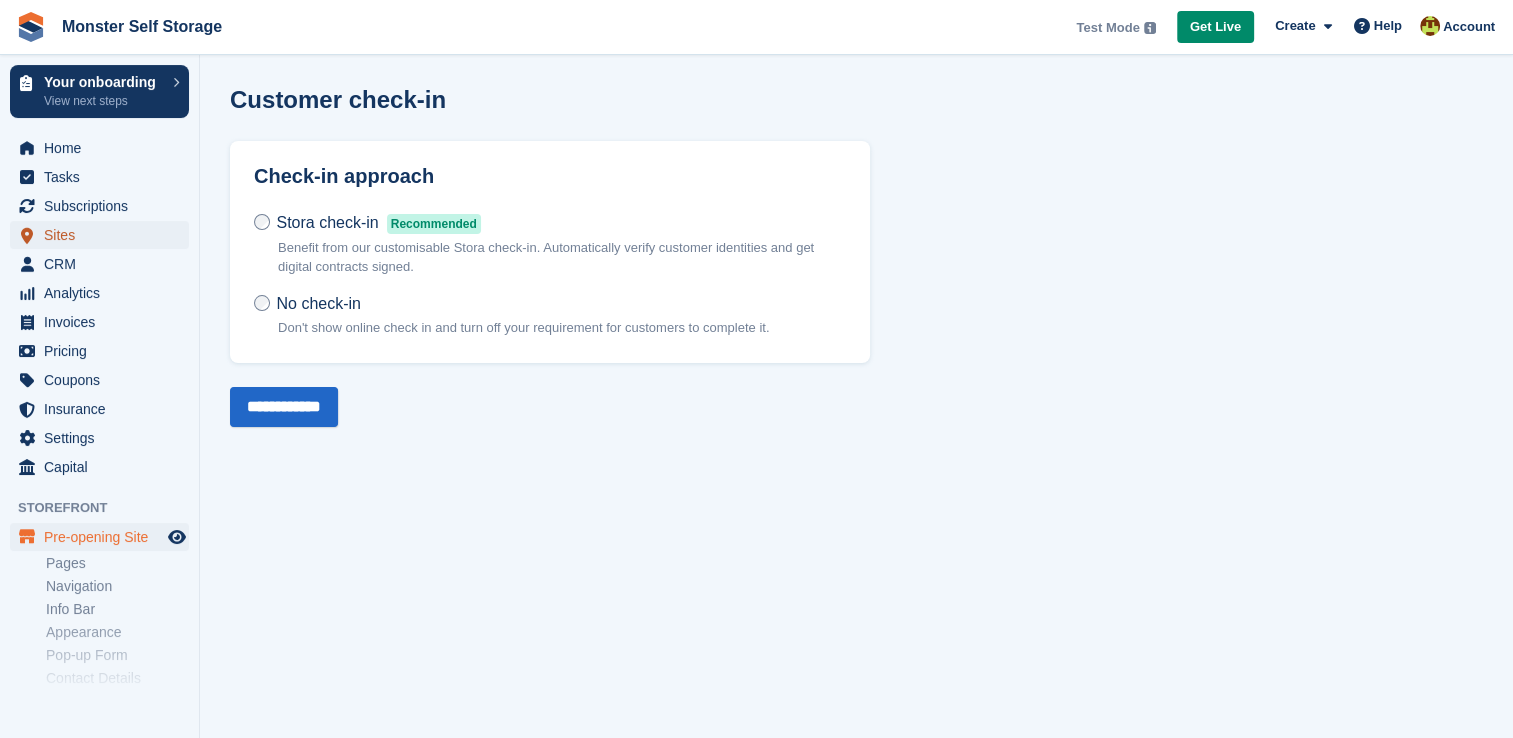 click on "Sites" at bounding box center [104, 235] 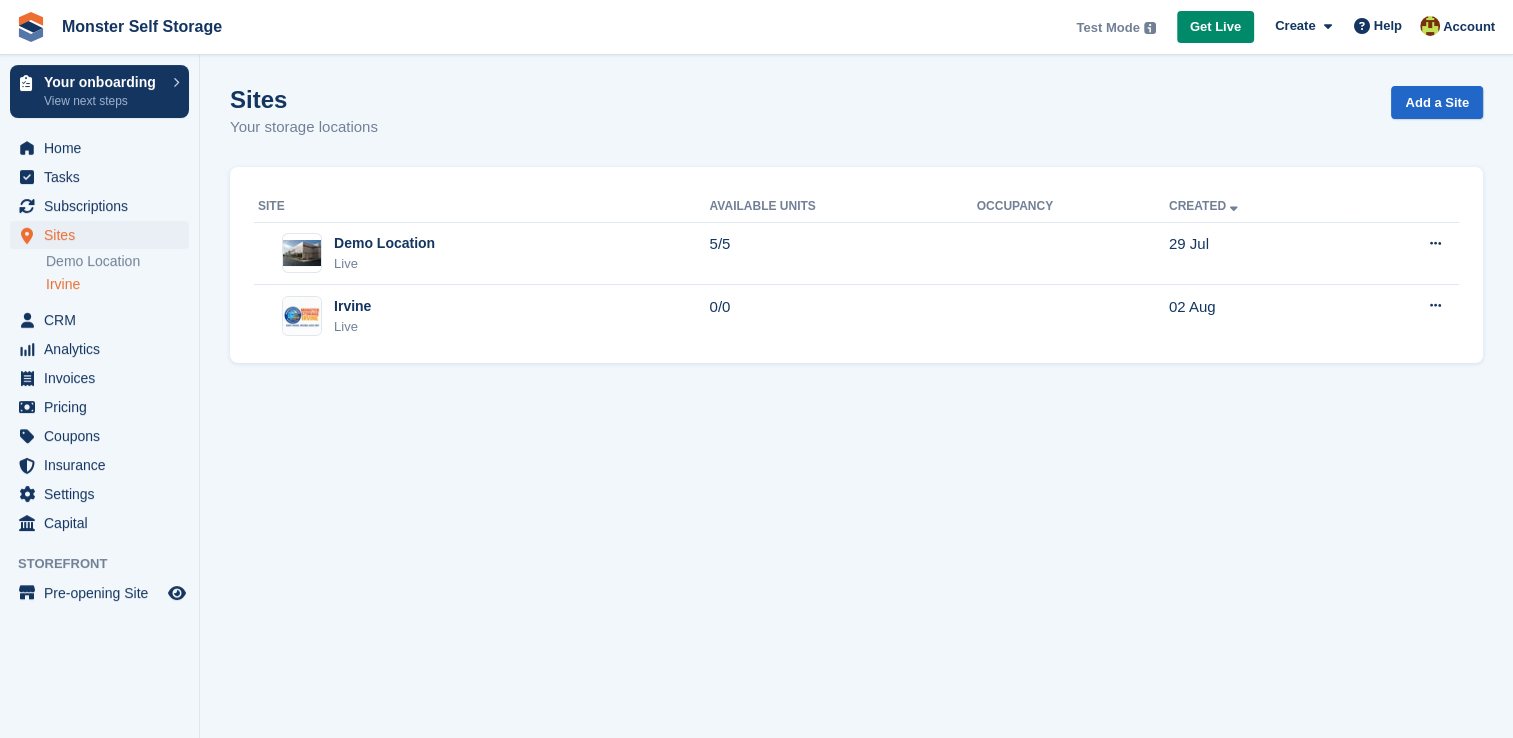 click on "Irvine" at bounding box center [117, 284] 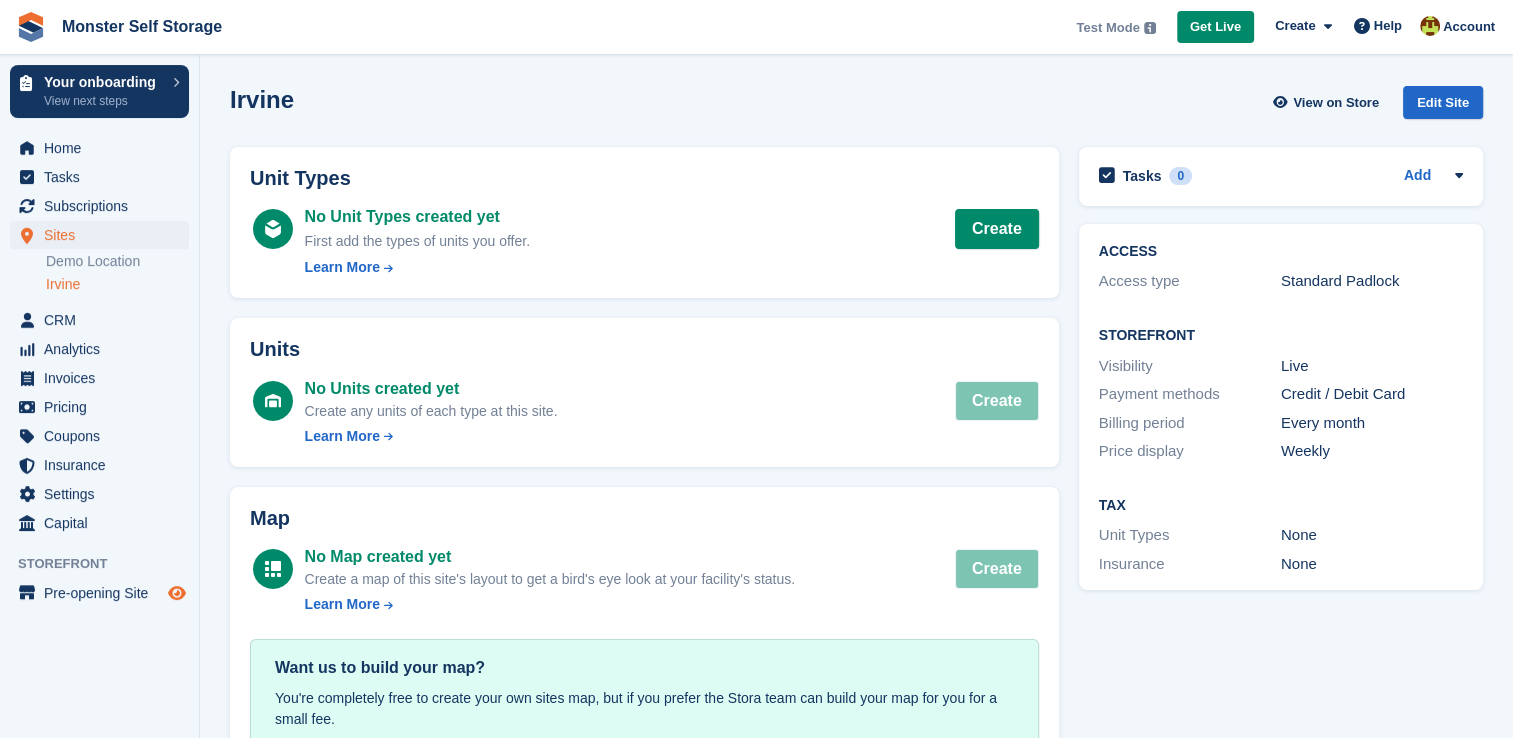 click at bounding box center [177, 593] 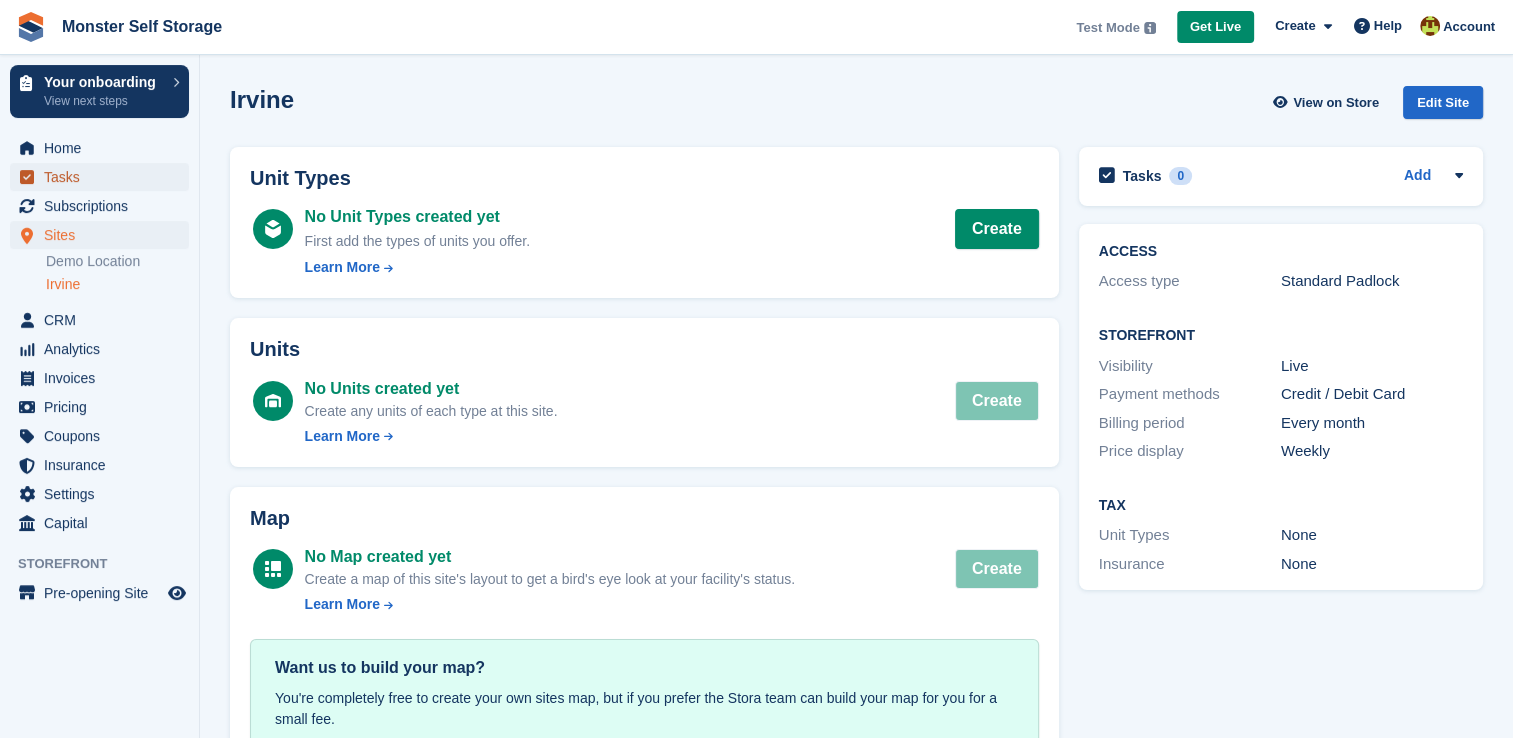 click on "Tasks" at bounding box center [104, 177] 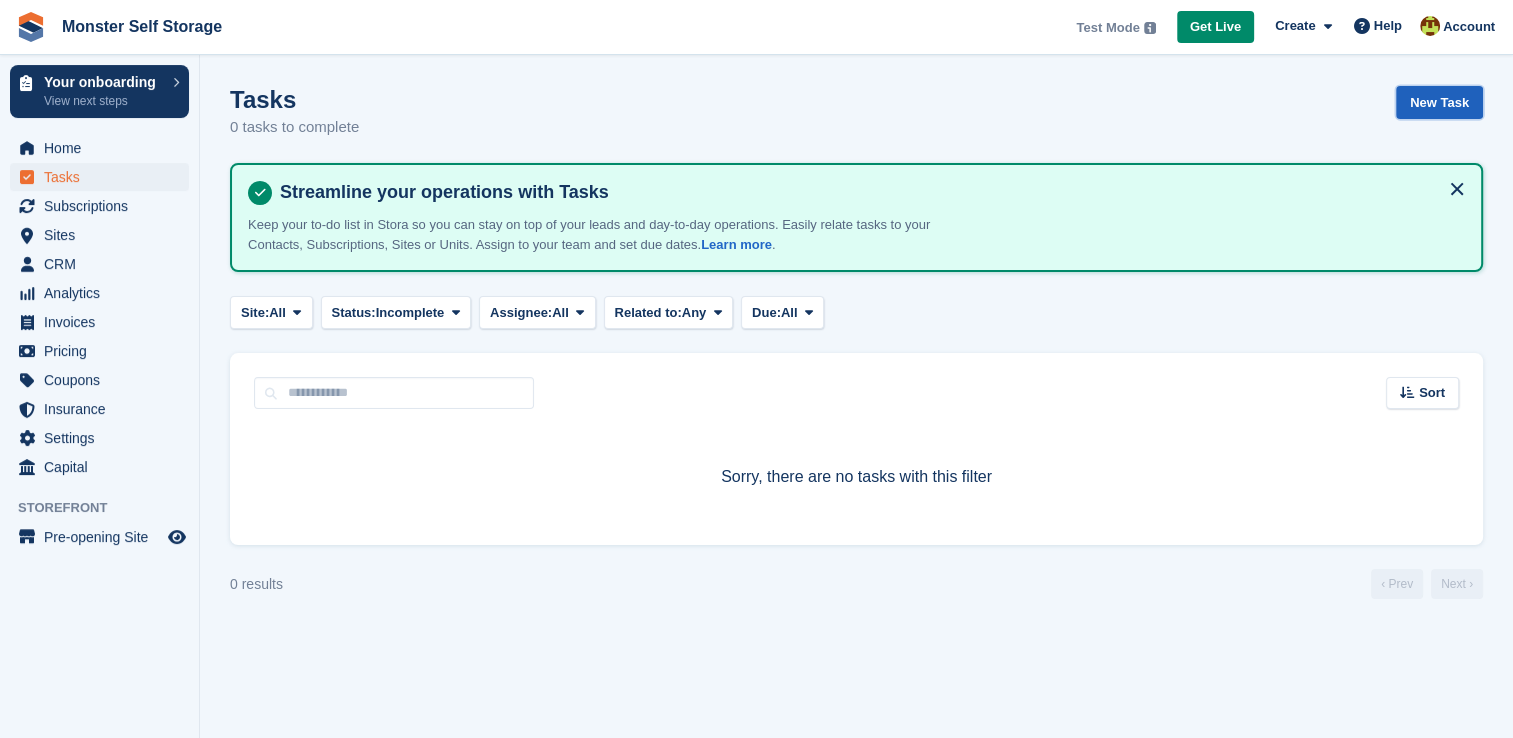 click on "New Task" at bounding box center (1439, 102) 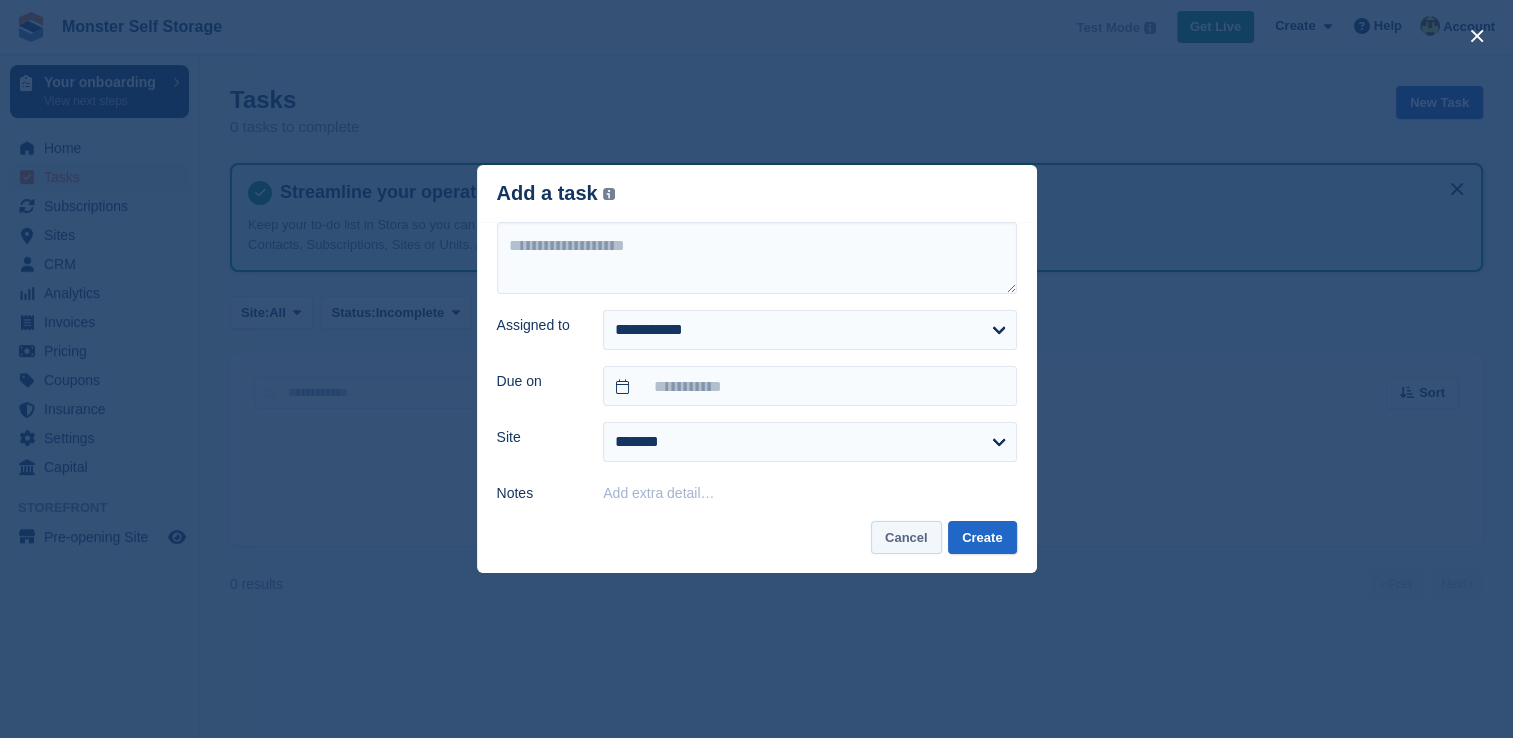 click on "Cancel" at bounding box center [906, 537] 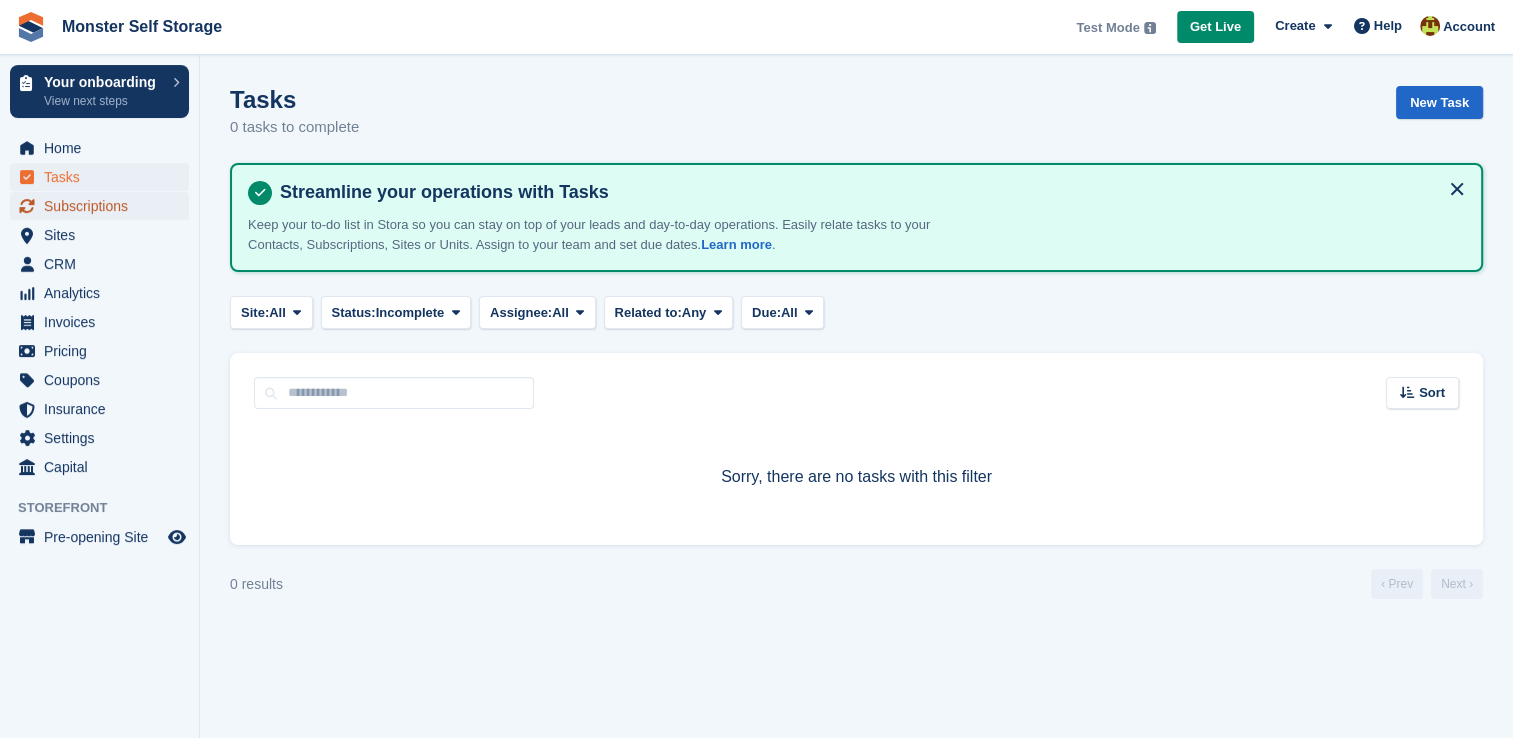 click on "Subscriptions" at bounding box center (104, 206) 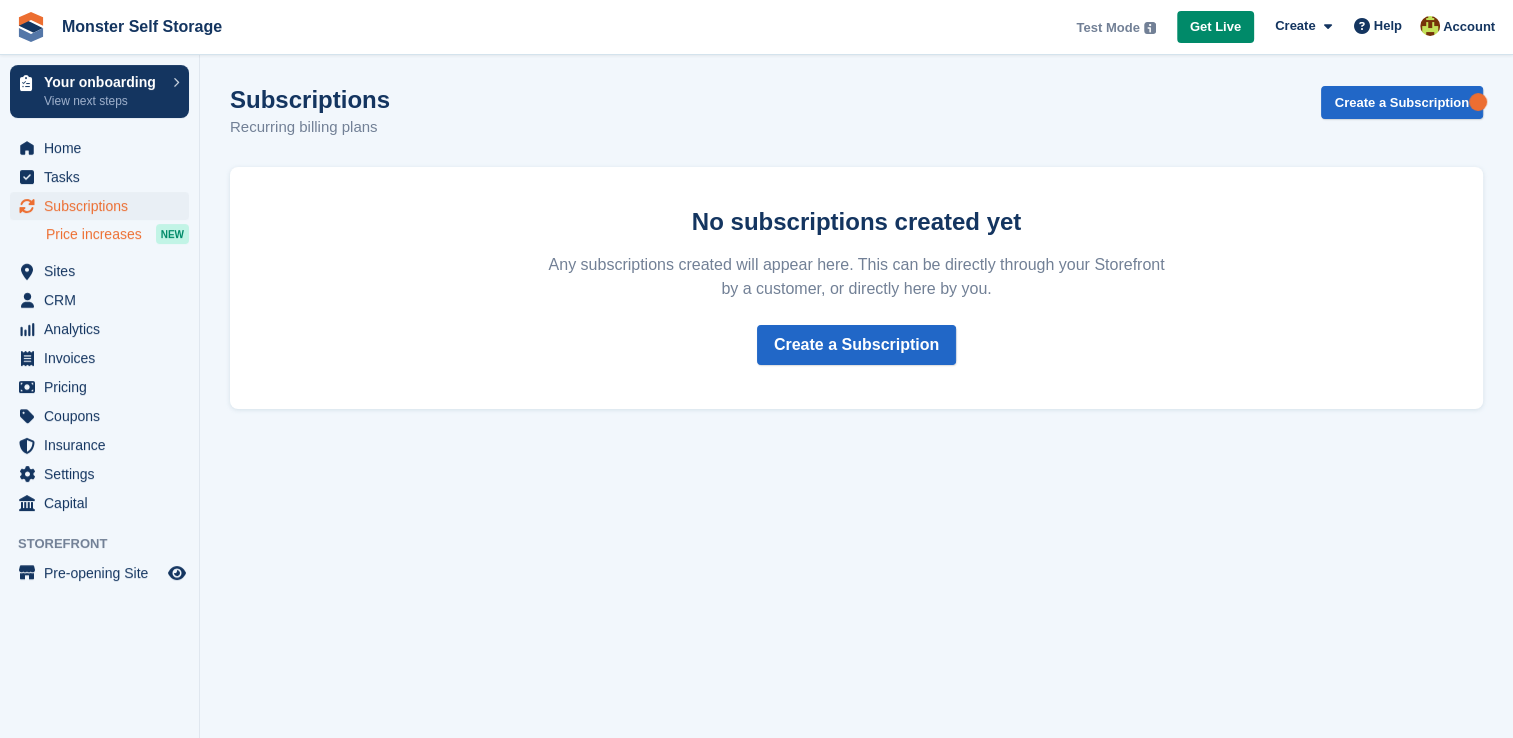 click on "Price increases" at bounding box center (94, 234) 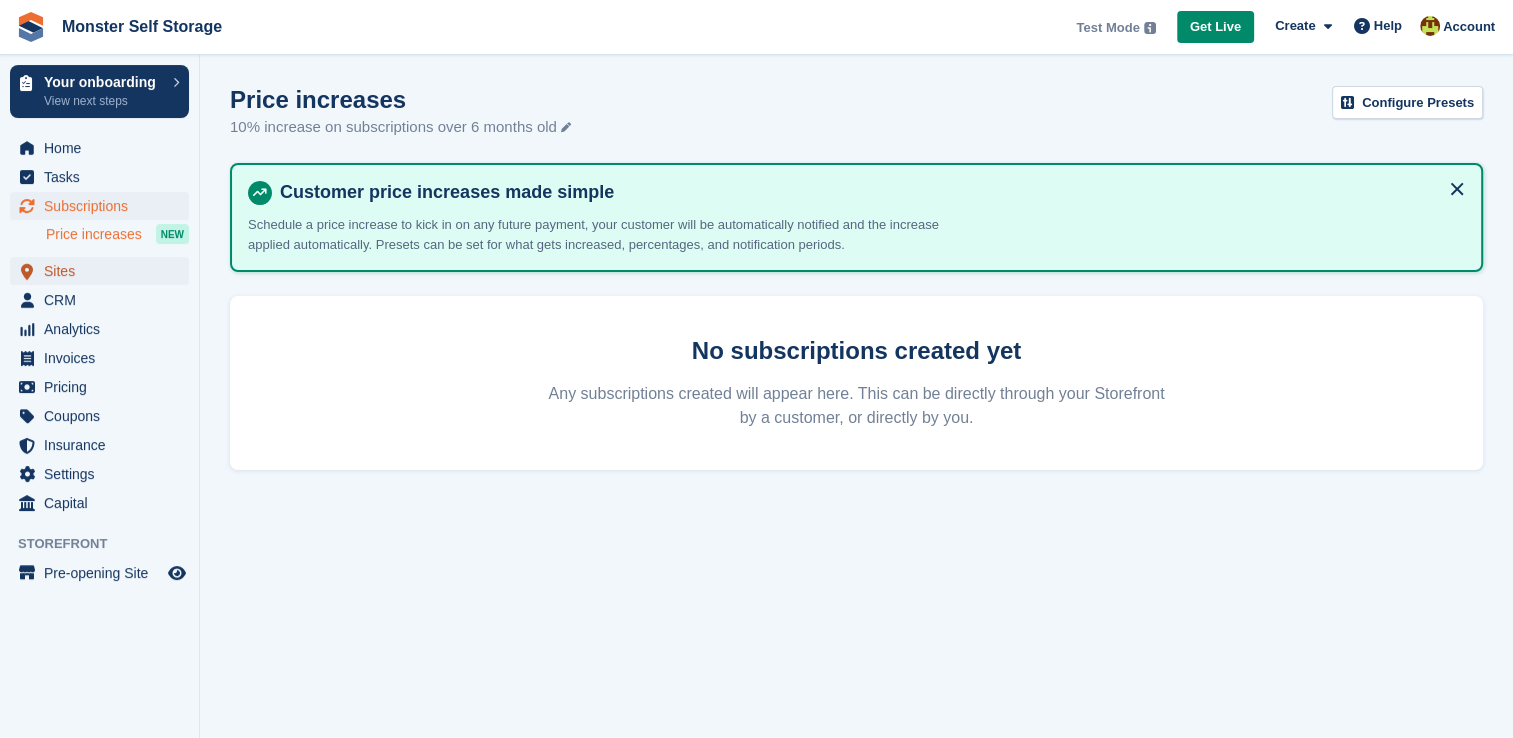 click on "Sites" at bounding box center (104, 271) 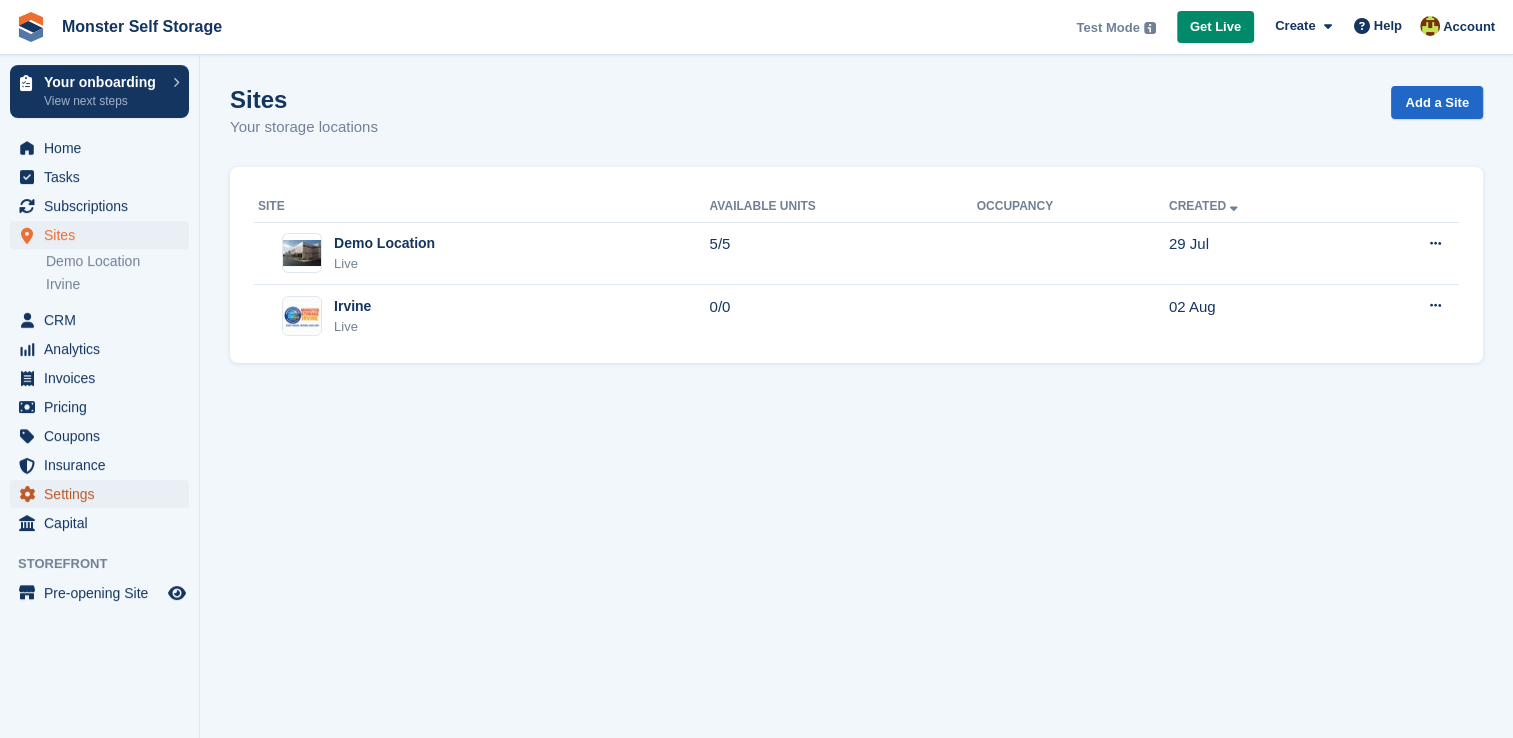 click on "Settings" at bounding box center (104, 494) 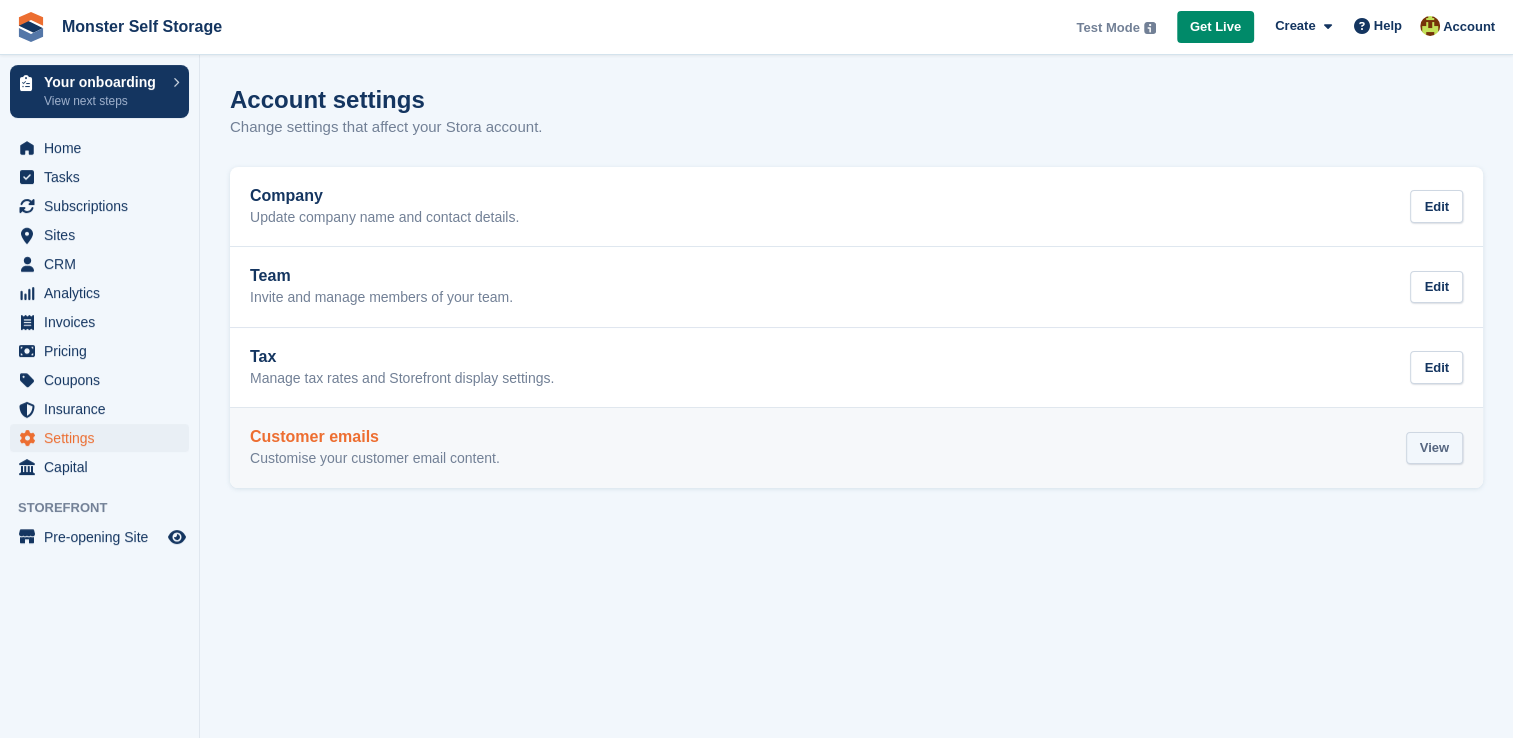 click on "View" at bounding box center (1434, 448) 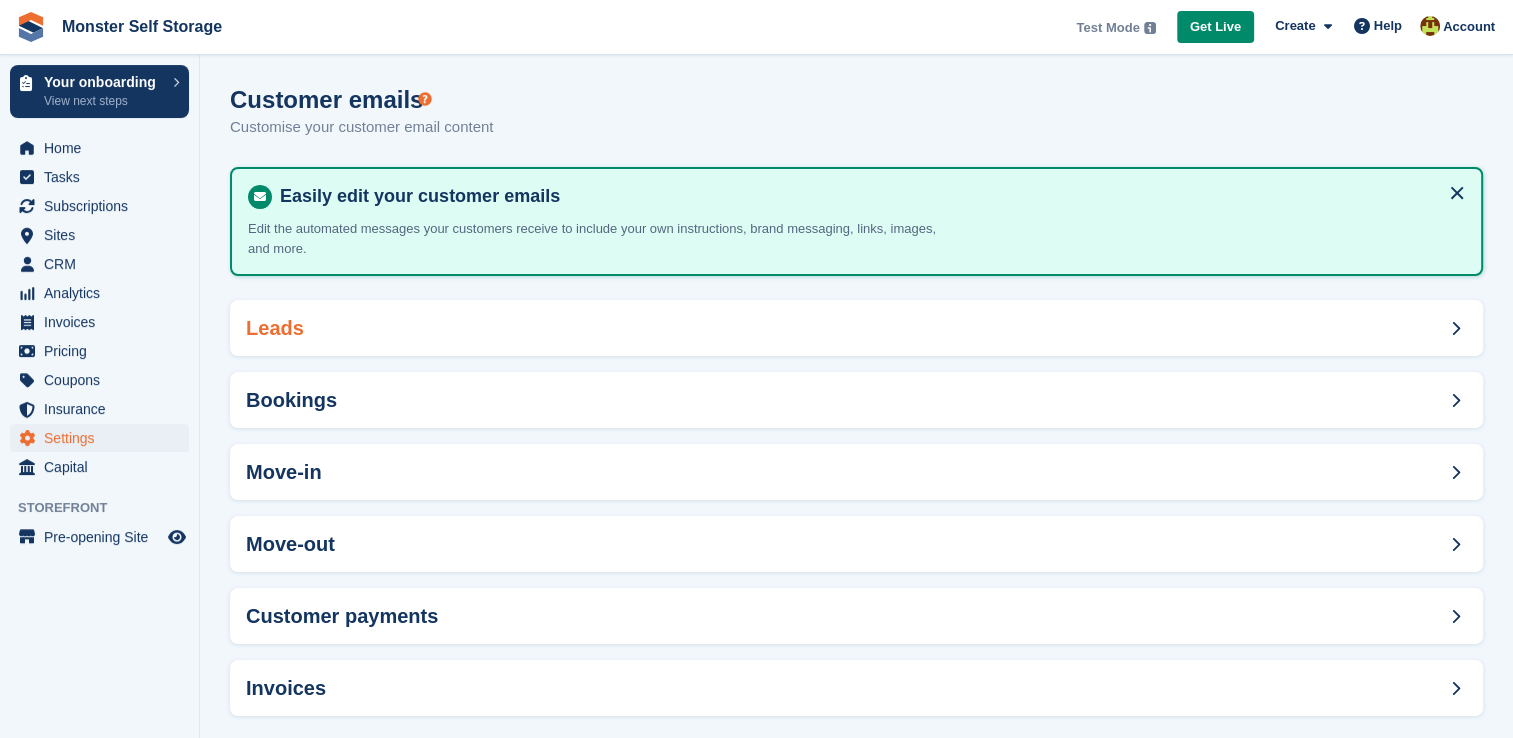 click on "Leads" at bounding box center [856, 328] 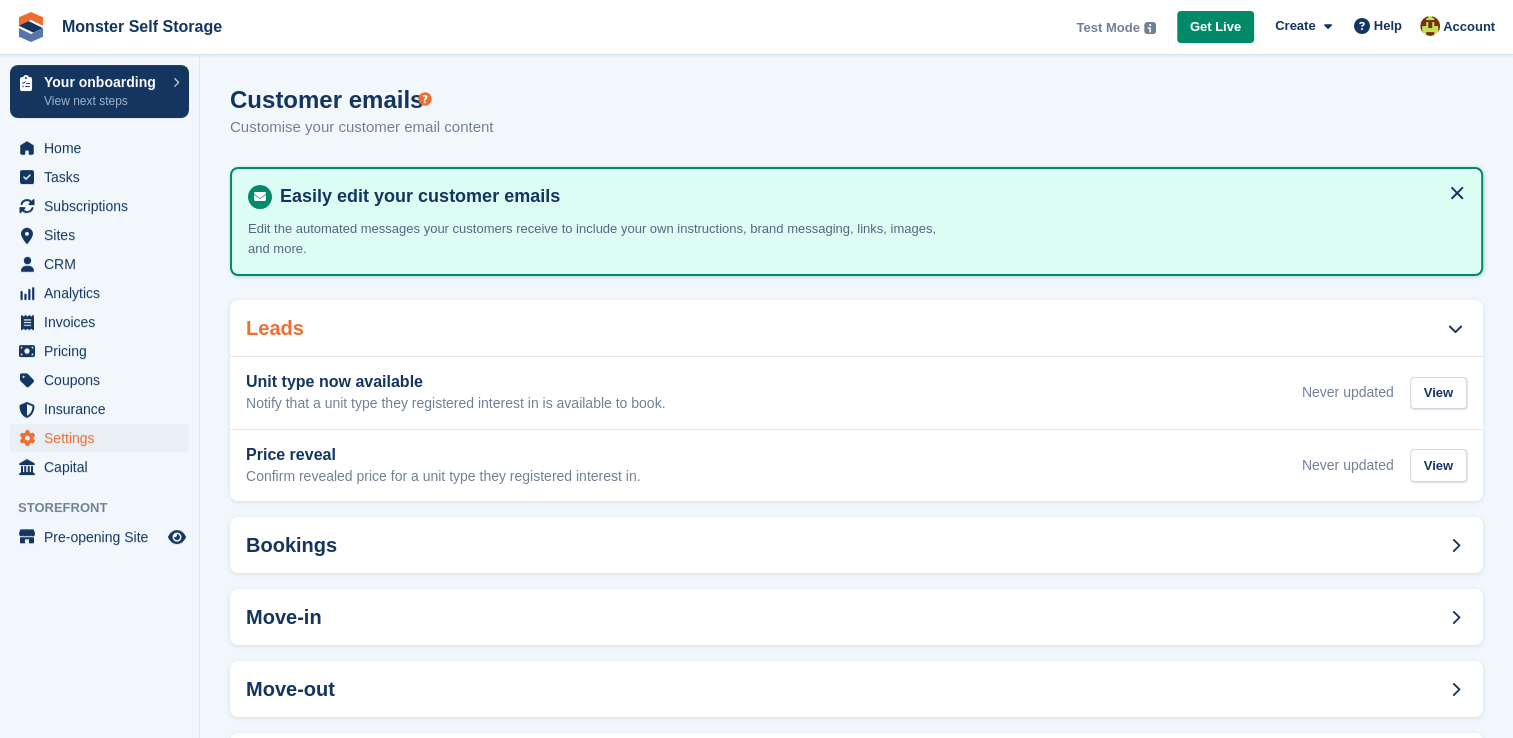 click on "Leads" at bounding box center (856, 328) 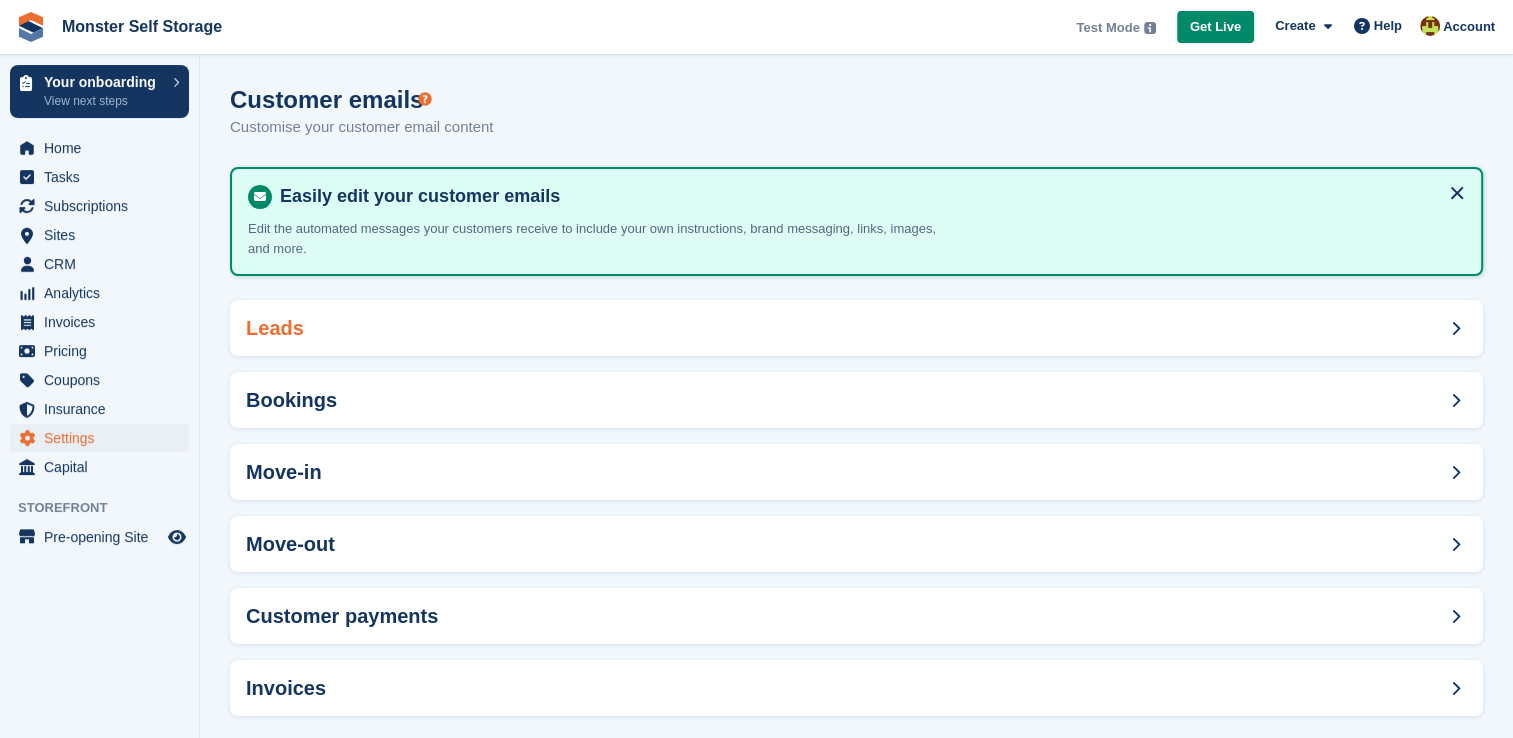 scroll, scrollTop: 23, scrollLeft: 0, axis: vertical 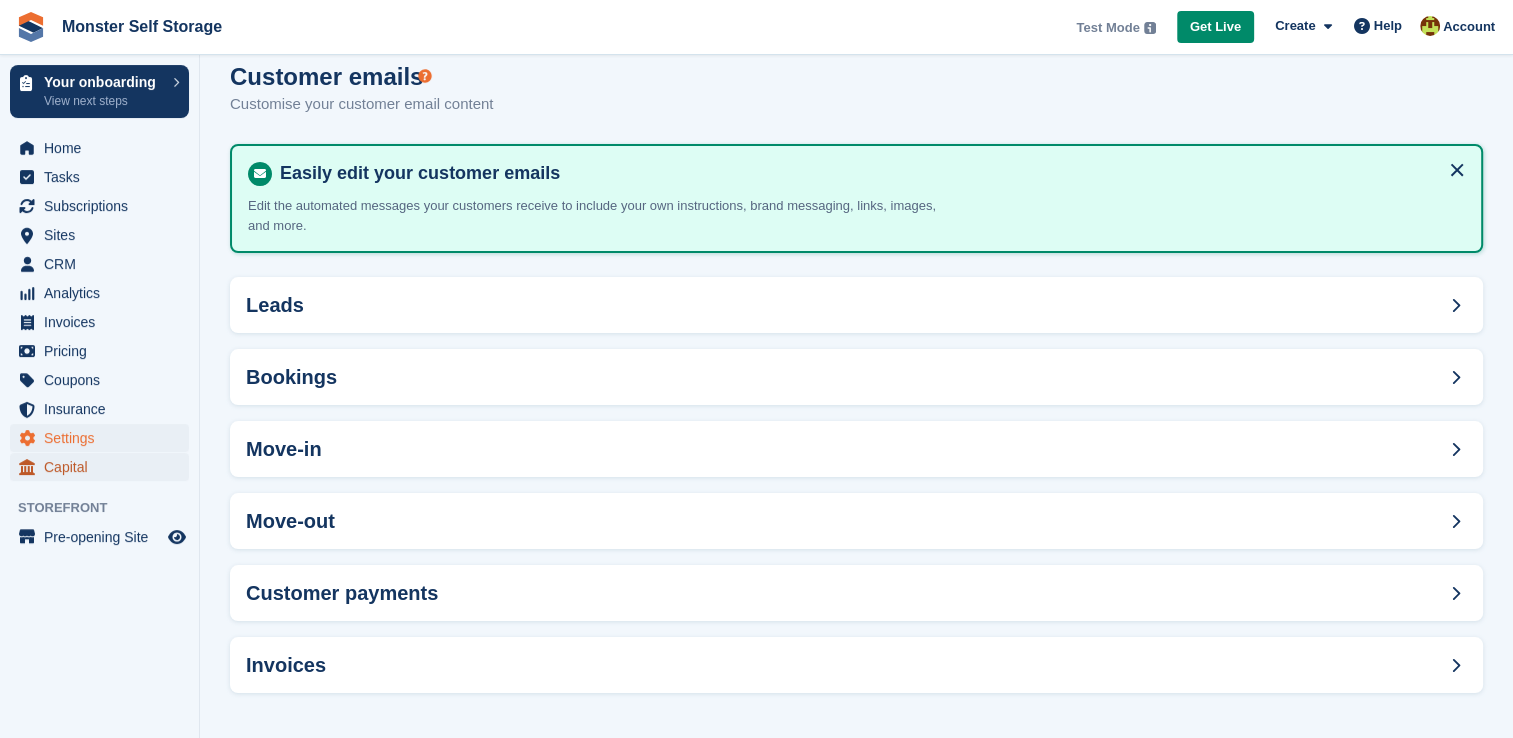 click on "Capital" at bounding box center (104, 467) 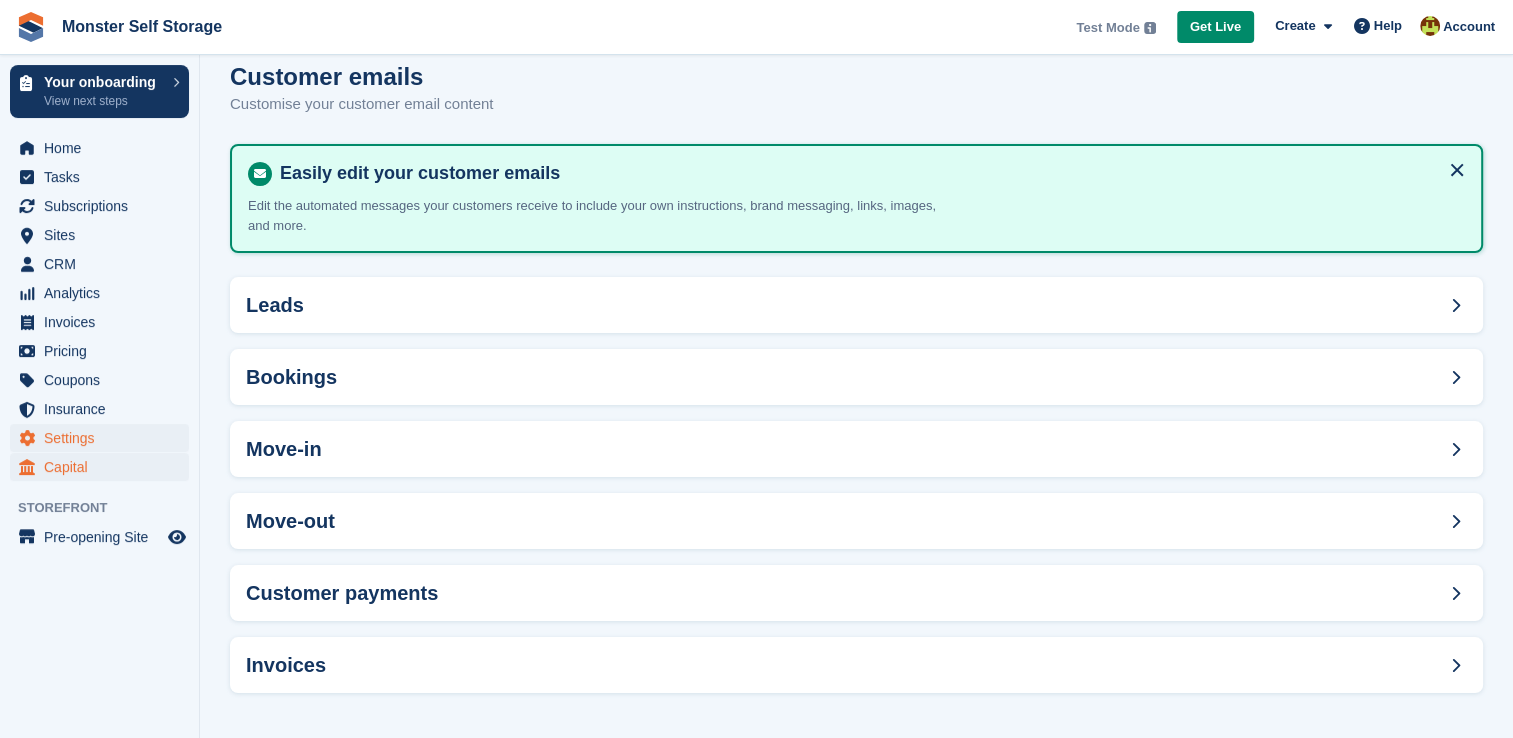 scroll, scrollTop: 0, scrollLeft: 0, axis: both 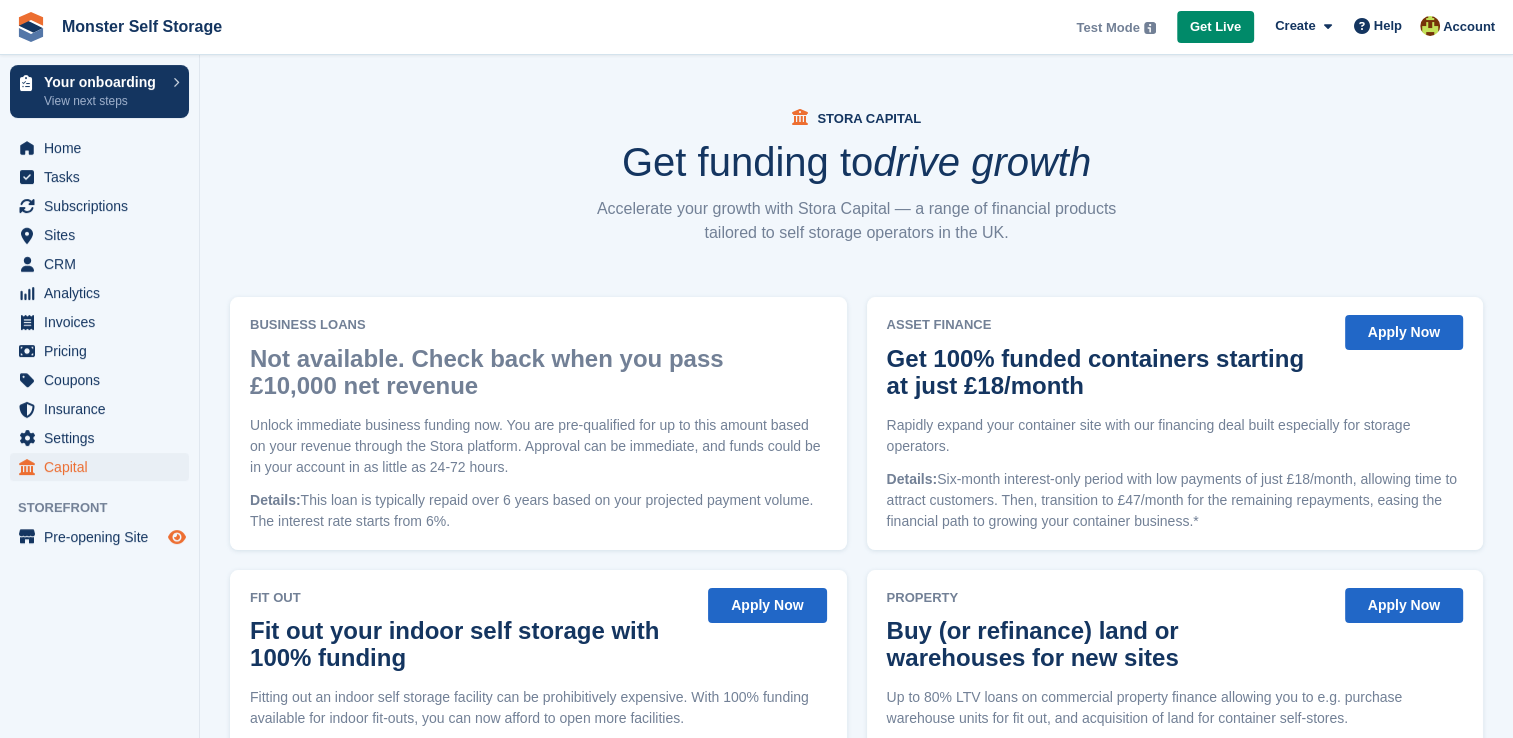 click at bounding box center (177, 537) 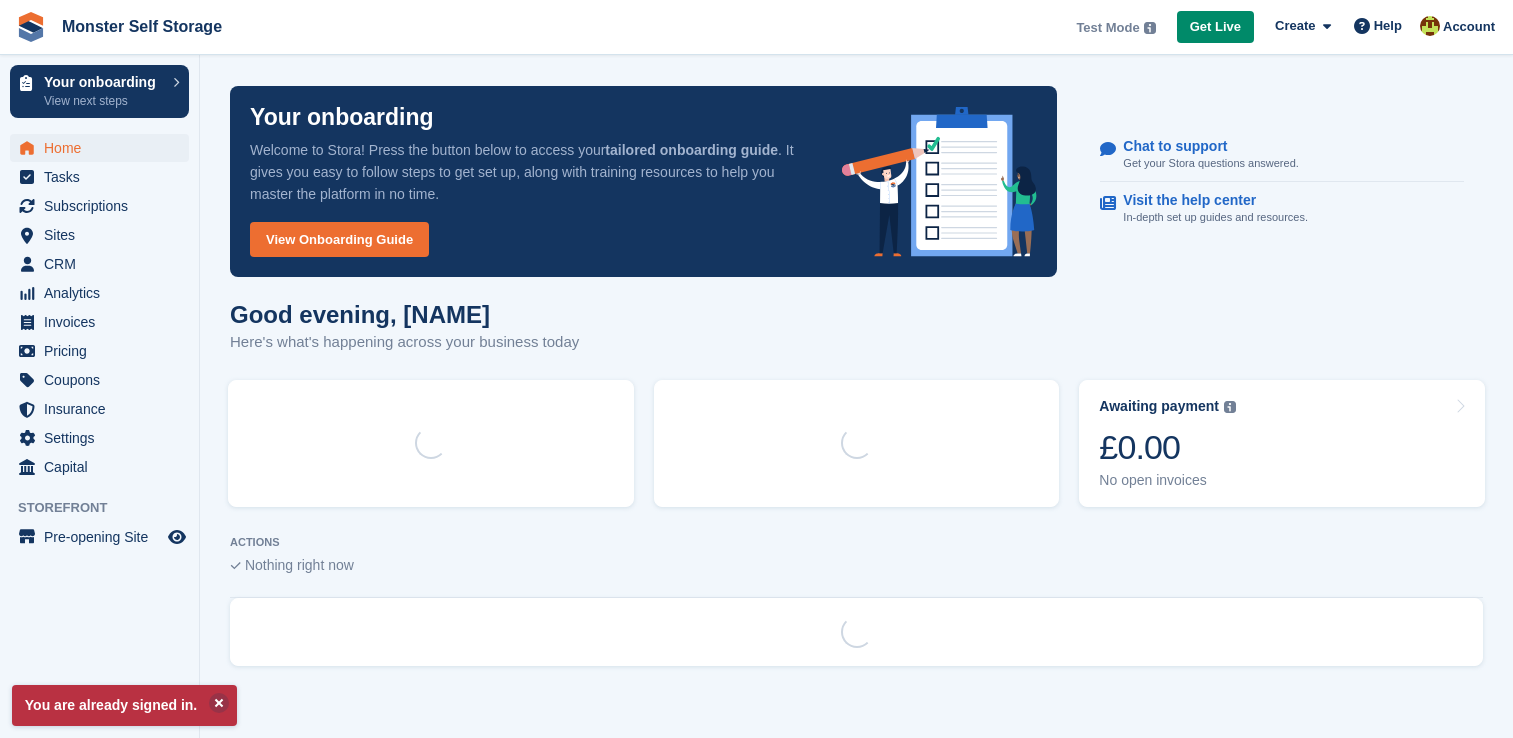 scroll, scrollTop: 0, scrollLeft: 0, axis: both 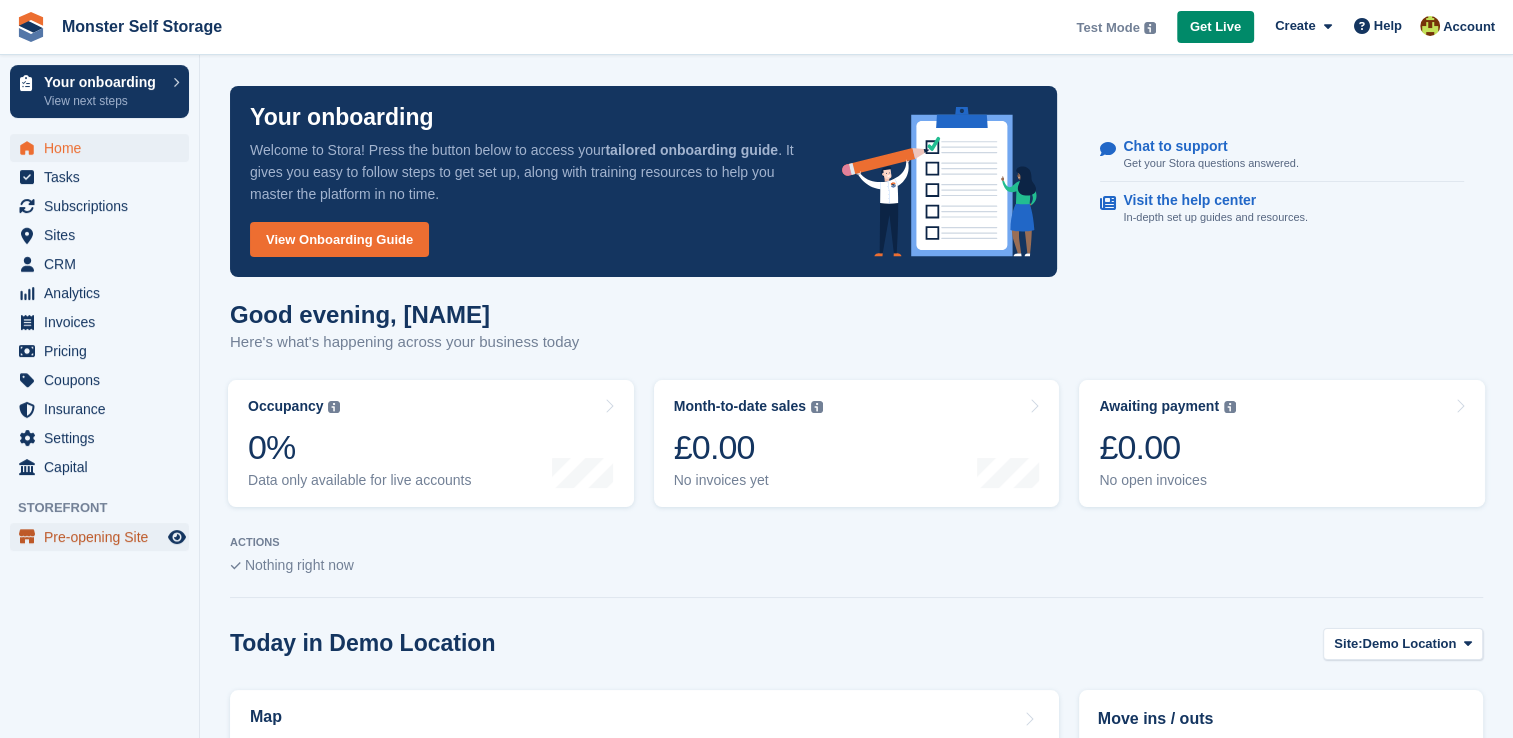 click on "Pre-opening Site" at bounding box center [104, 537] 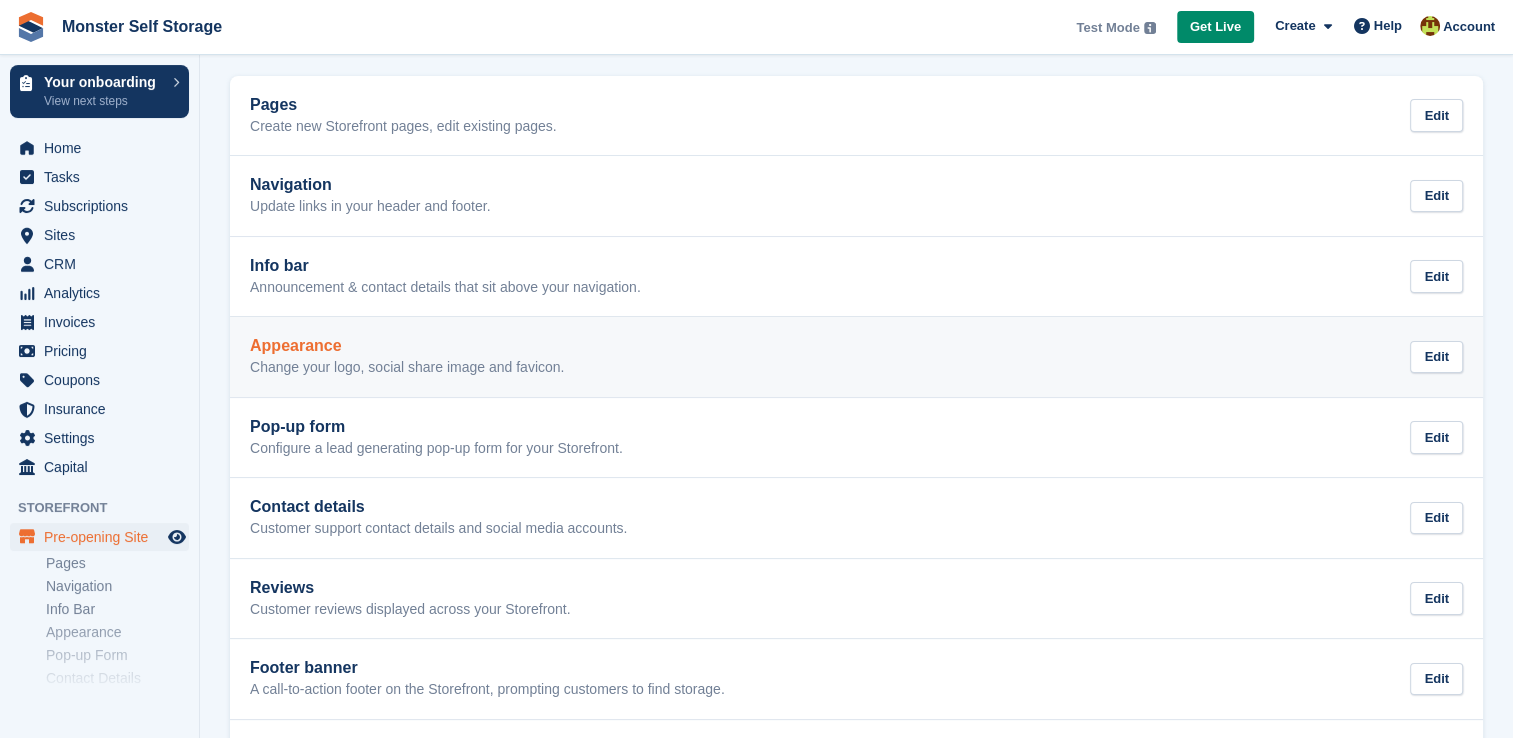 scroll, scrollTop: 92, scrollLeft: 0, axis: vertical 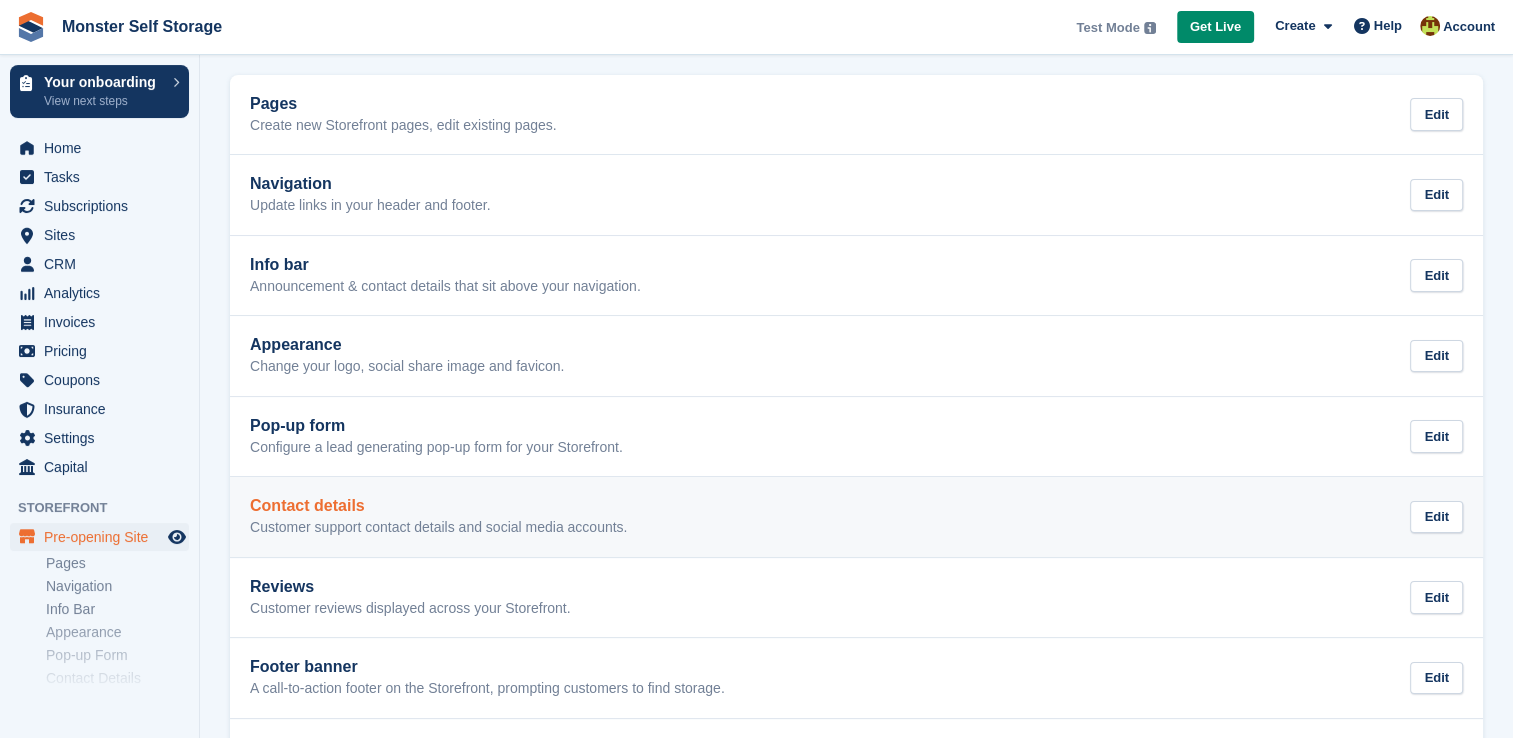 click on "Contact details
Customer support contact details and social media accounts.
Edit" at bounding box center [856, 517] 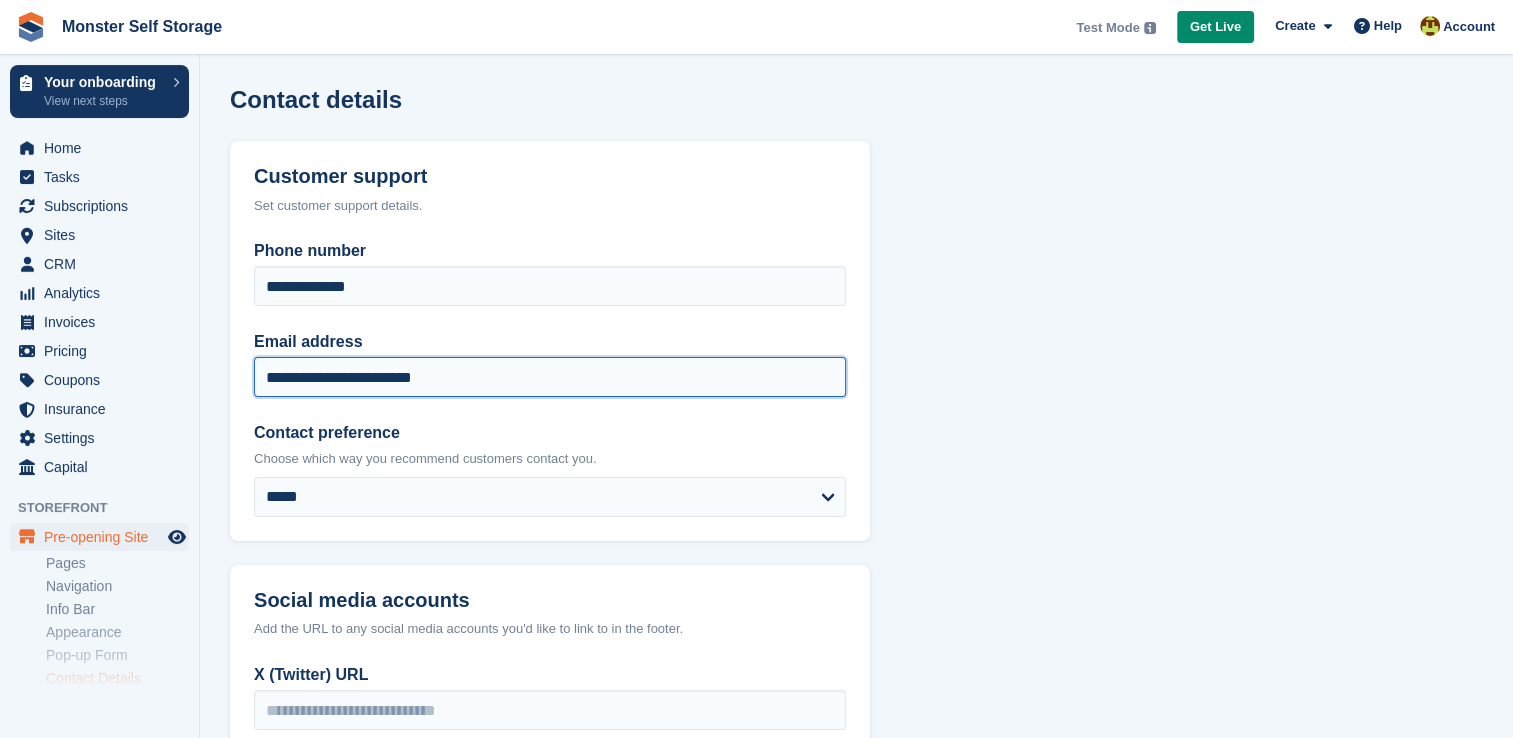 click on "**********" at bounding box center (550, 377) 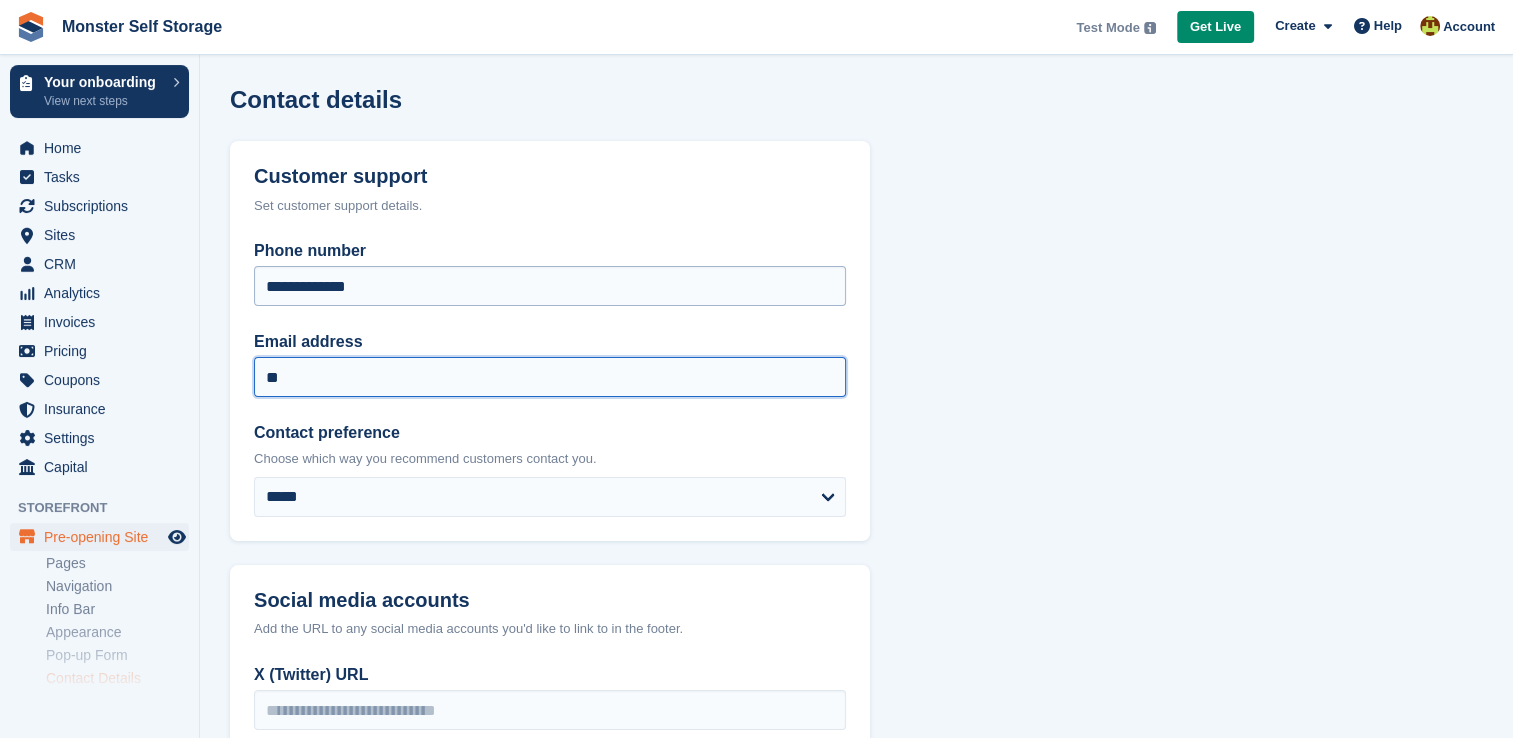 type on "*" 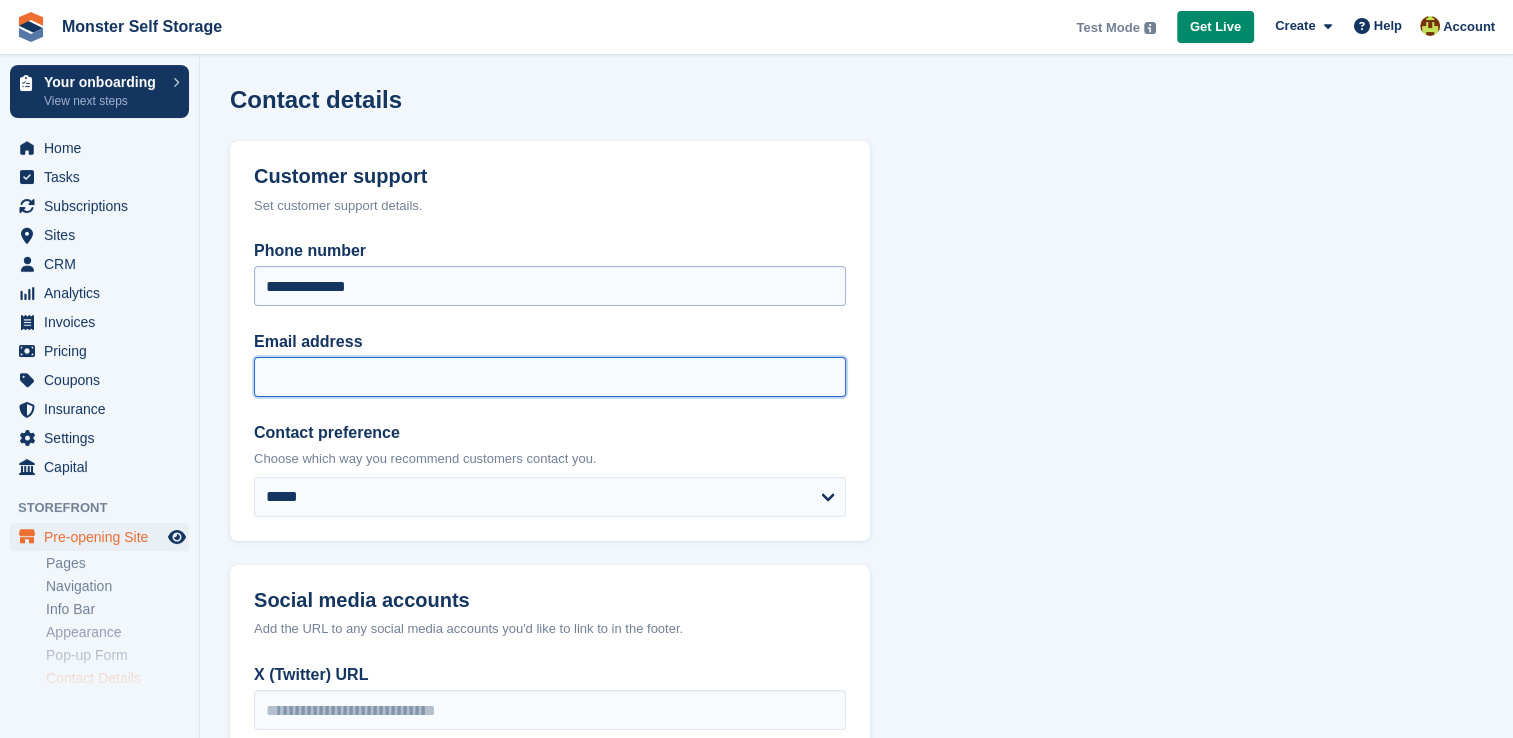 paste on "**********" 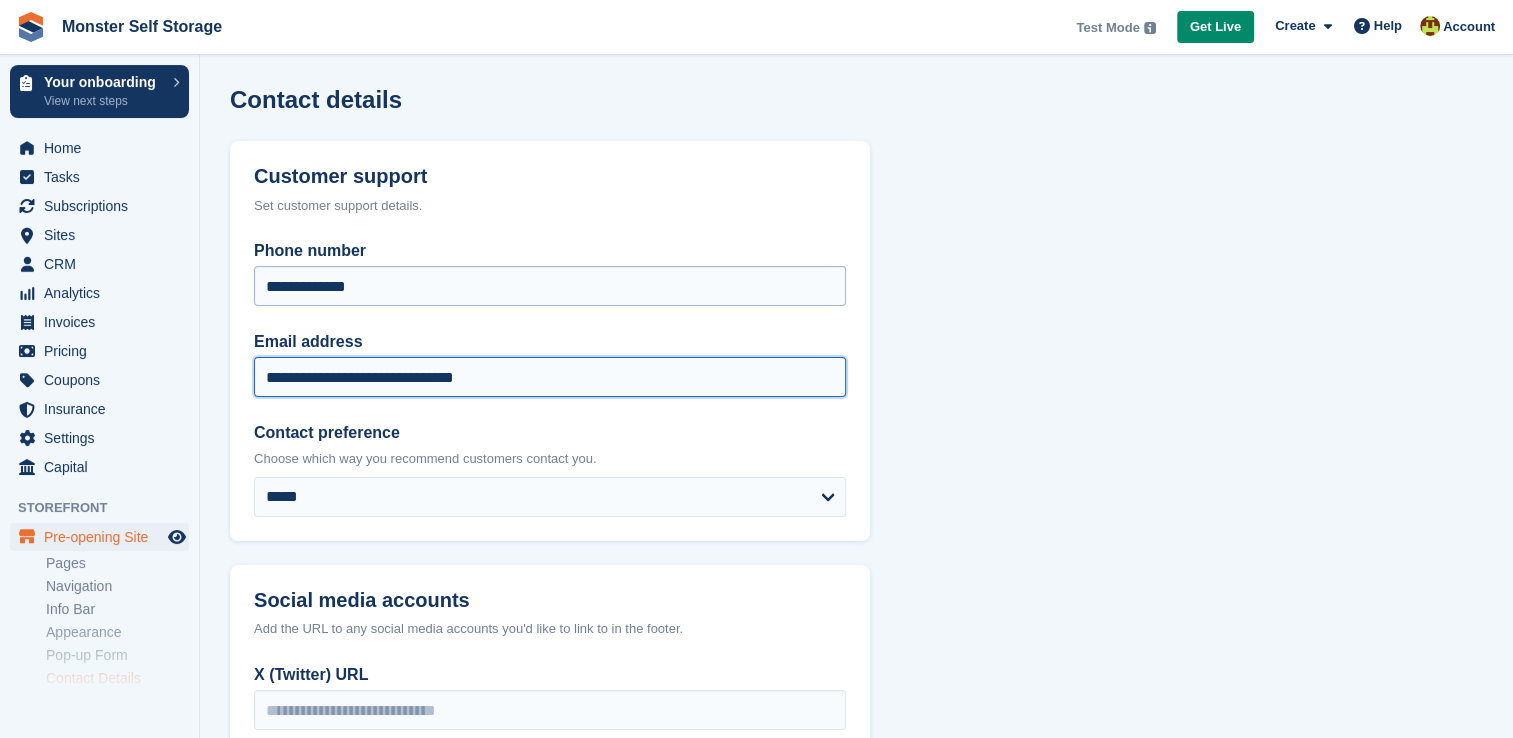 type on "**********" 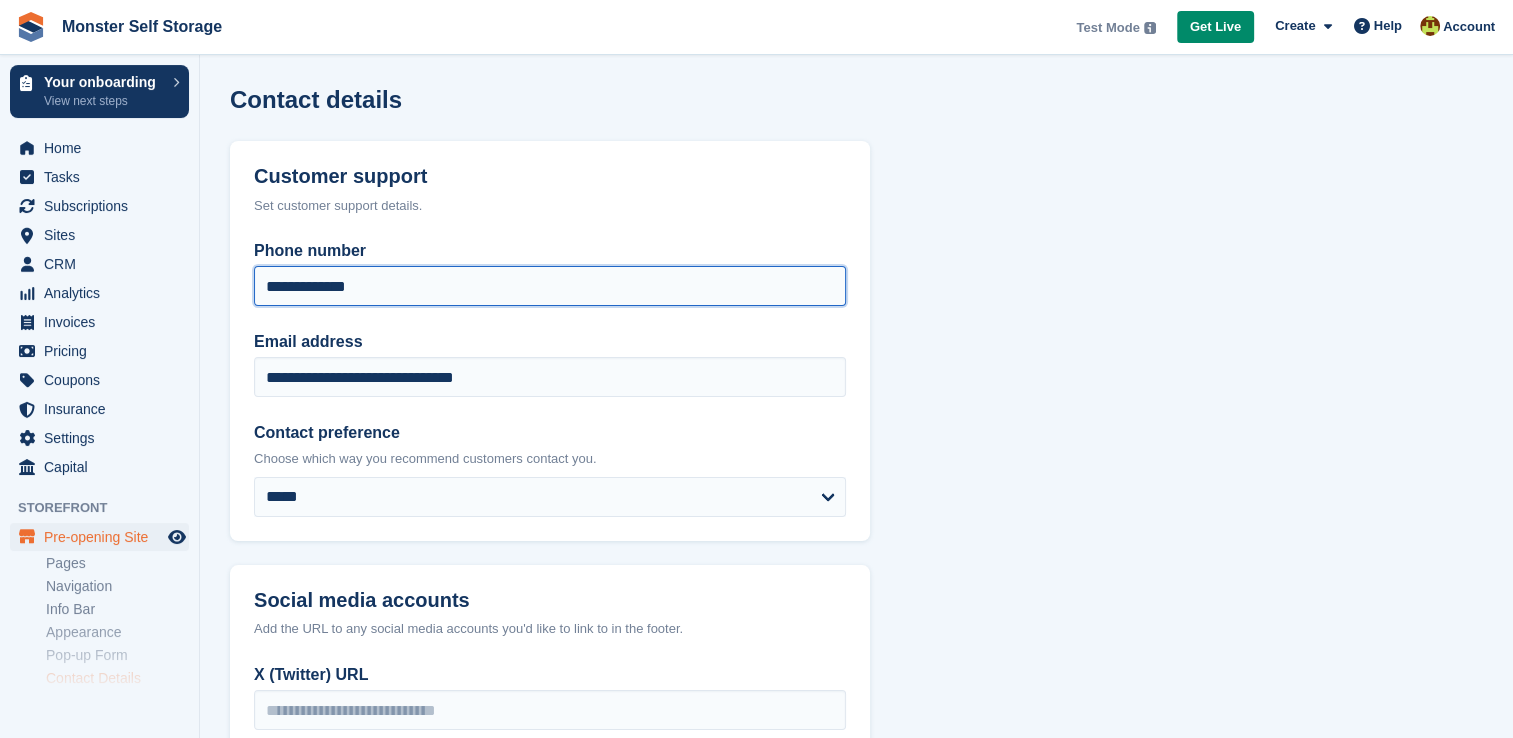 click on "**********" at bounding box center [550, 286] 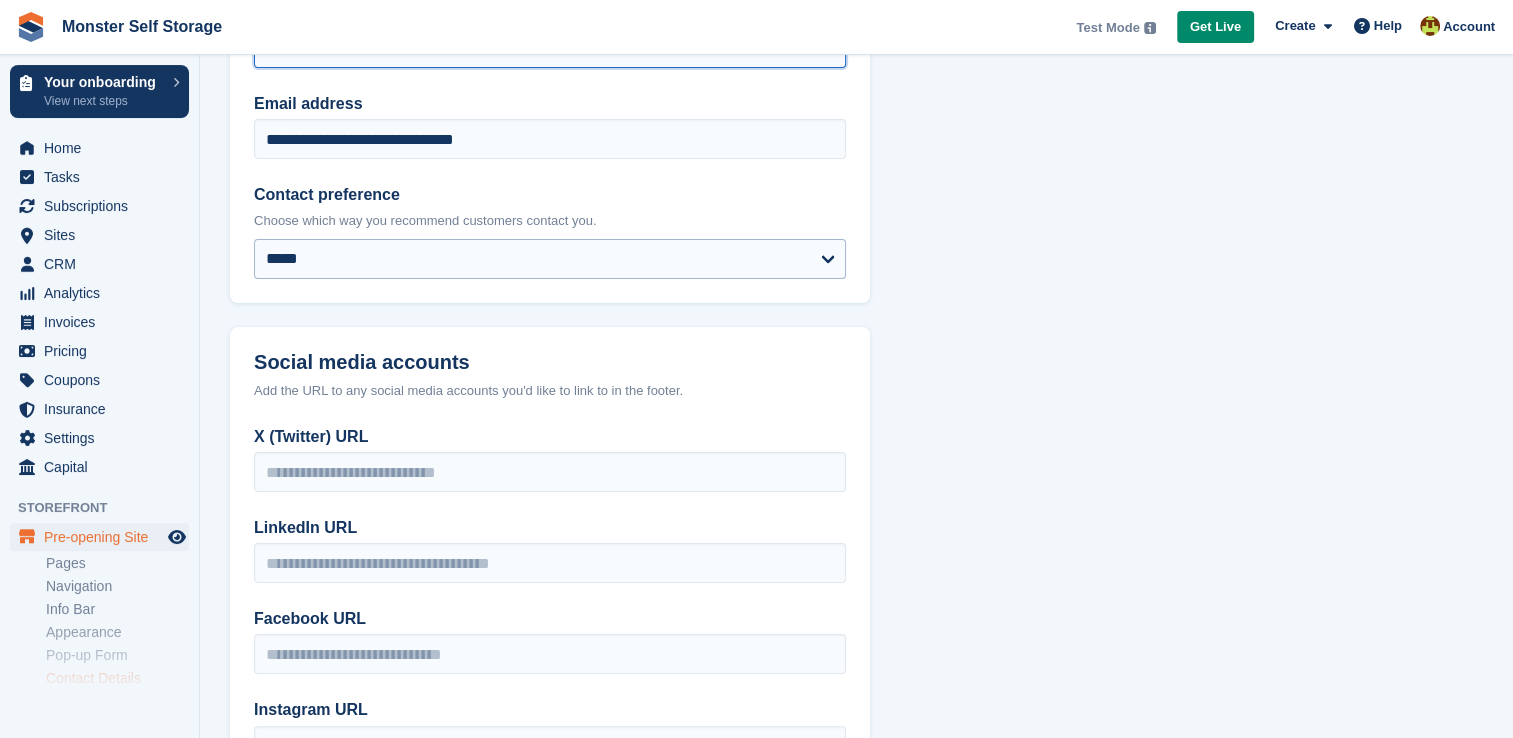 scroll, scrollTop: 407, scrollLeft: 0, axis: vertical 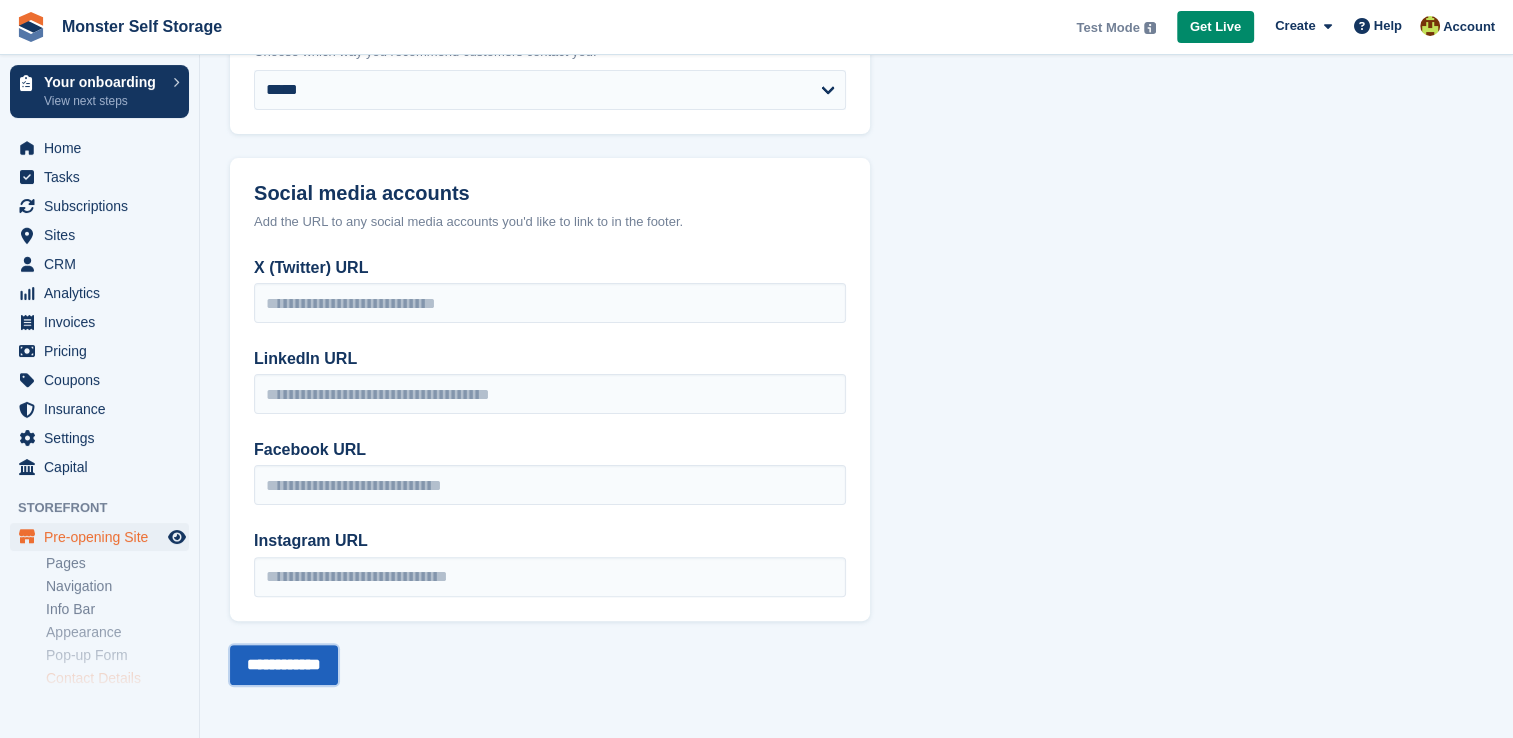 click on "**********" at bounding box center [284, 665] 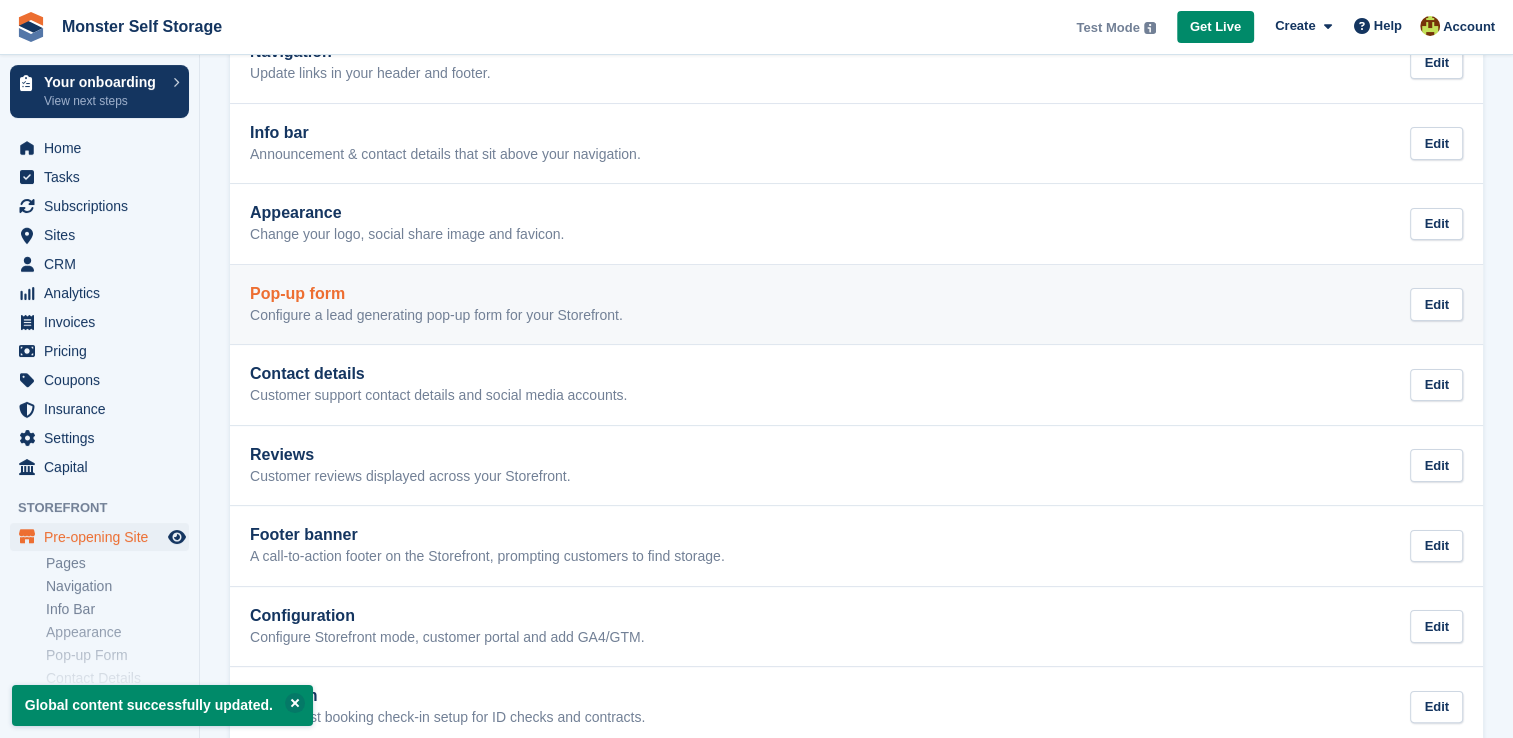 scroll, scrollTop: 262, scrollLeft: 0, axis: vertical 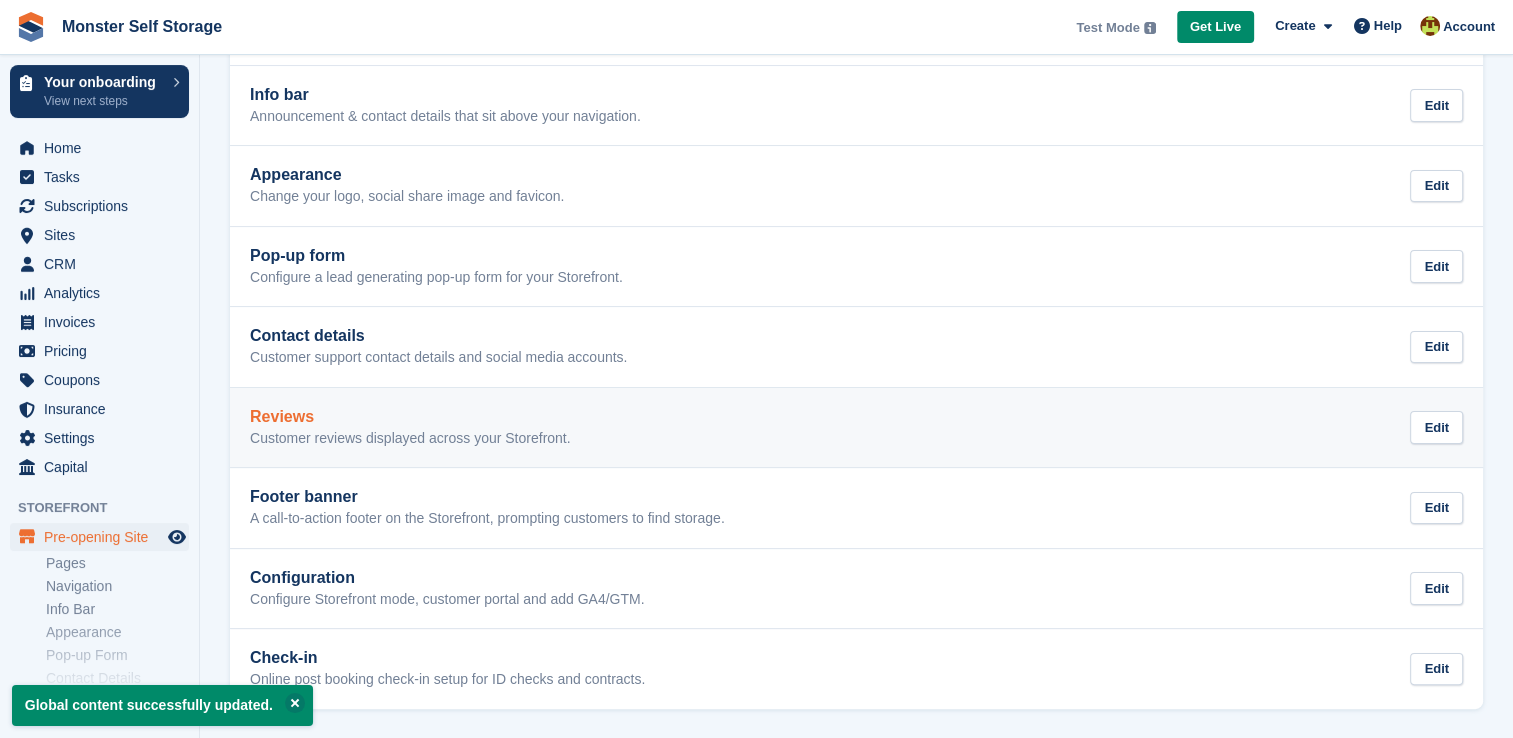 click on "Reviews
Customer reviews displayed across your Storefront.
Edit" at bounding box center (856, 428) 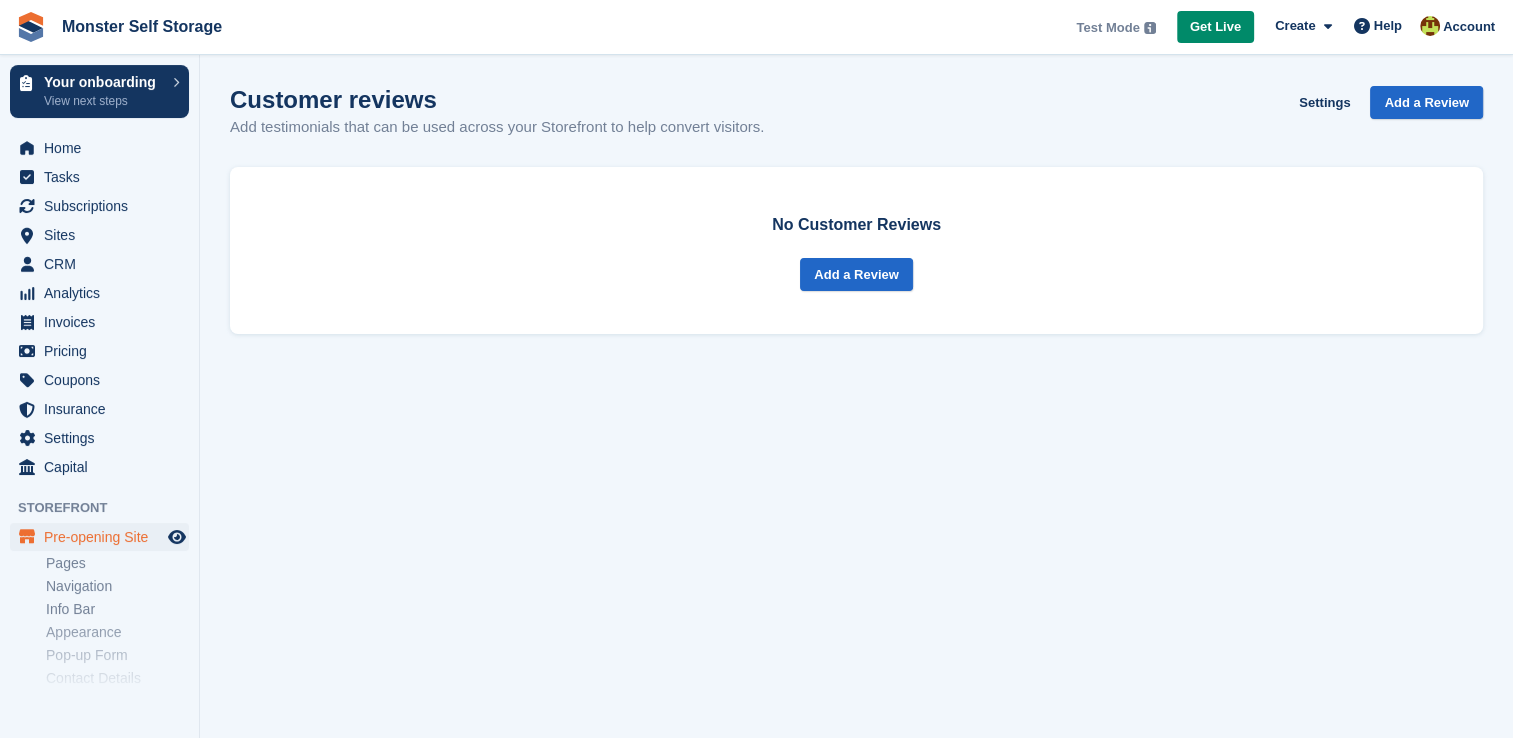 scroll, scrollTop: 0, scrollLeft: 0, axis: both 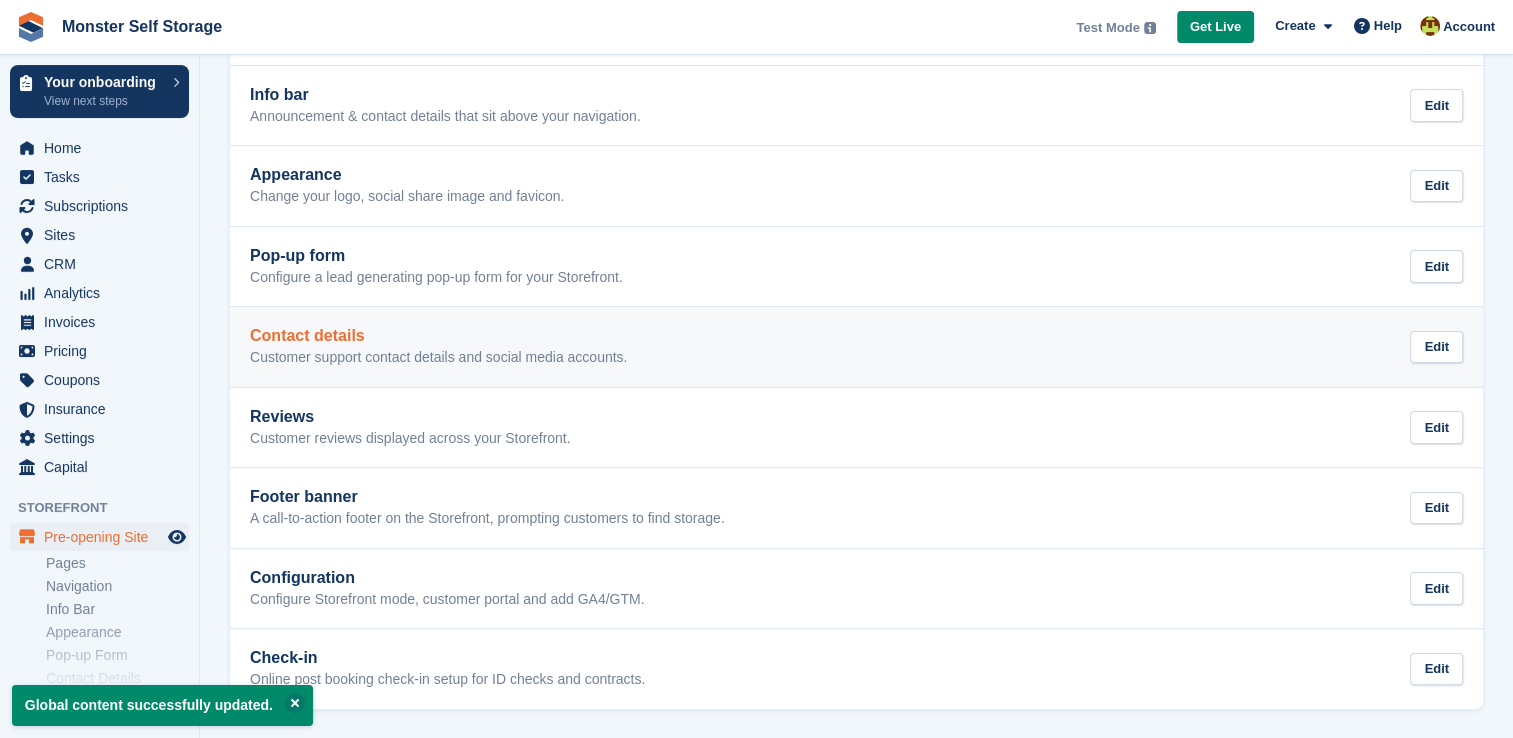 click on "Contact details
Customer support contact details and social media accounts.
Edit" at bounding box center (856, 347) 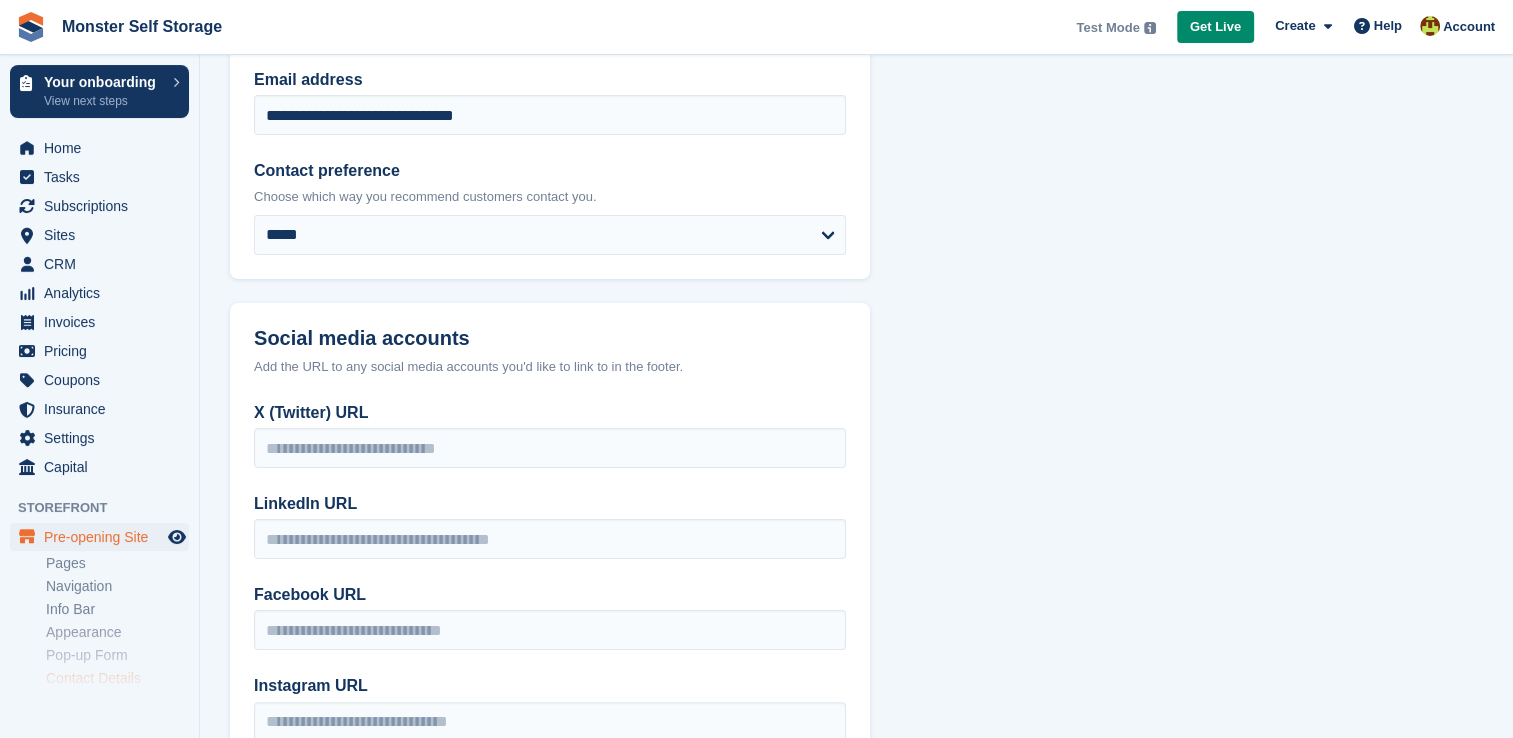 scroll, scrollTop: 0, scrollLeft: 0, axis: both 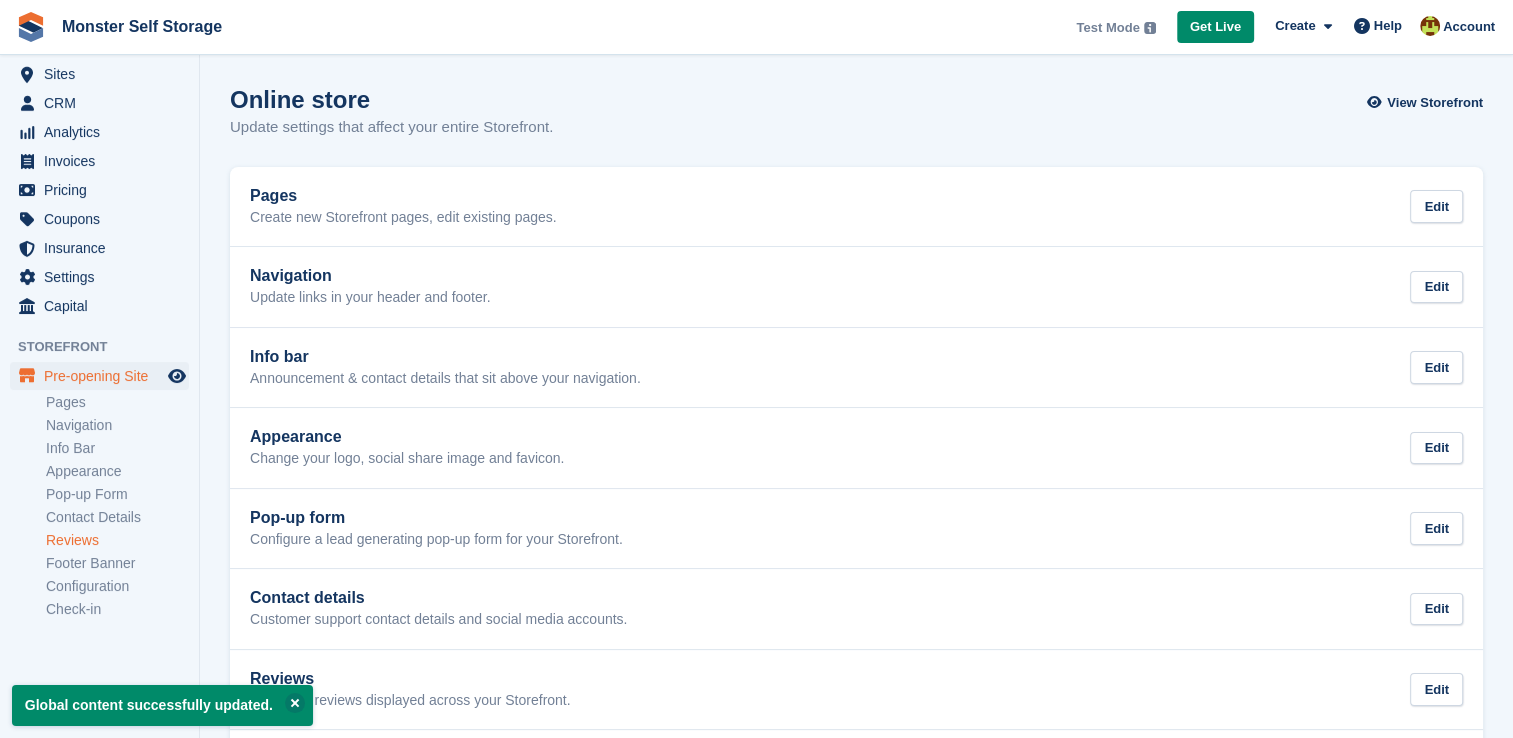 click on "Reviews" at bounding box center (117, 540) 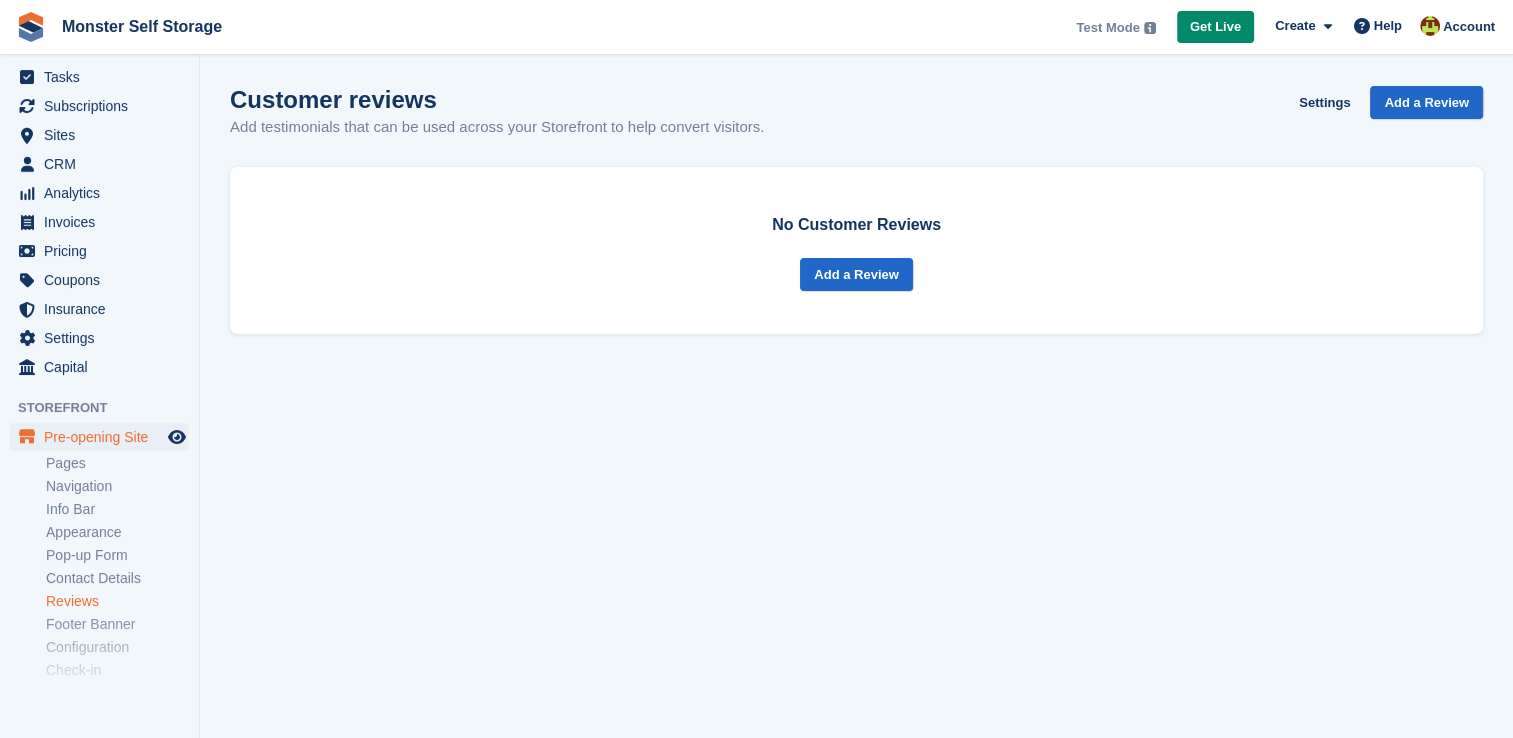 scroll, scrollTop: 161, scrollLeft: 0, axis: vertical 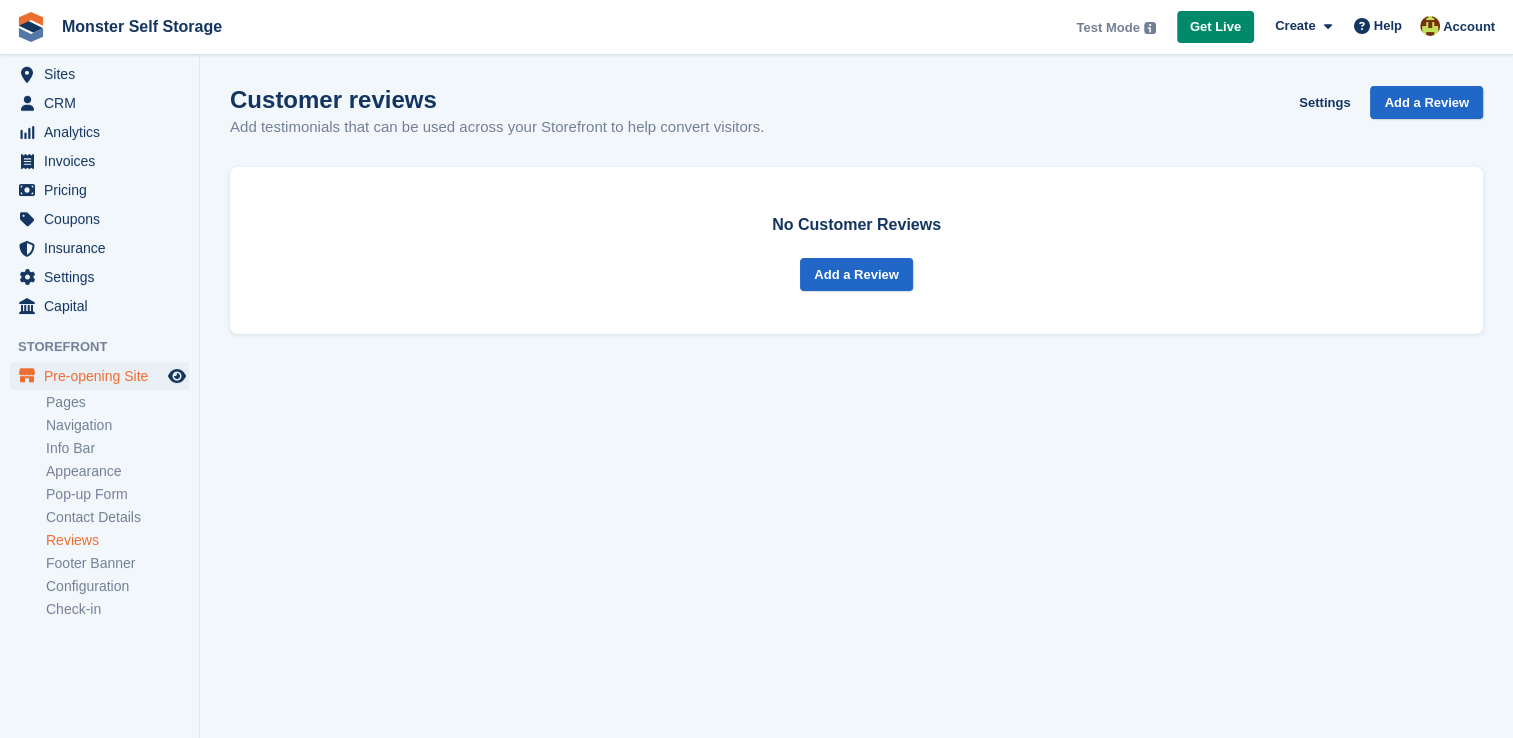 click on "Reviews" at bounding box center [117, 540] 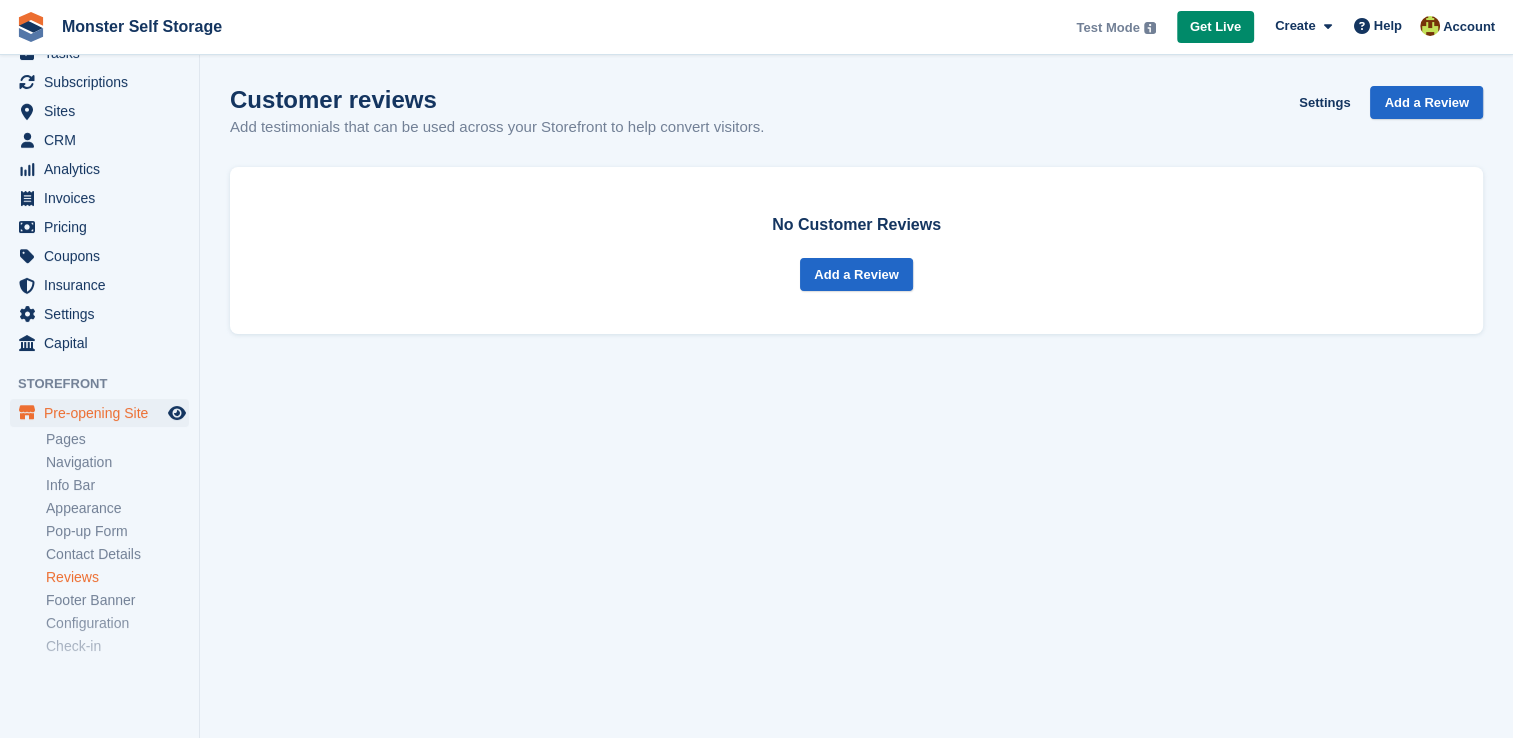 scroll, scrollTop: 161, scrollLeft: 0, axis: vertical 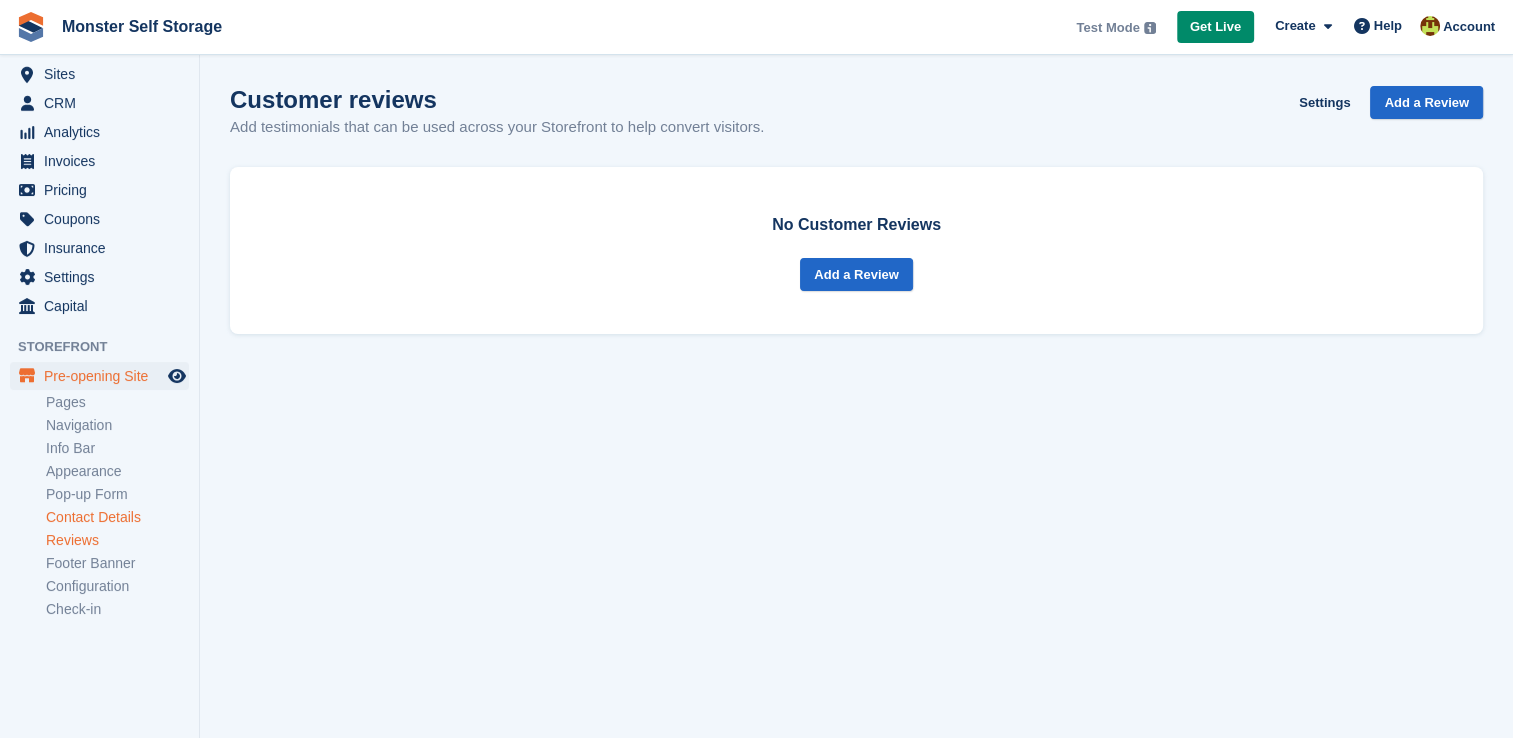 click on "Contact Details" at bounding box center [117, 517] 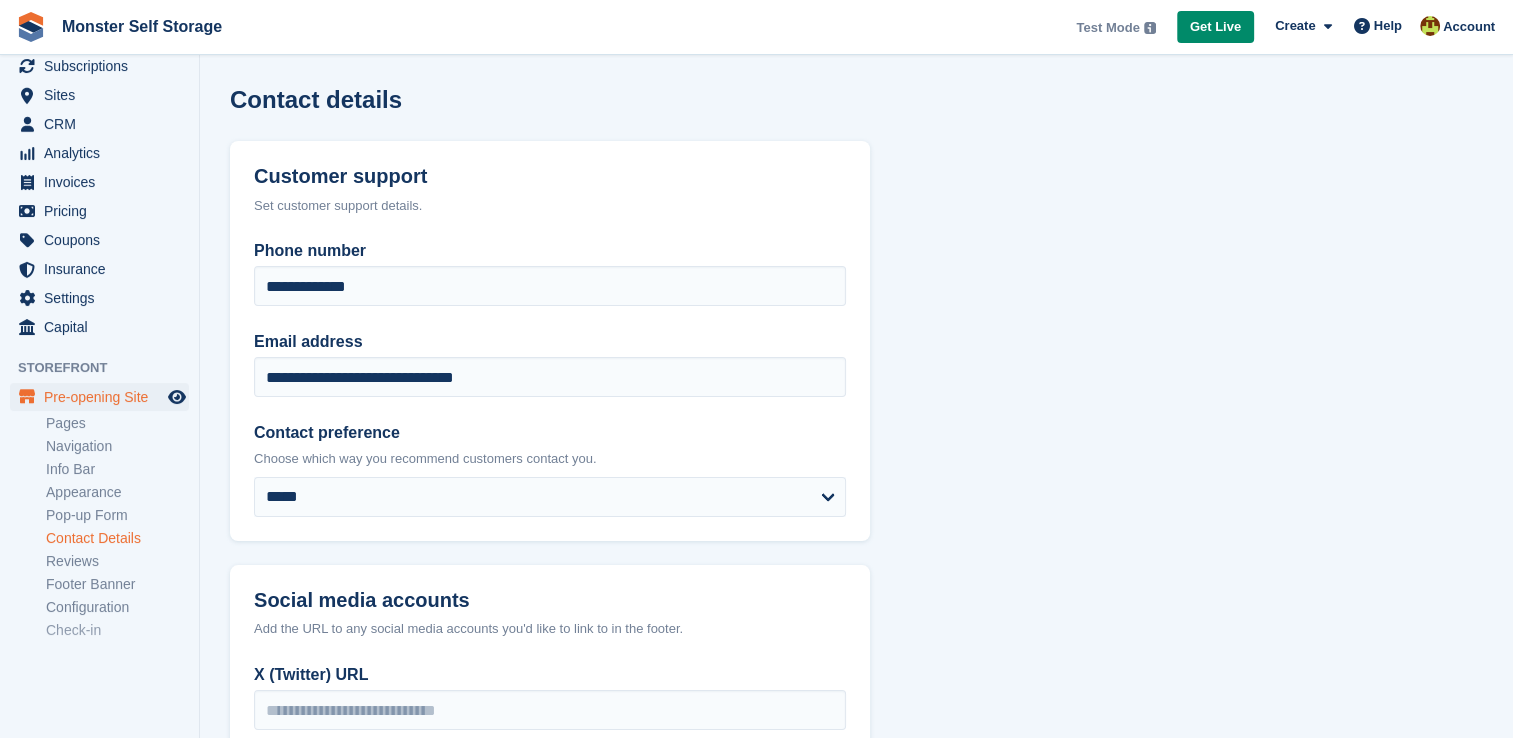 scroll, scrollTop: 146, scrollLeft: 0, axis: vertical 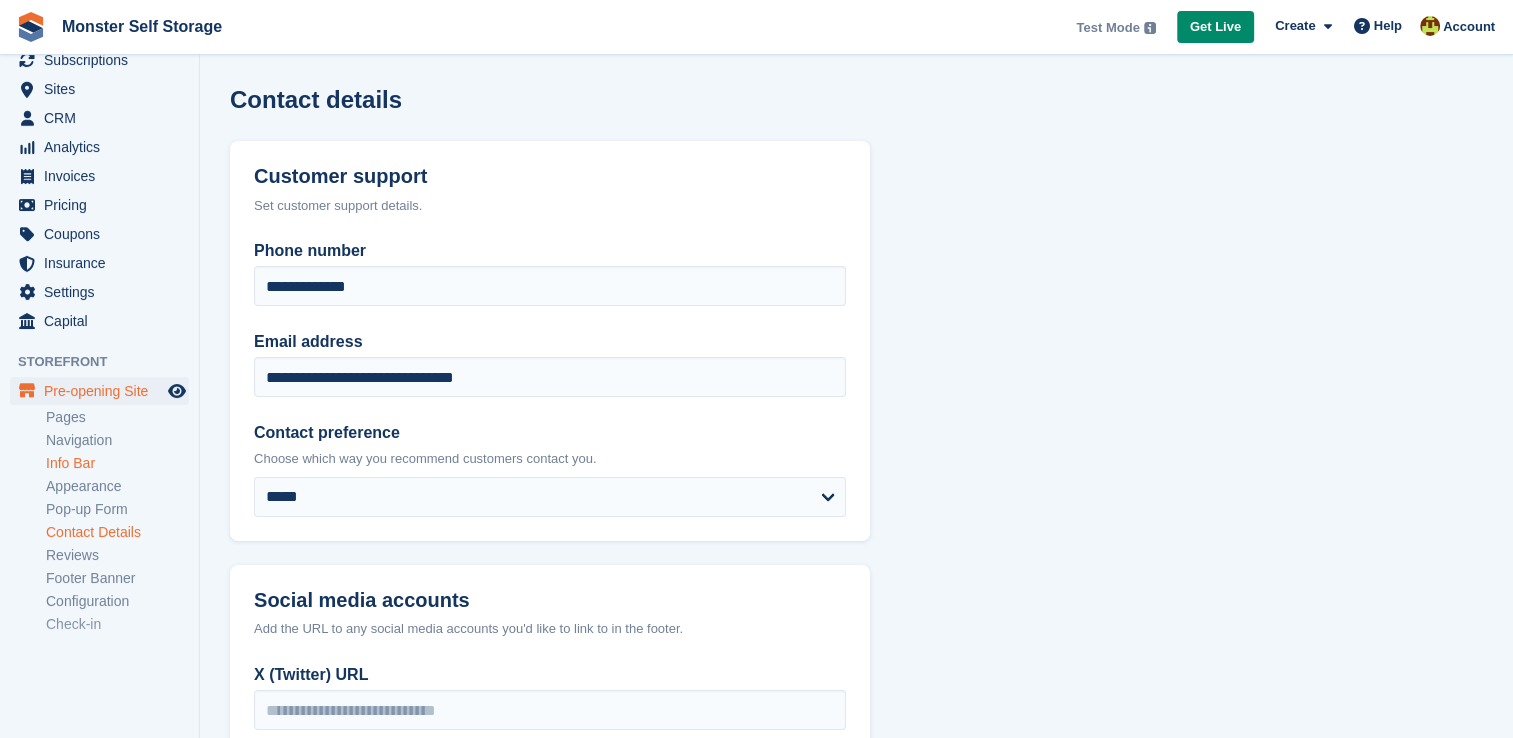 click on "Info Bar" at bounding box center (117, 463) 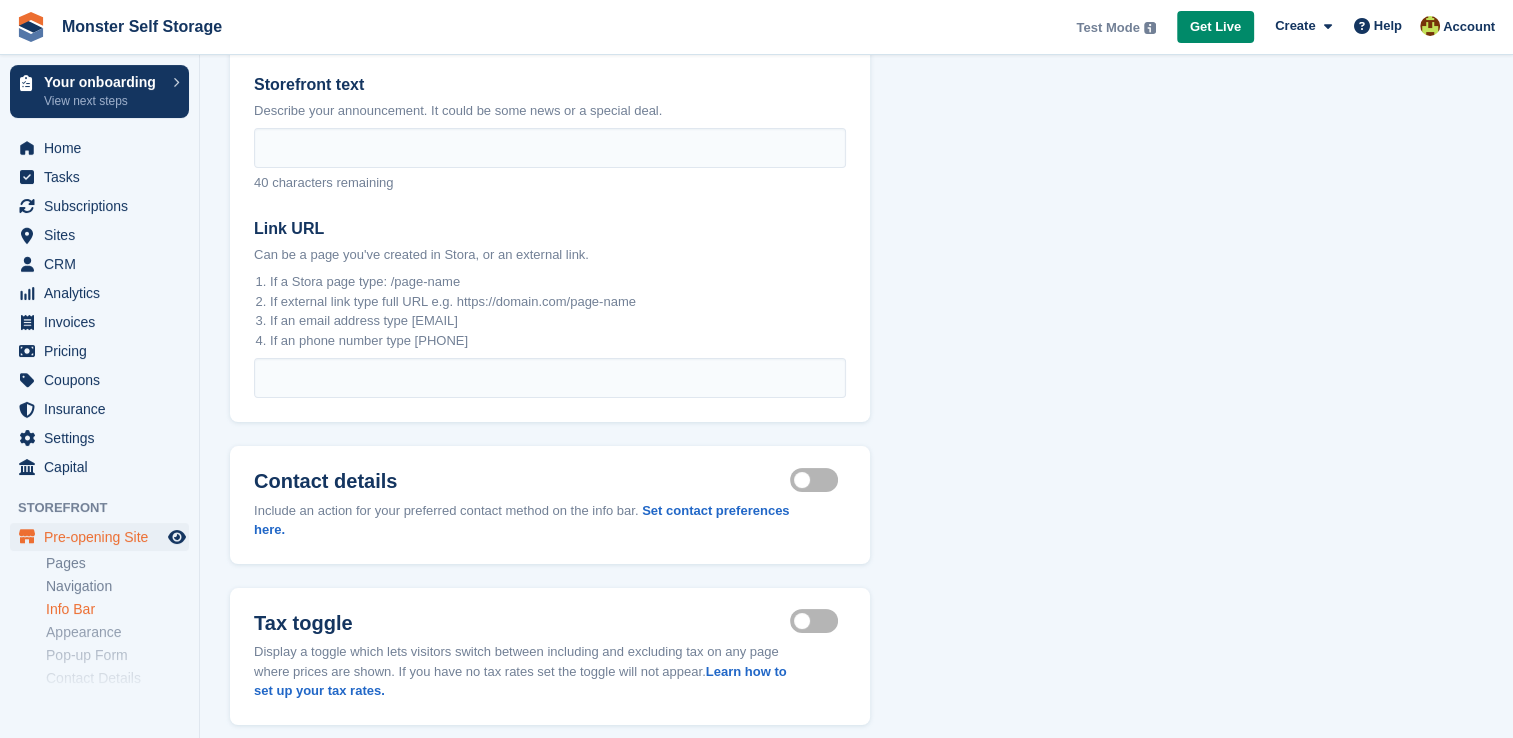 scroll, scrollTop: 296, scrollLeft: 0, axis: vertical 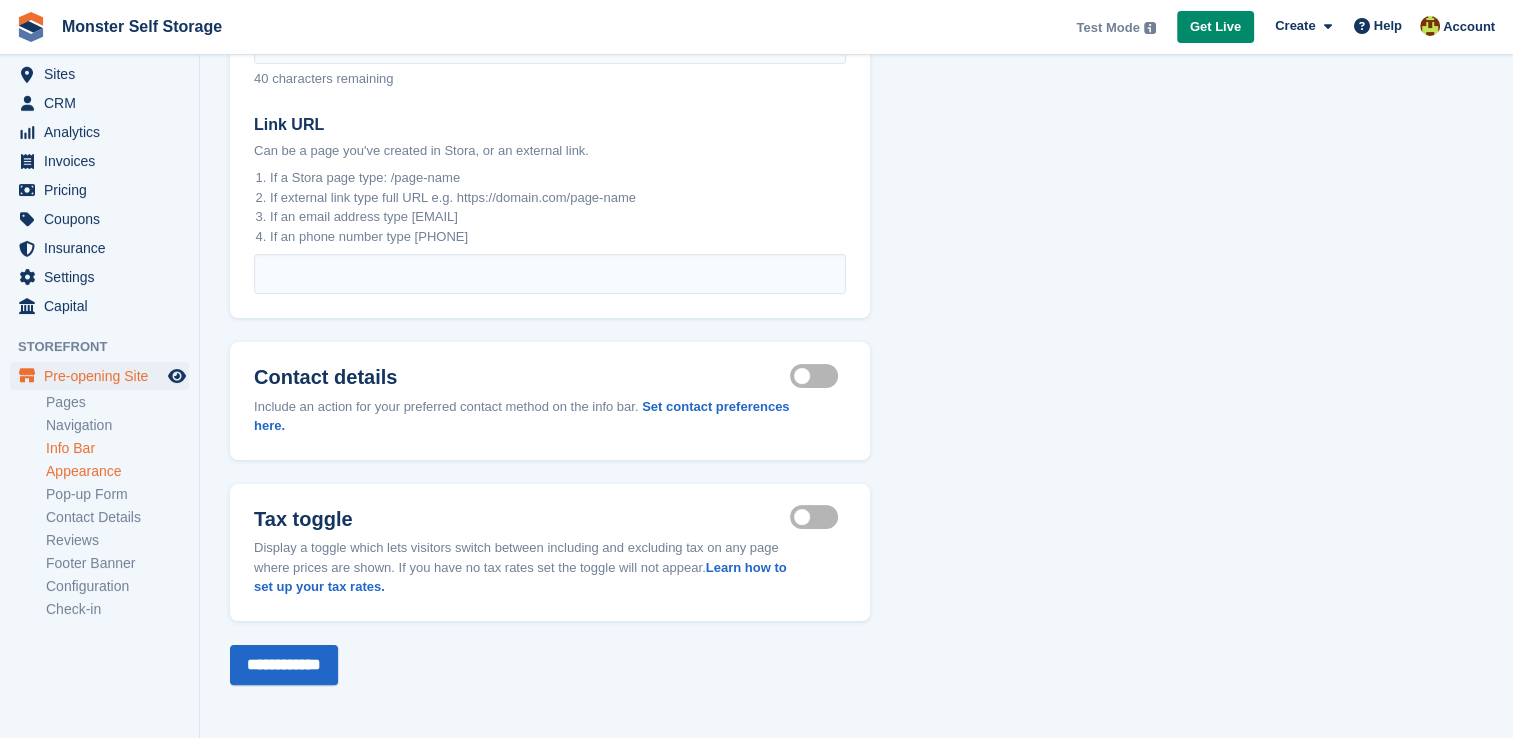 click on "Appearance" at bounding box center (117, 471) 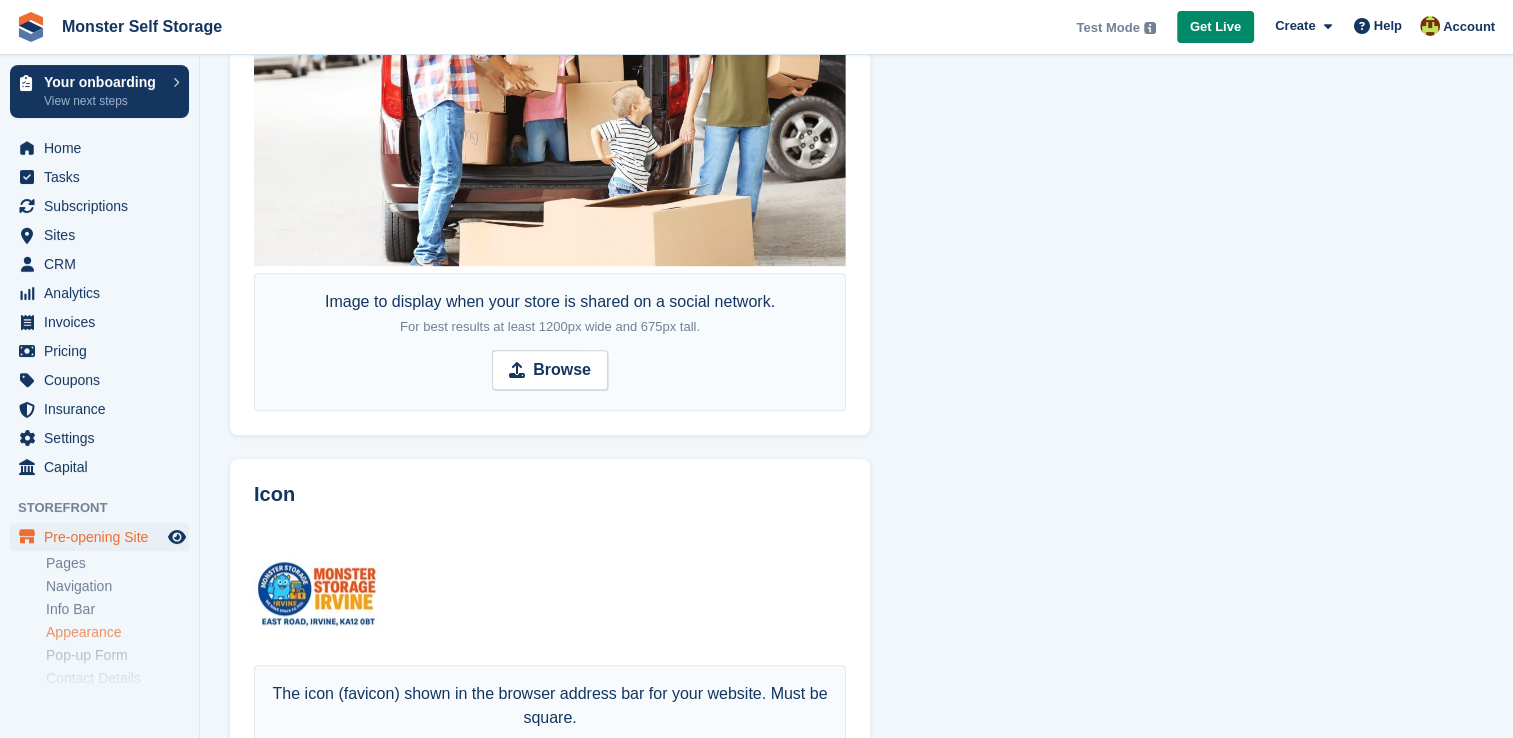 scroll, scrollTop: 1484, scrollLeft: 0, axis: vertical 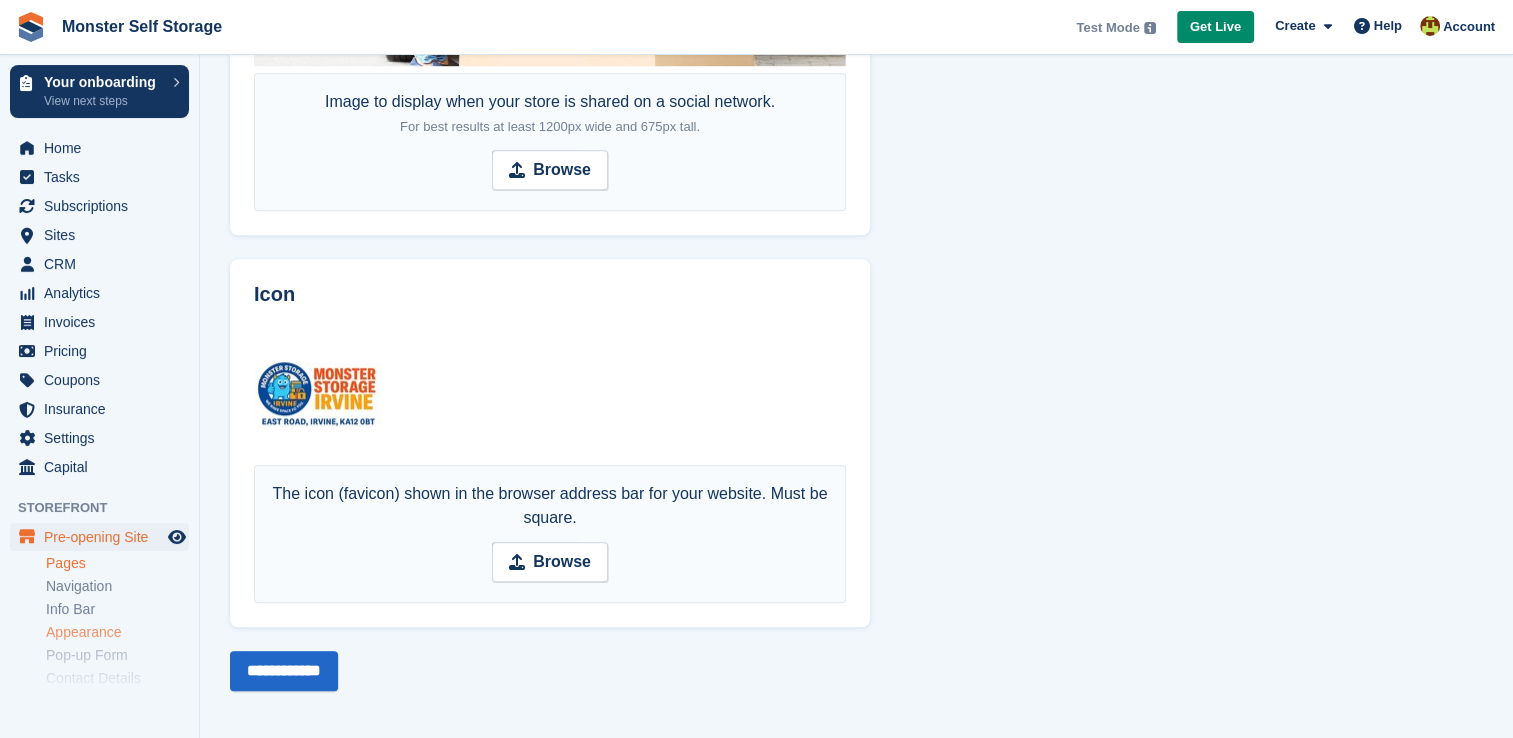 click on "Pages" at bounding box center [117, 563] 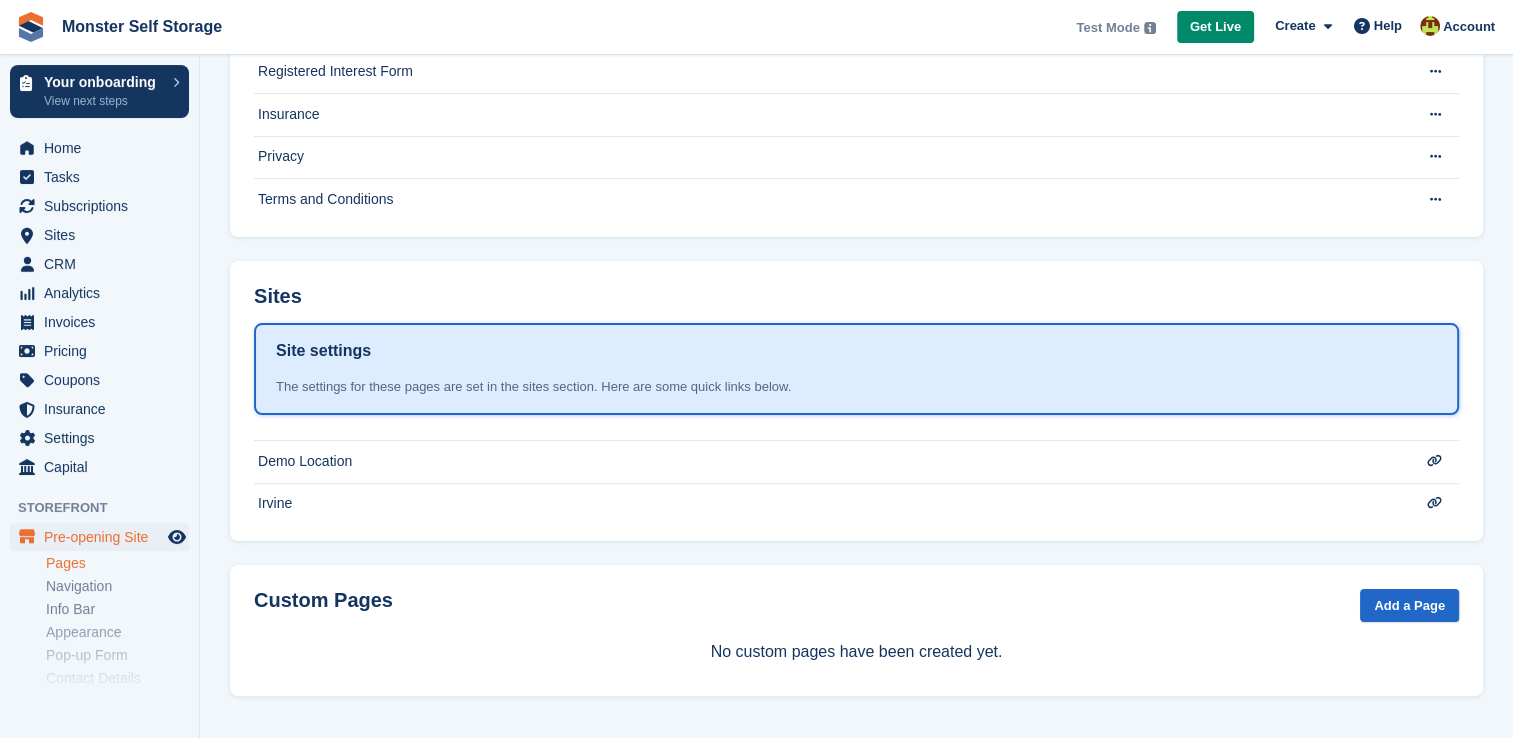 scroll, scrollTop: 0, scrollLeft: 0, axis: both 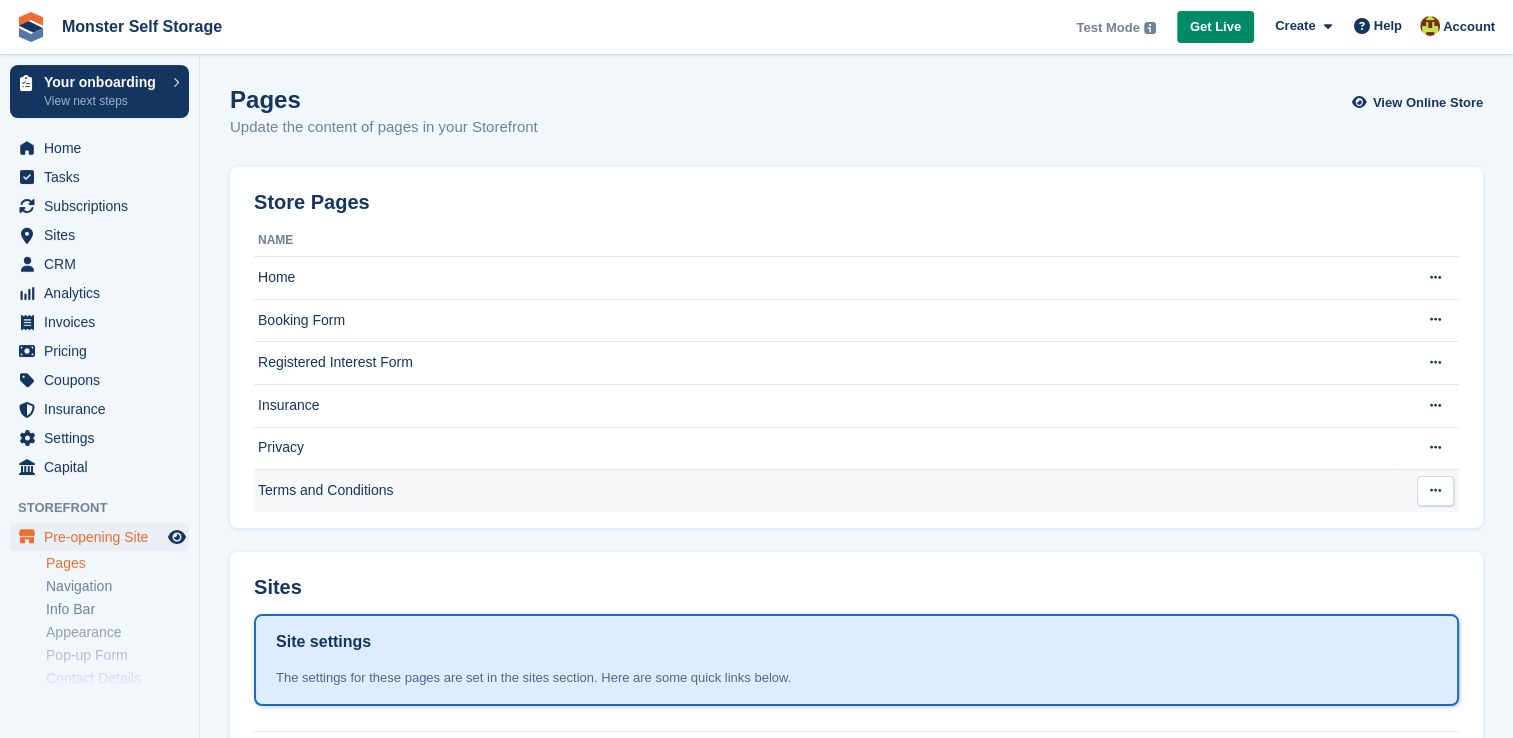 click at bounding box center (1435, 490) 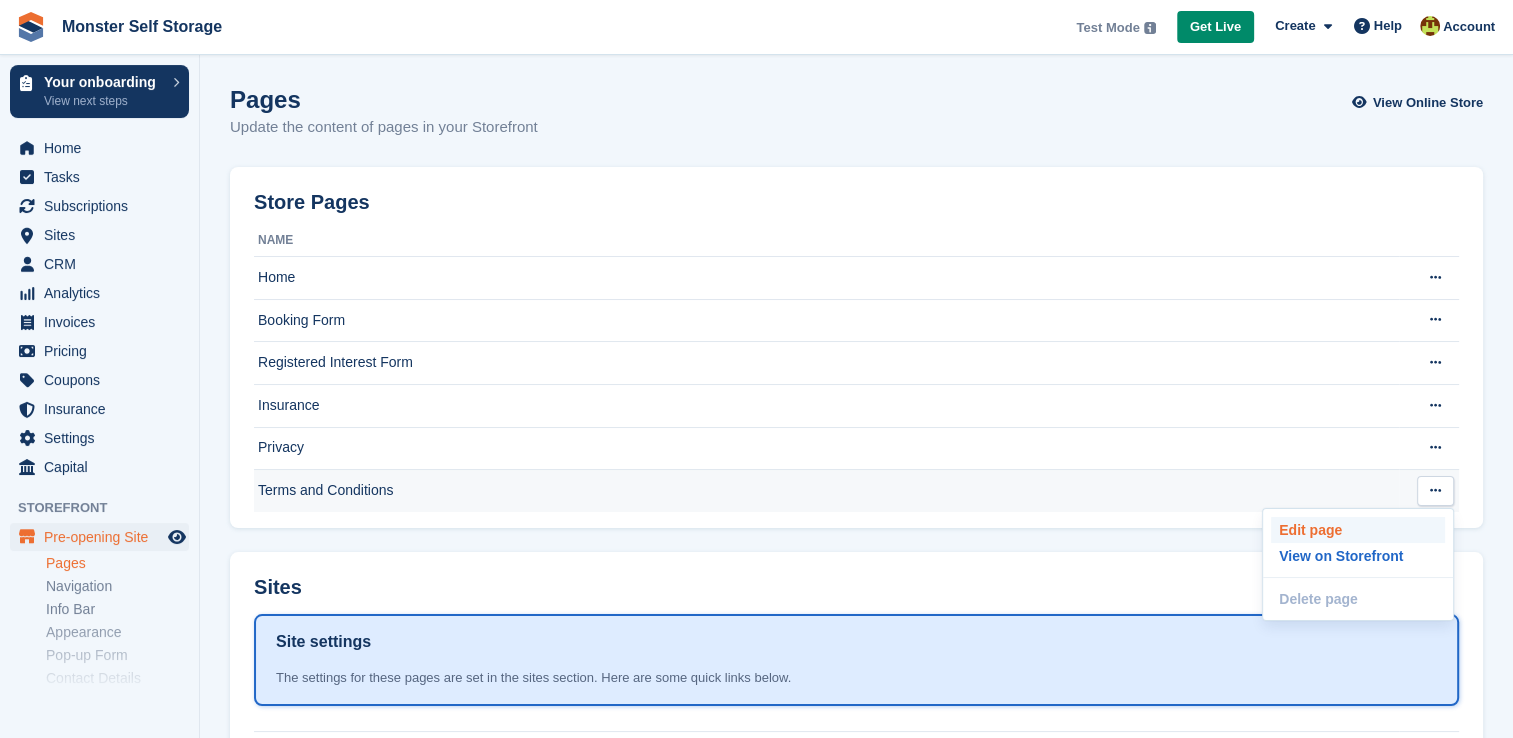 click on "Edit page" at bounding box center (1358, 530) 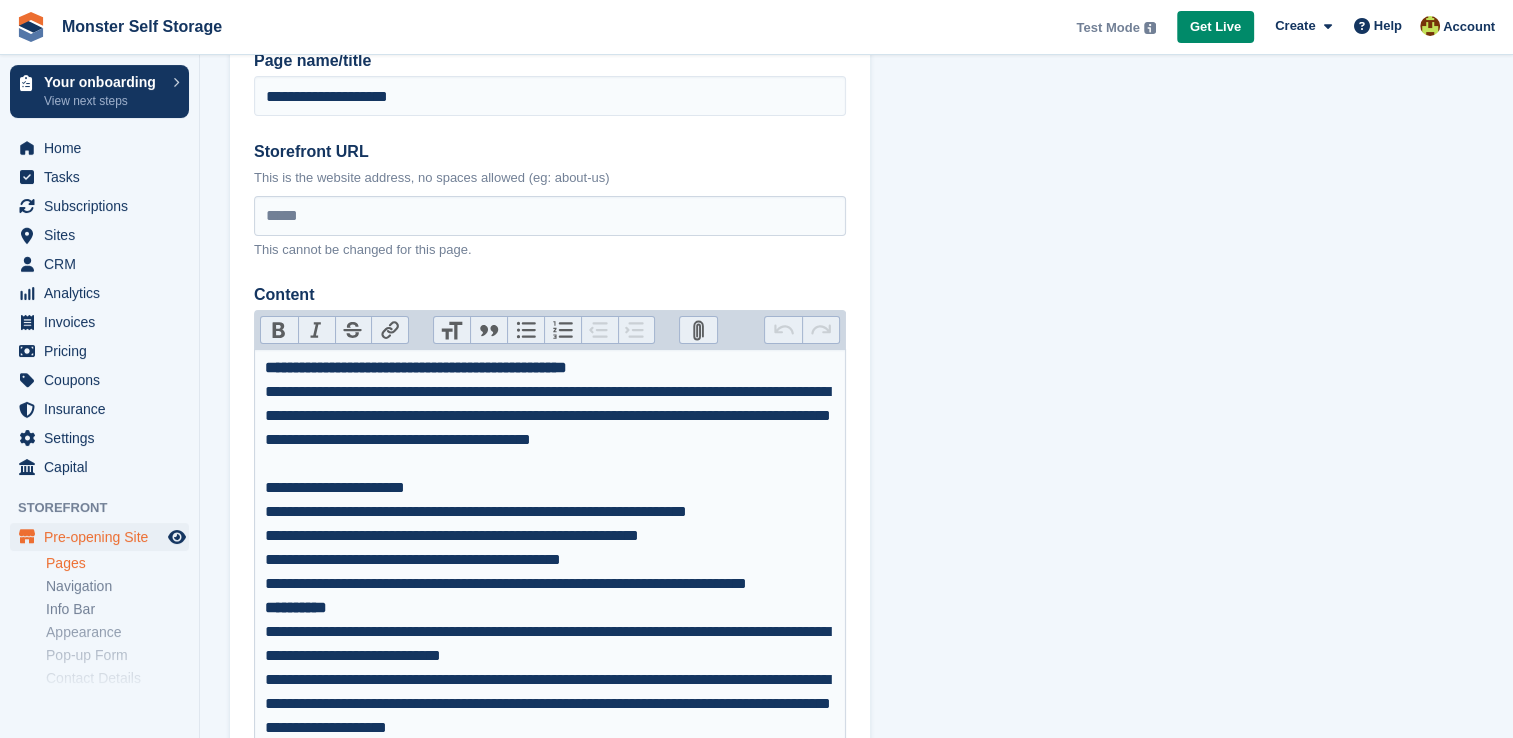 scroll, scrollTop: 120, scrollLeft: 0, axis: vertical 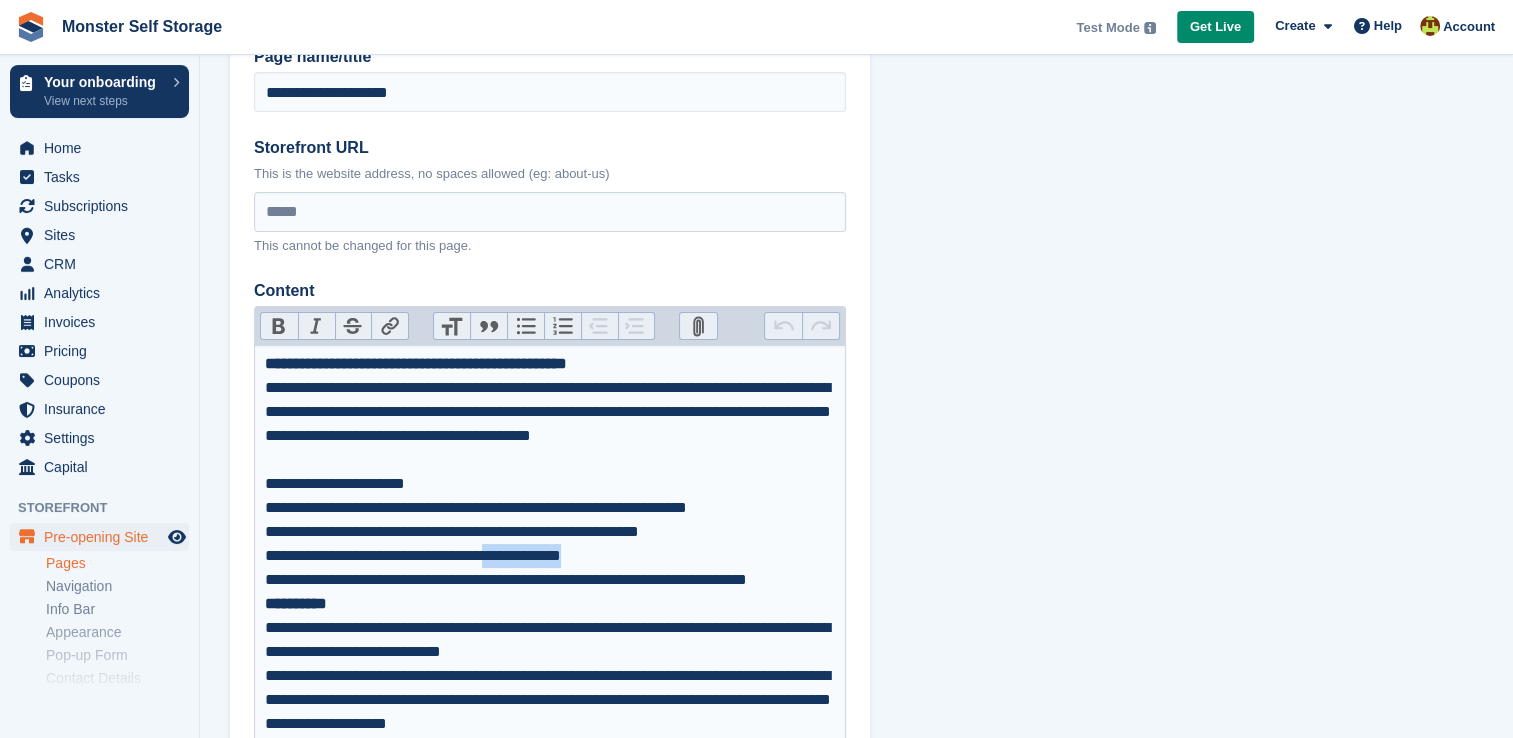 drag, startPoint x: 650, startPoint y: 555, endPoint x: 520, endPoint y: 558, distance: 130.0346 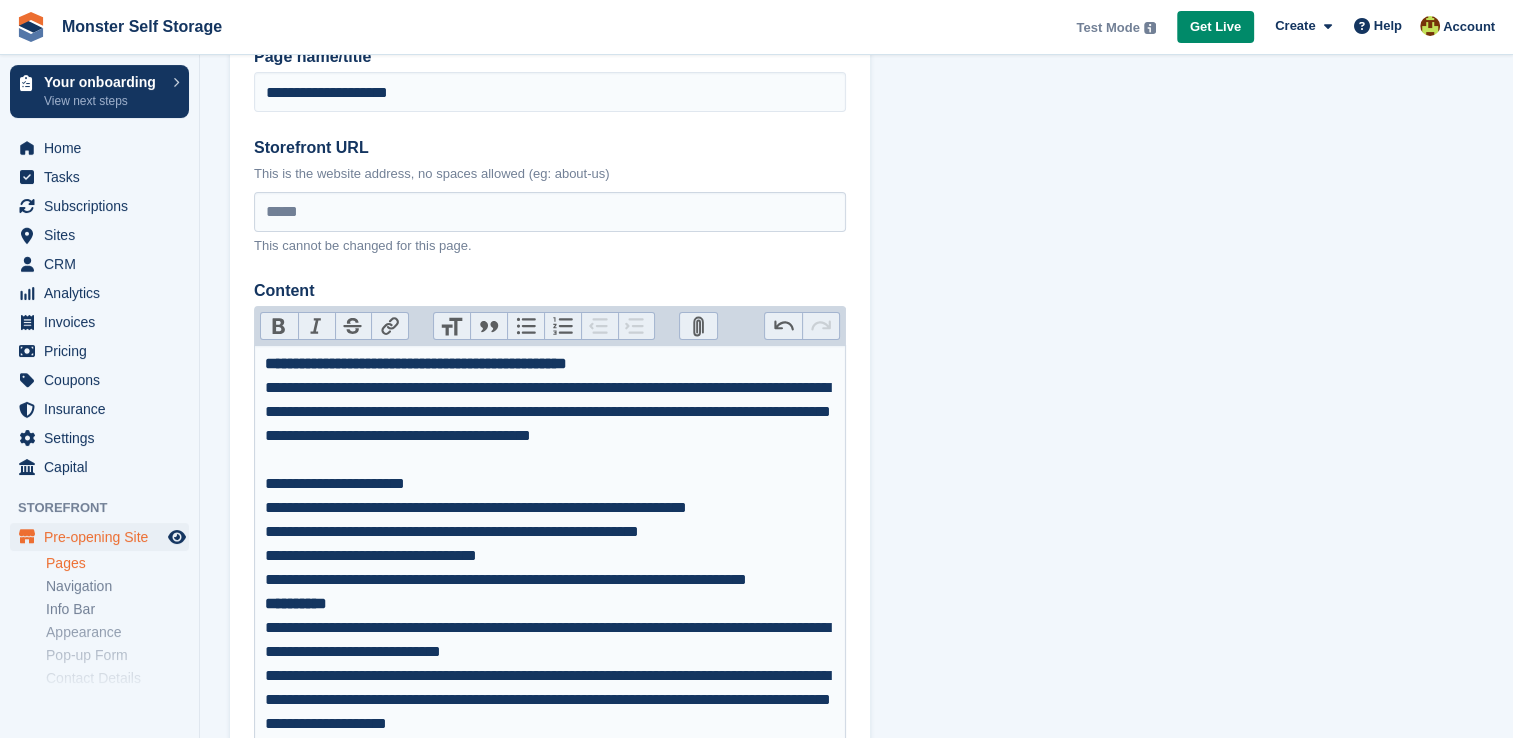 paste on "**********" 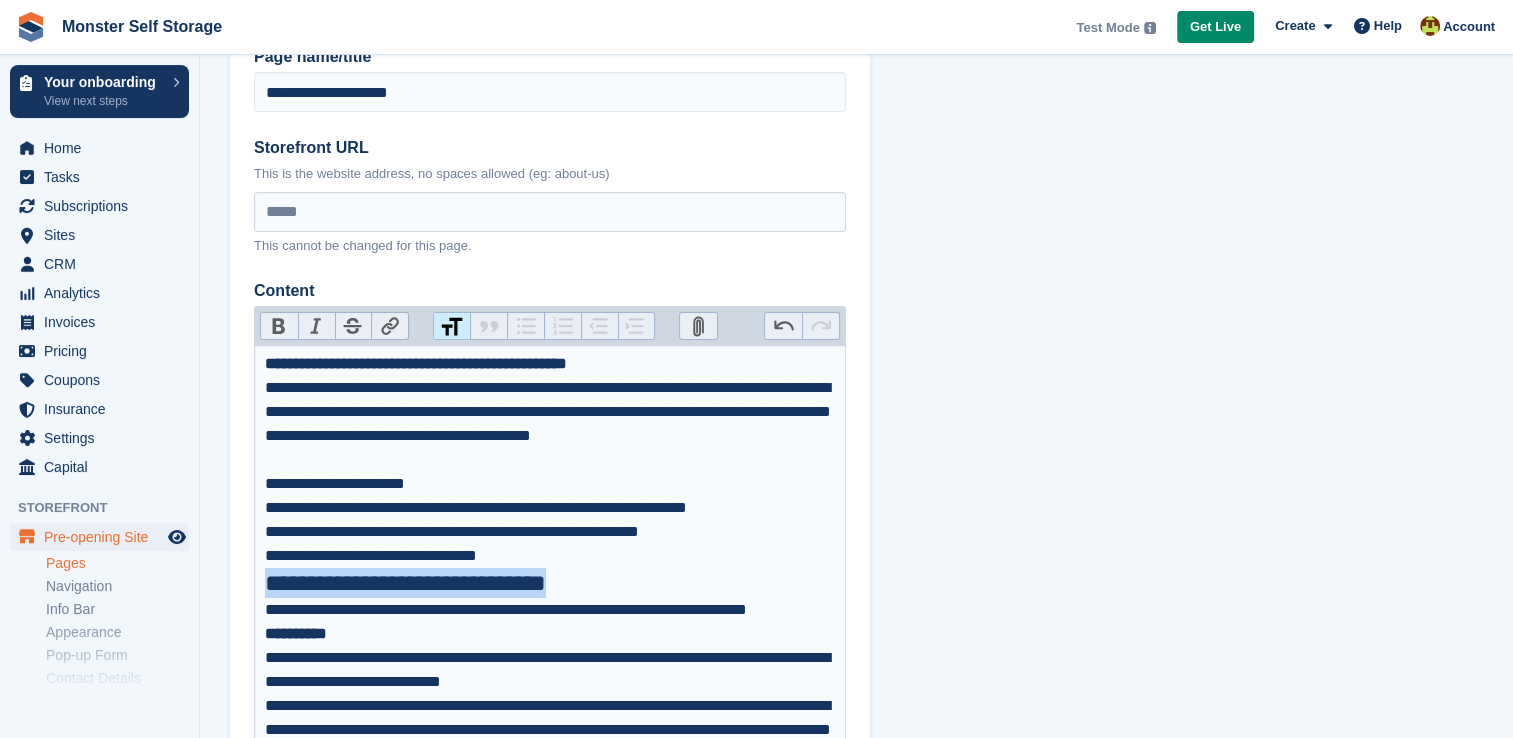 drag, startPoint x: 617, startPoint y: 589, endPoint x: 266, endPoint y: 589, distance: 351 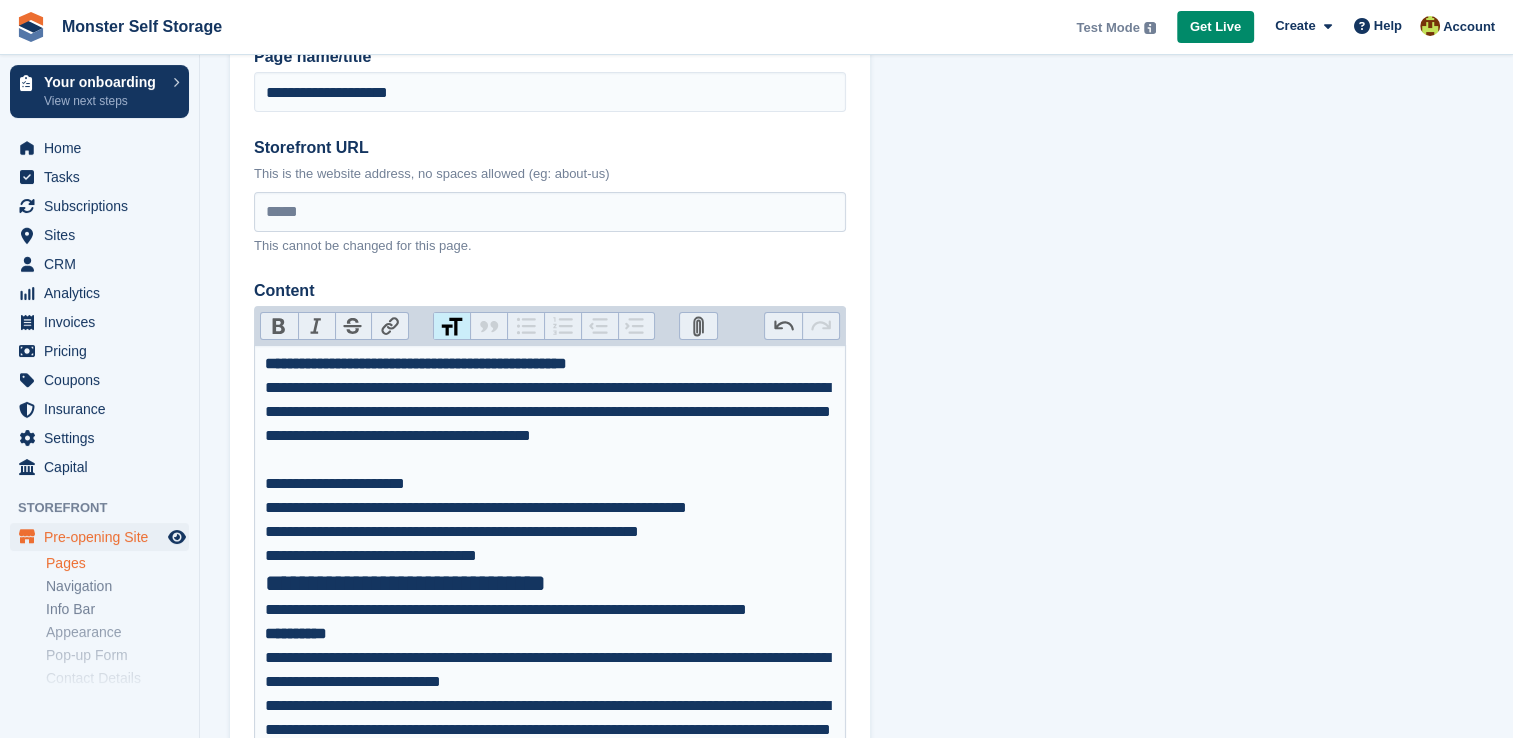 click on "**********" at bounding box center [550, 610] 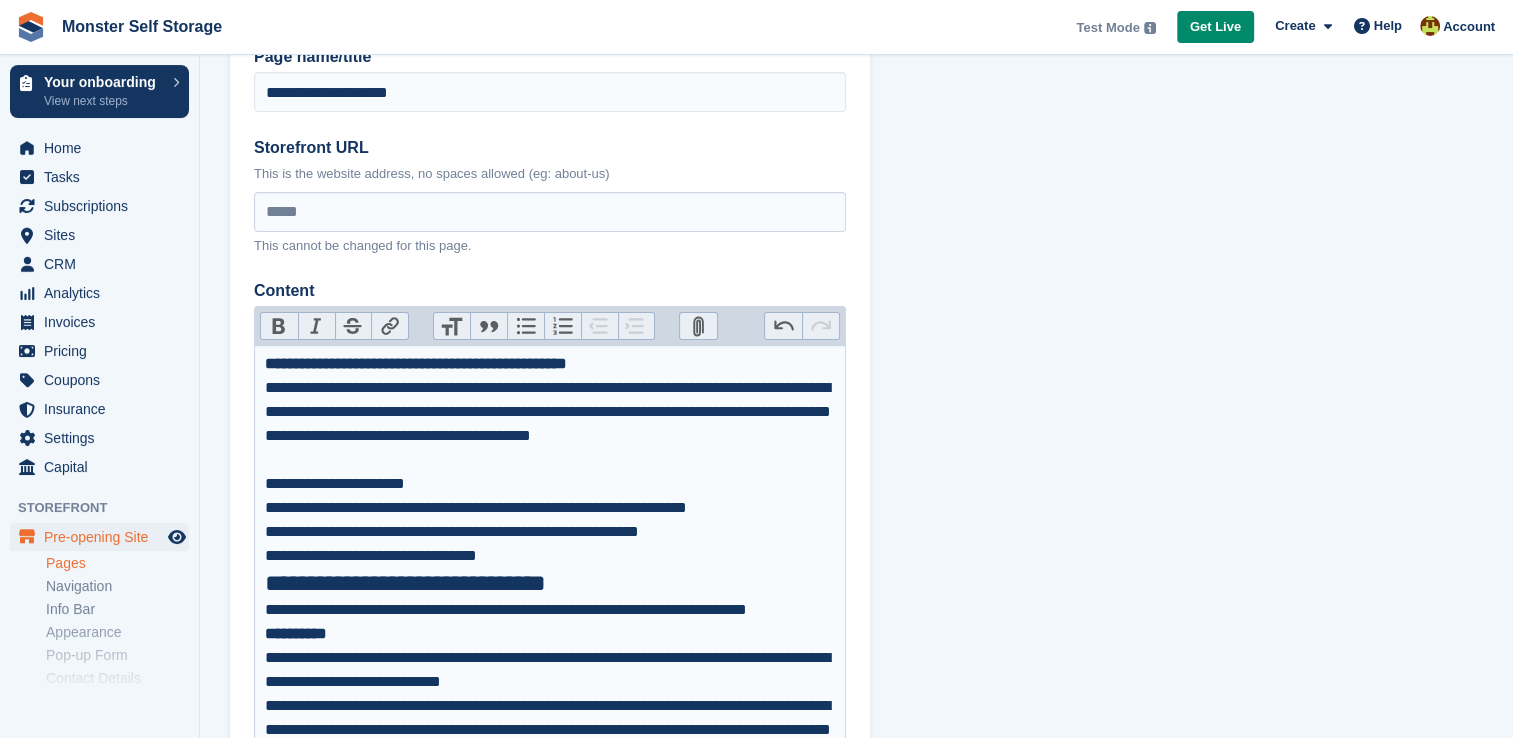click on "**********" at bounding box center [550, 5431] 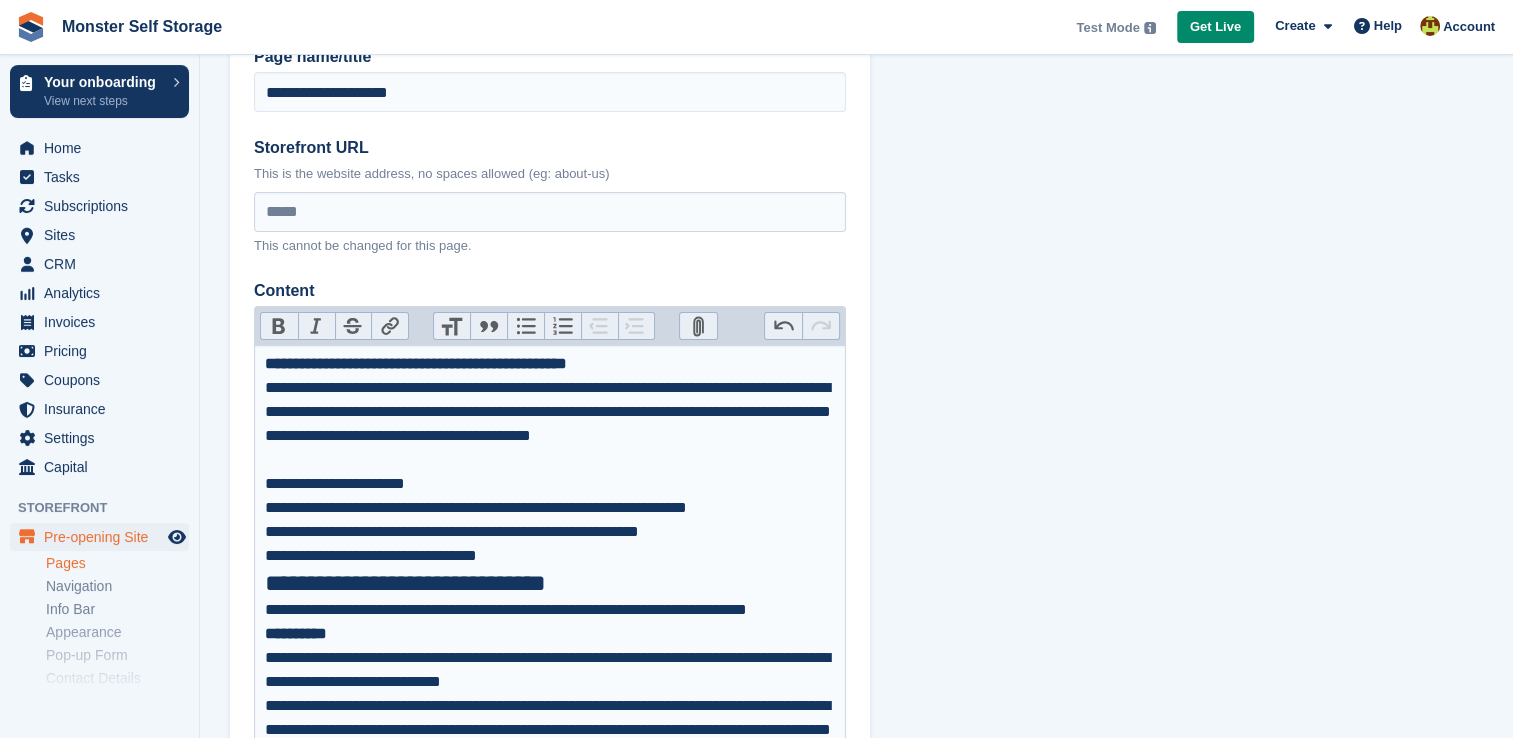 click on "**********" at bounding box center [550, 5431] 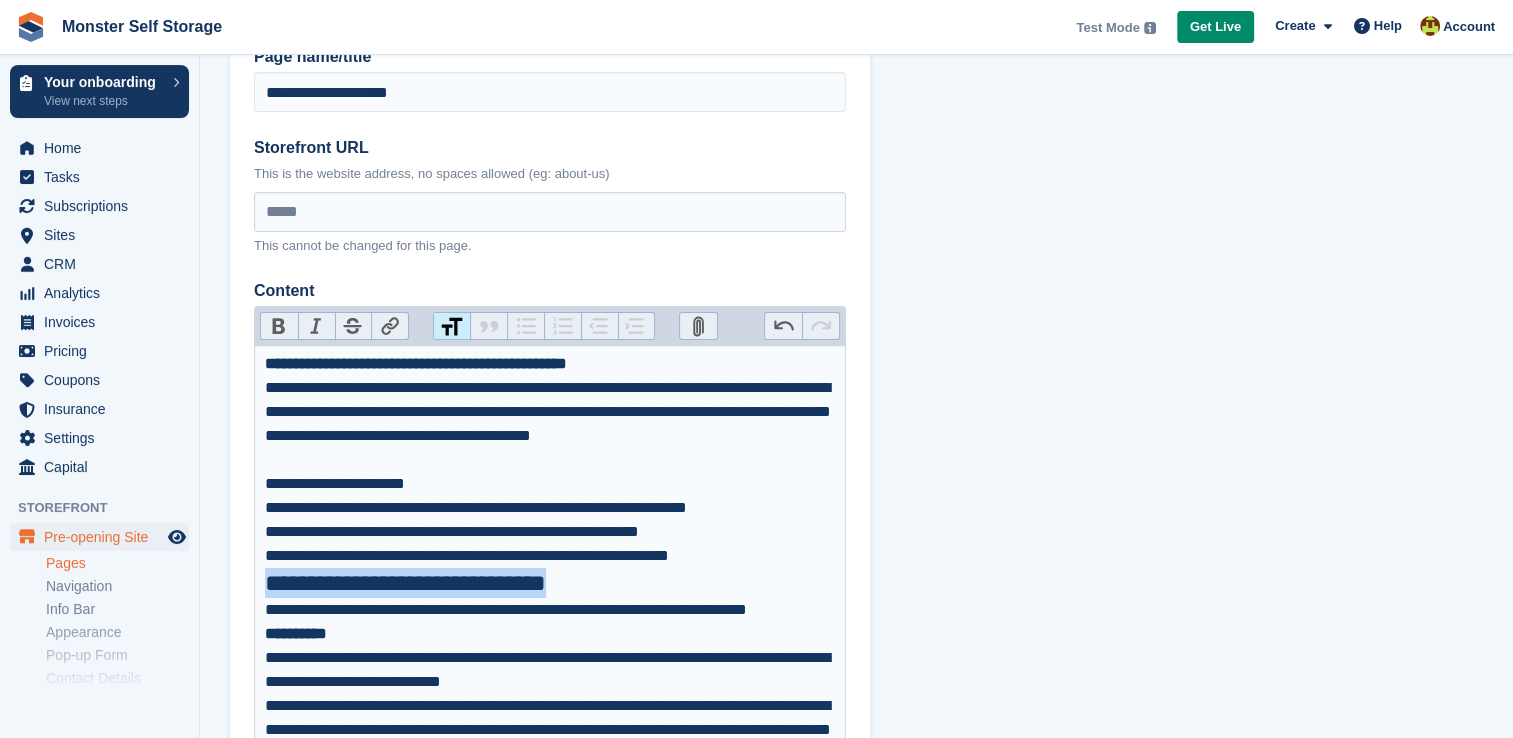 drag, startPoint x: 612, startPoint y: 583, endPoint x: 263, endPoint y: 586, distance: 349.0129 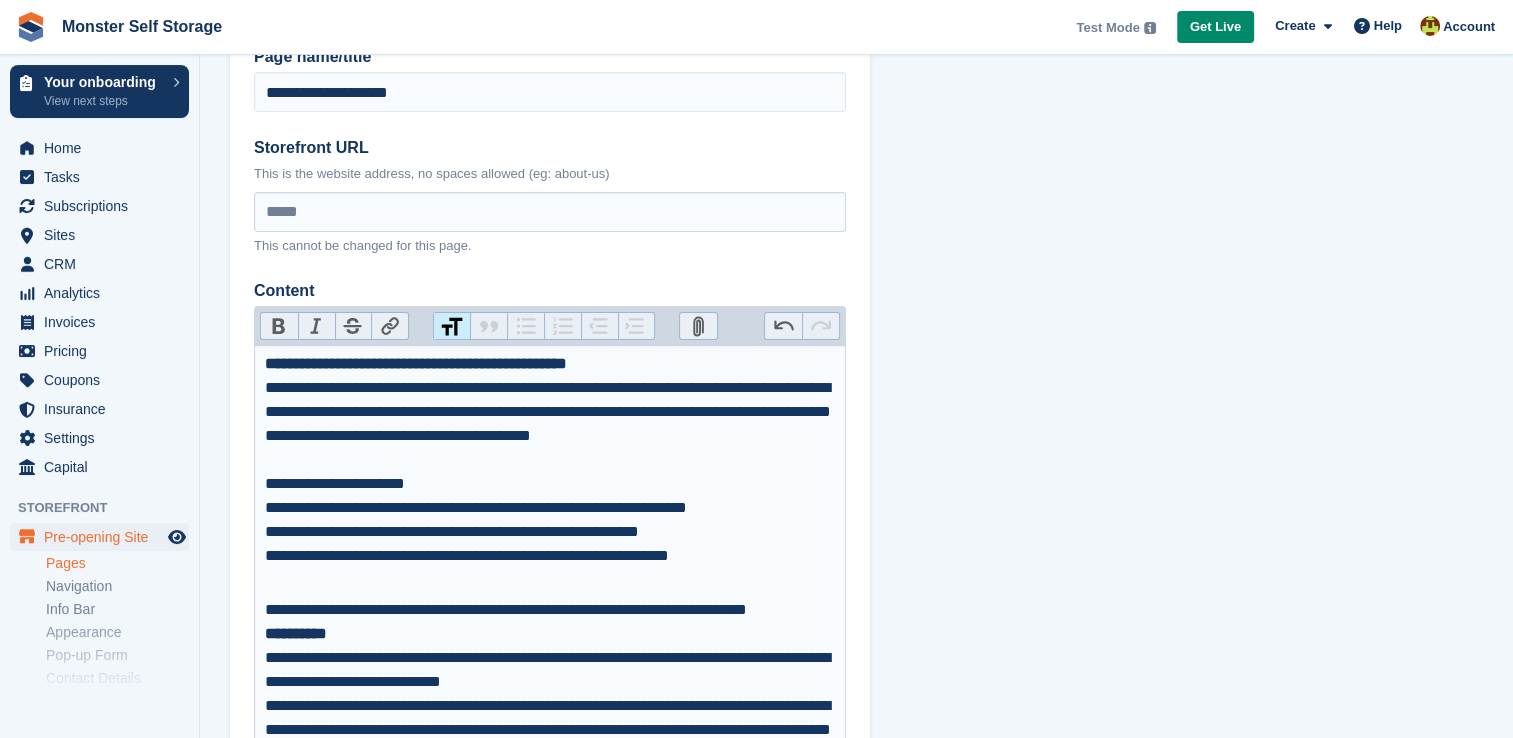 click on "**********" at bounding box center [550, 5431] 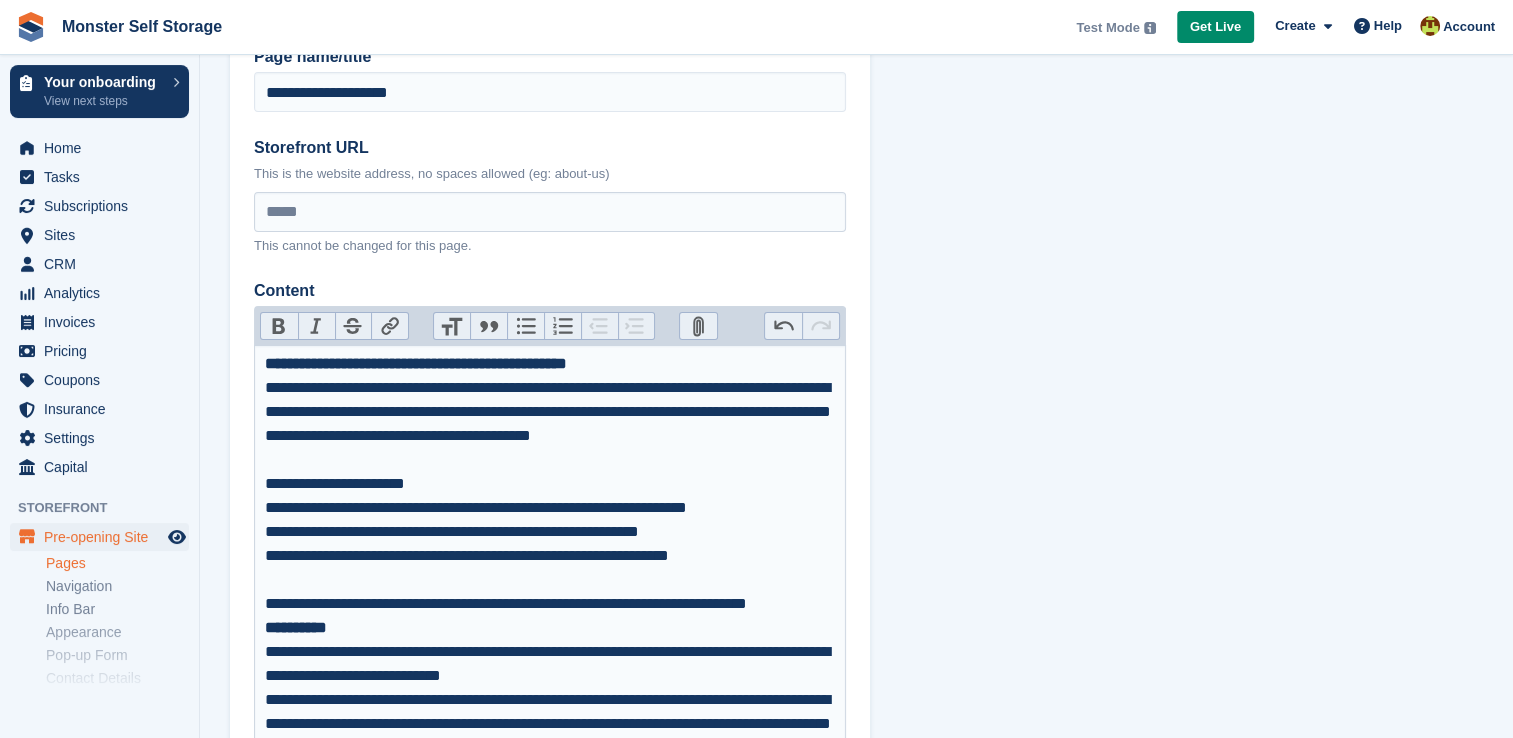 type on "**********" 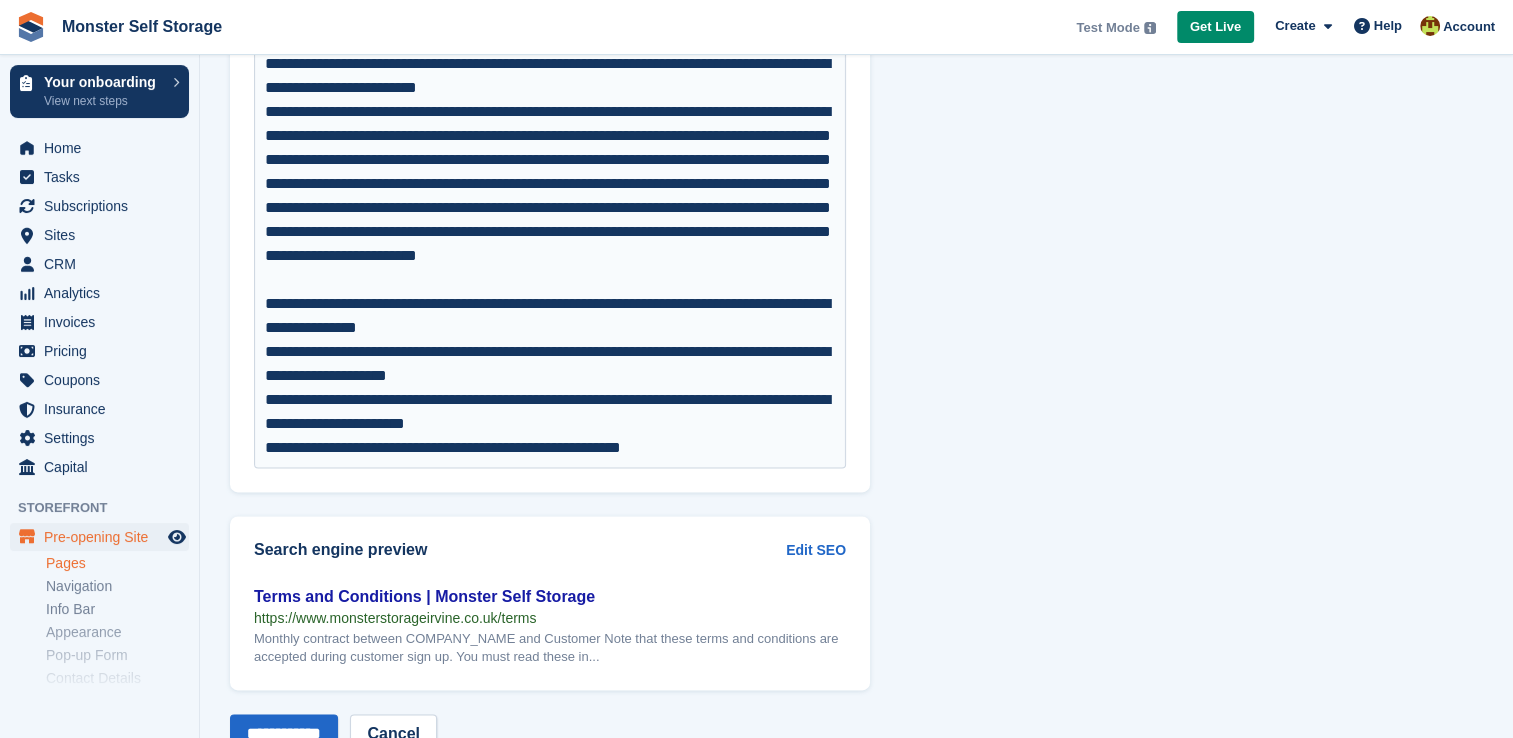 scroll, scrollTop: 10208, scrollLeft: 0, axis: vertical 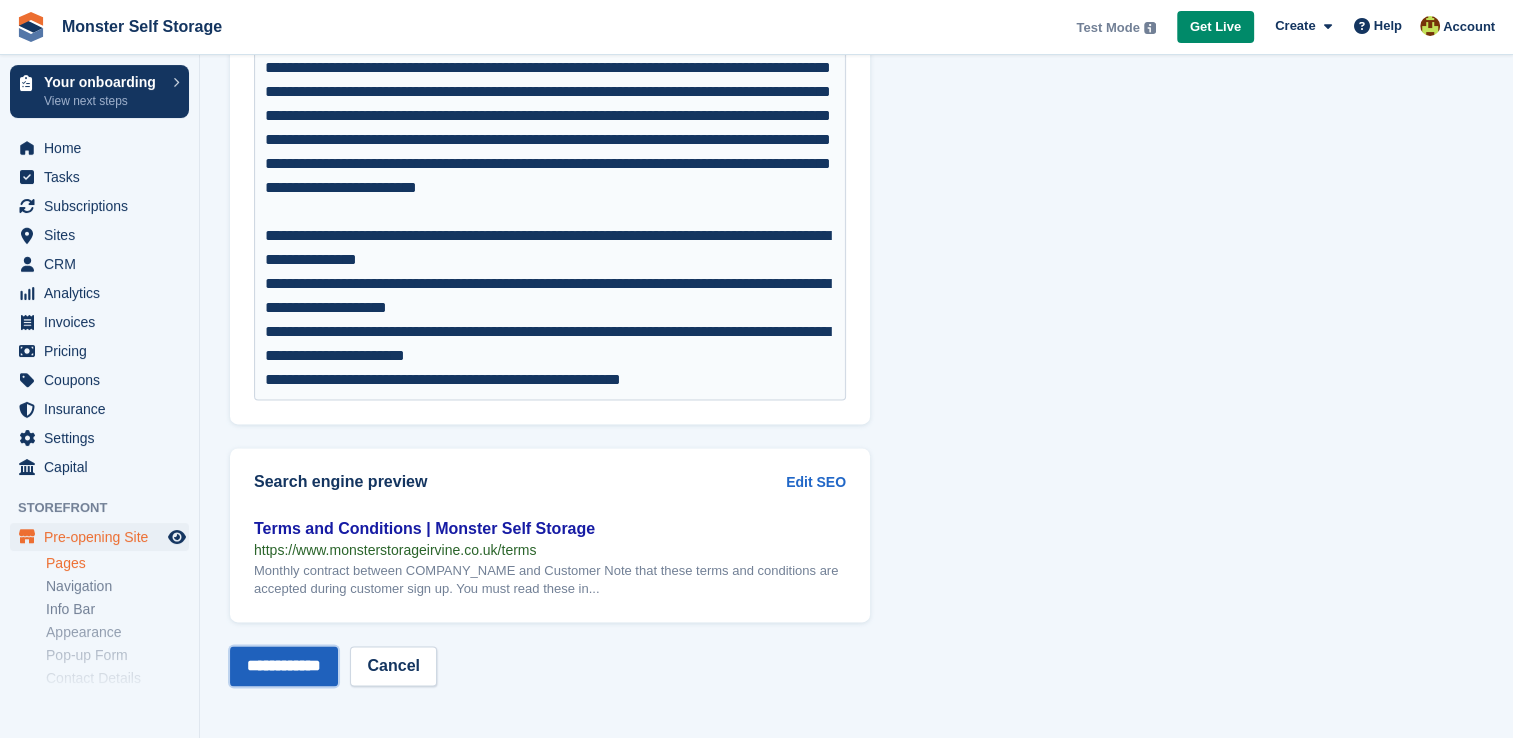 click on "**********" at bounding box center [284, 666] 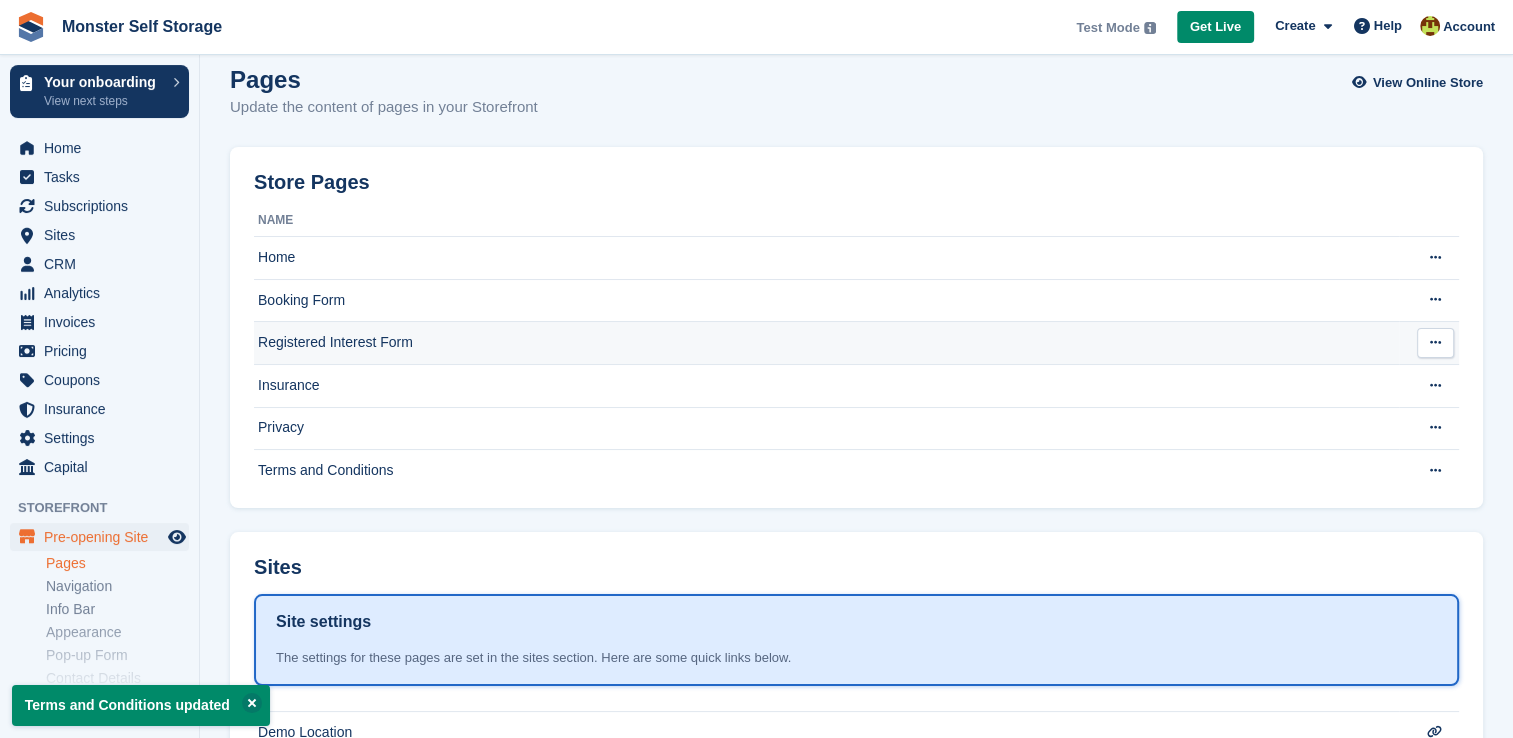 scroll, scrollTop: 0, scrollLeft: 0, axis: both 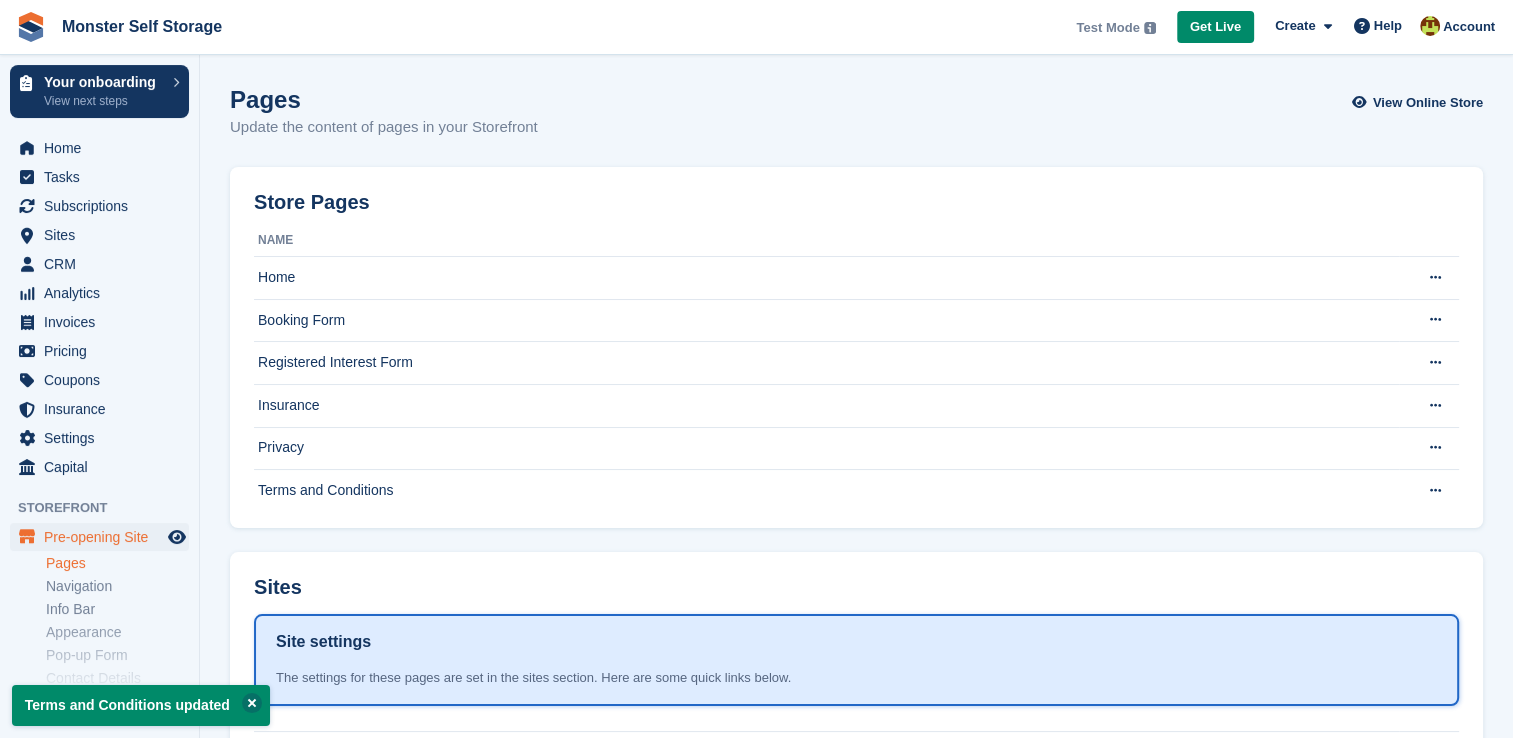 click at bounding box center [252, 703] 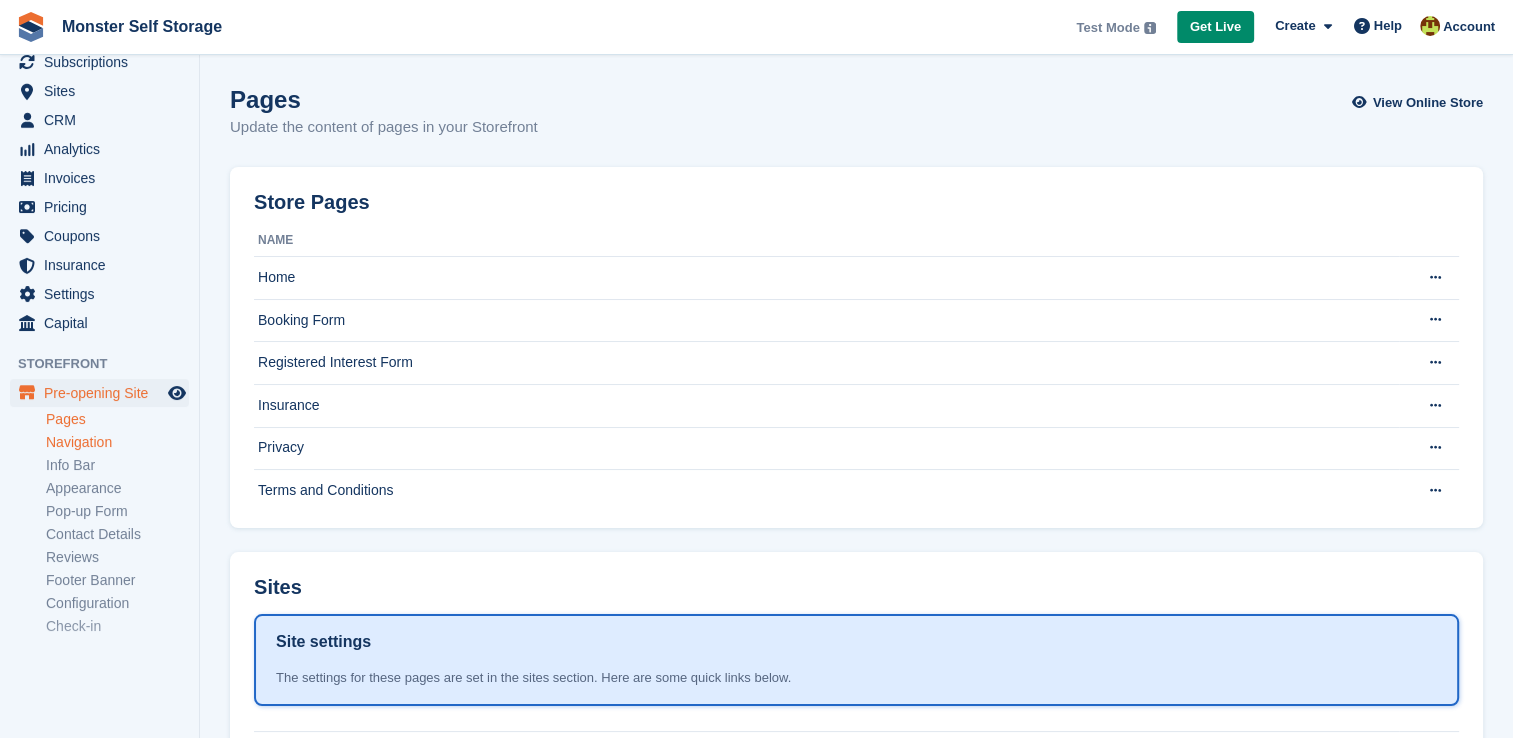 scroll, scrollTop: 146, scrollLeft: 0, axis: vertical 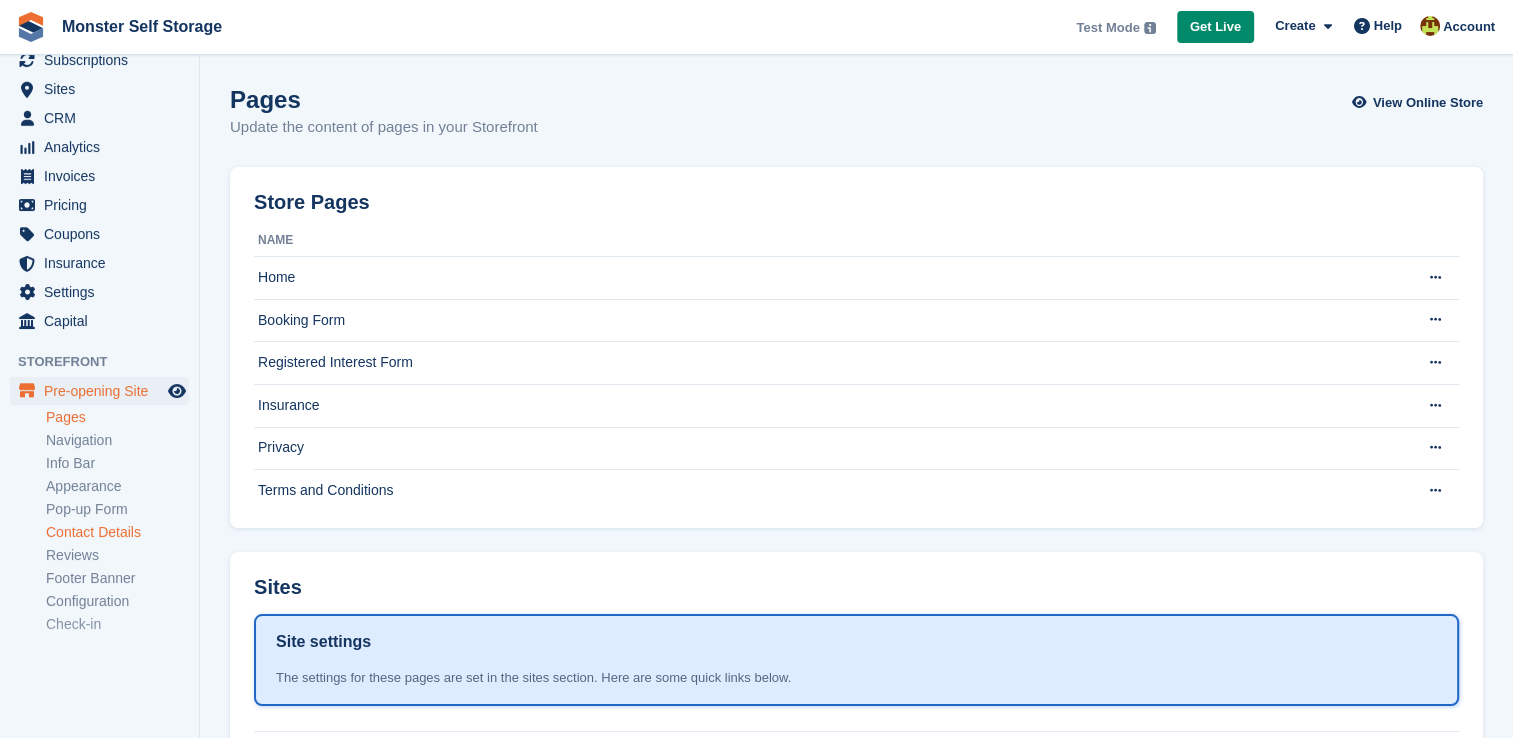 click on "Contact Details" at bounding box center (117, 532) 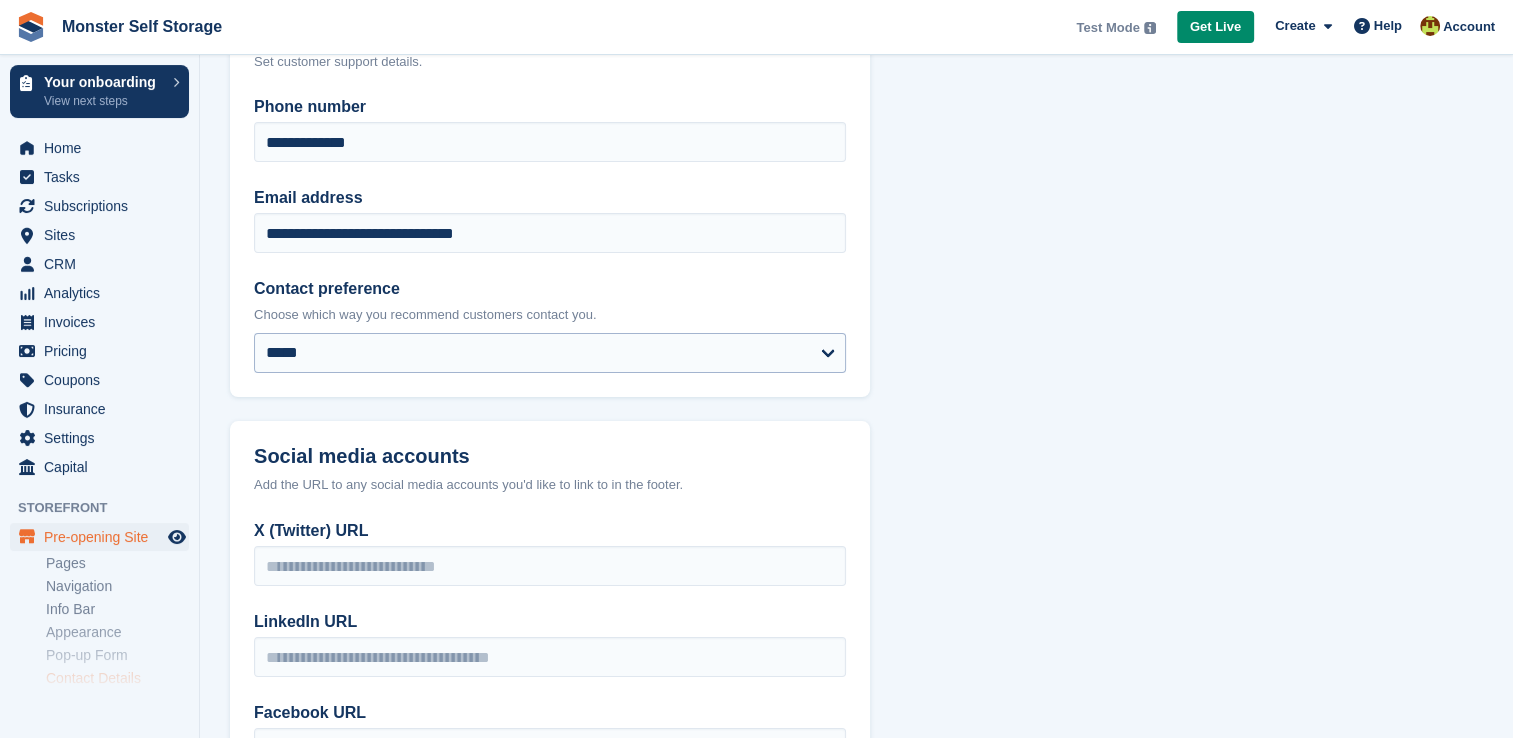 scroll, scrollTop: 0, scrollLeft: 0, axis: both 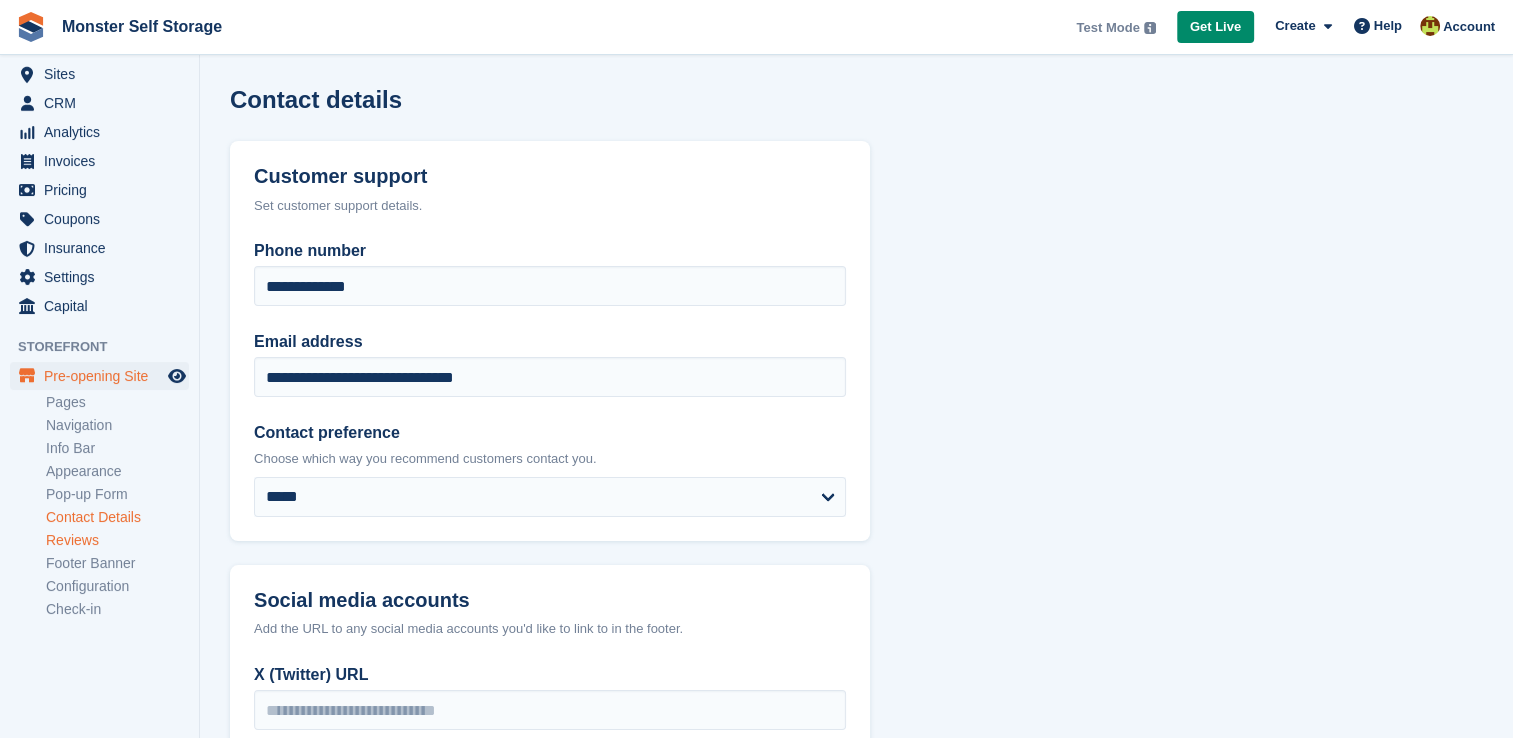 click on "Reviews" at bounding box center (117, 540) 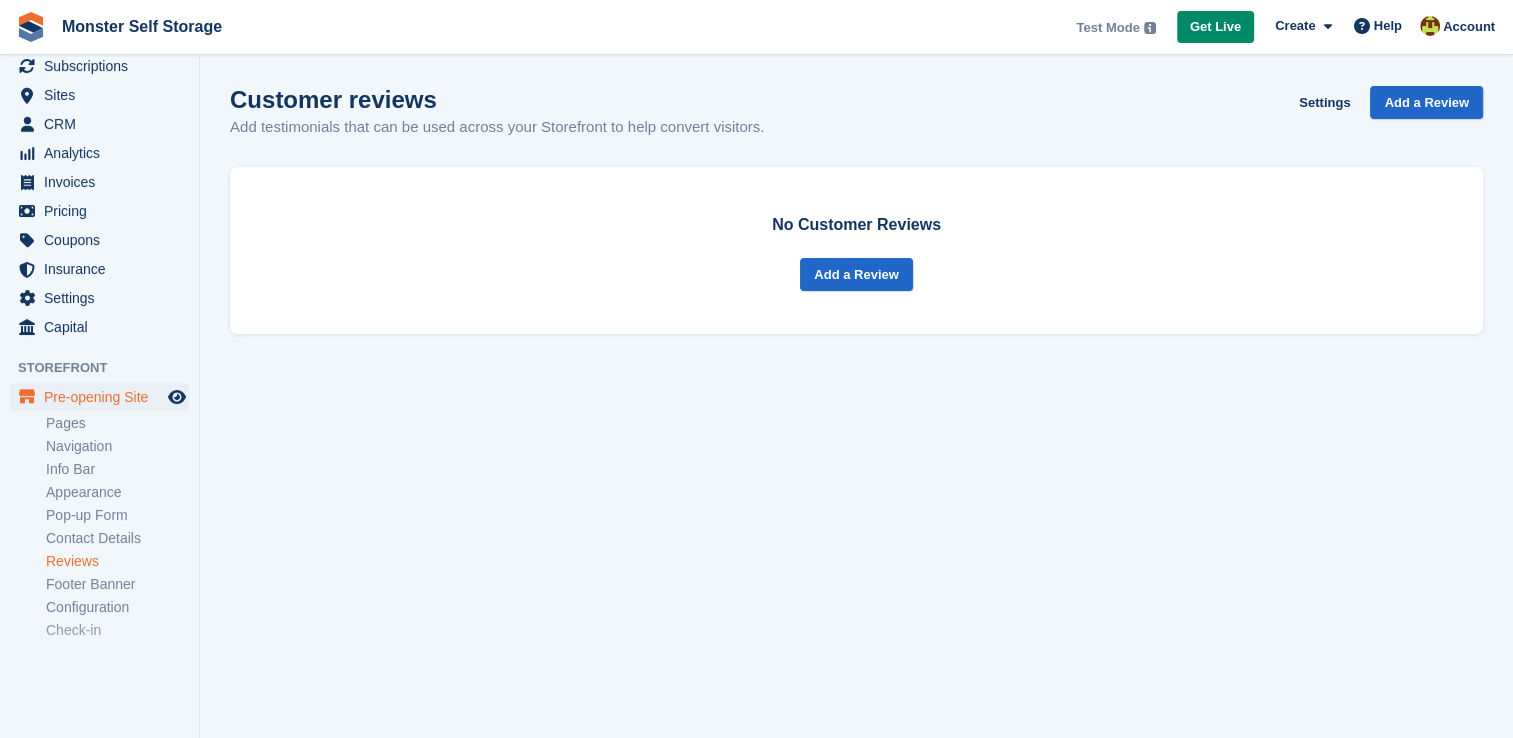 scroll, scrollTop: 144, scrollLeft: 0, axis: vertical 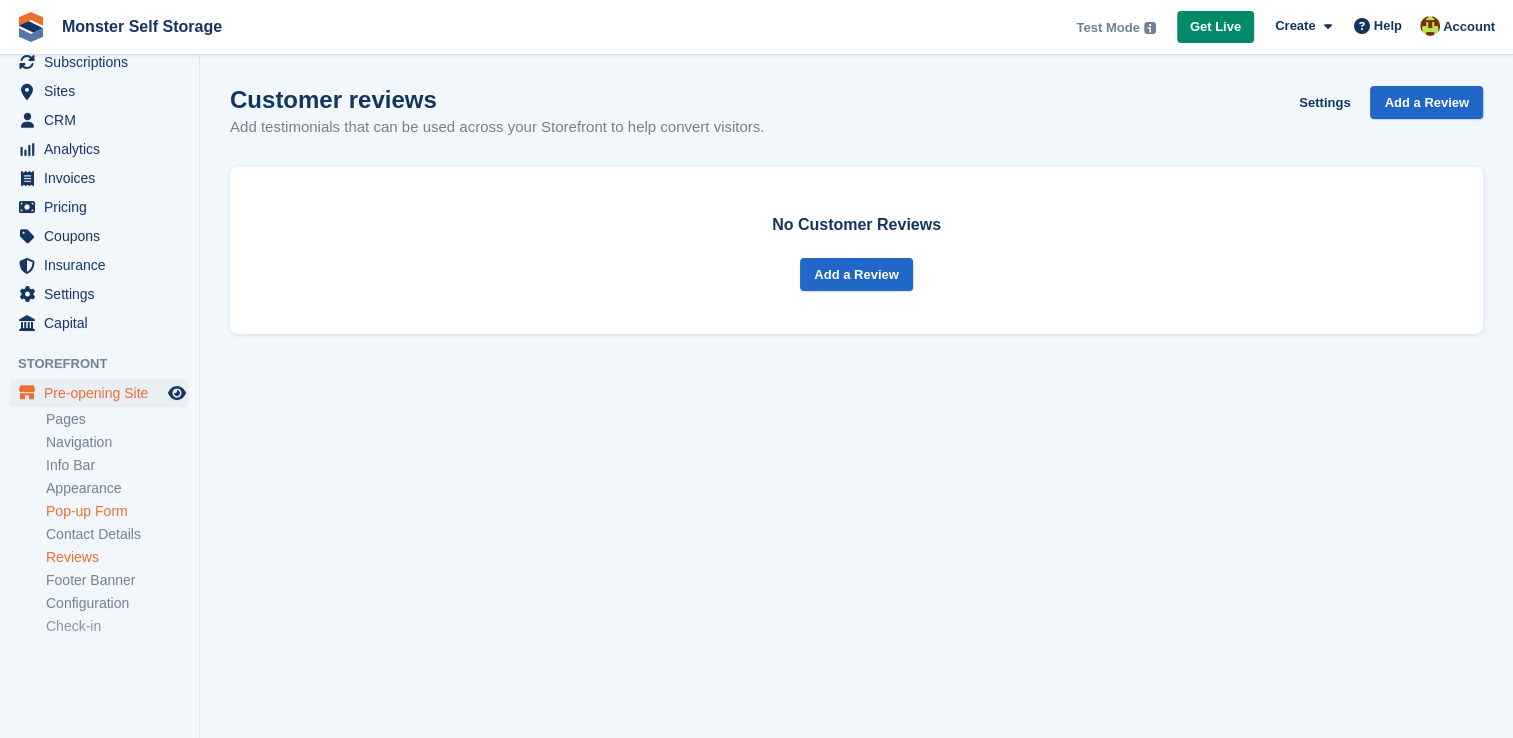 click on "Pop-up Form" at bounding box center (117, 511) 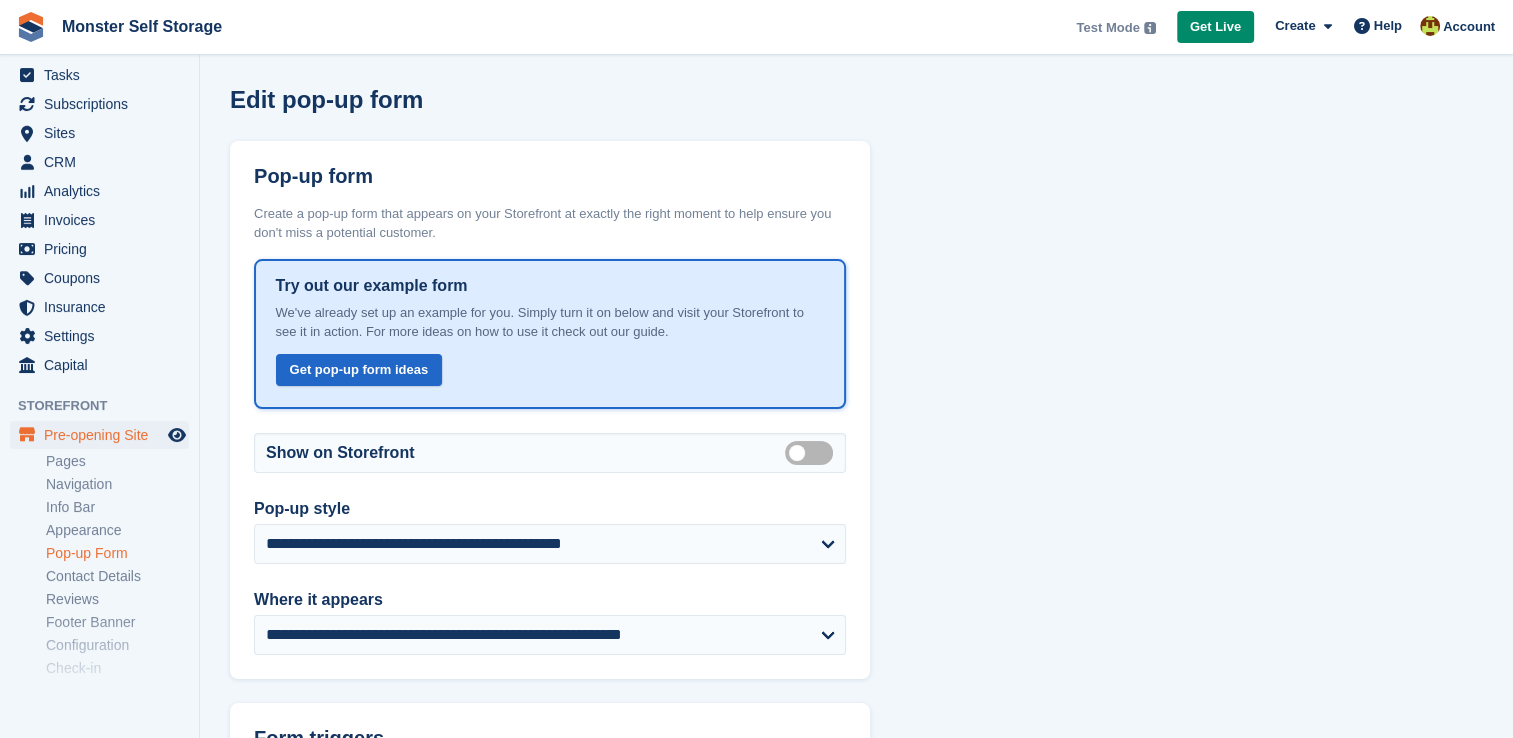 scroll, scrollTop: 115, scrollLeft: 0, axis: vertical 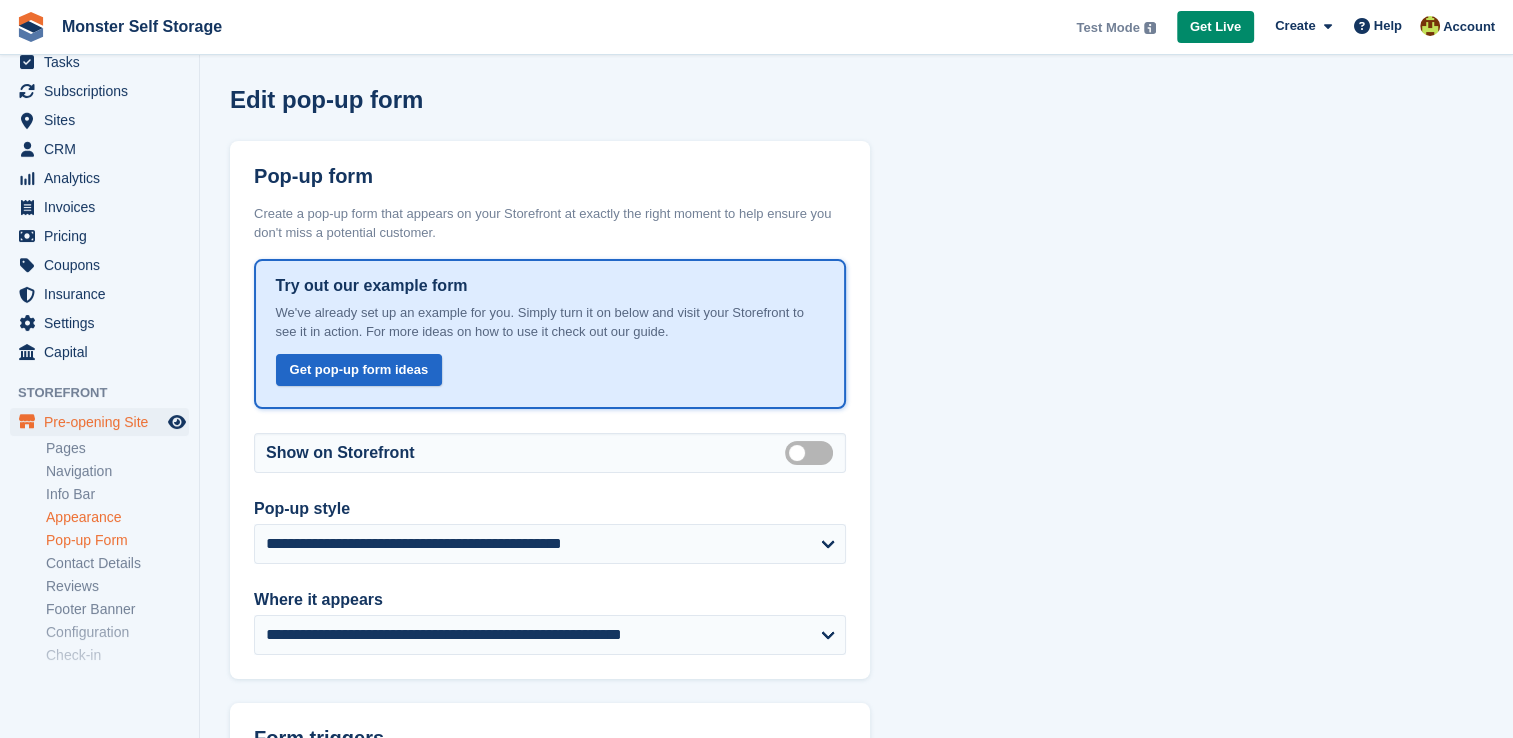 click on "Appearance" at bounding box center [117, 517] 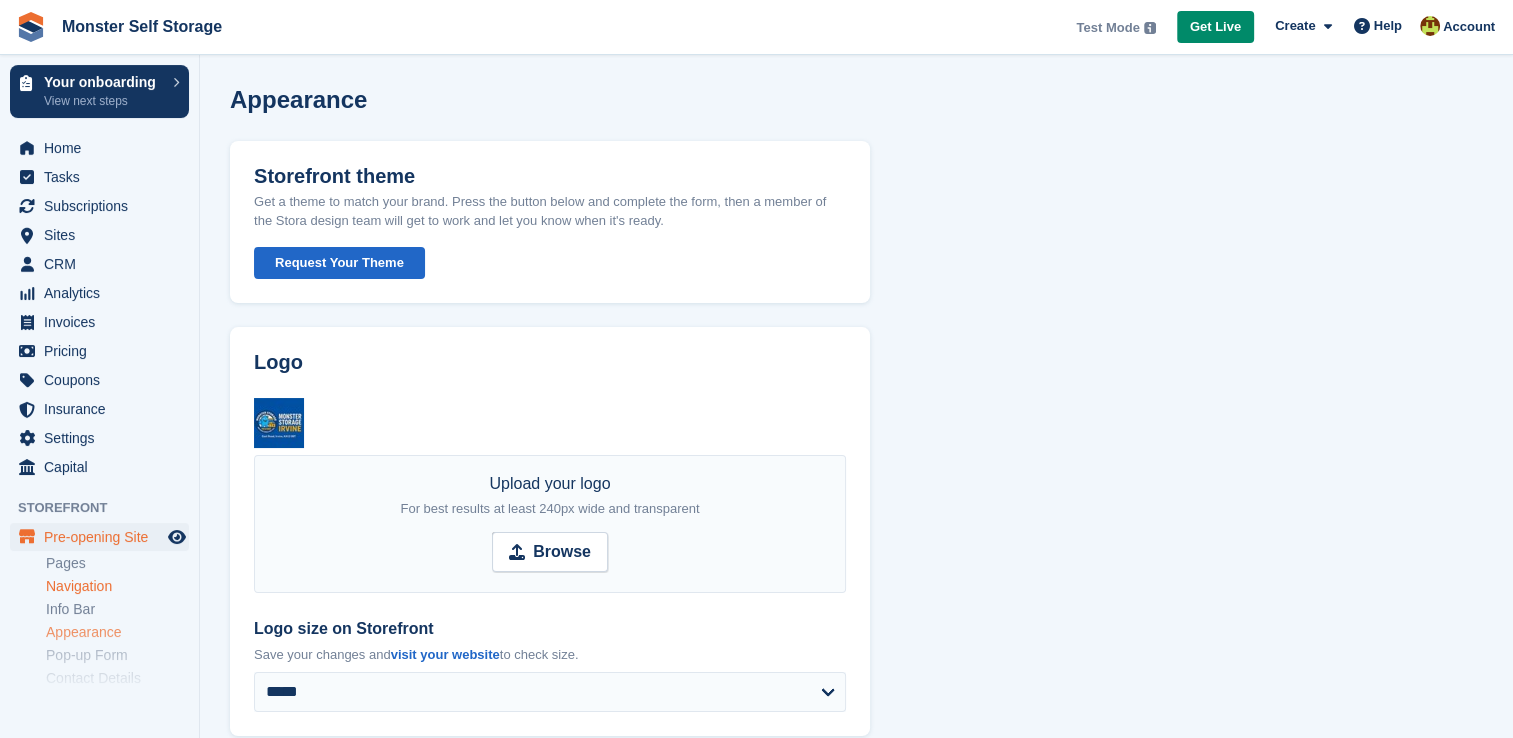 click on "Navigation" at bounding box center [117, 586] 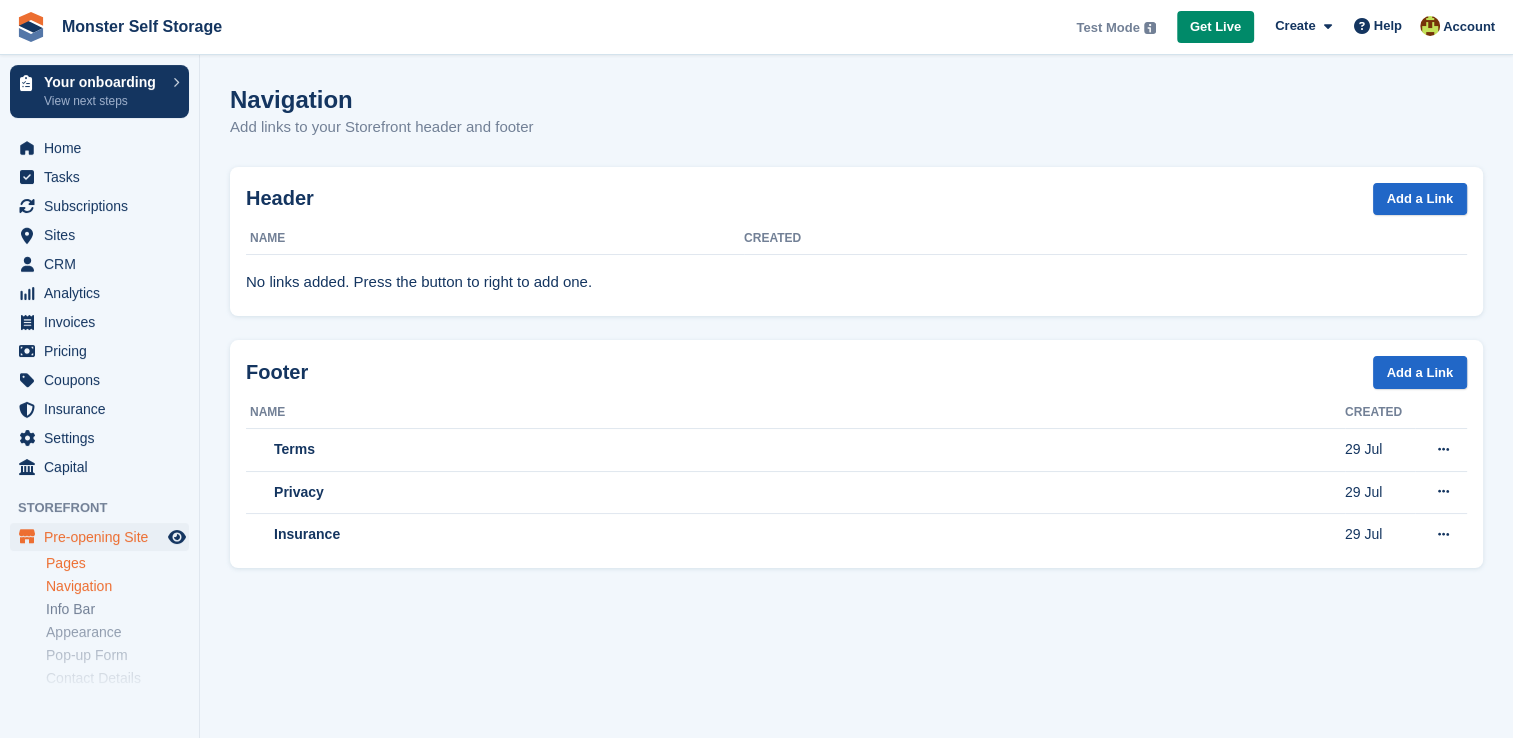 click on "Pages" at bounding box center (117, 563) 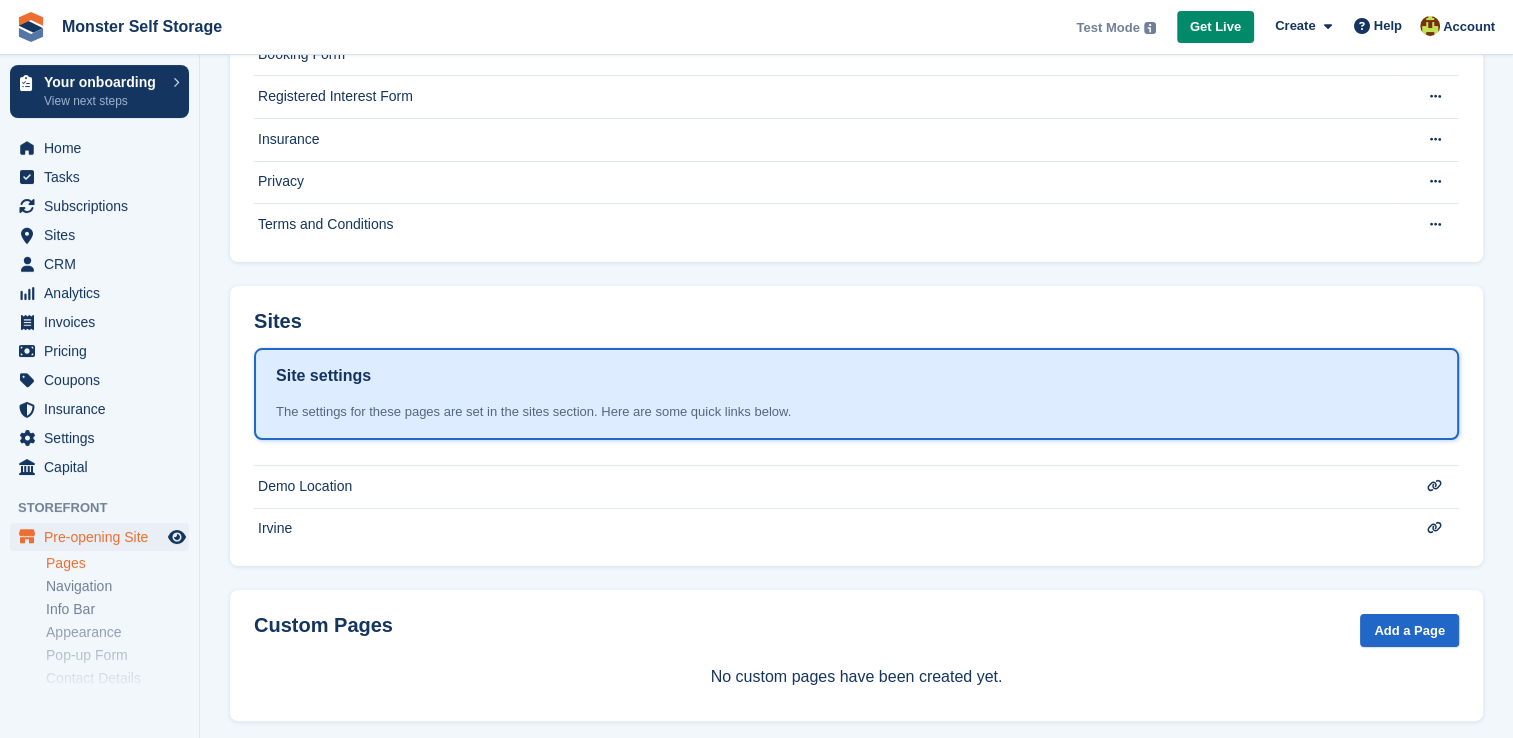 scroll, scrollTop: 288, scrollLeft: 0, axis: vertical 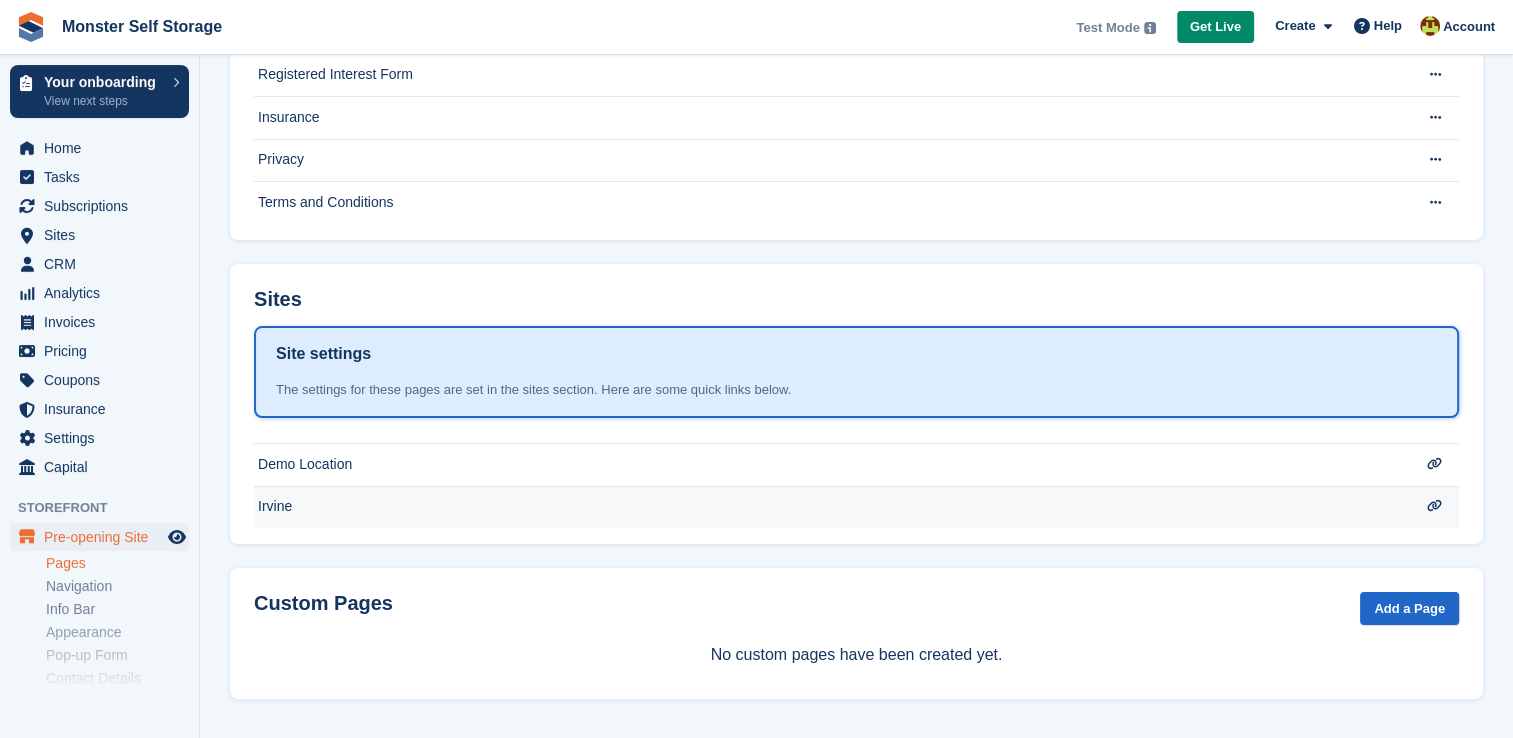 click on "Irvine" at bounding box center [826, 32] 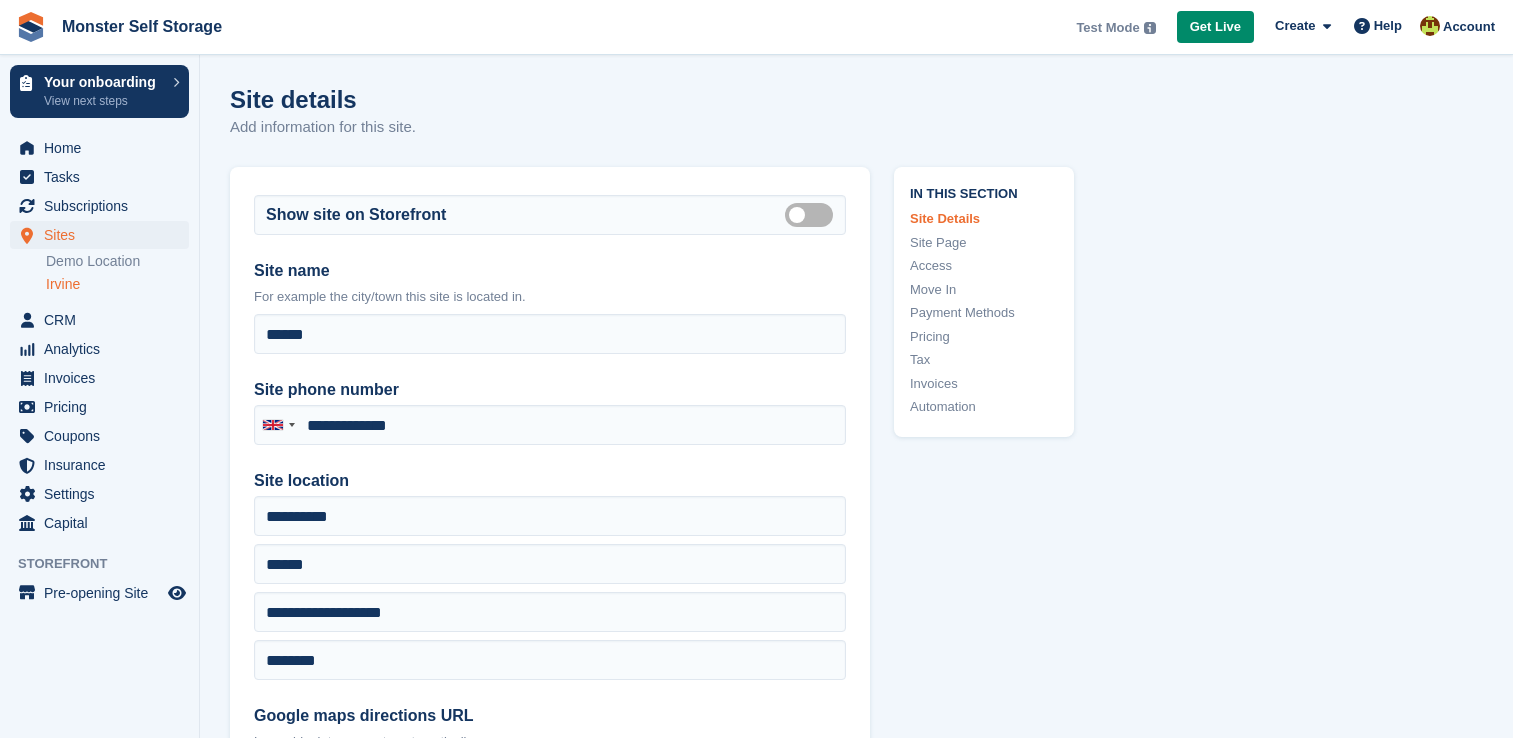 scroll, scrollTop: 0, scrollLeft: 0, axis: both 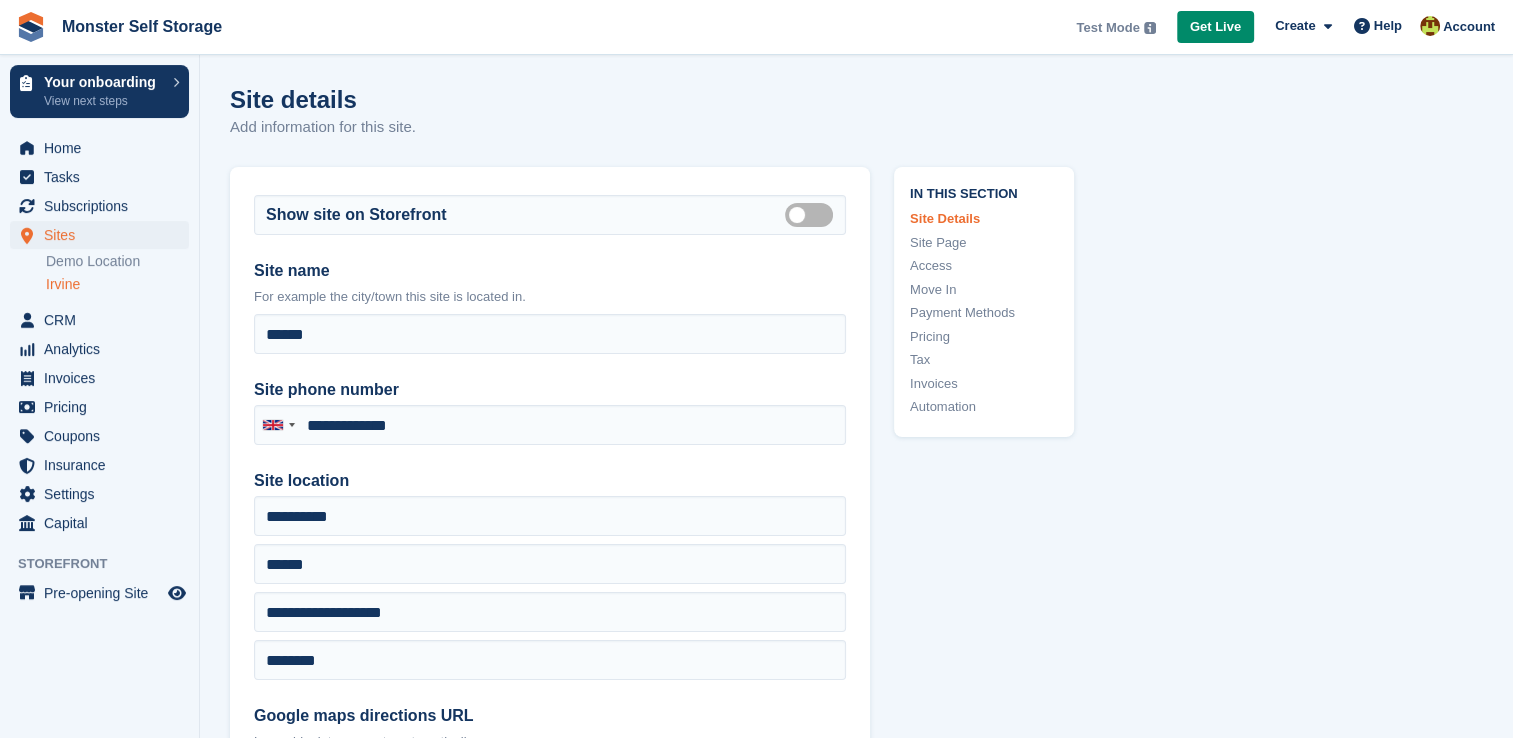 type on "**********" 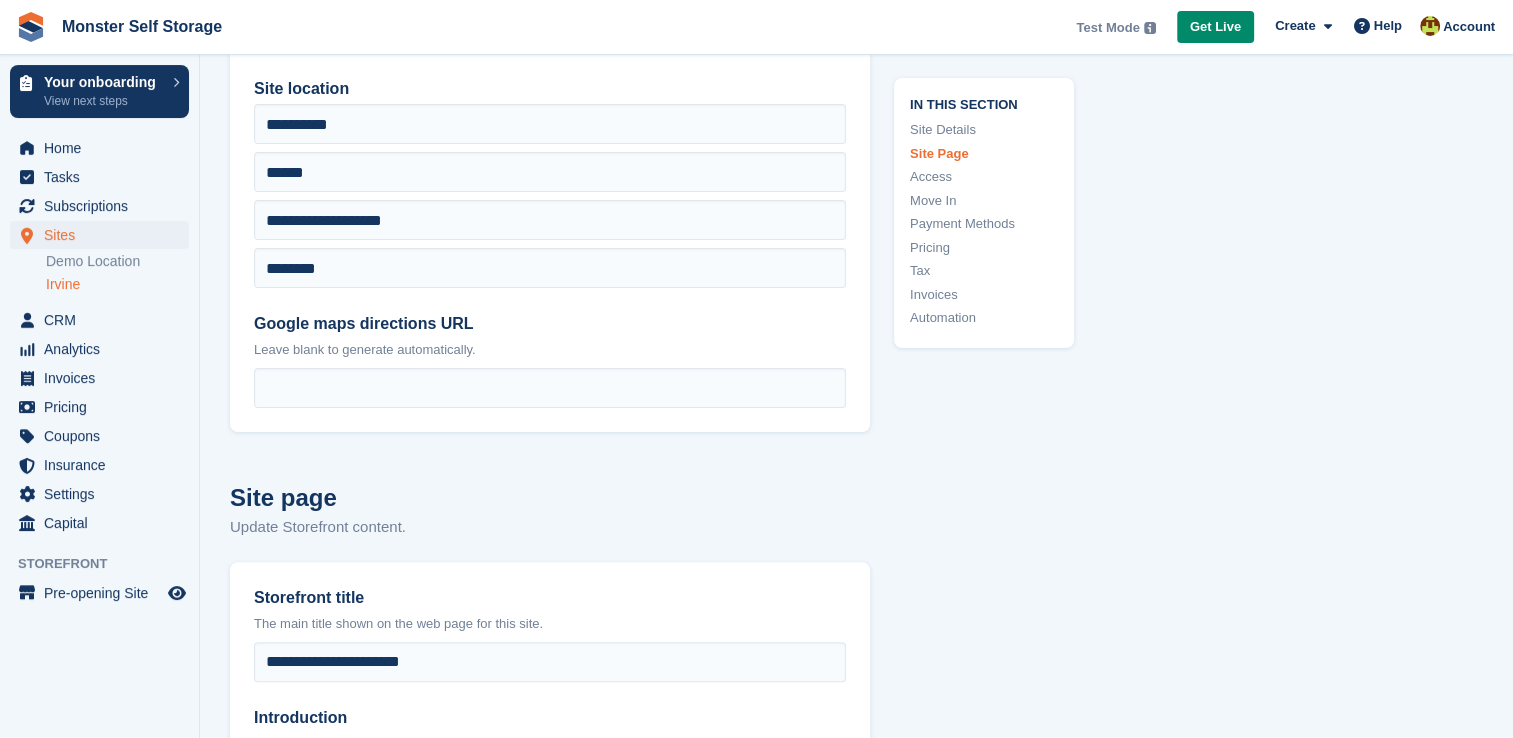 scroll, scrollTop: 393, scrollLeft: 0, axis: vertical 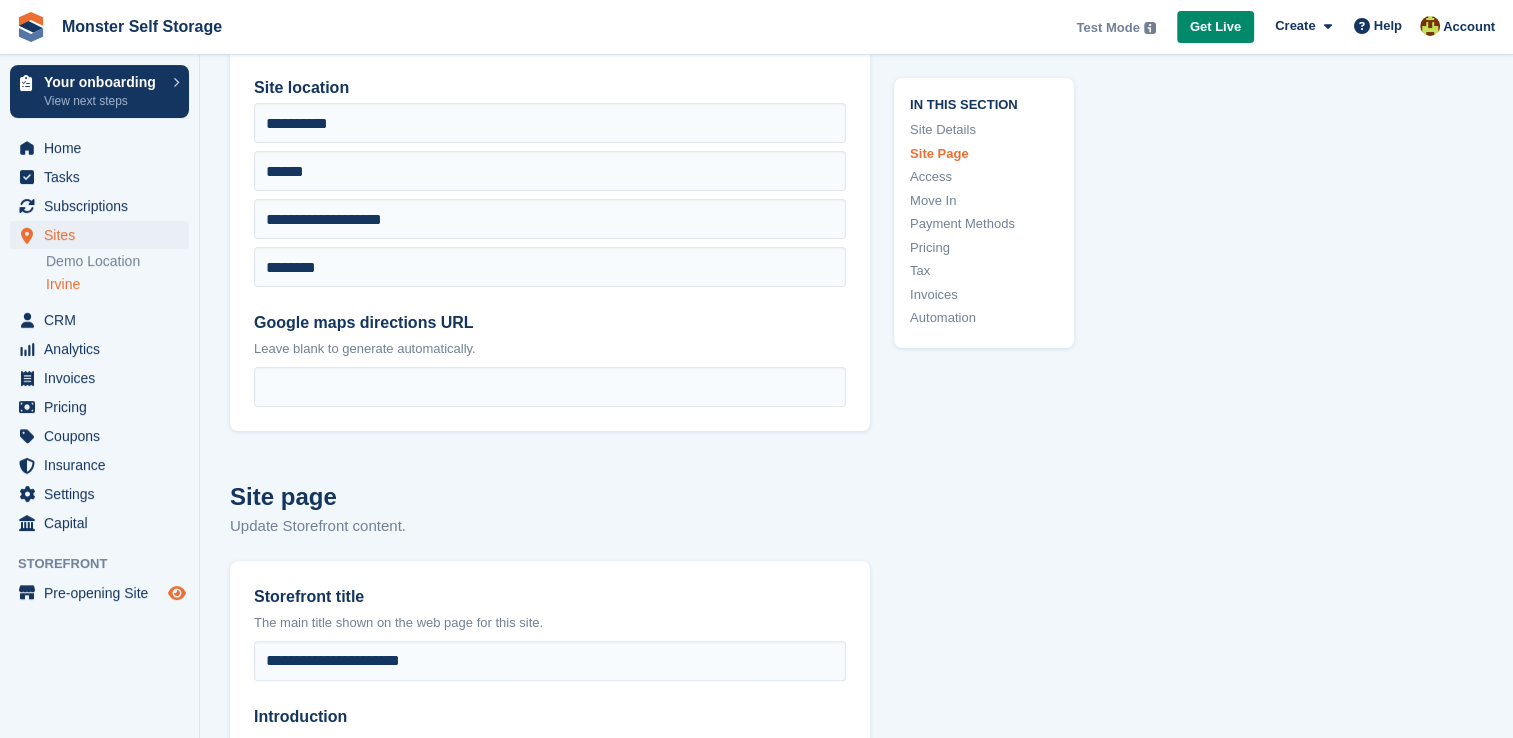 click at bounding box center [177, 593] 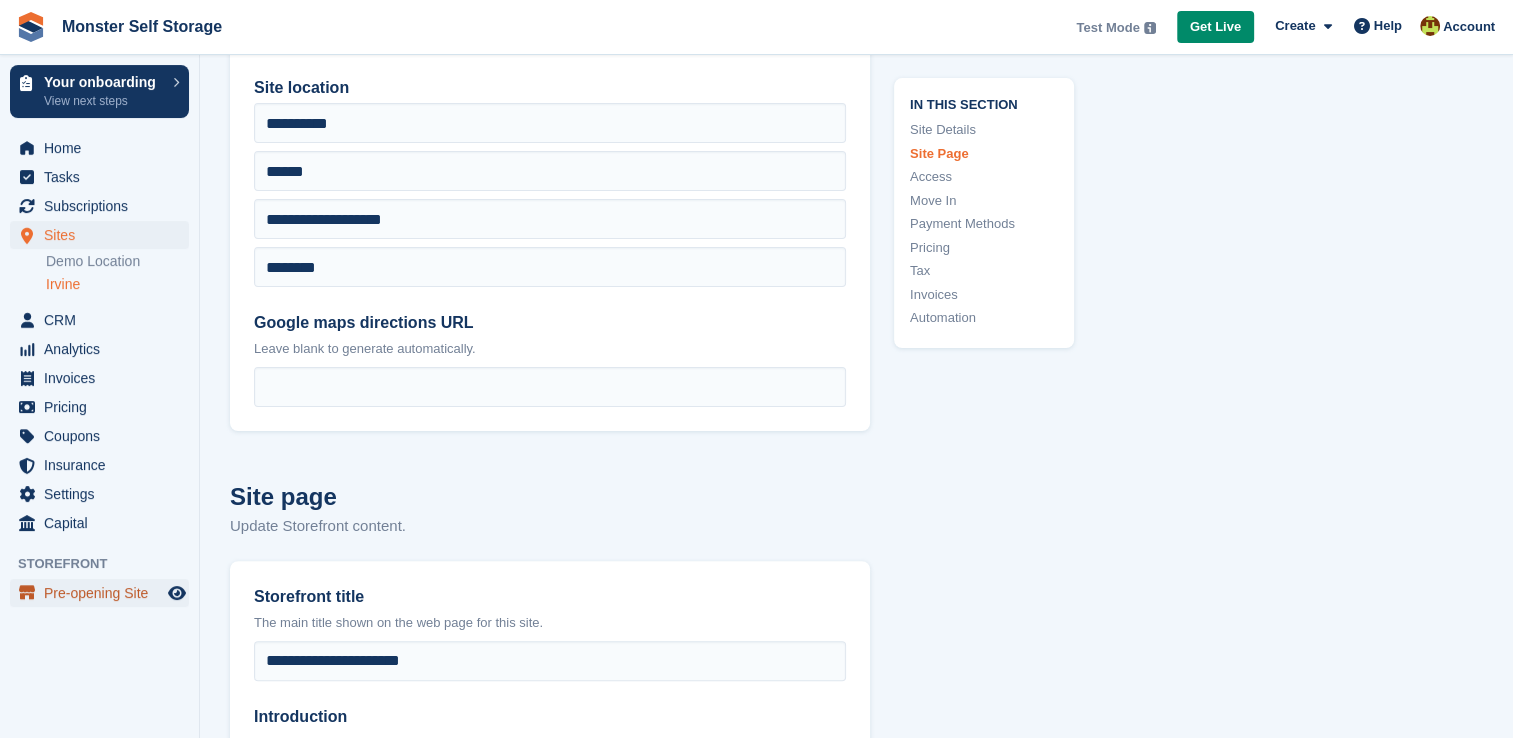 click on "Pre-opening Site" at bounding box center [104, 593] 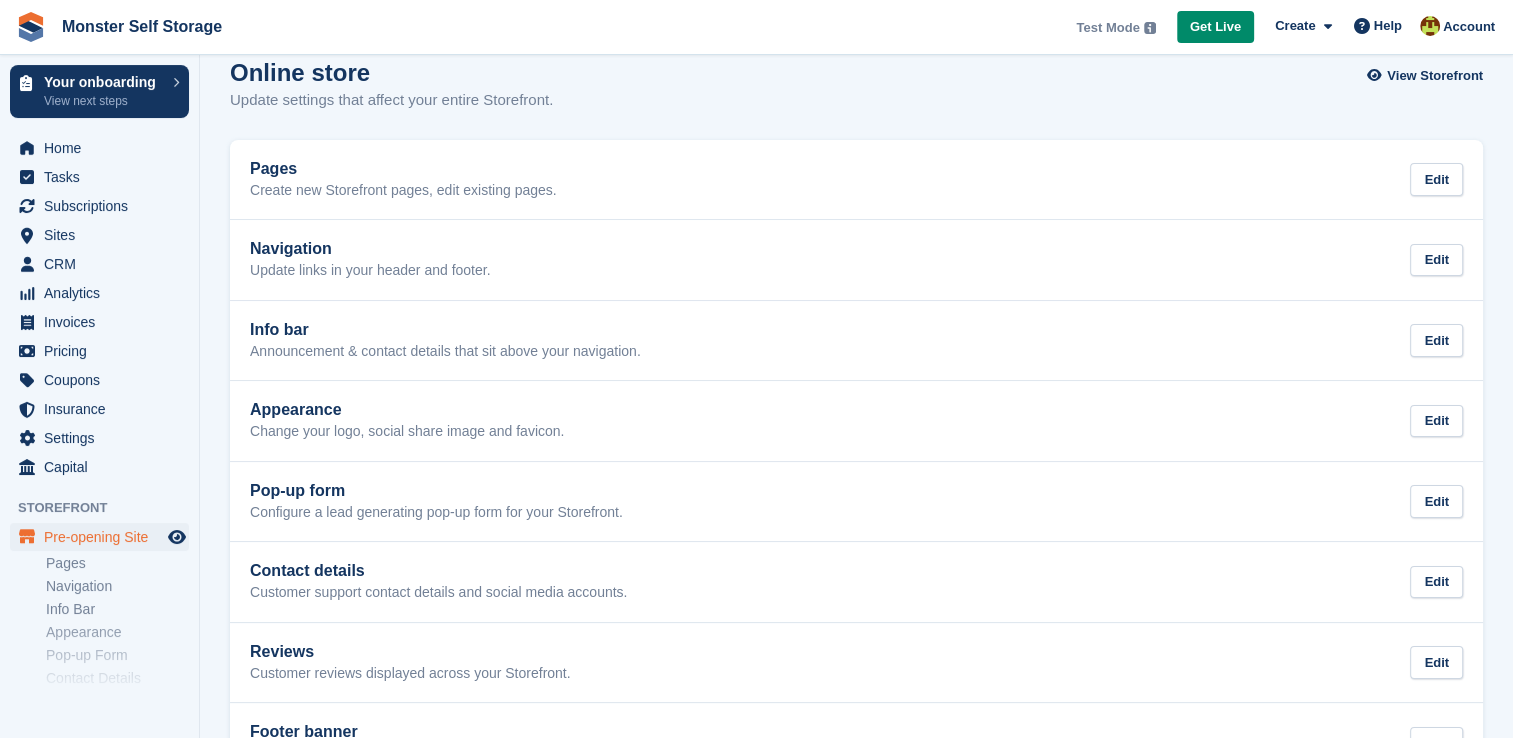 scroll, scrollTop: 0, scrollLeft: 0, axis: both 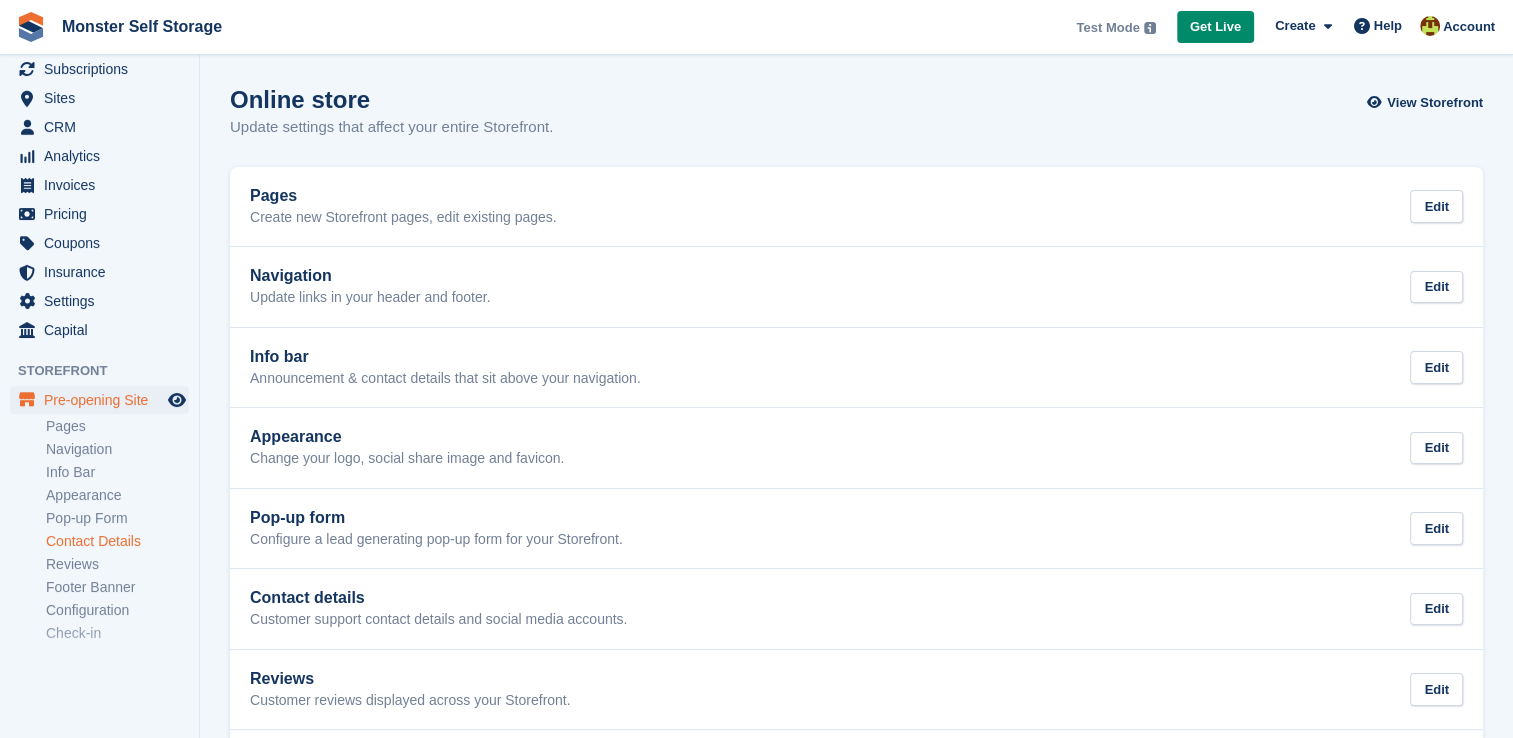 click on "Contact Details" at bounding box center (117, 541) 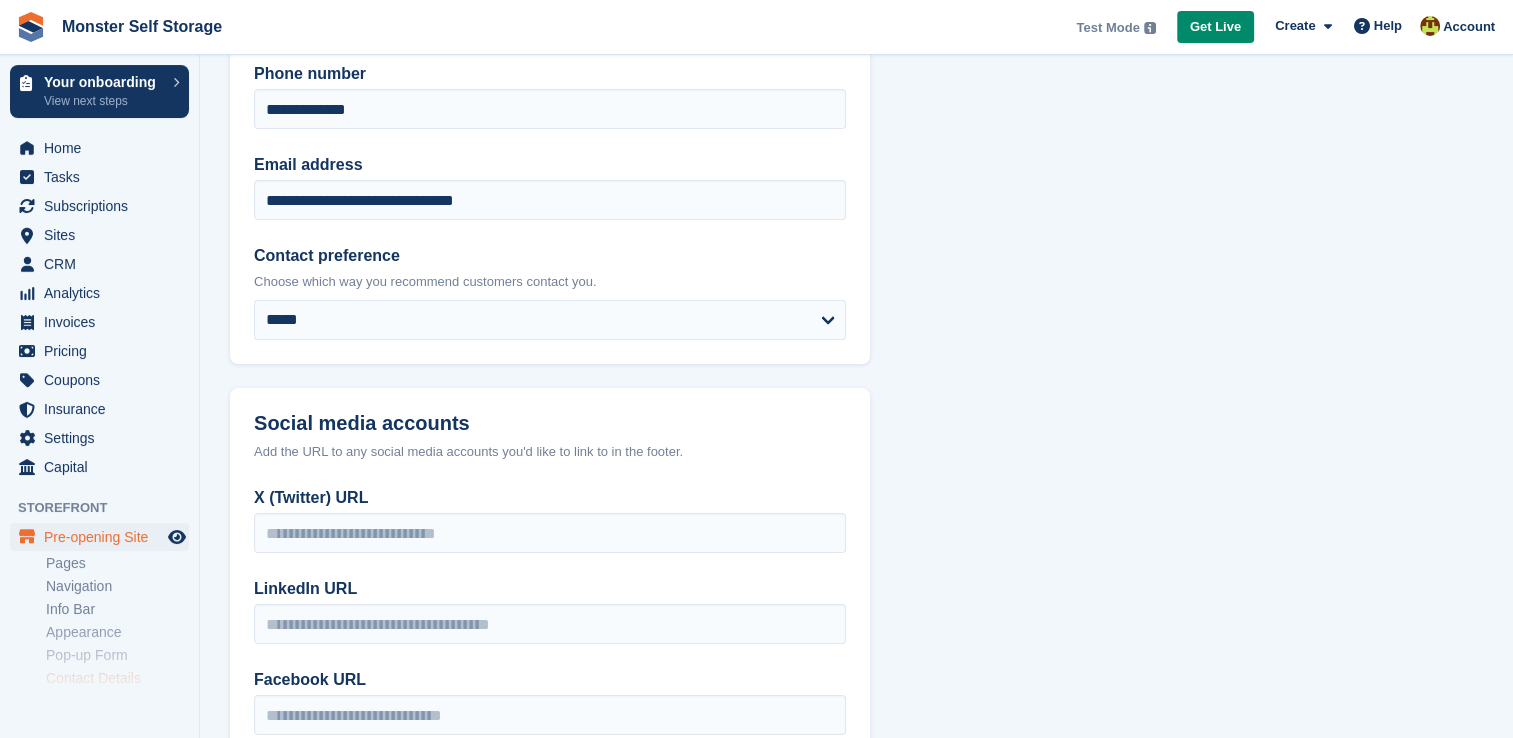 scroll, scrollTop: 147, scrollLeft: 0, axis: vertical 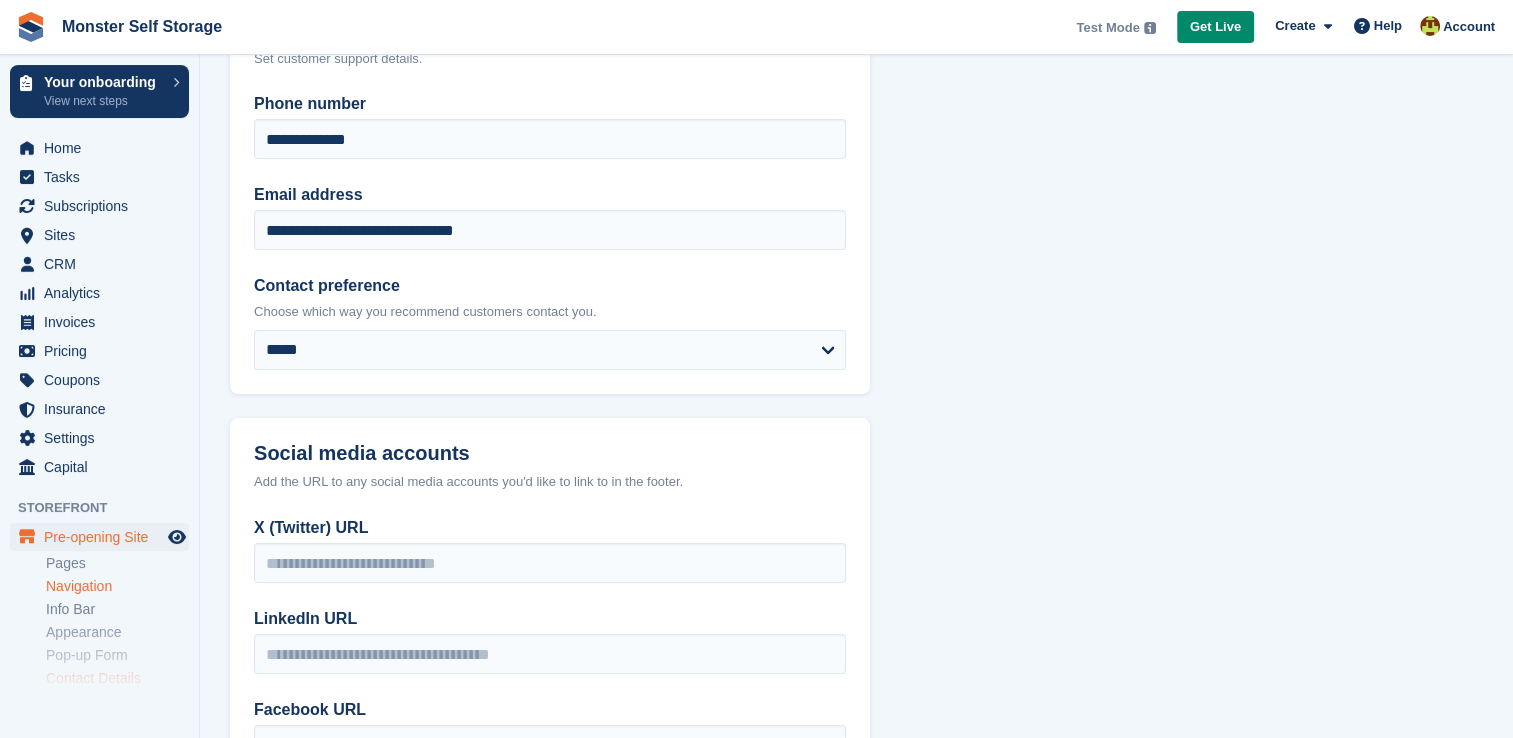 click on "Navigation" at bounding box center [117, 586] 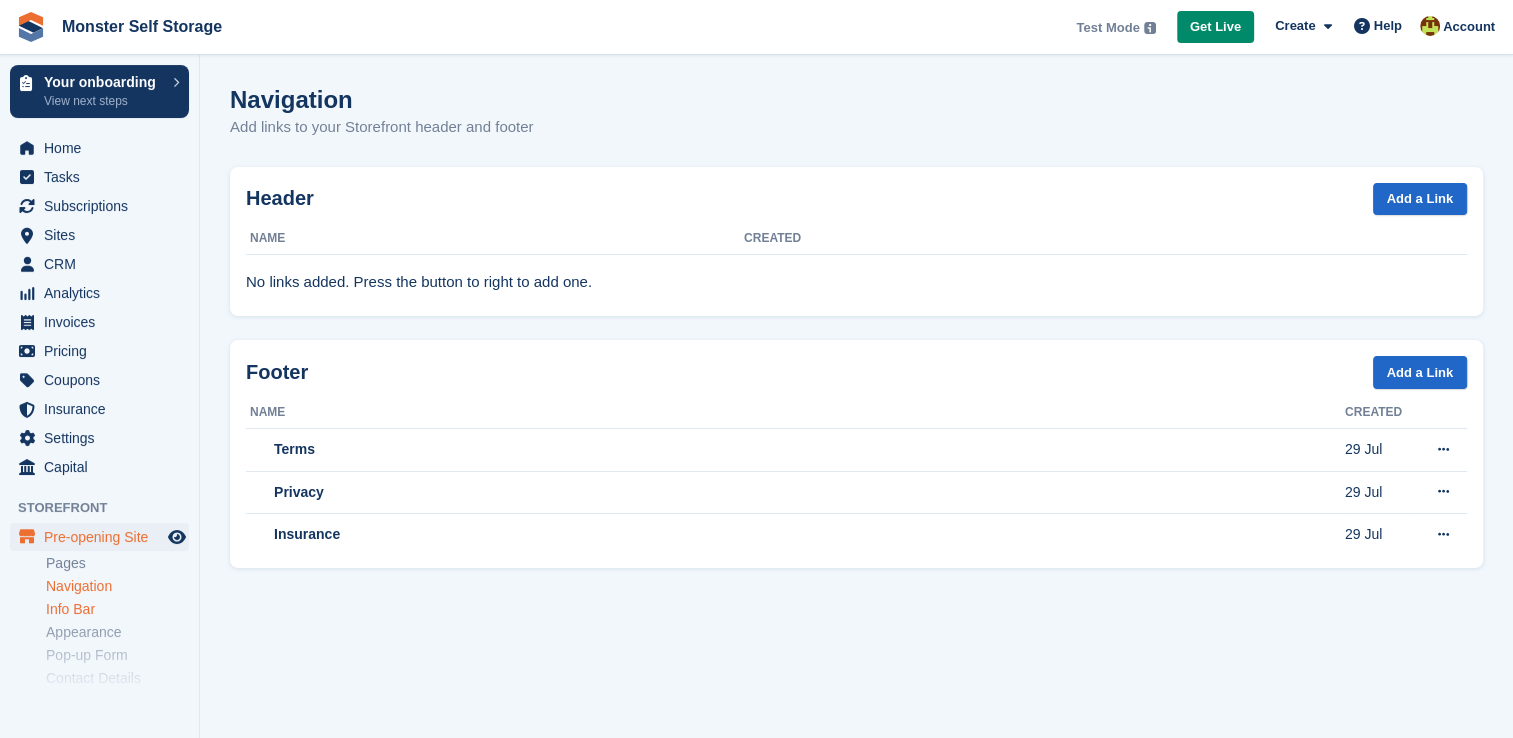click on "Info Bar" at bounding box center (117, 609) 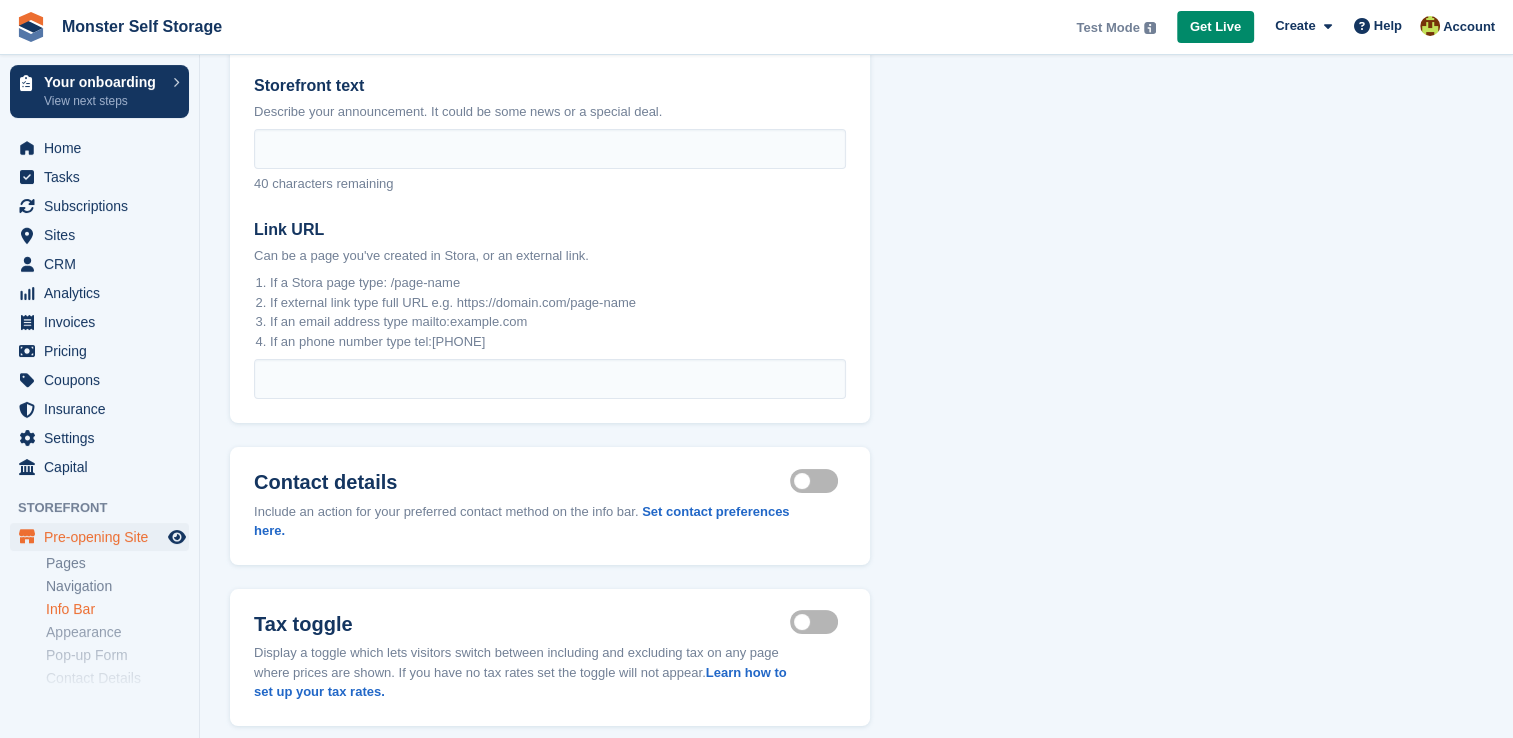 scroll, scrollTop: 194, scrollLeft: 0, axis: vertical 